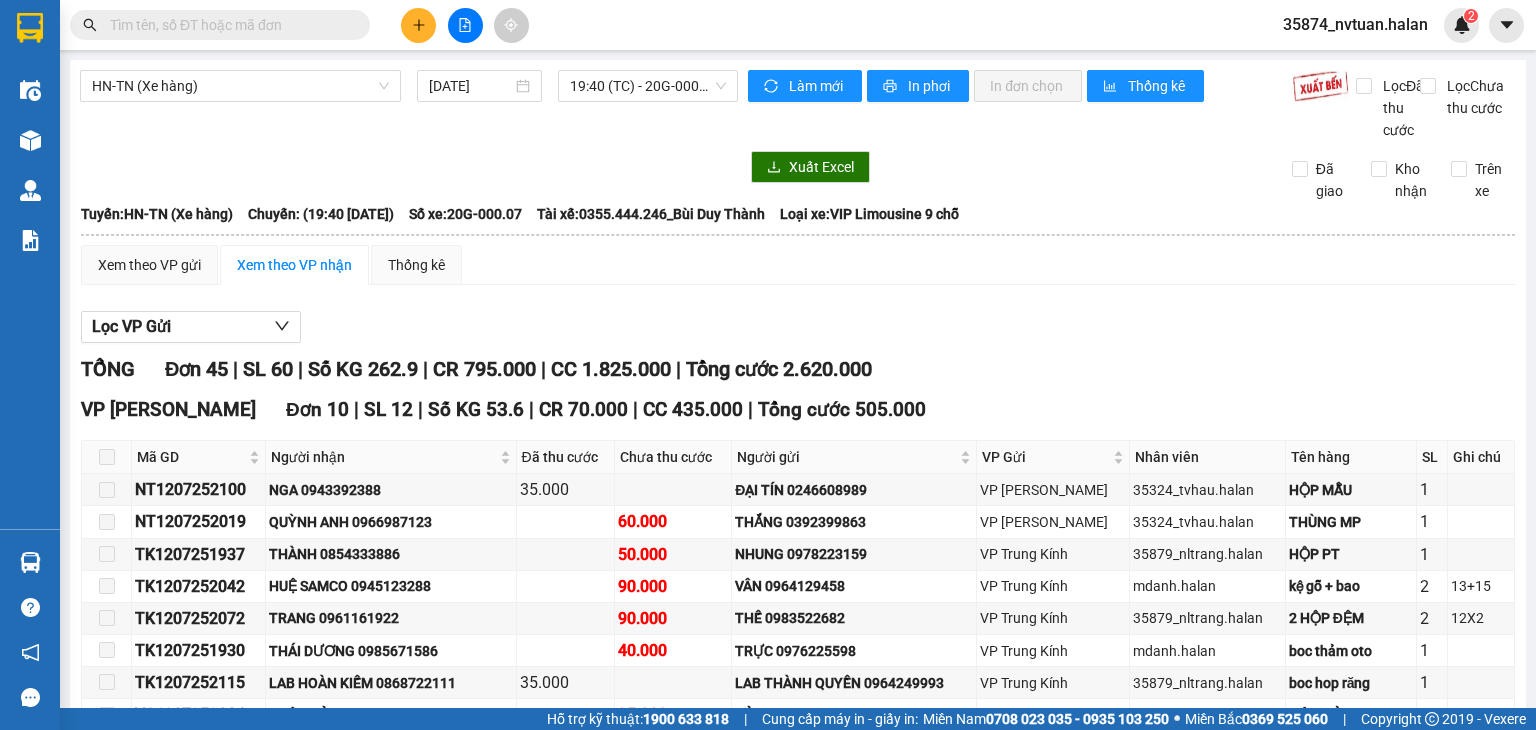 scroll, scrollTop: 0, scrollLeft: 0, axis: both 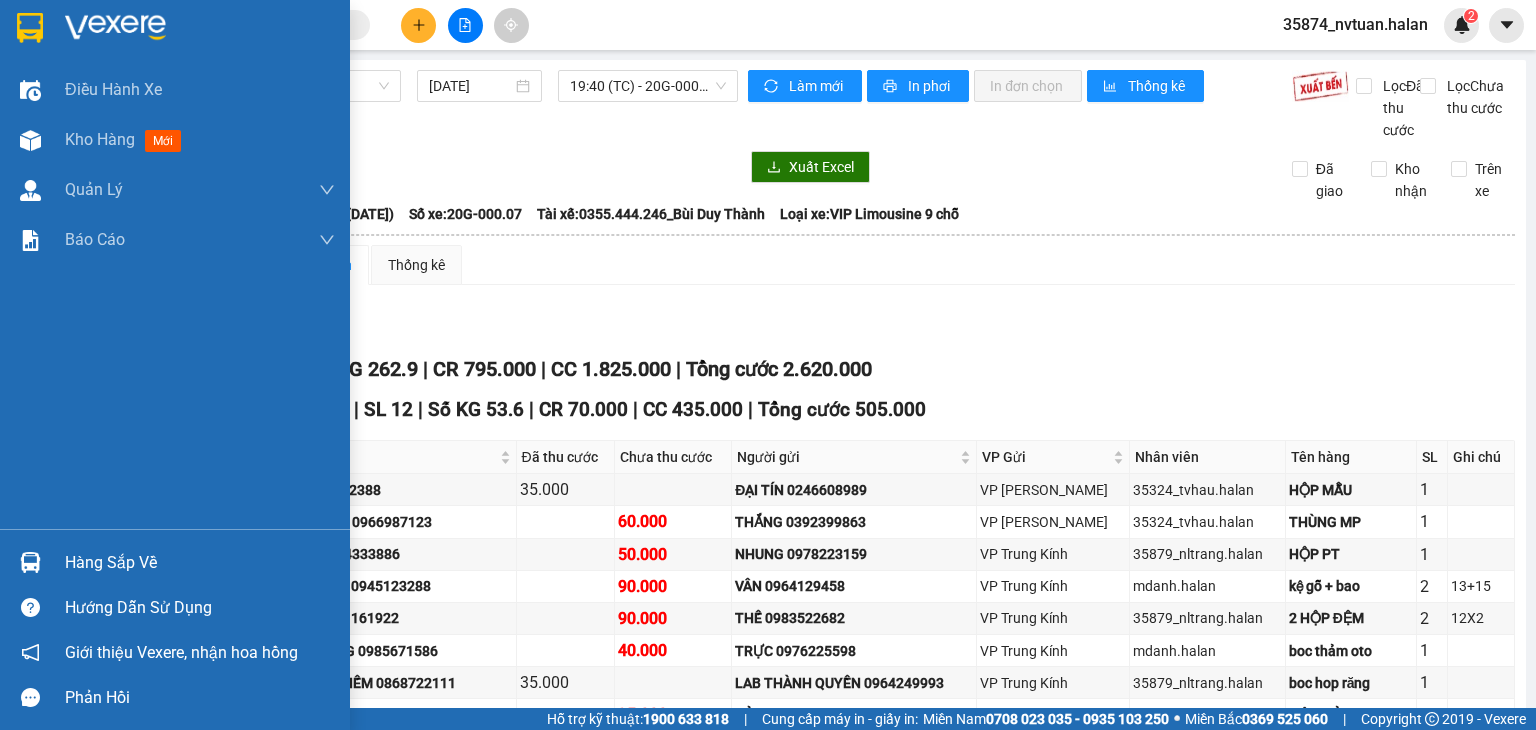 click at bounding box center (30, 562) 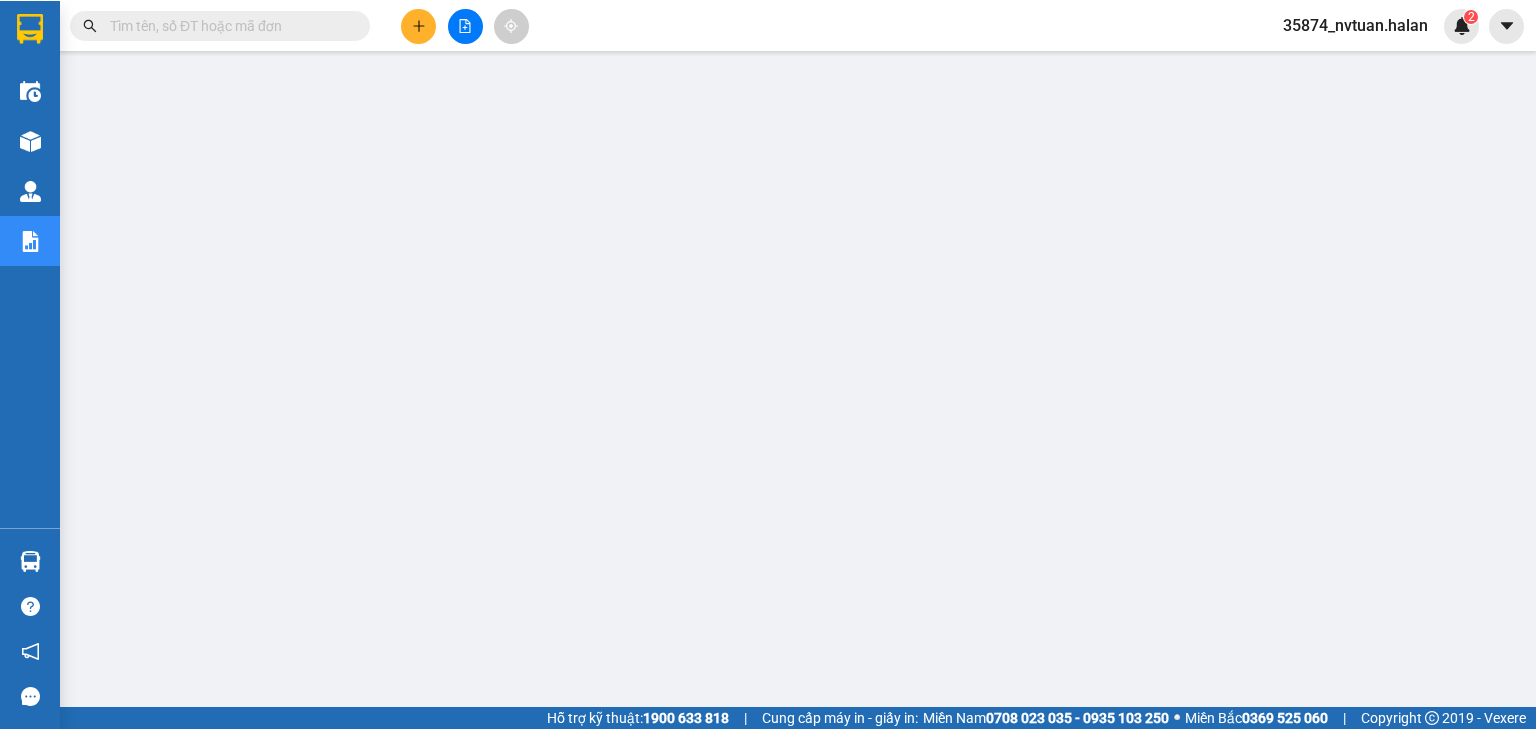 scroll, scrollTop: 0, scrollLeft: 0, axis: both 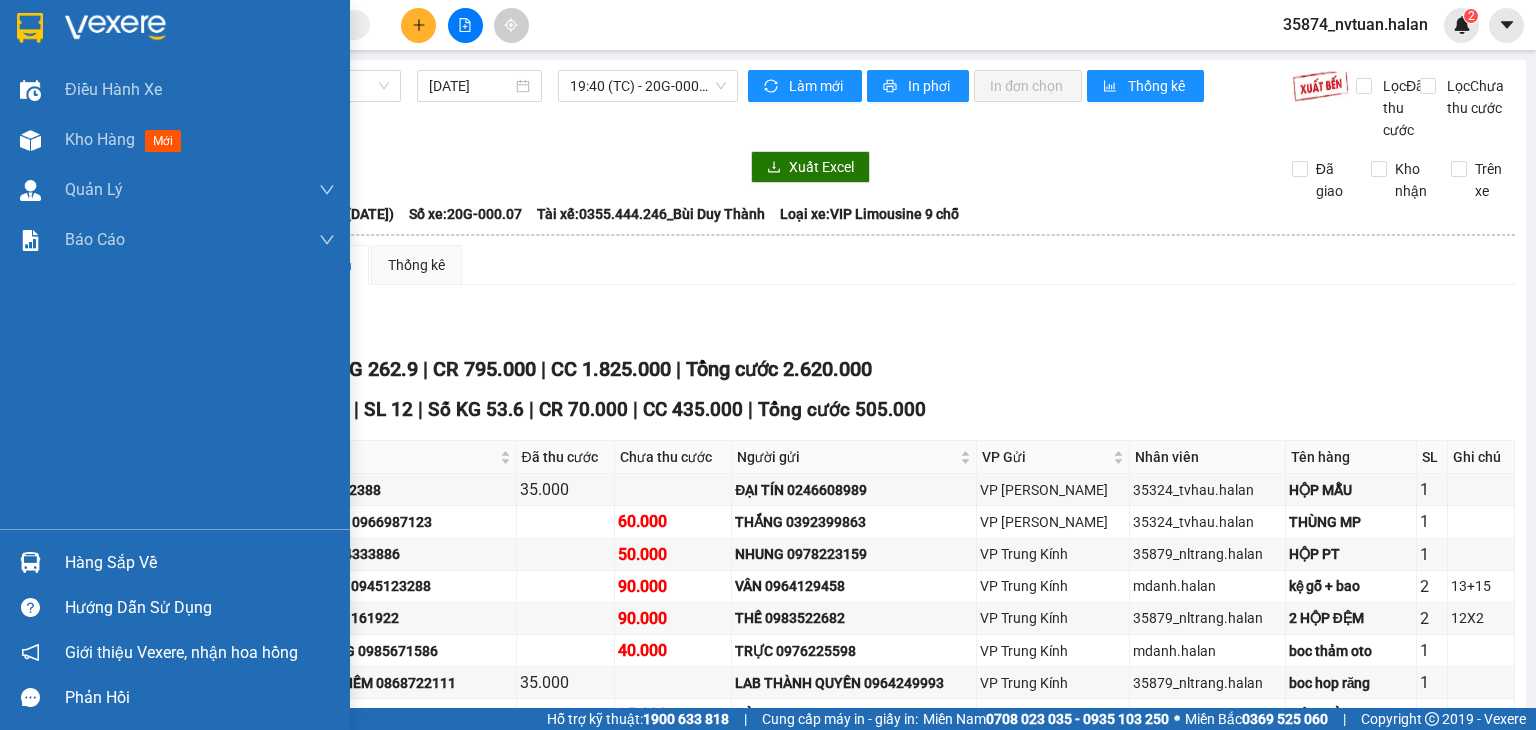 click on "Hàng sắp về" at bounding box center [200, 563] 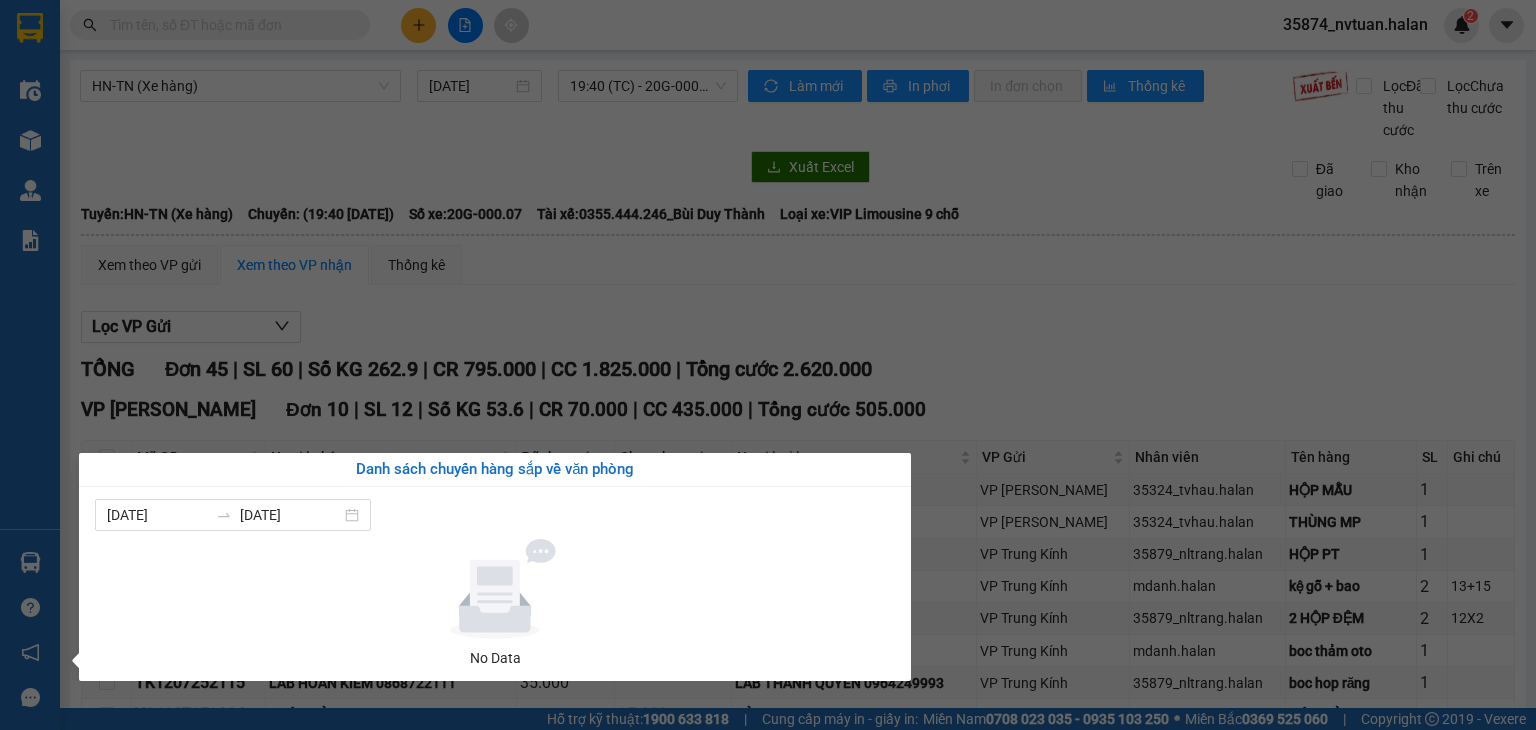 click on "Kết quả tìm kiếm ( 0 )  Bộ lọc  No Data 35874_nvtuan.halan 2     Điều hành xe     Kho hàng mới     Quản Lý Quản lý chuyến Quản lý kiểm kho     Báo cáo 12. Thống kê đơn đối tác 2. Doanh thu thực tế theo từng văn phòng 4. Thống kê đơn hàng theo văn phòng Hàng sắp về Hướng dẫn sử dụng Giới thiệu Vexere, nhận hoa hồng Phản hồi Phần mềm hỗ trợ bạn tốt chứ? HN-TN (Xe hàng) 12/07/2025 19:40   (TC)   - 20G-000.07  Làm mới In phơi In đơn chọn Thống kê Lọc  Đã thu cước Lọc  Chưa thu cước Xuất Excel Đã giao Kho nhận Trên xe Hà Lan   02083737373   271 - Dương Tự Minh - Phường Tân Long - Thái Nguyên 06:40 - 13/07/2025 Tuyến:  HN-TN (Xe hàng) Chuyến:   (19:40 - 12/07/2025) Tài xế:  0355.444.246_Bùi Duy Thành   Số xe:  20G-000.07 Loại xe:  VIP Limousine 9 chỗ Tuyến:  HN-TN (Xe hàng) Chuyến:   (19:40 - 12/07/2025) Số xe:  20G-000.07 Tài xế:  Loại xe:  TỔNG" at bounding box center (768, 365) 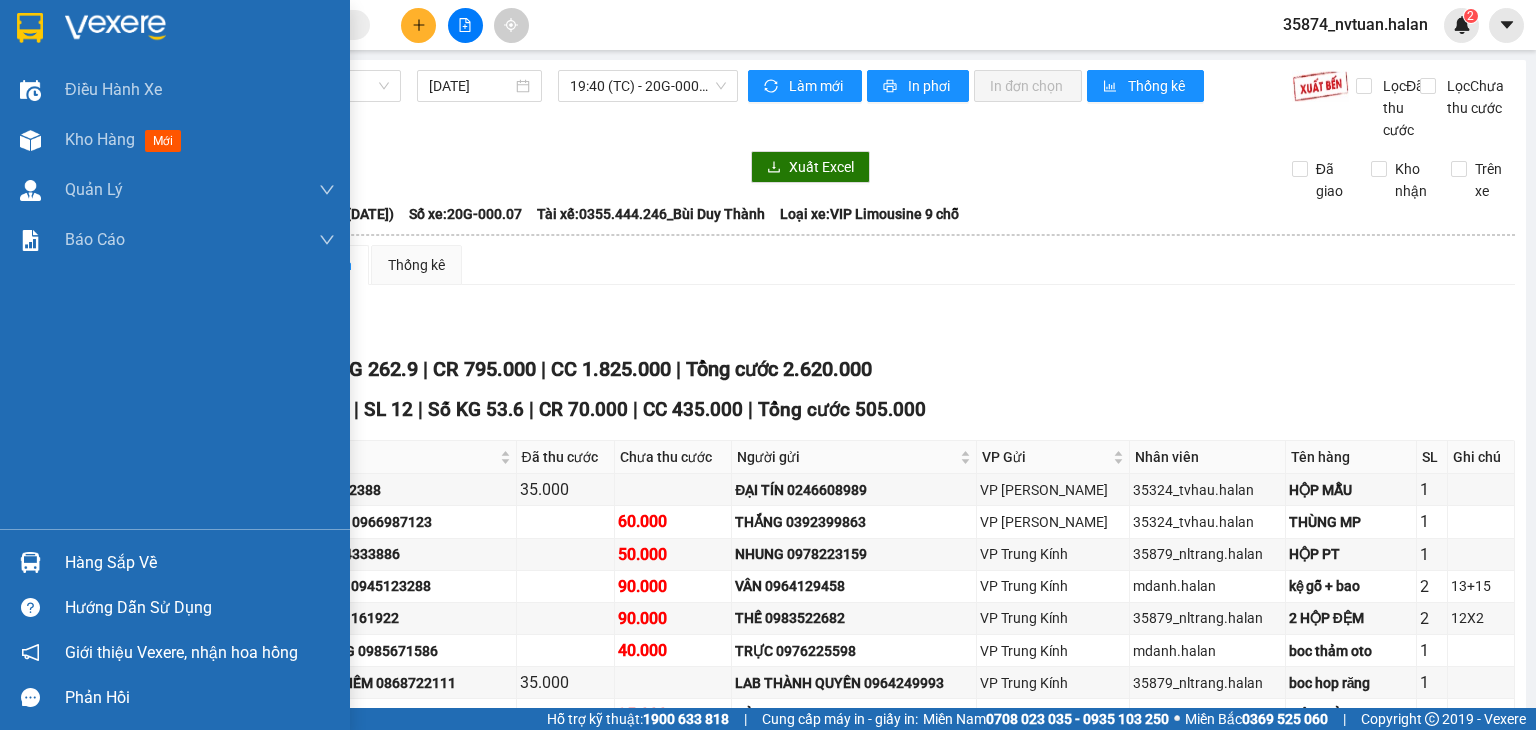click on "Hàng sắp về" at bounding box center [200, 563] 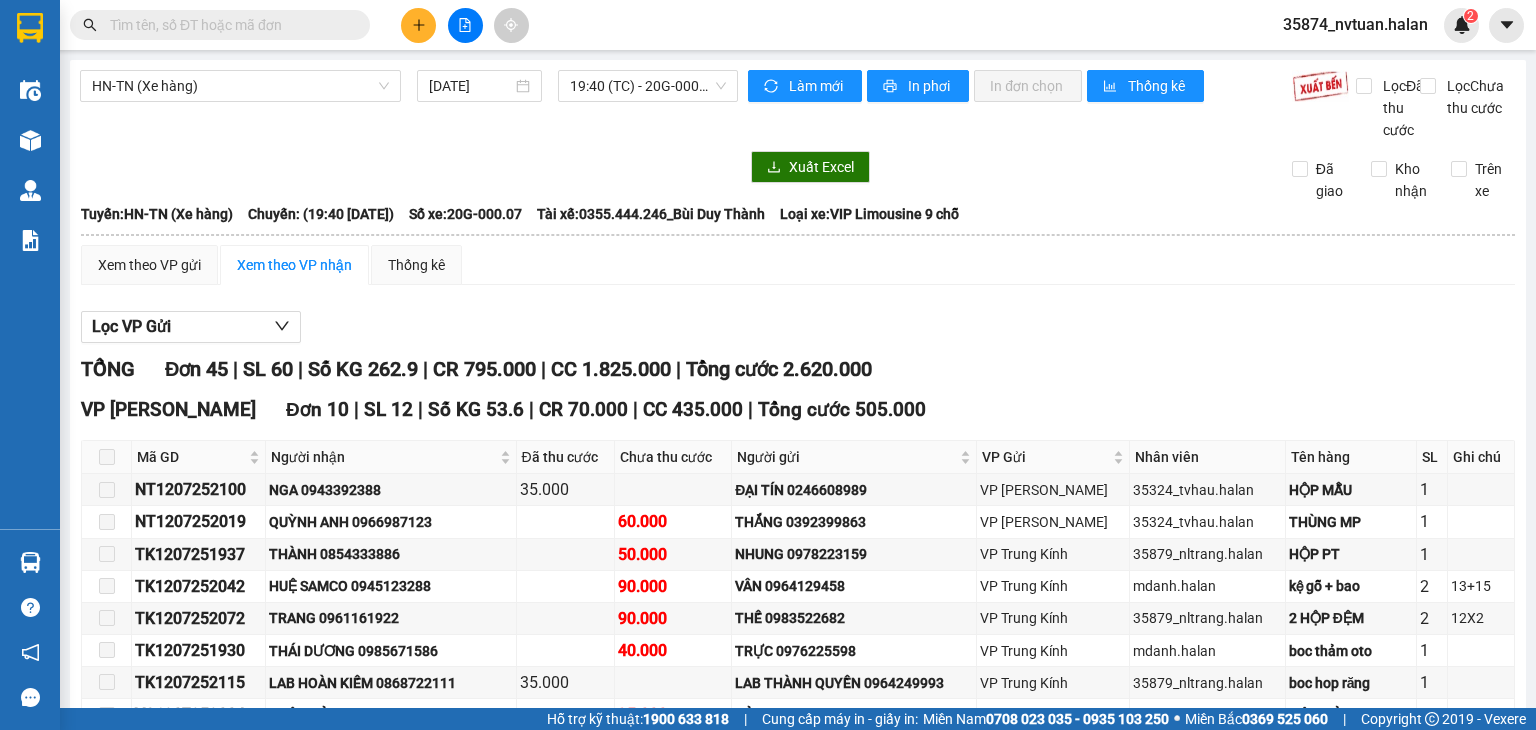 click on "Kết quả tìm kiếm ( 0 )  Bộ lọc  No Data 35874_nvtuan.halan 2     Điều hành xe     Kho hàng mới     Quản Lý Quản lý chuyến Quản lý kiểm kho     Báo cáo 12. Thống kê đơn đối tác 2. Doanh thu thực tế theo từng văn phòng 4. Thống kê đơn hàng theo văn phòng Hàng sắp về Hướng dẫn sử dụng Giới thiệu Vexere, nhận hoa hồng Phản hồi Phần mềm hỗ trợ bạn tốt chứ? HN-TN (Xe hàng) 12/07/2025 19:40   (TC)   - 20G-000.07  Làm mới In phơi In đơn chọn Thống kê Lọc  Đã thu cước Lọc  Chưa thu cước Xuất Excel Đã giao Kho nhận Trên xe Hà Lan   02083737373   271 - Dương Tự Minh - Phường Tân Long - Thái Nguyên 06:40 - 13/07/2025 Tuyến:  HN-TN (Xe hàng) Chuyến:   (19:40 - 12/07/2025) Tài xế:  0355.444.246_Bùi Duy Thành   Số xe:  20G-000.07 Loại xe:  VIP Limousine 9 chỗ Tuyến:  HN-TN (Xe hàng) Chuyến:   (19:40 - 12/07/2025) Số xe:  20G-000.07 Tài xế:  Loại xe:  TỔNG" at bounding box center (768, 365) 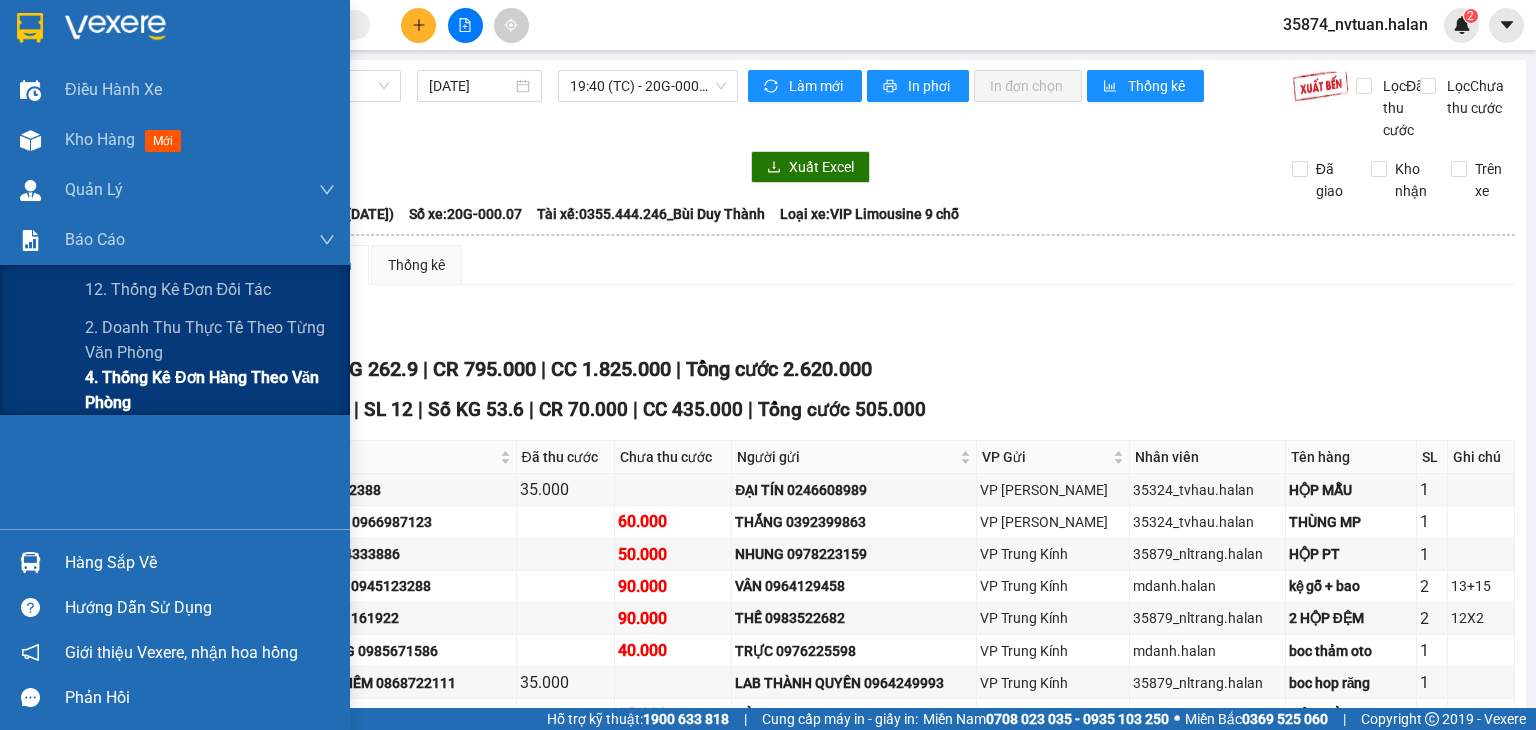drag, startPoint x: 128, startPoint y: 382, endPoint x: 150, endPoint y: 390, distance: 23.409399 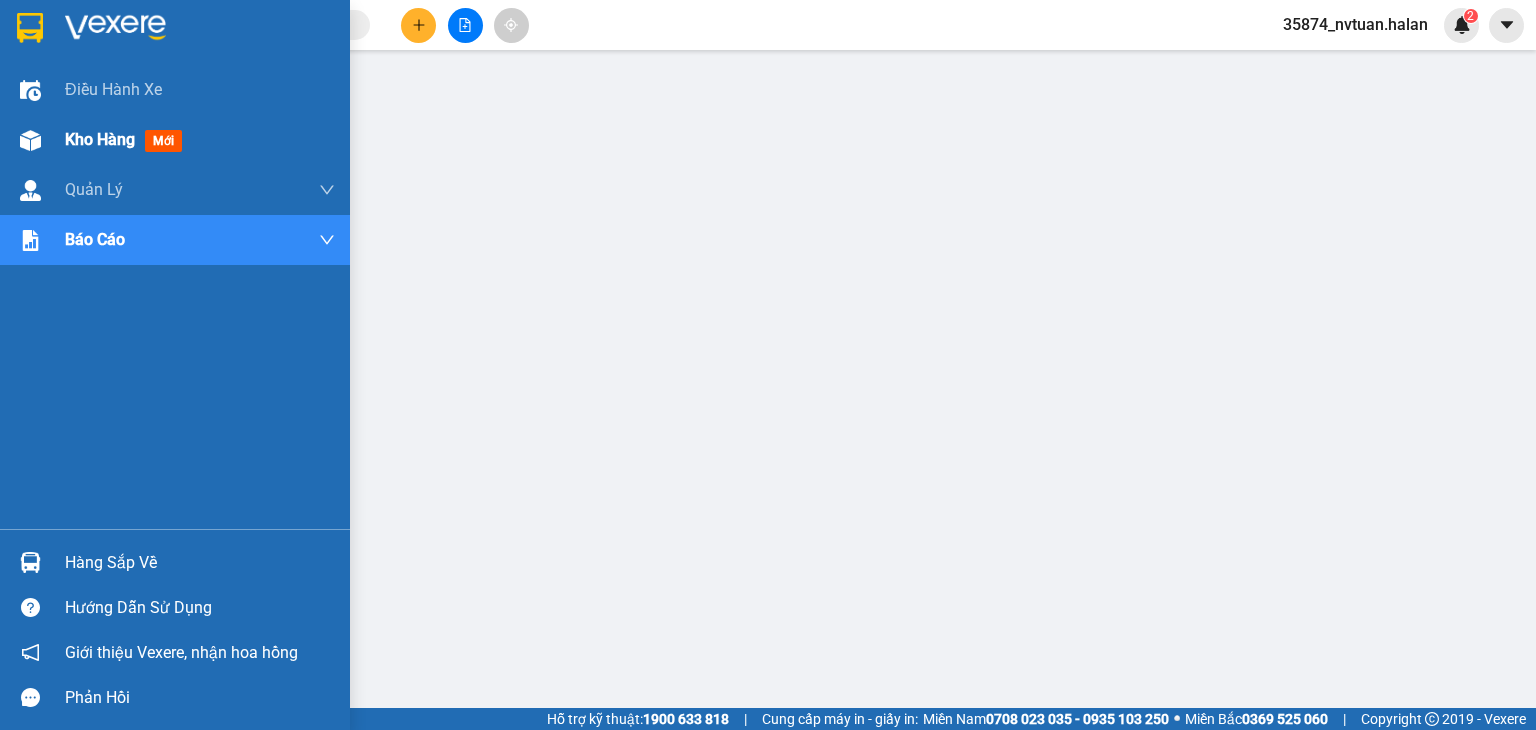 click at bounding box center [30, 140] 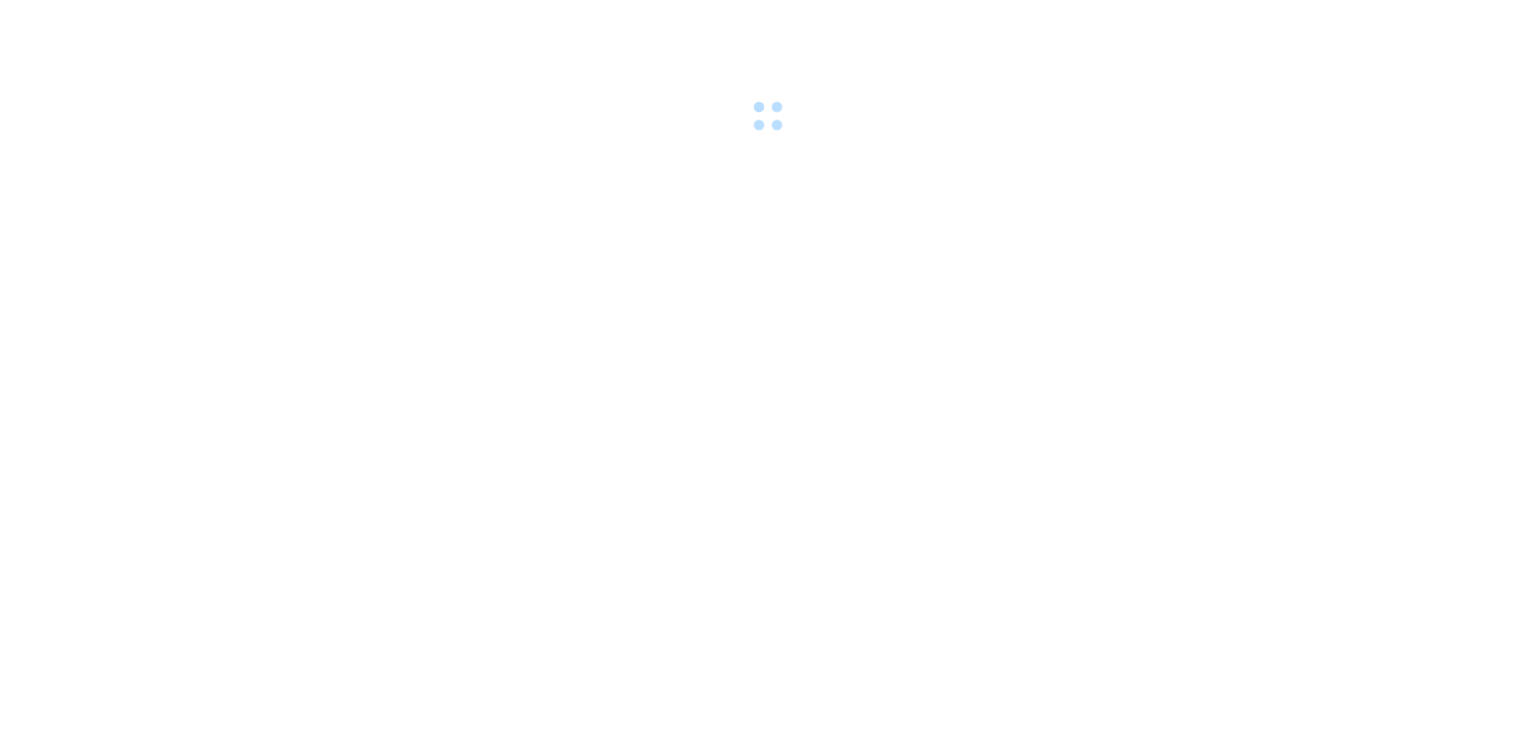 scroll, scrollTop: 0, scrollLeft: 0, axis: both 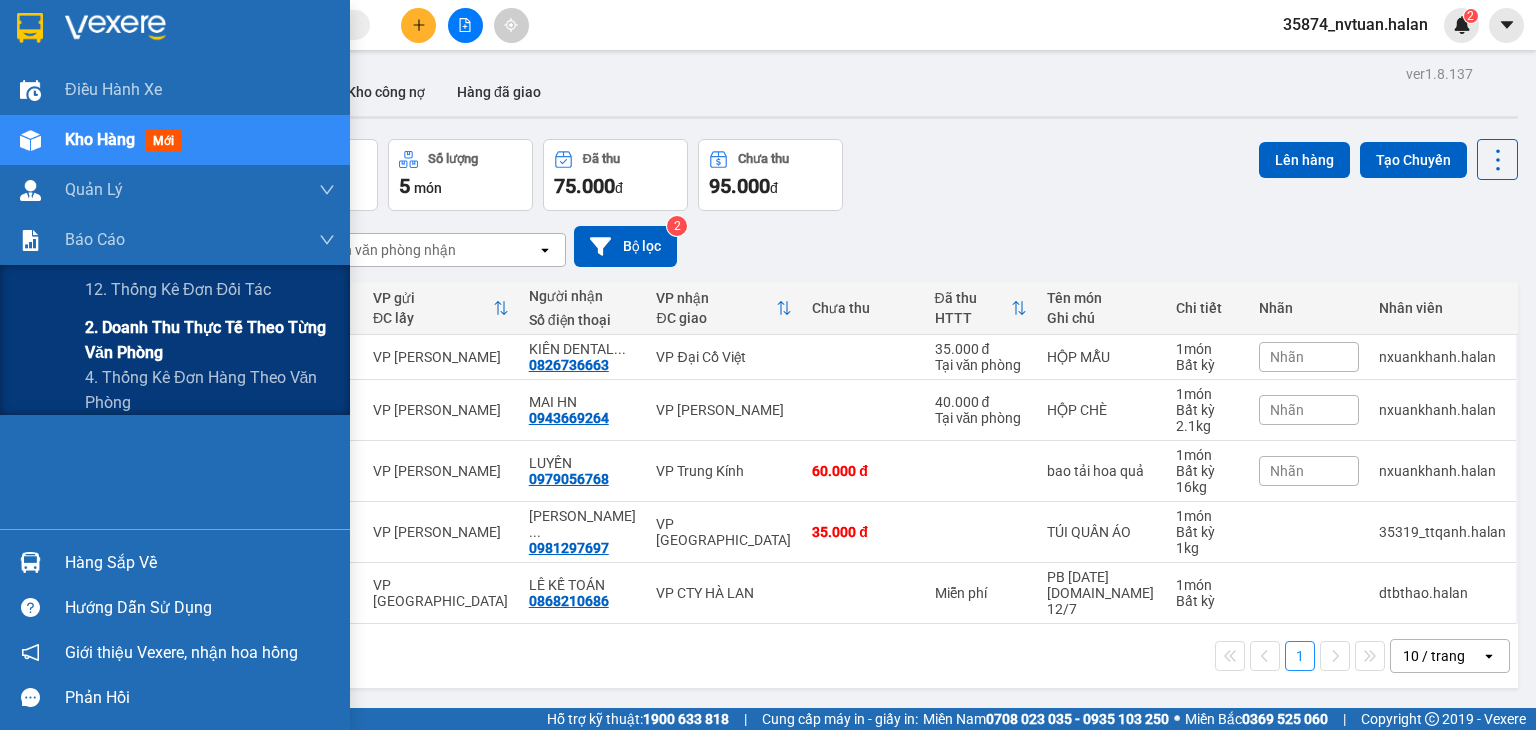 click on "2. Doanh thu thực tế theo từng văn phòng" at bounding box center [210, 340] 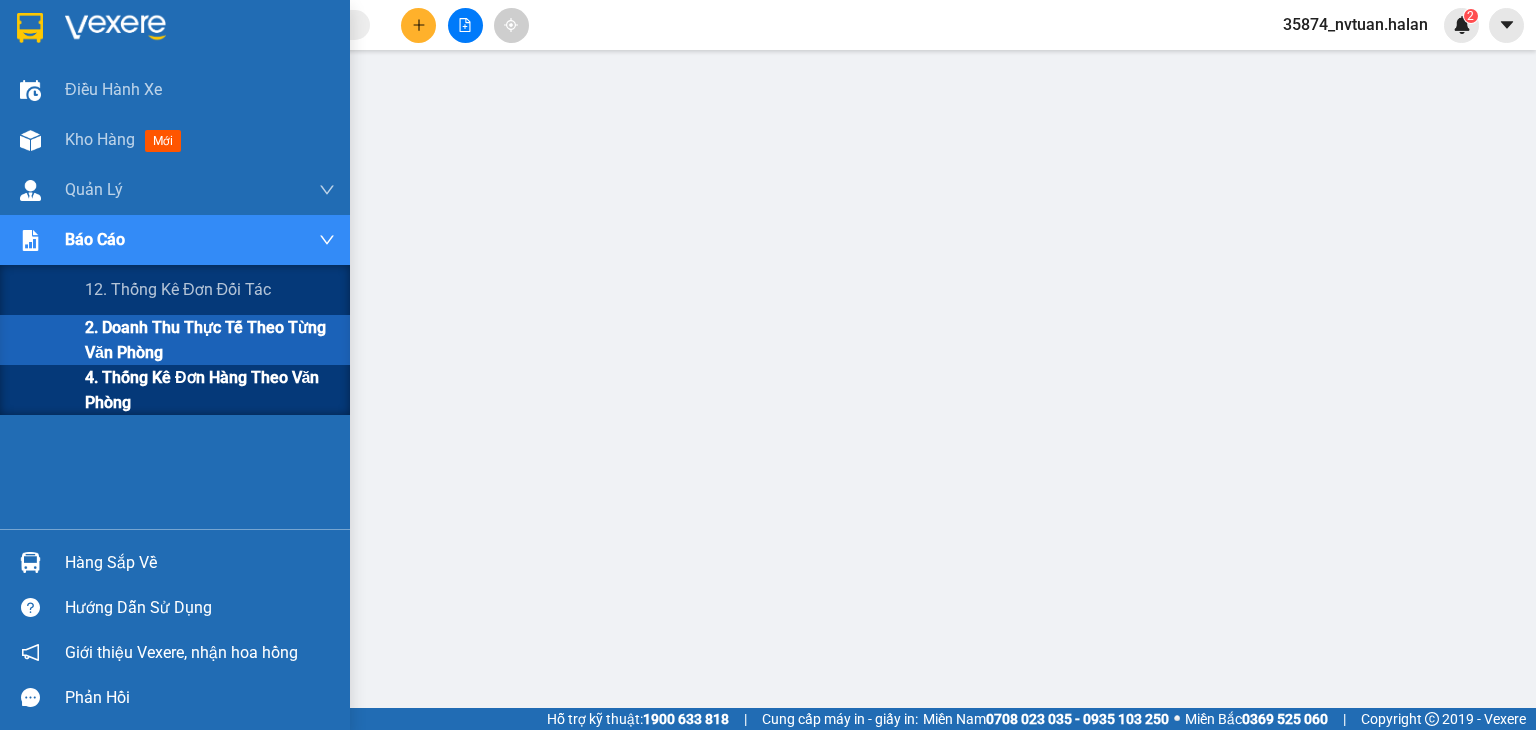 click on "4. Thống kê đơn hàng theo văn phòng" at bounding box center (210, 390) 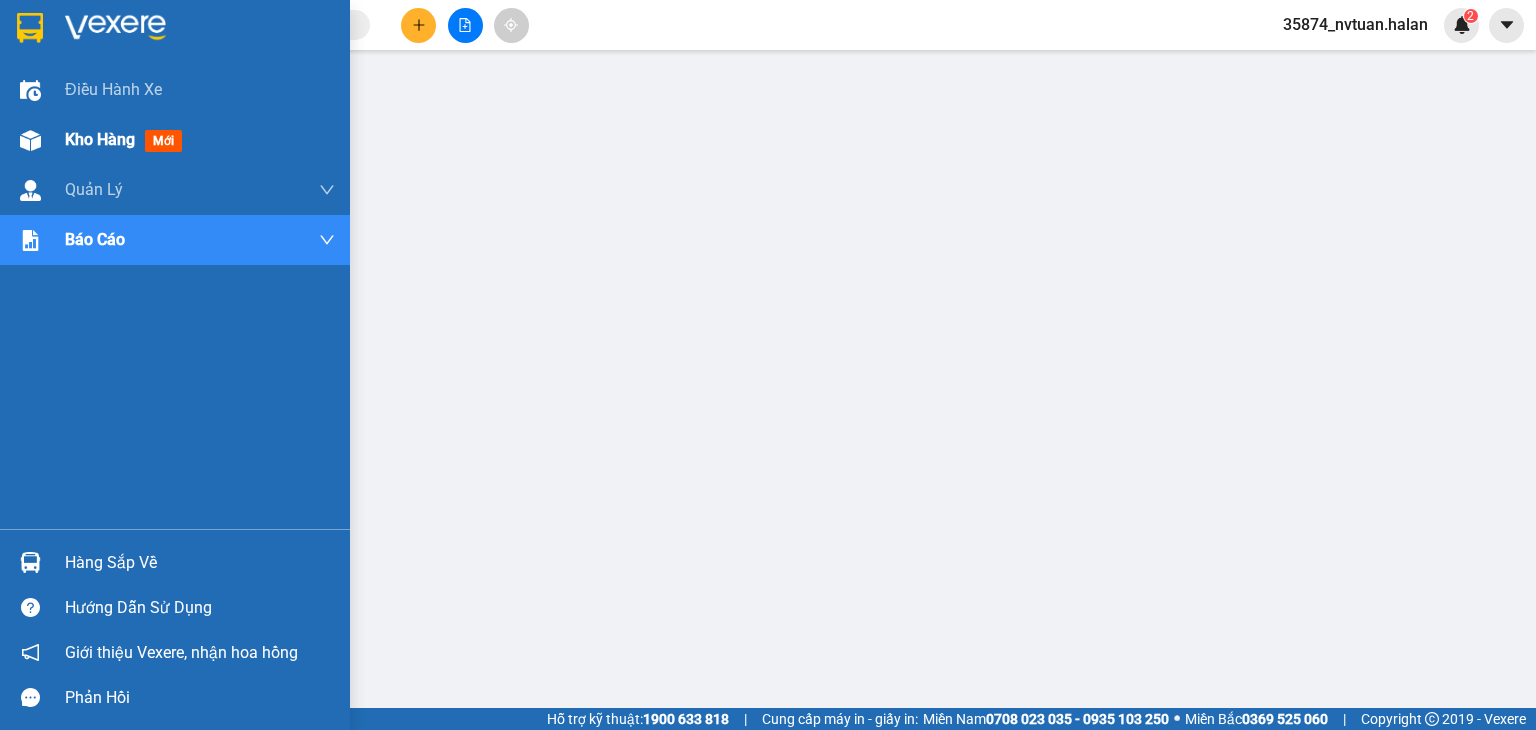 click on "Kho hàng" at bounding box center (100, 139) 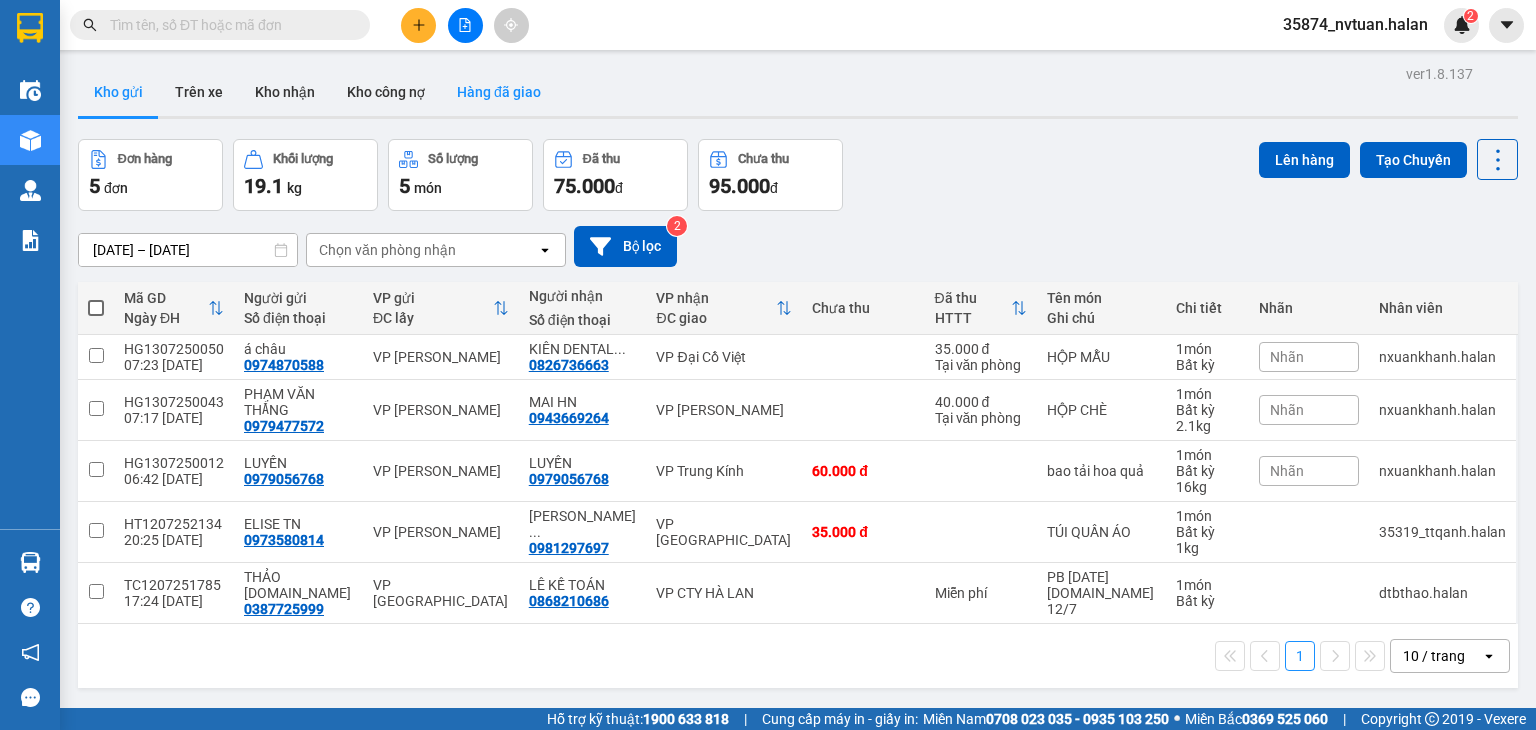 click on "Hàng đã giao" at bounding box center [499, 92] 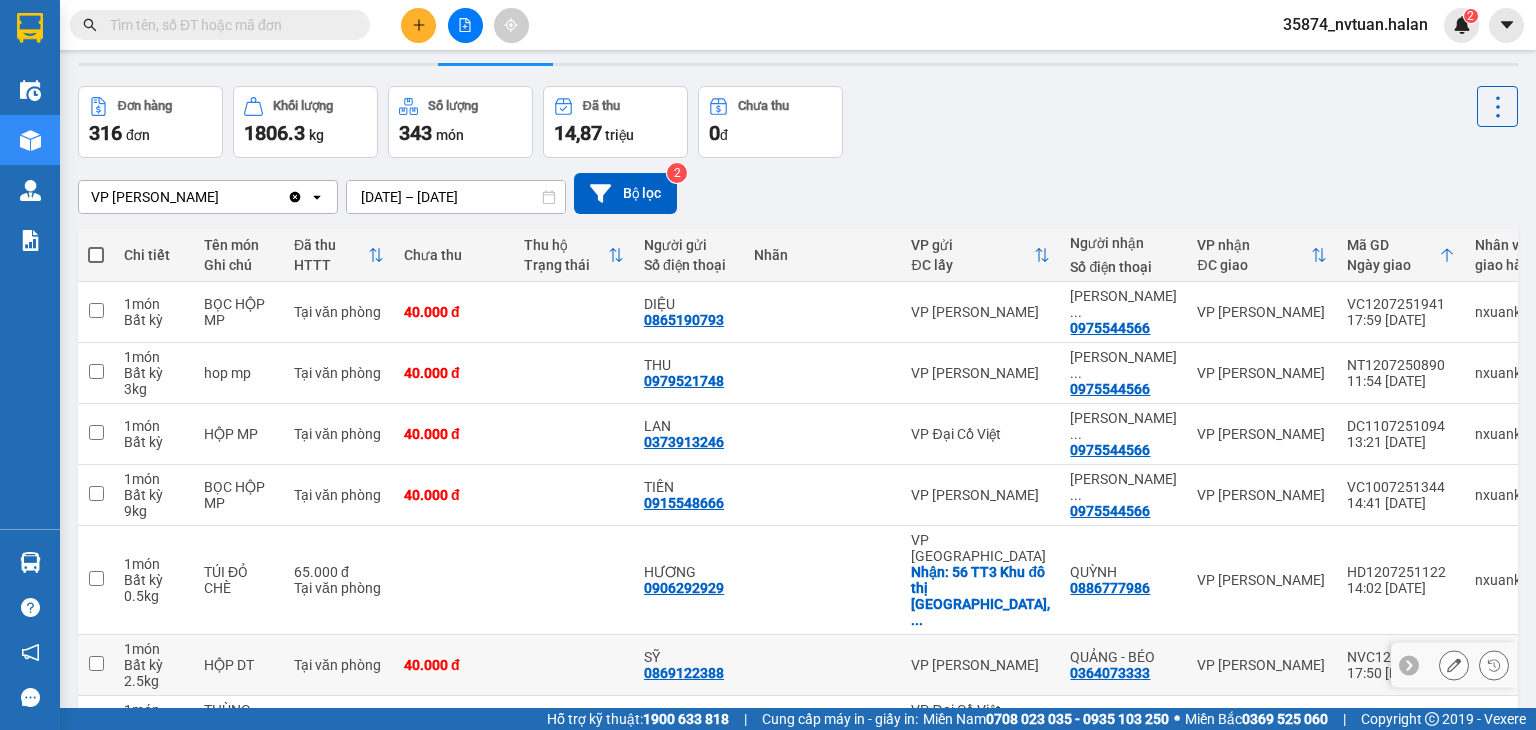 scroll, scrollTop: 8, scrollLeft: 0, axis: vertical 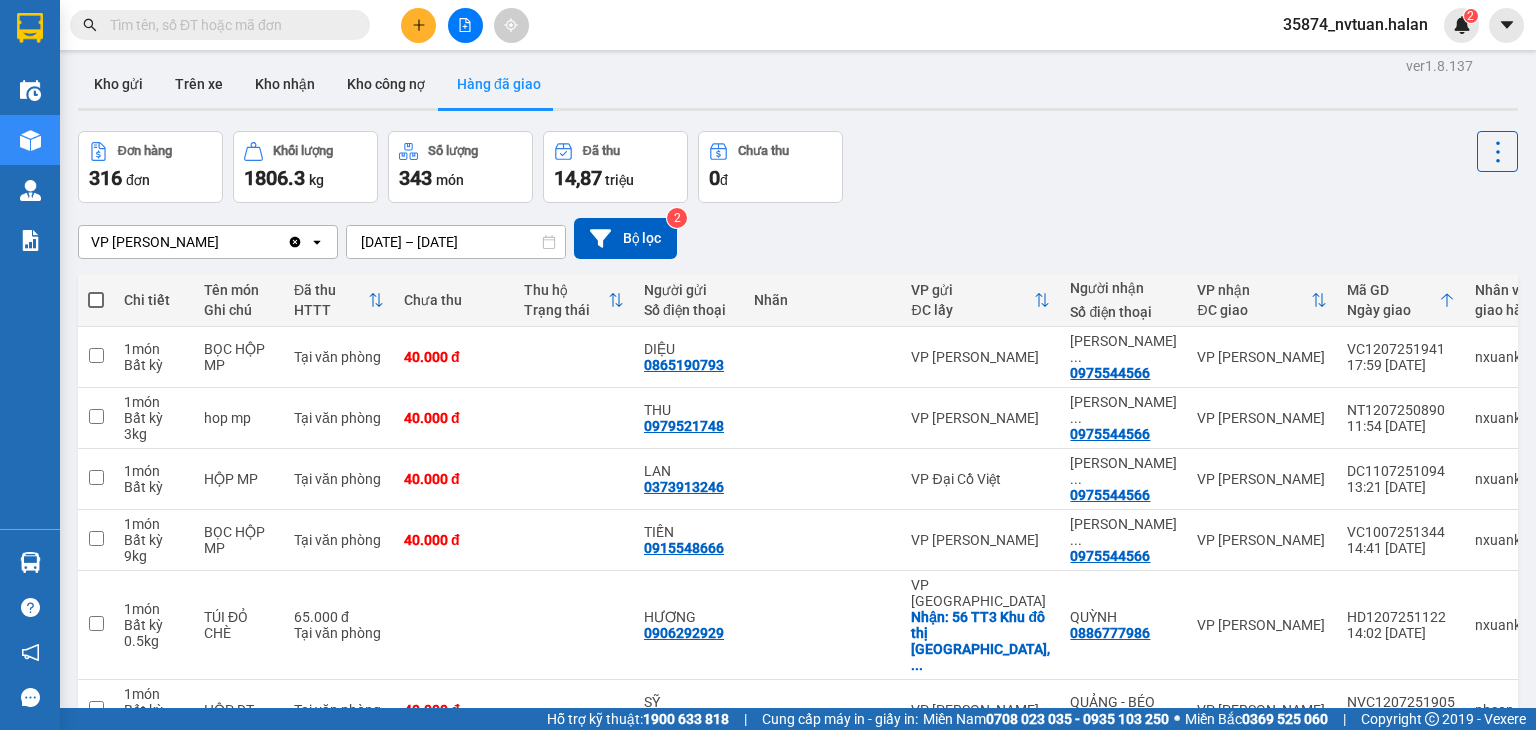 click on "11/07/2025 – 13/07/2025" at bounding box center (456, 242) 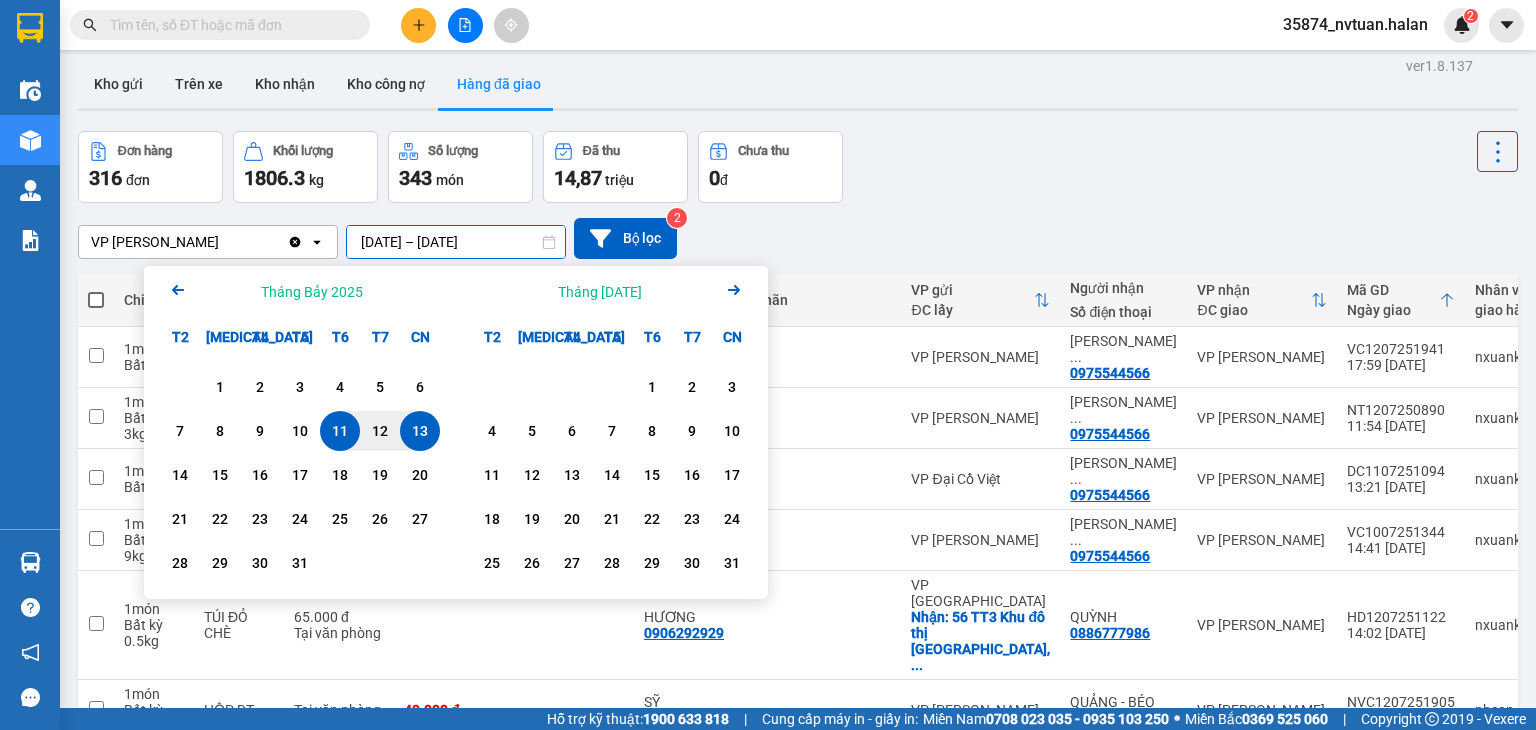 click on "11" at bounding box center (340, 431) 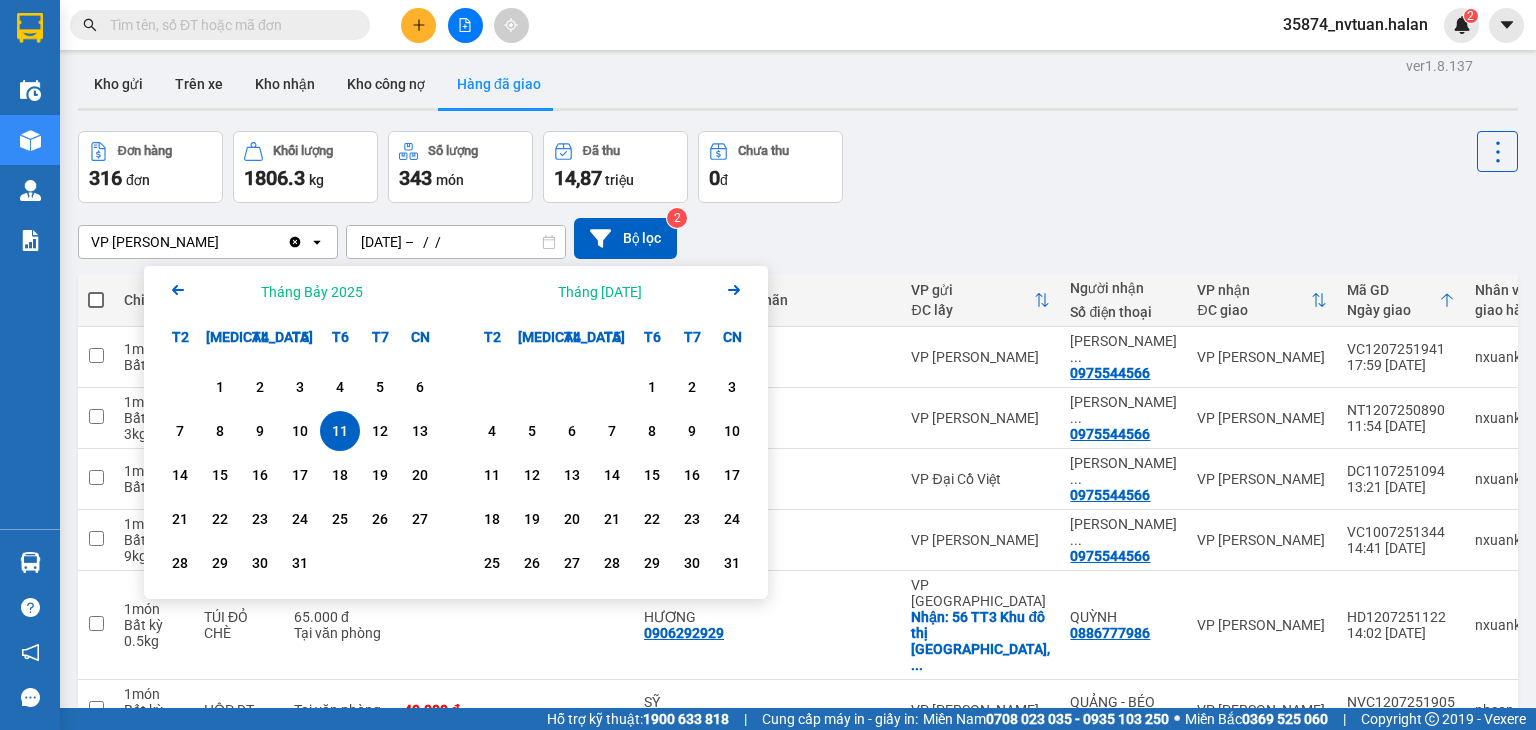 click on "11" at bounding box center (340, 431) 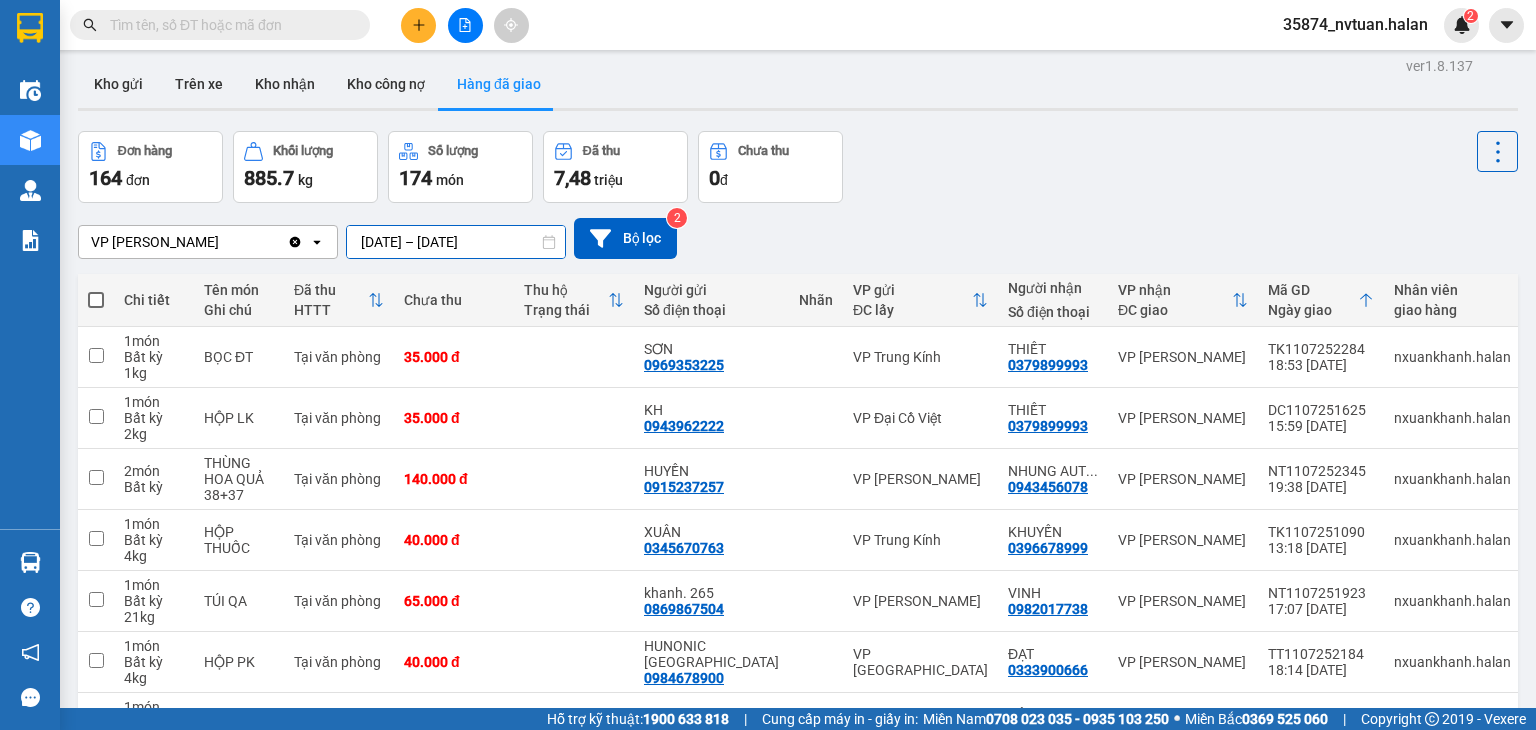 click on "11/07/2025 – 11/07/2025" at bounding box center (456, 242) 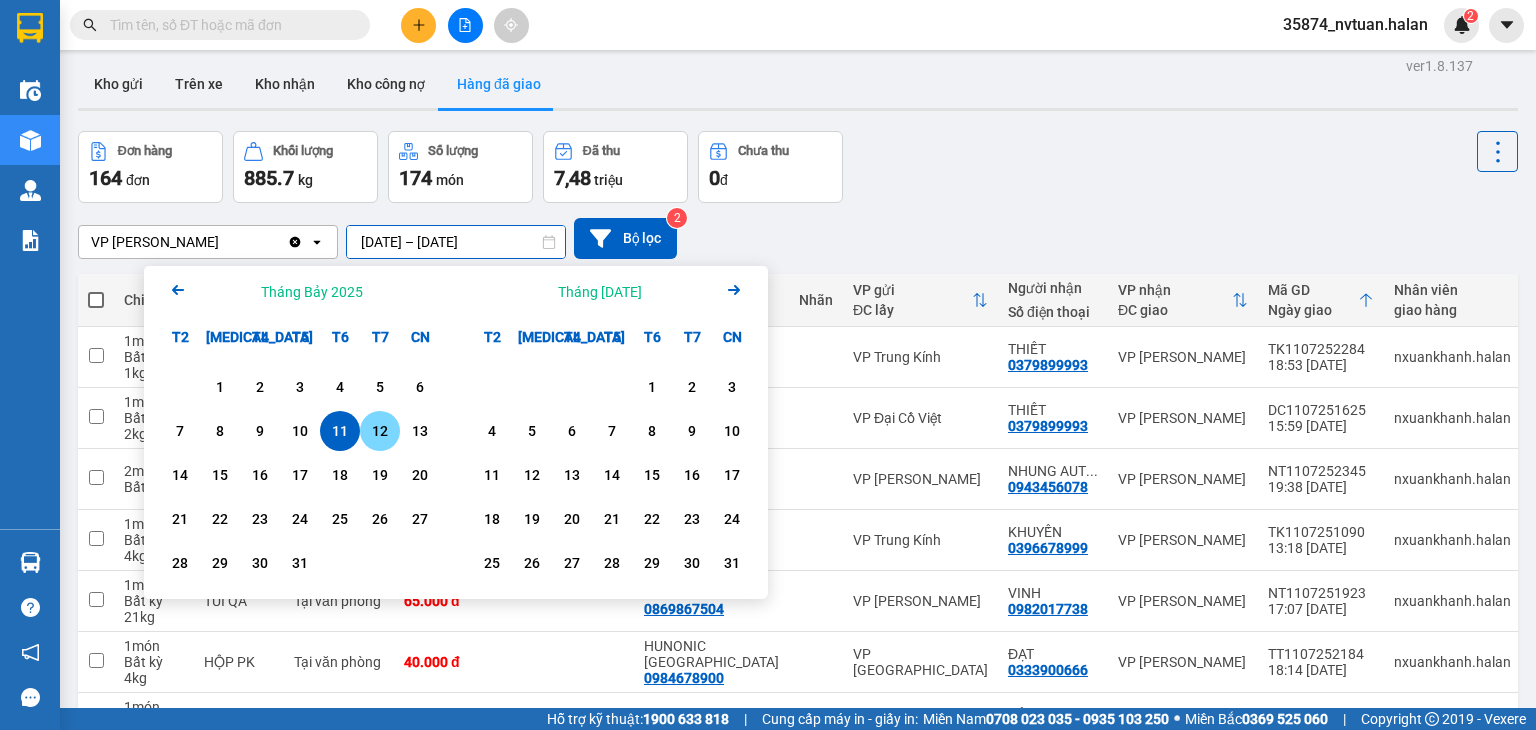 click on "12" at bounding box center [380, 431] 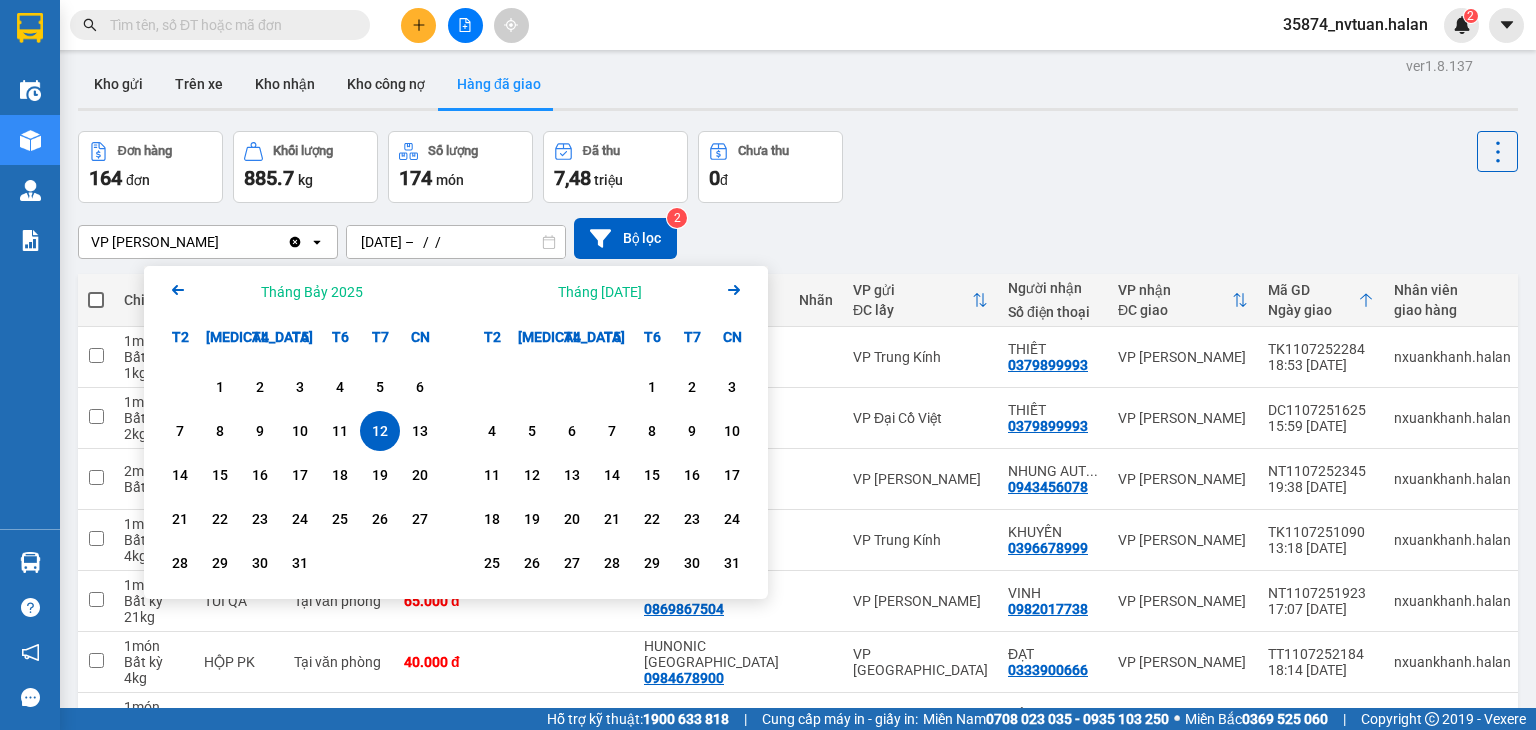 click on "12" at bounding box center (380, 431) 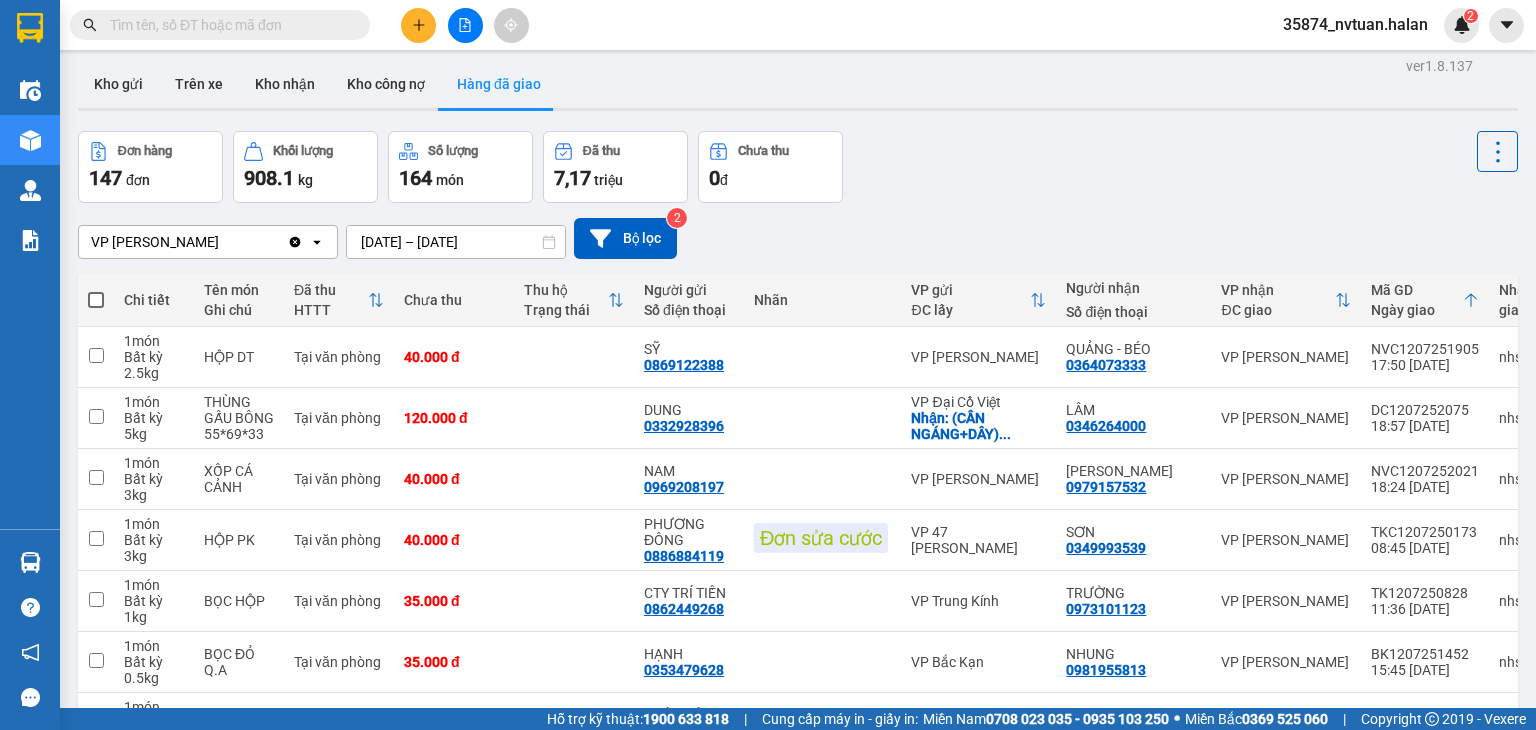 scroll, scrollTop: 0, scrollLeft: 0, axis: both 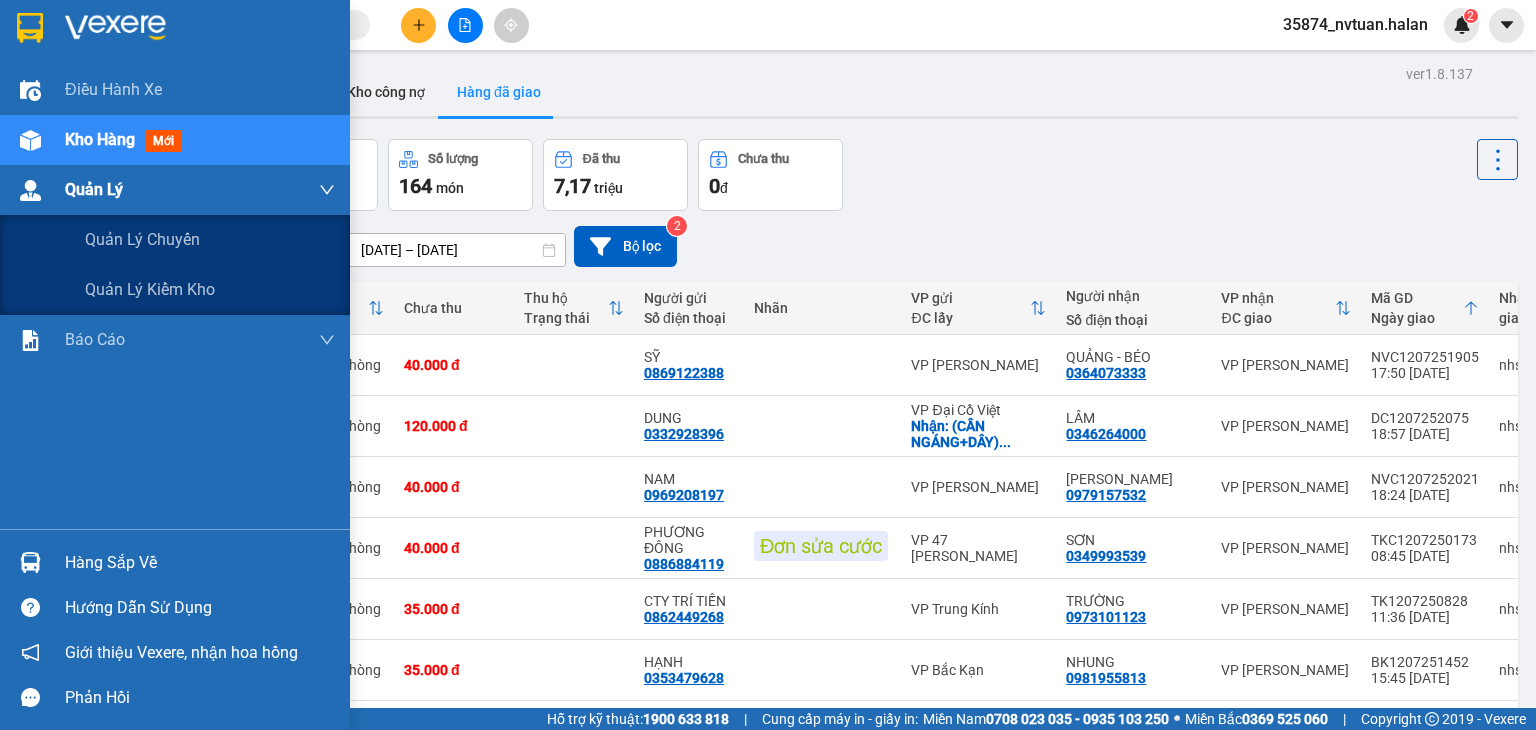 click on "Quản Lý" at bounding box center [175, 190] 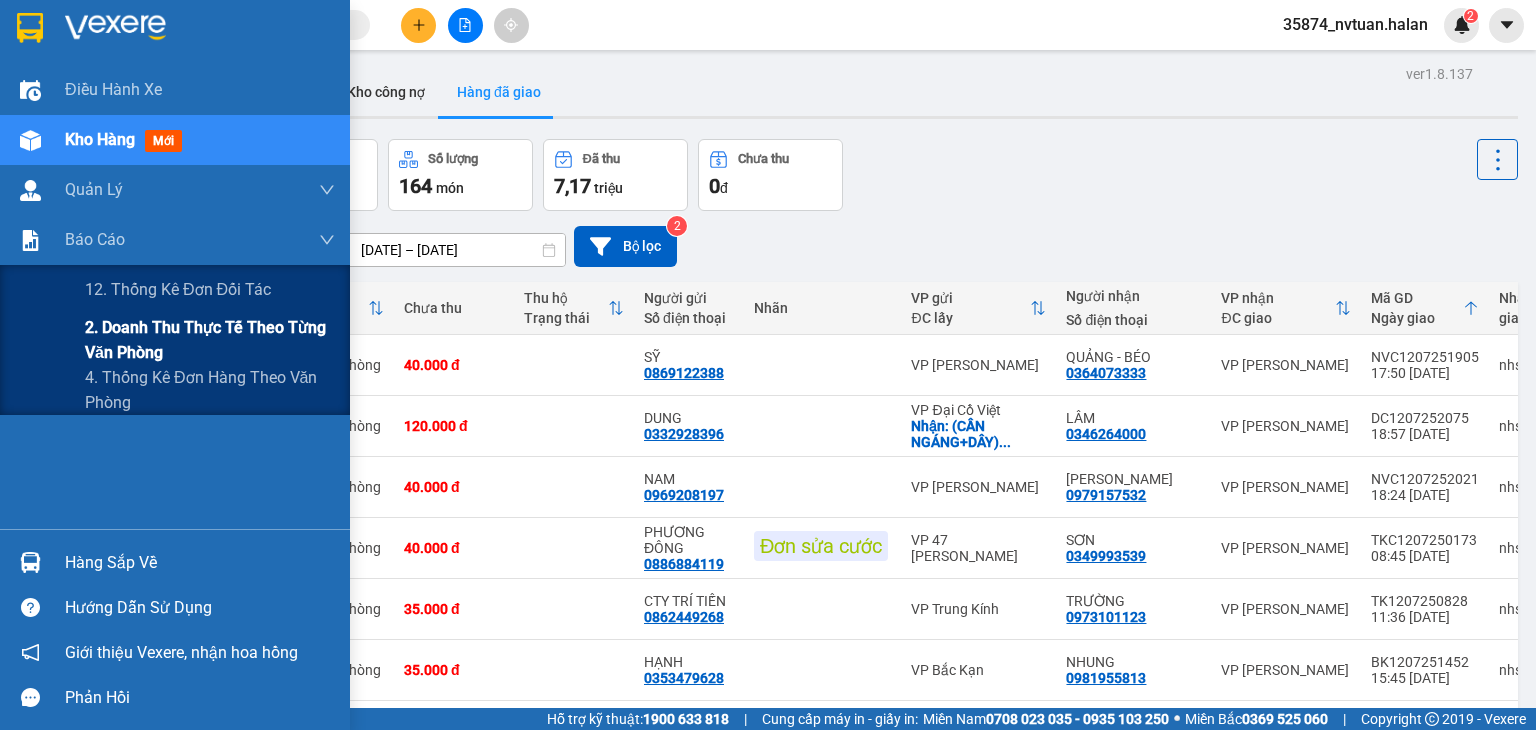 click on "2. Doanh thu thực tế theo từng văn phòng" at bounding box center (210, 340) 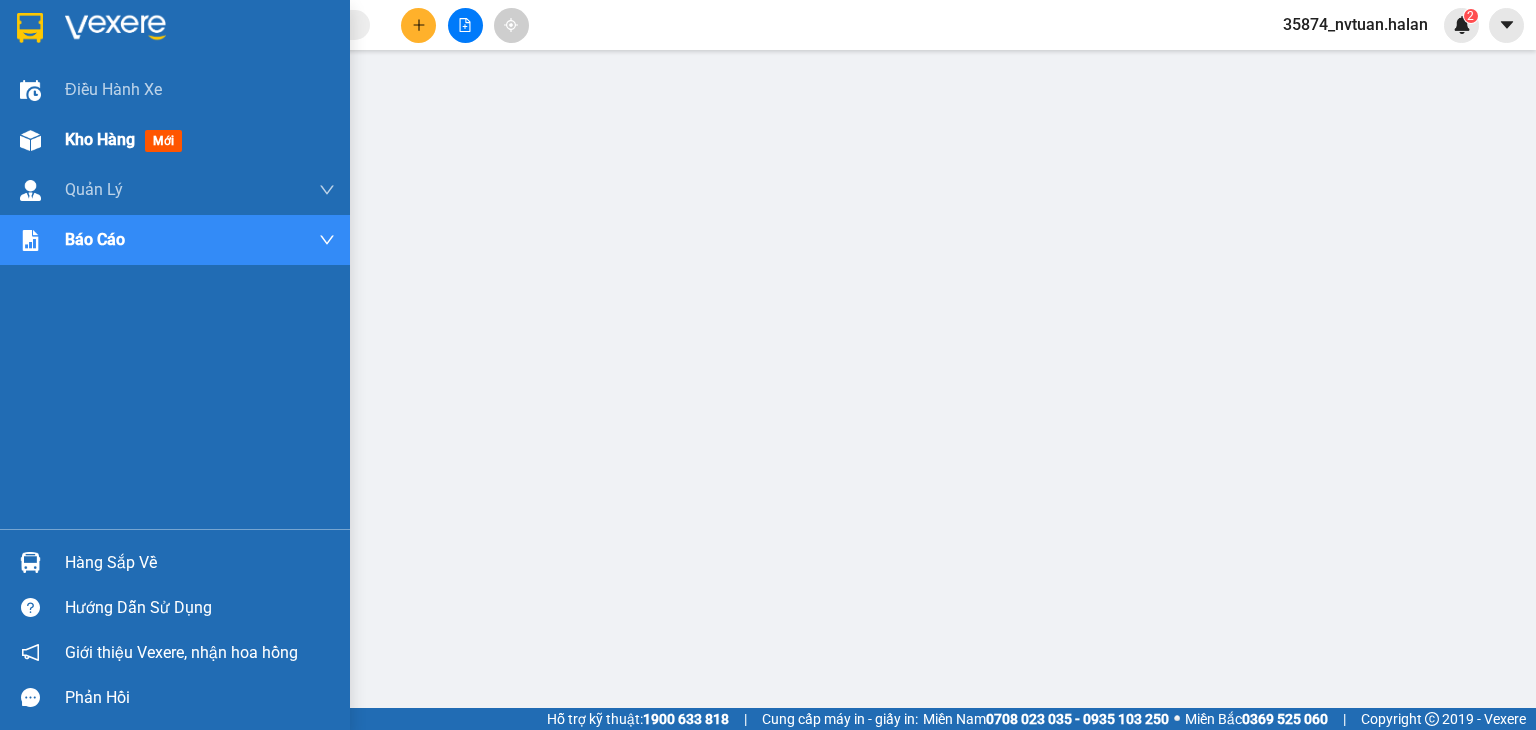 click on "Kho hàng mới" at bounding box center [200, 140] 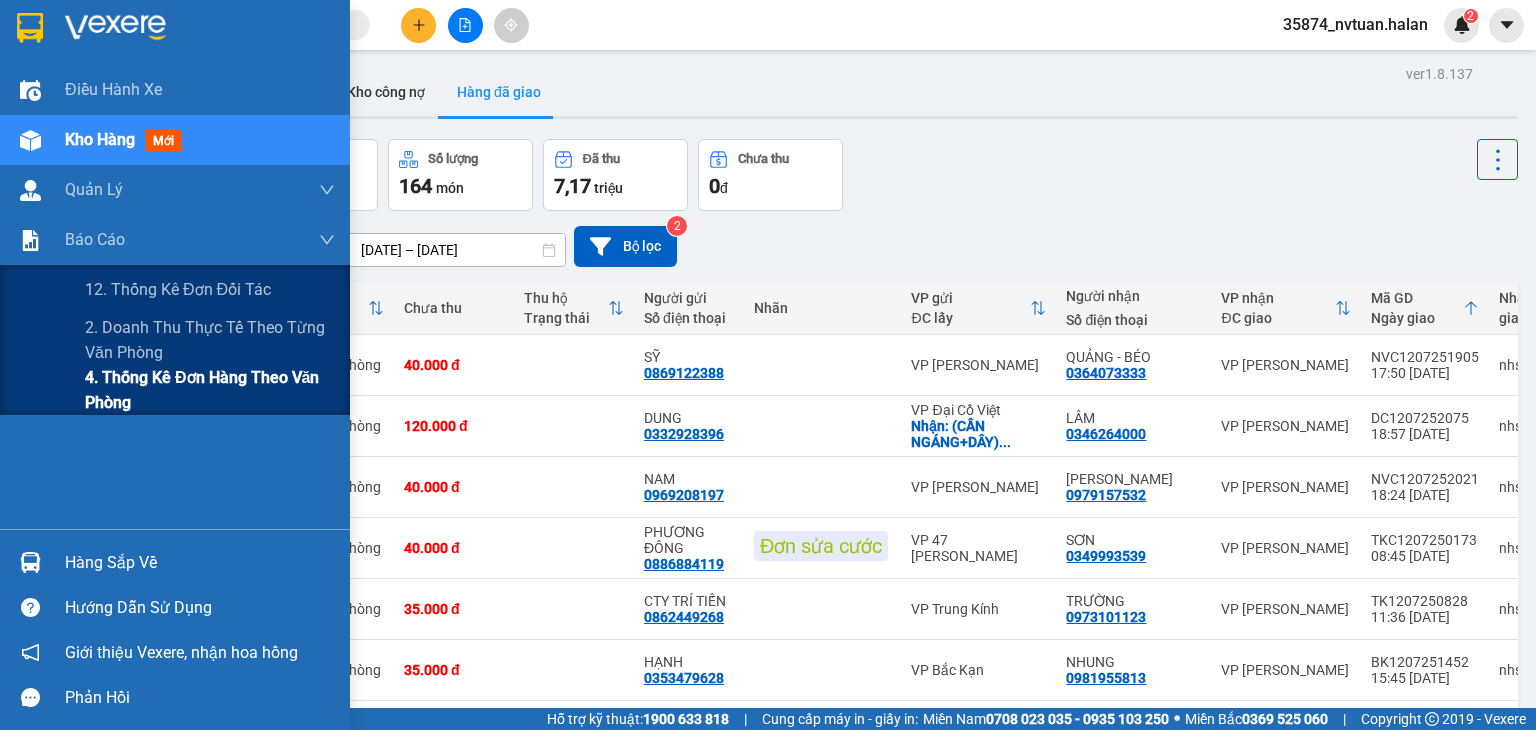 click on "4. Thống kê đơn hàng theo văn phòng" at bounding box center (210, 390) 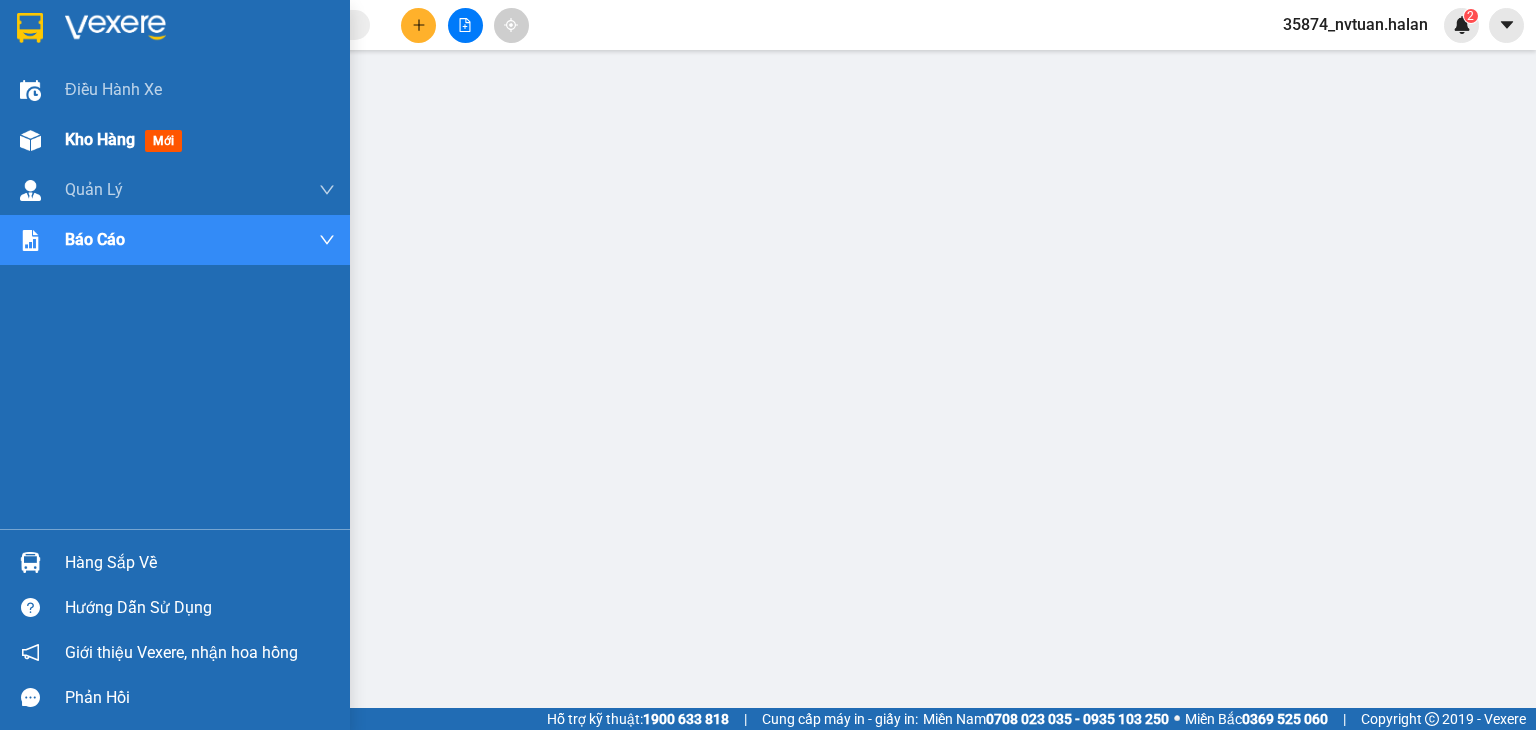 click on "Kho hàng mới" at bounding box center (200, 140) 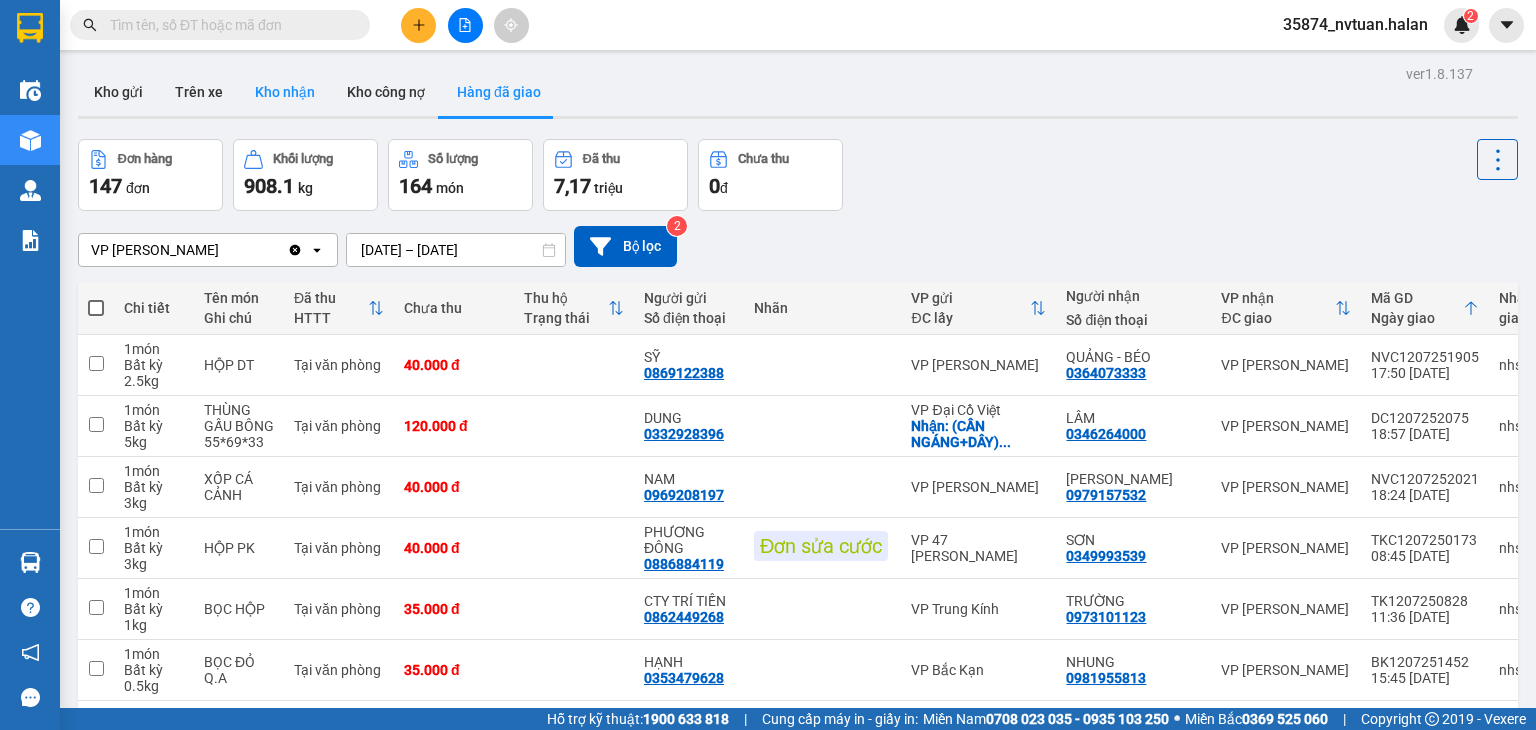 click on "Kho nhận" at bounding box center [285, 92] 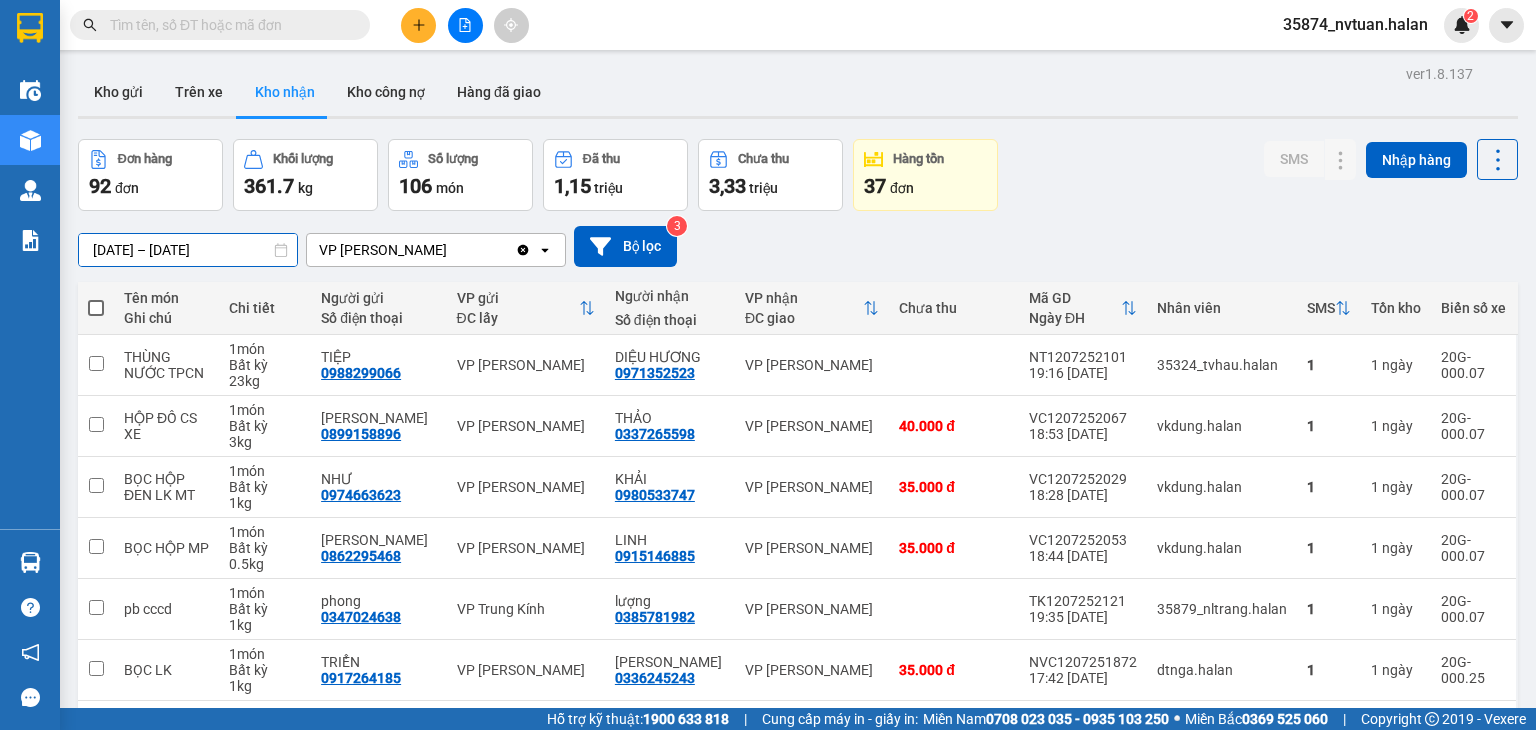 click on "15/05/2025 – 13/07/2025" at bounding box center (188, 250) 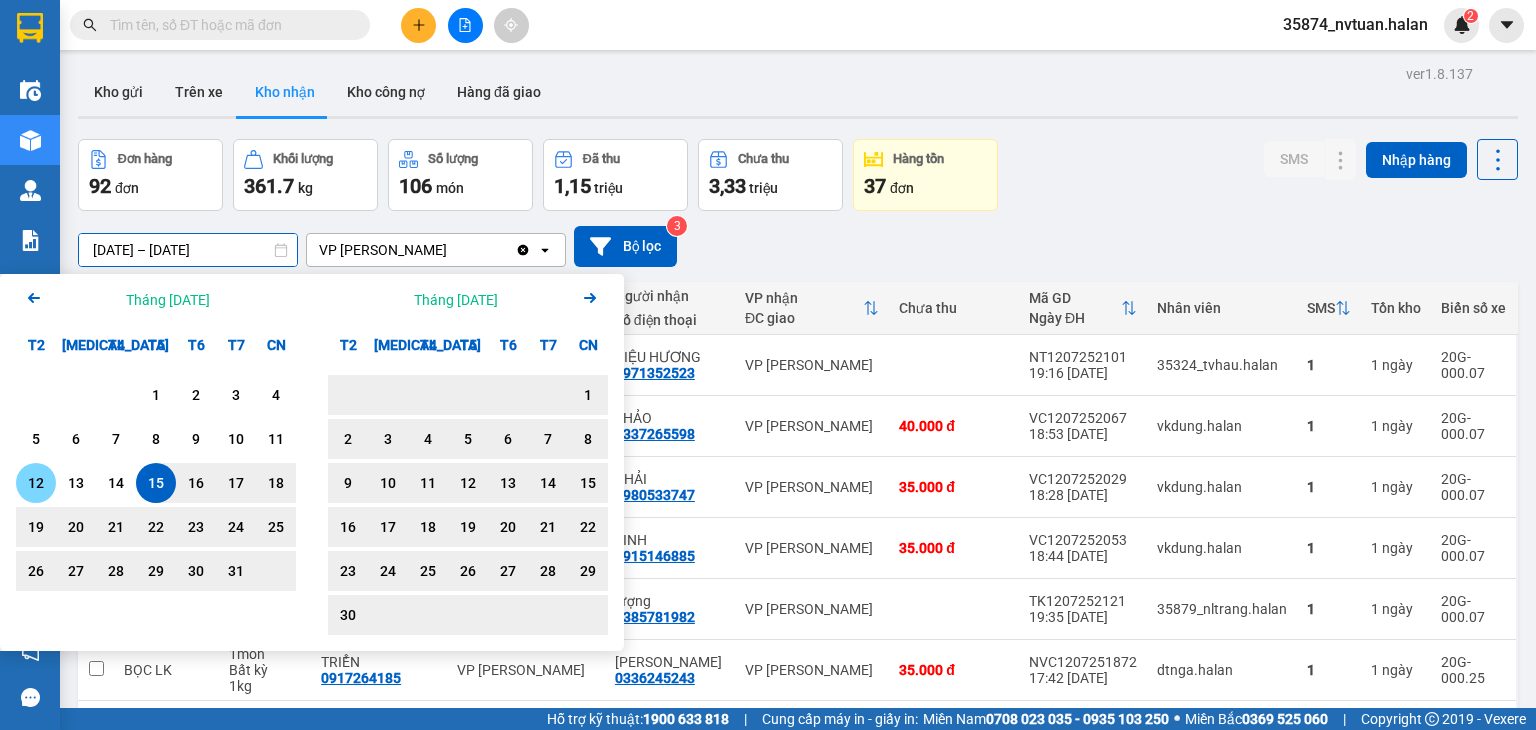 click on "12" at bounding box center [36, 483] 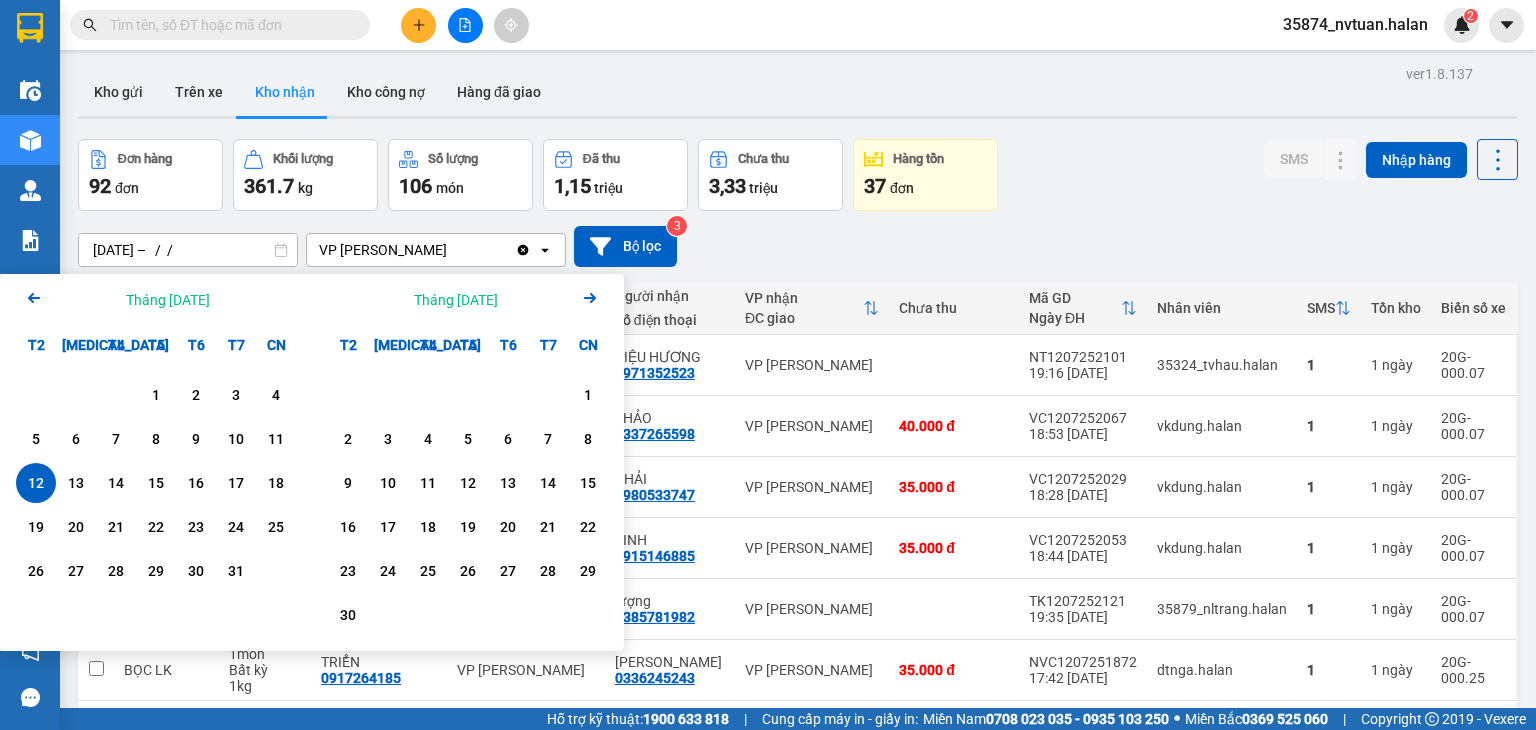 click on "12" at bounding box center (36, 483) 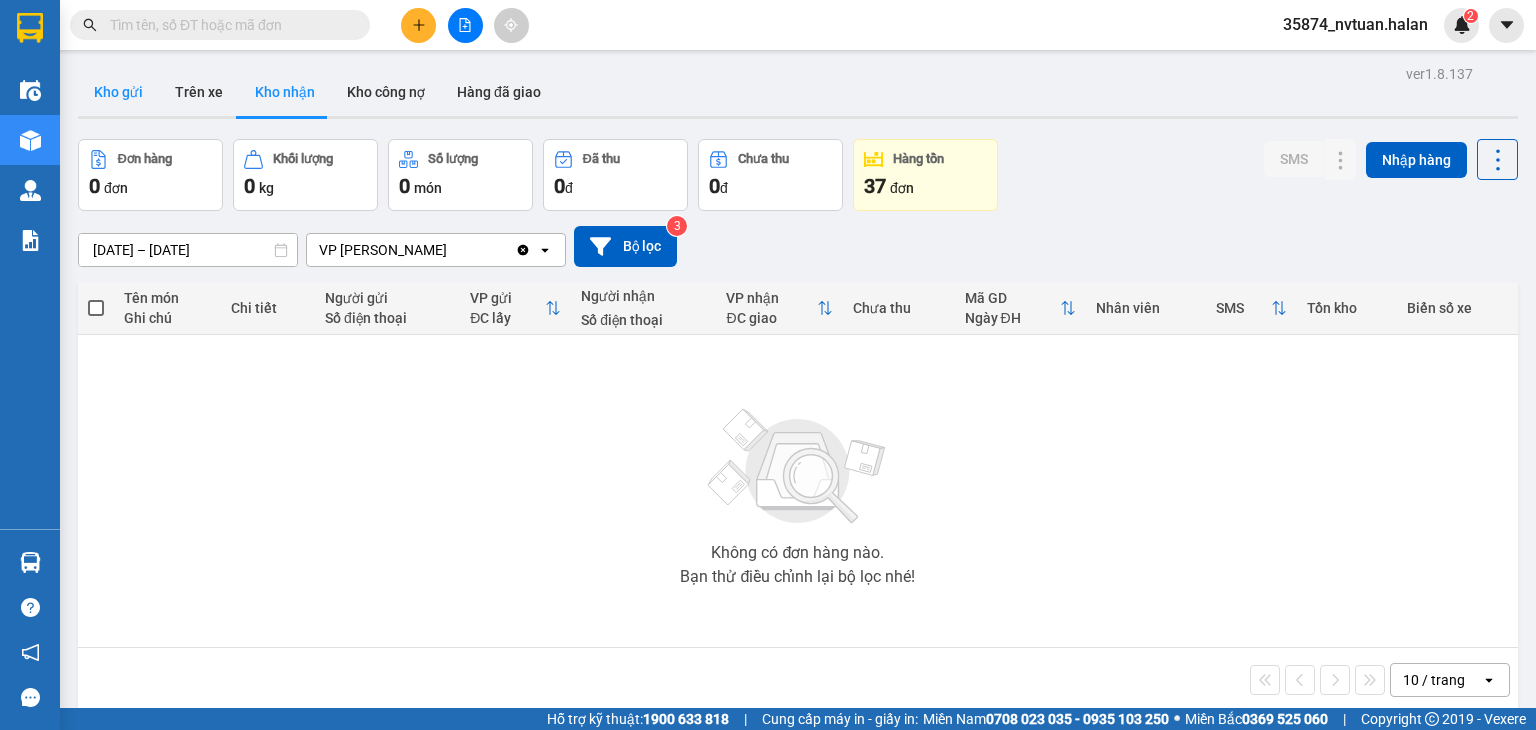 click on "Kho gửi" at bounding box center (118, 92) 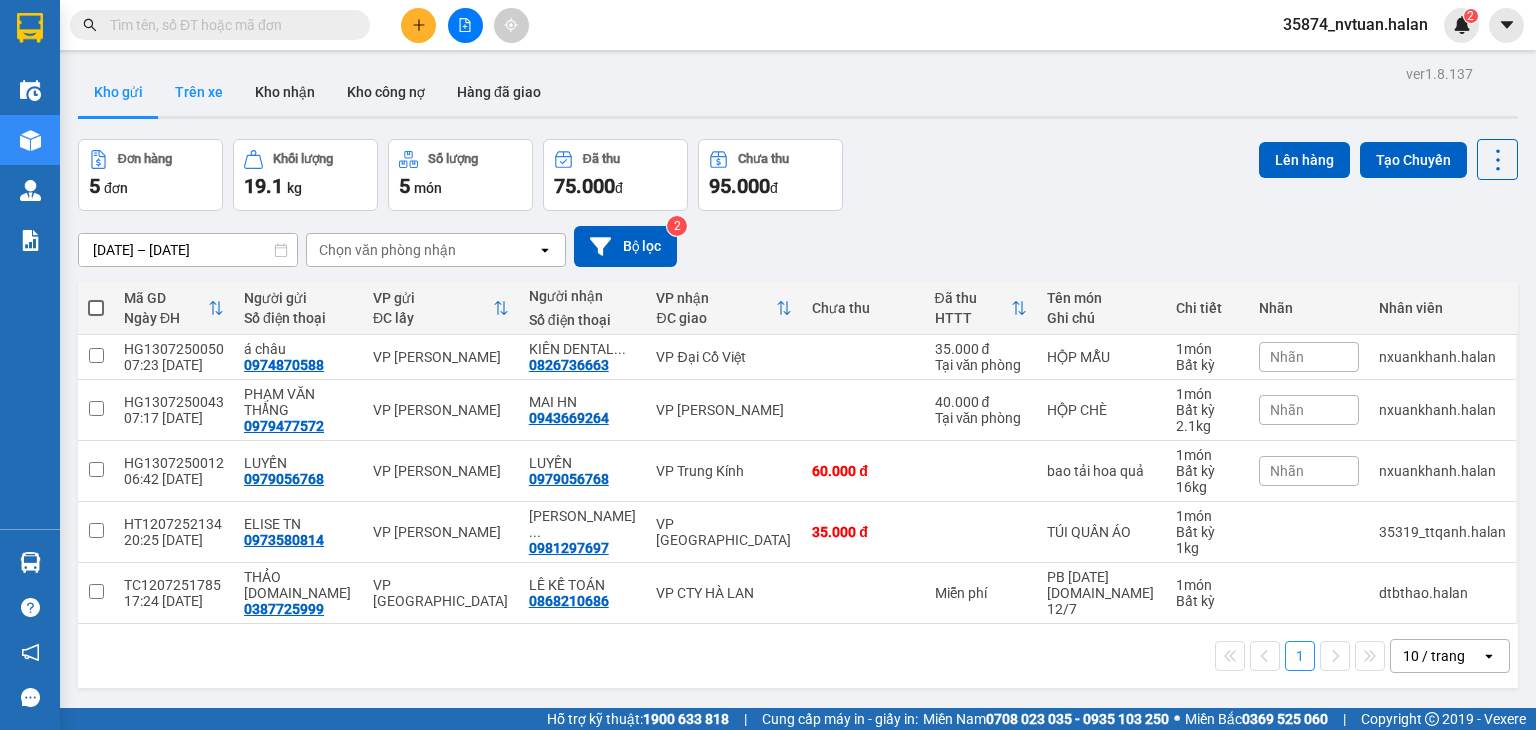 click on "Trên xe" at bounding box center (199, 92) 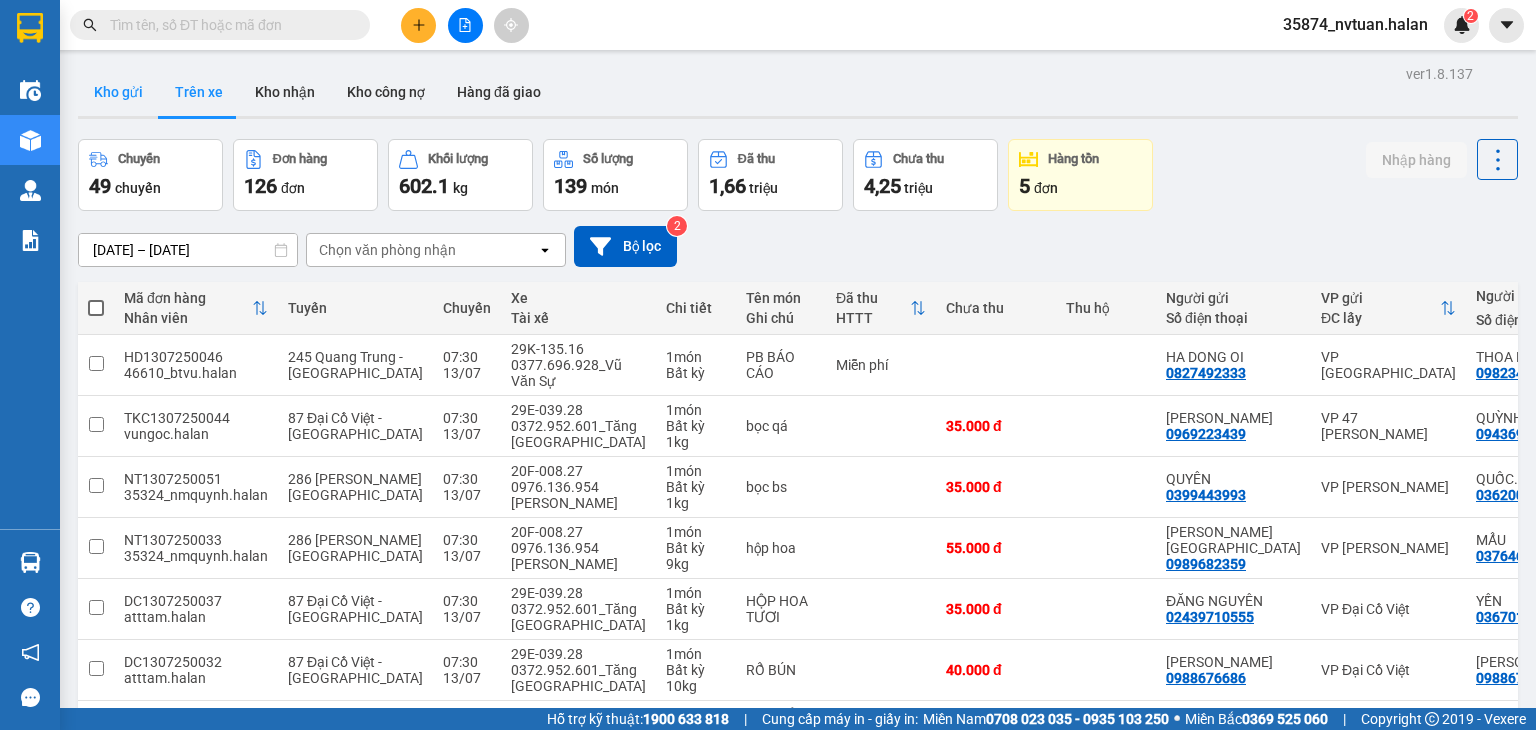click on "Kho gửi" at bounding box center [118, 92] 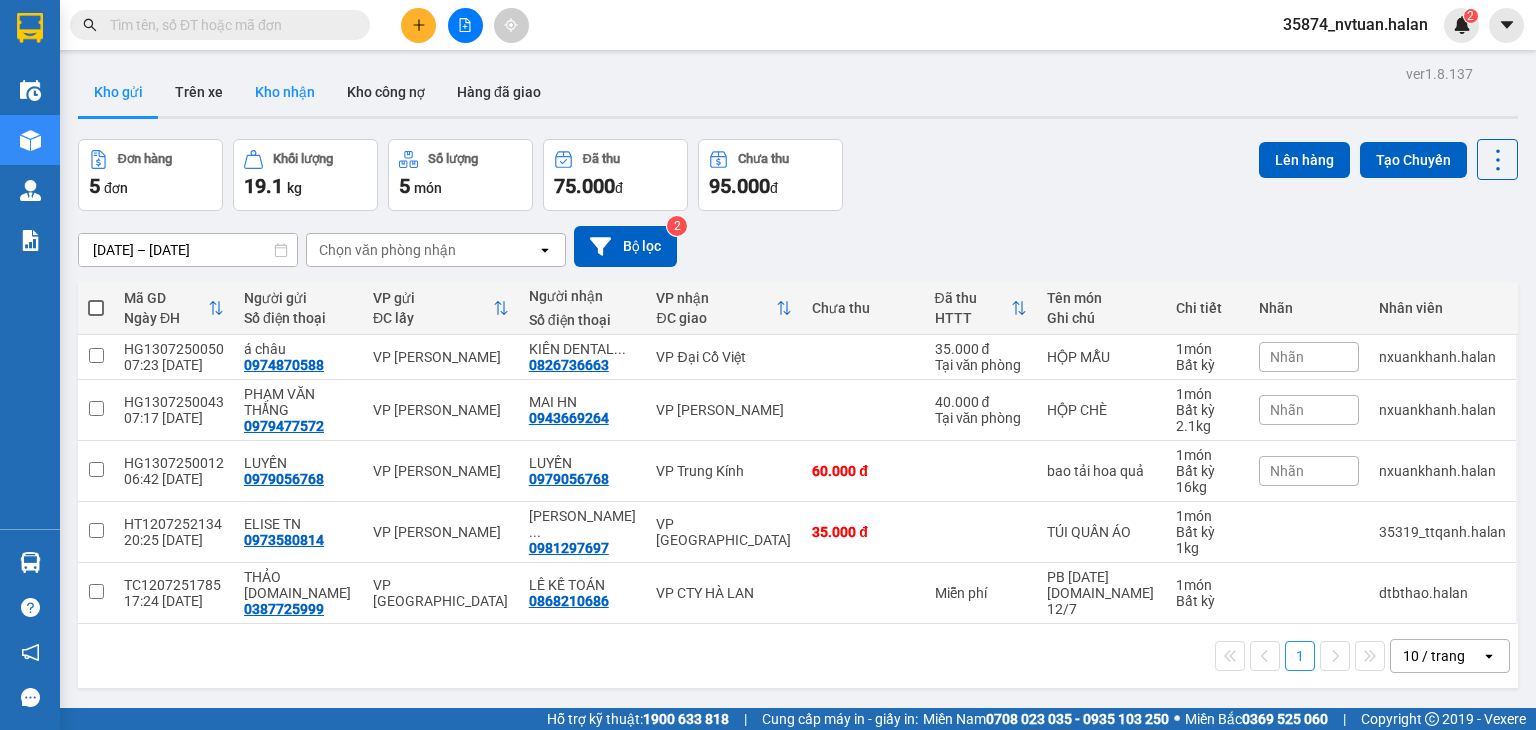 click on "Kho nhận" at bounding box center [285, 92] 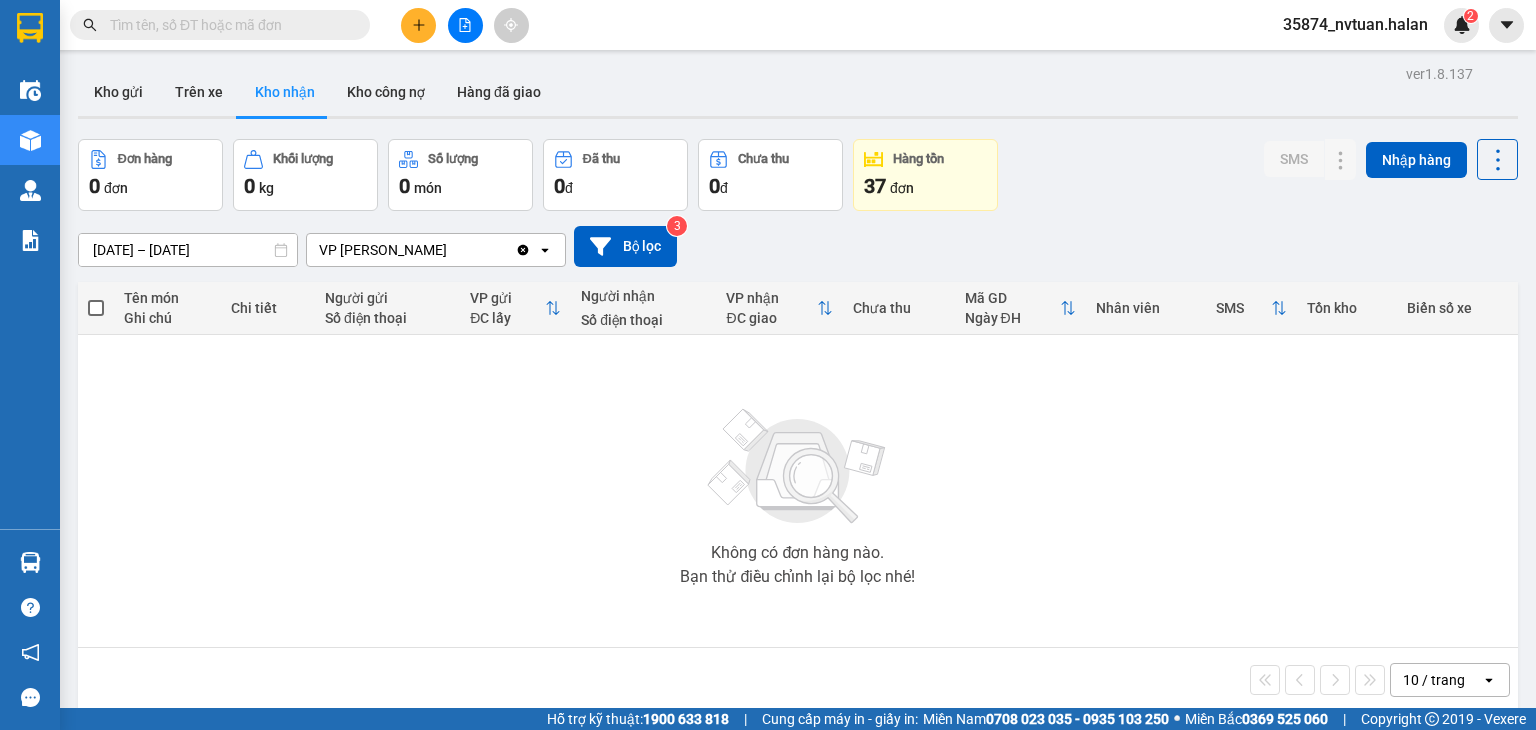 click on "VP [PERSON_NAME]" at bounding box center (411, 250) 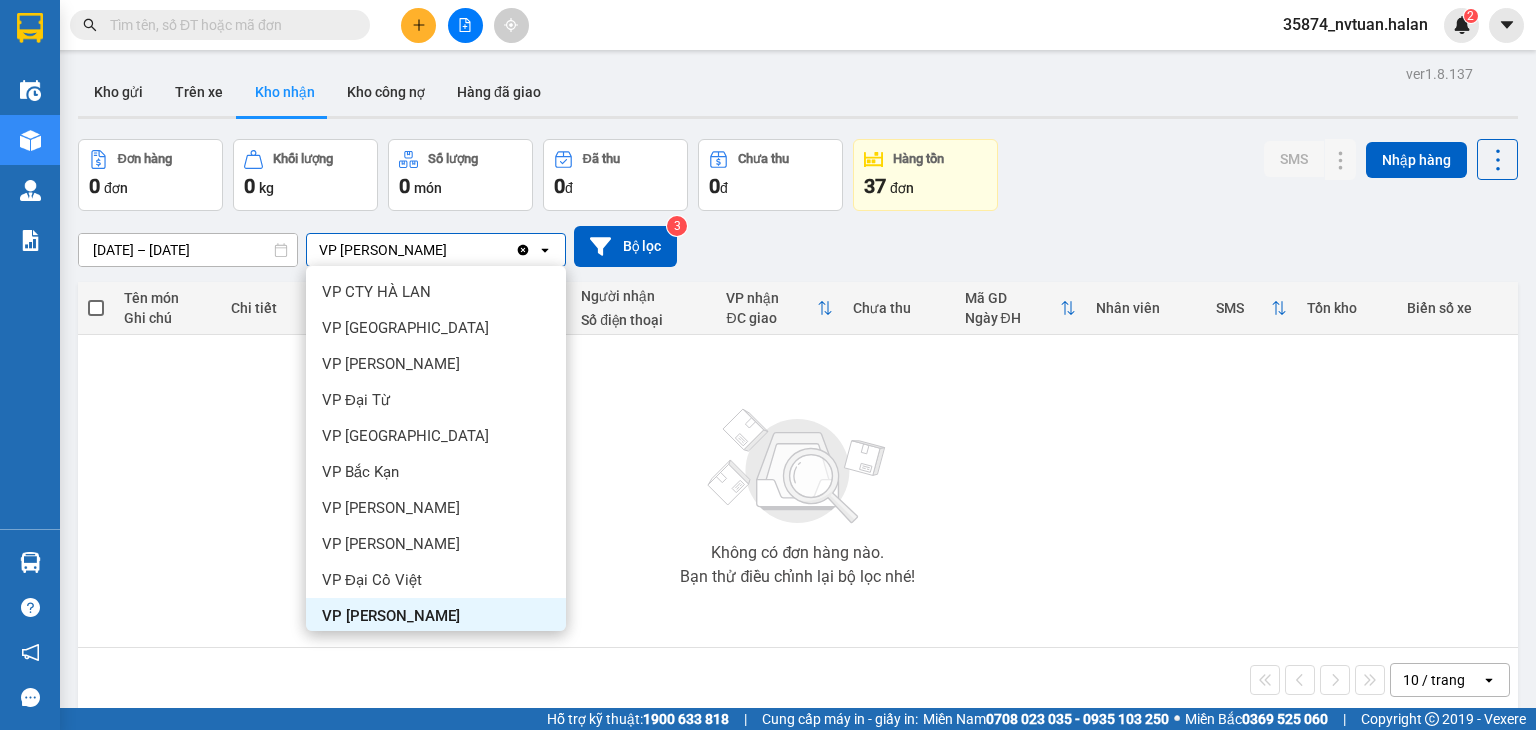 scroll, scrollTop: 168, scrollLeft: 0, axis: vertical 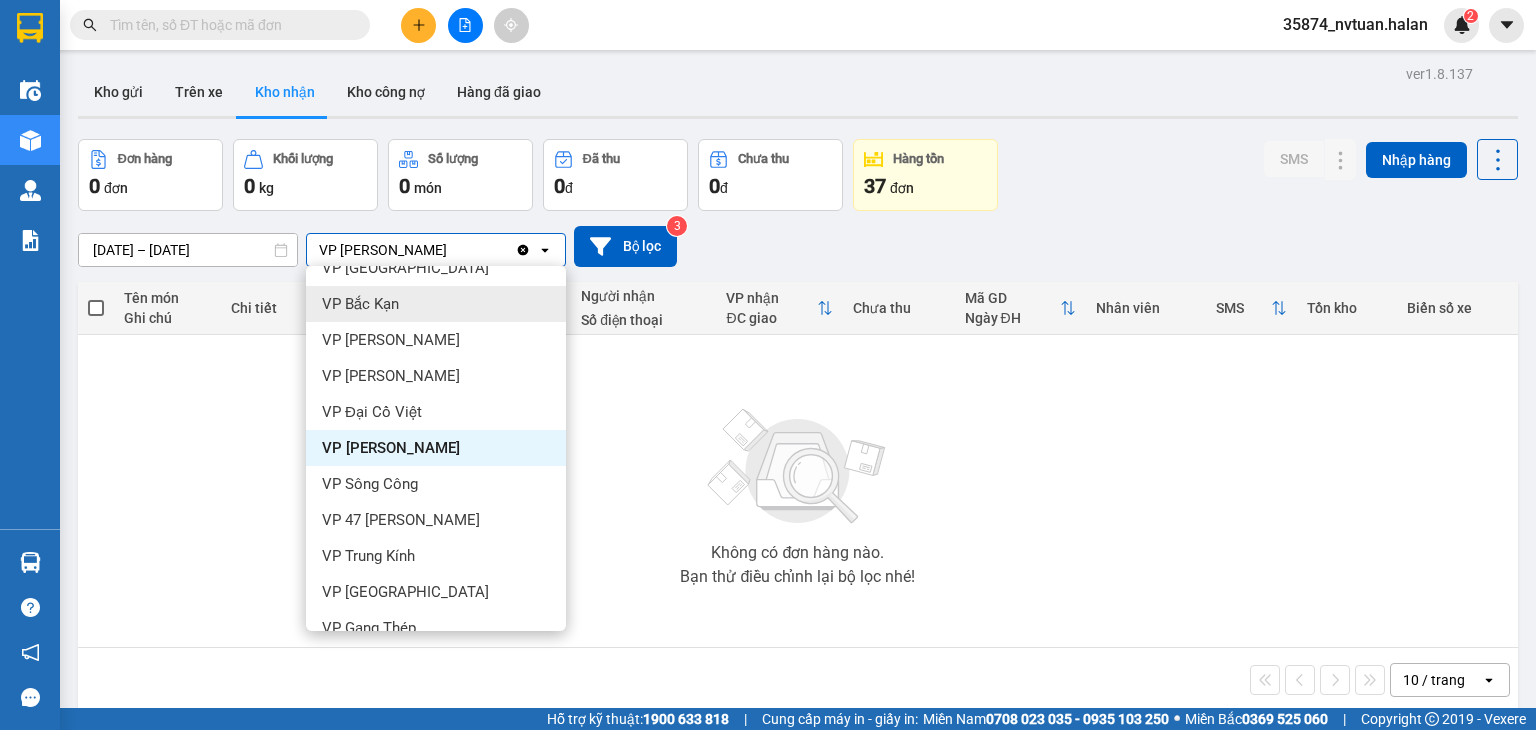 click on "VP Bắc Kạn" at bounding box center [360, 304] 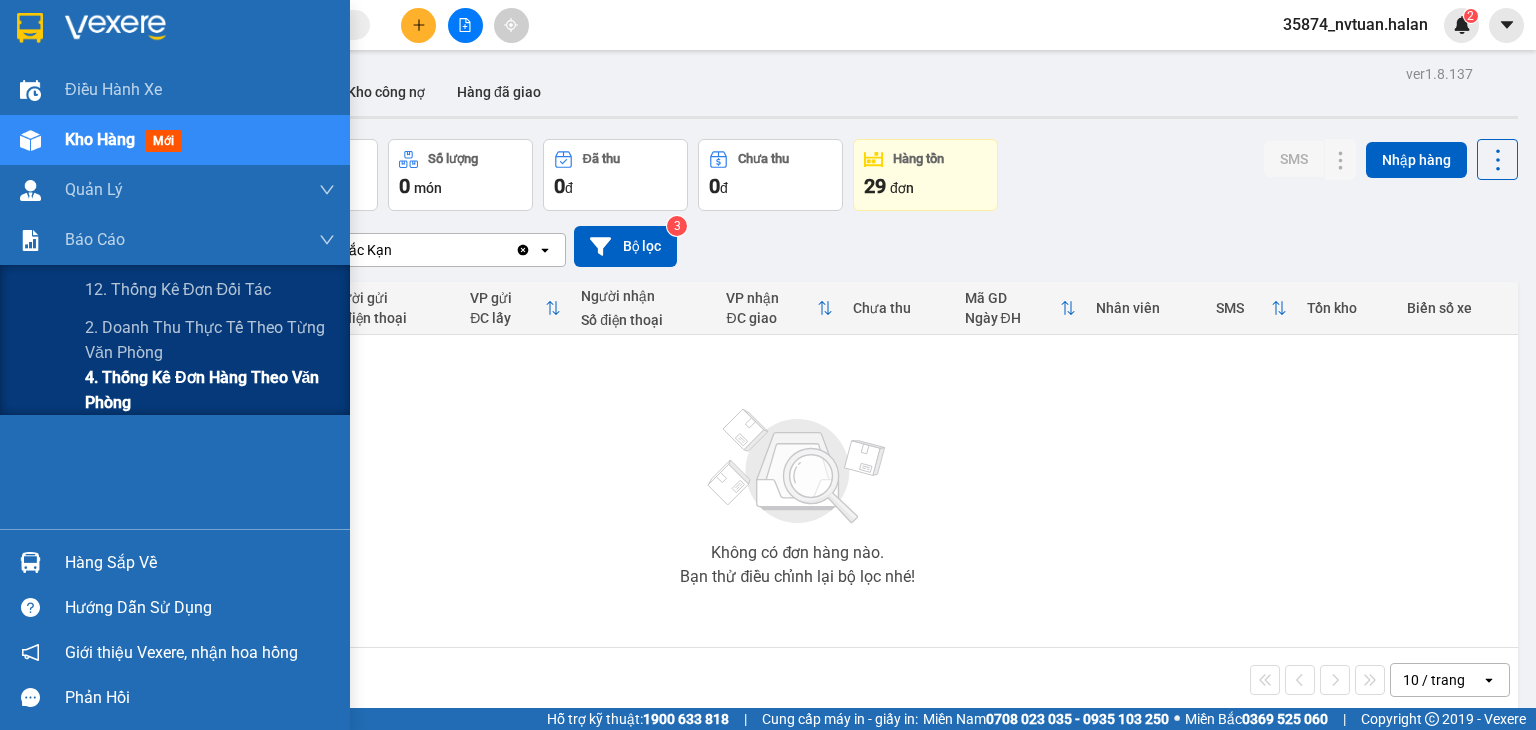 drag, startPoint x: 149, startPoint y: 384, endPoint x: 168, endPoint y: 394, distance: 21.470911 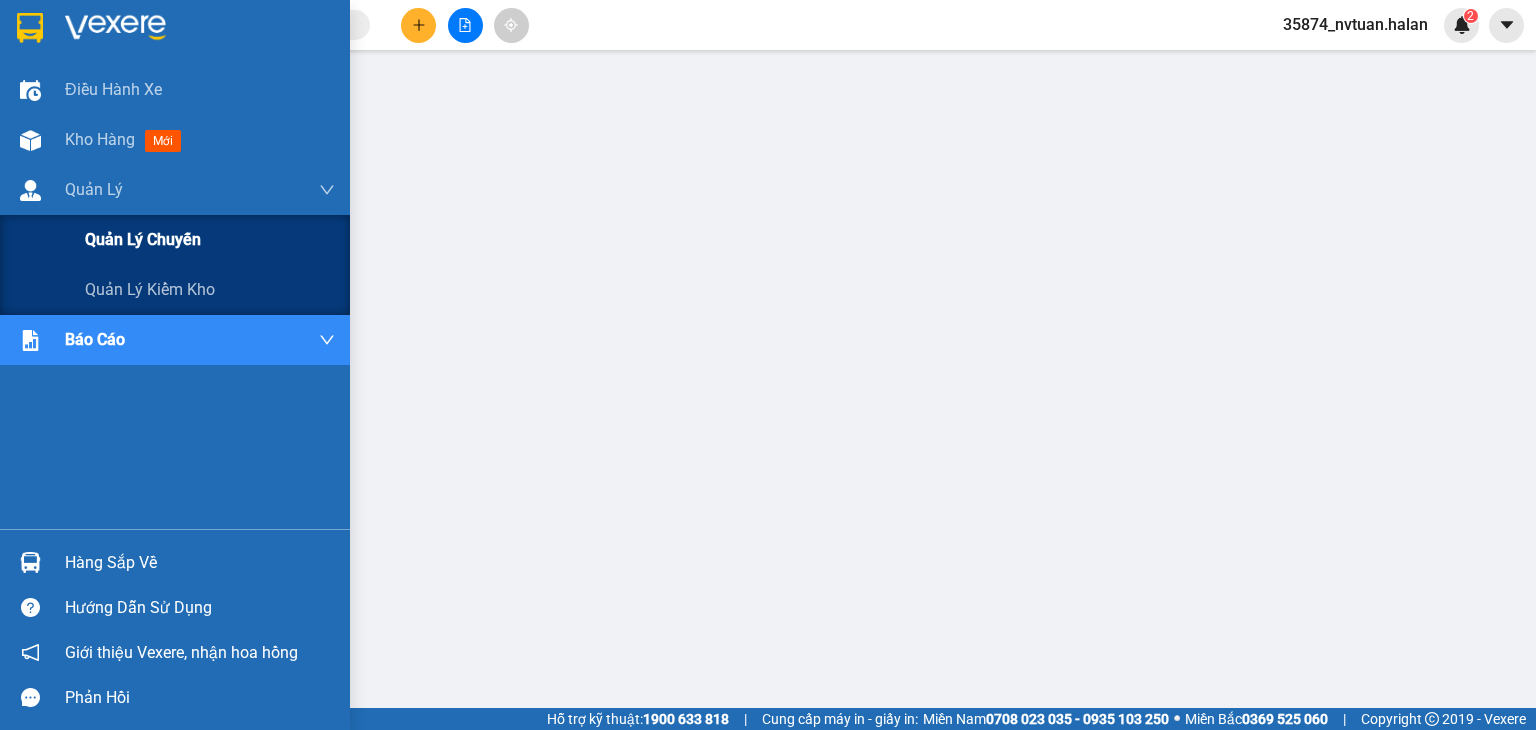 click on "Quản lý chuyến" at bounding box center [143, 239] 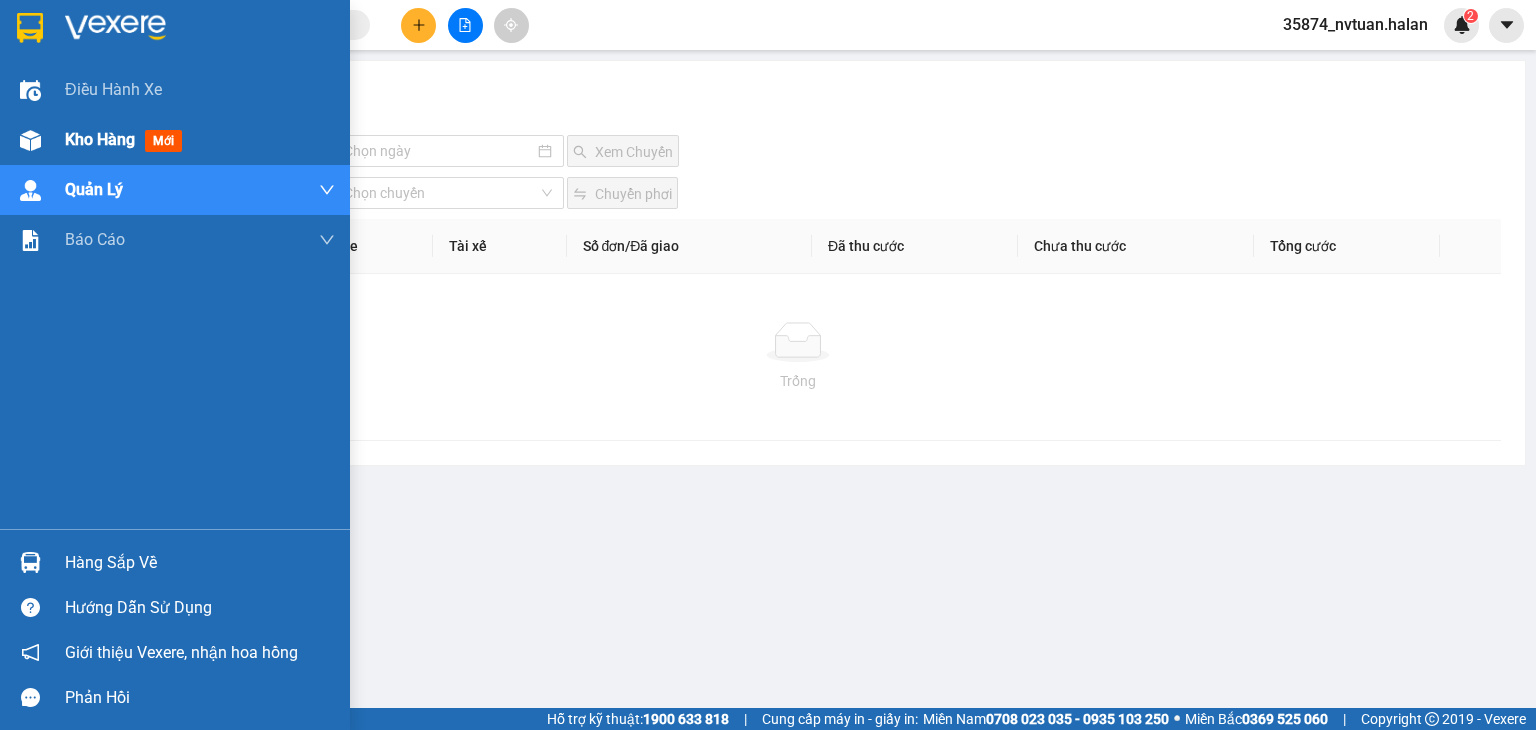 click at bounding box center (30, 140) 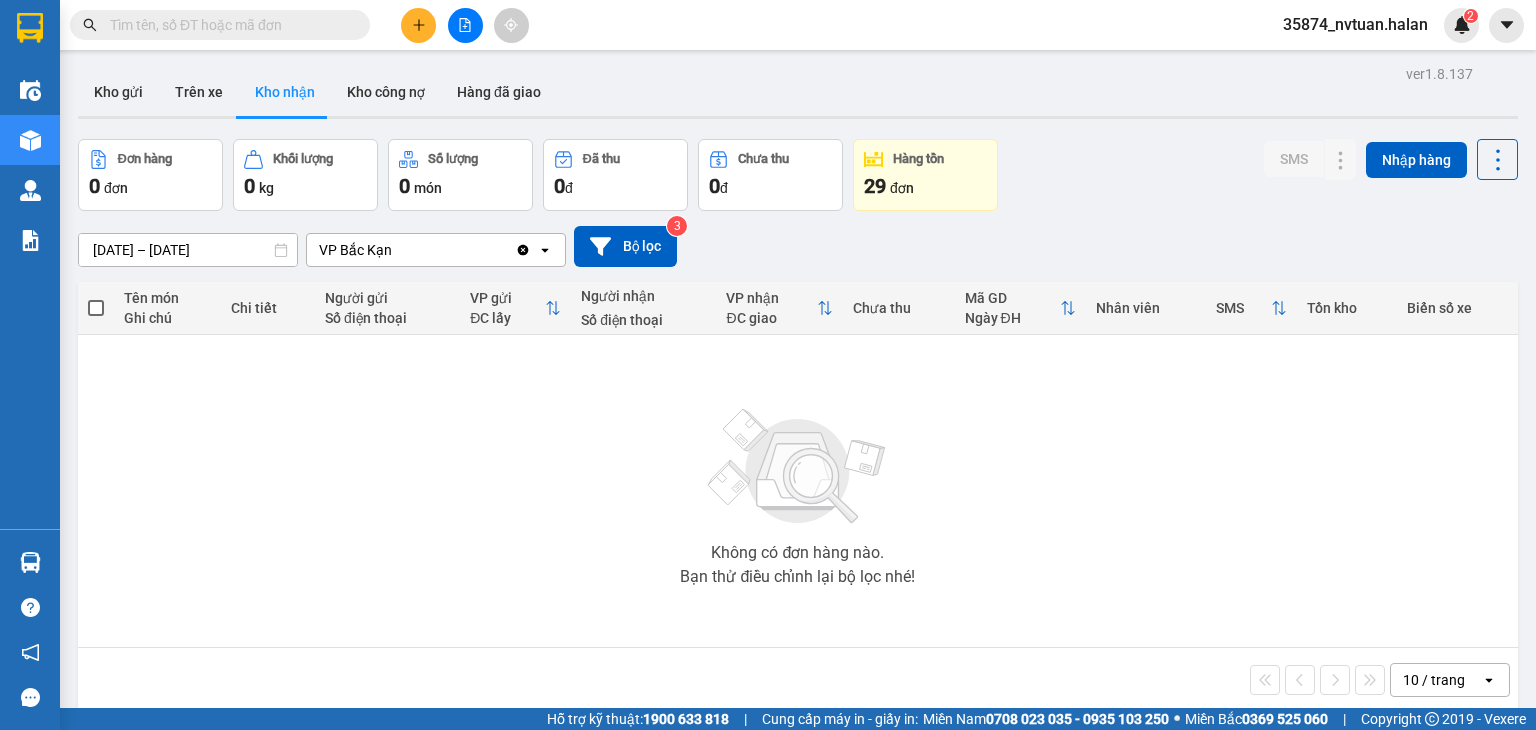 click 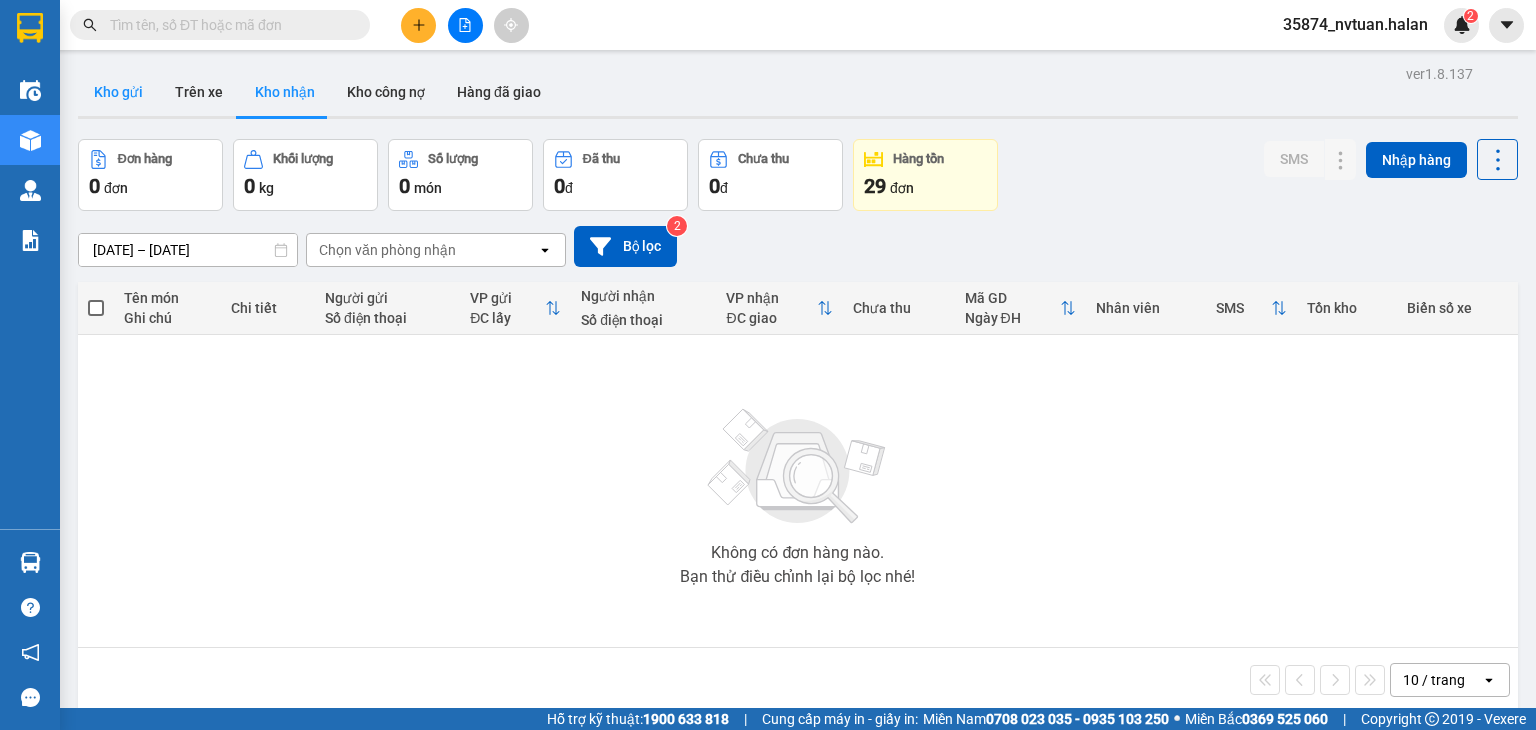 click on "Kho gửi" at bounding box center (118, 92) 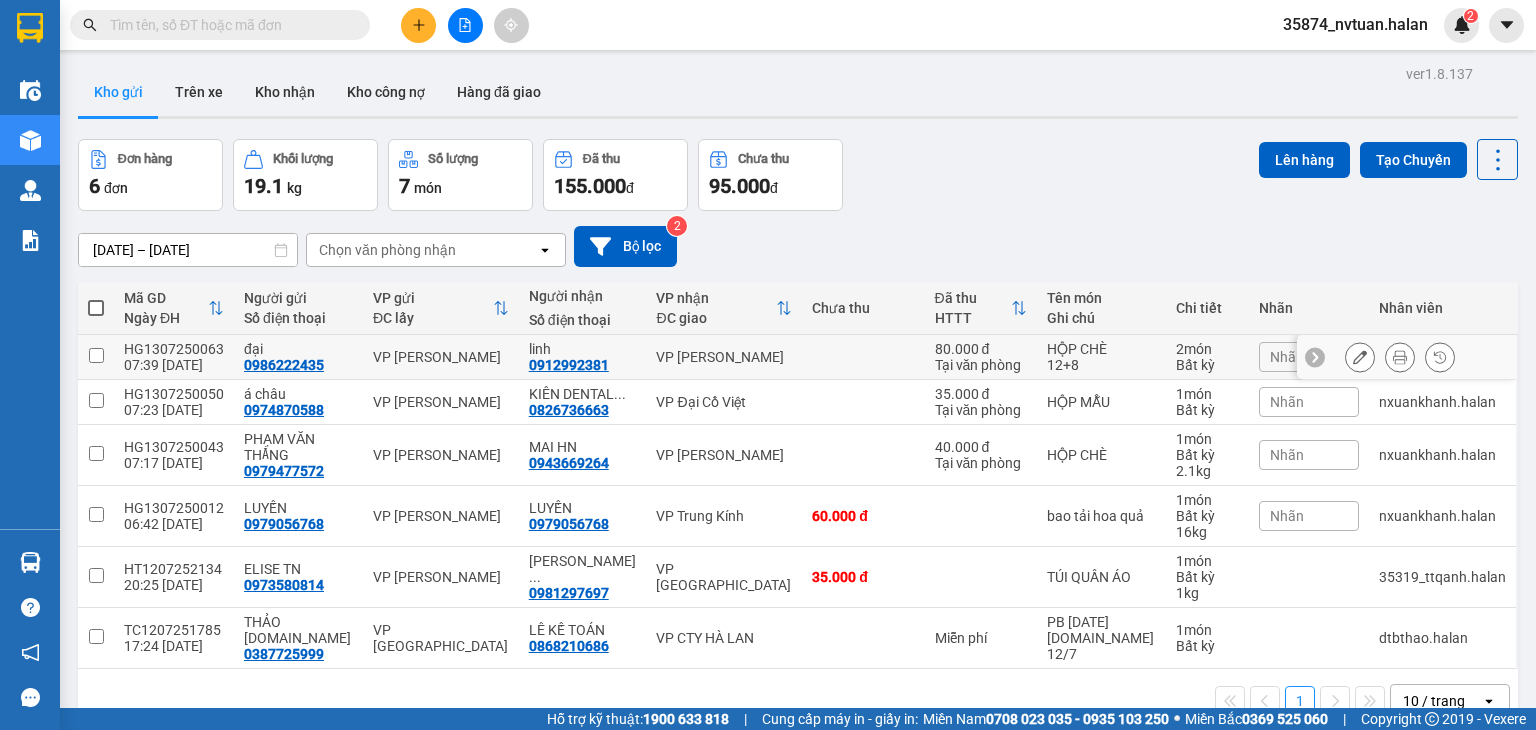 scroll, scrollTop: 0, scrollLeft: 0, axis: both 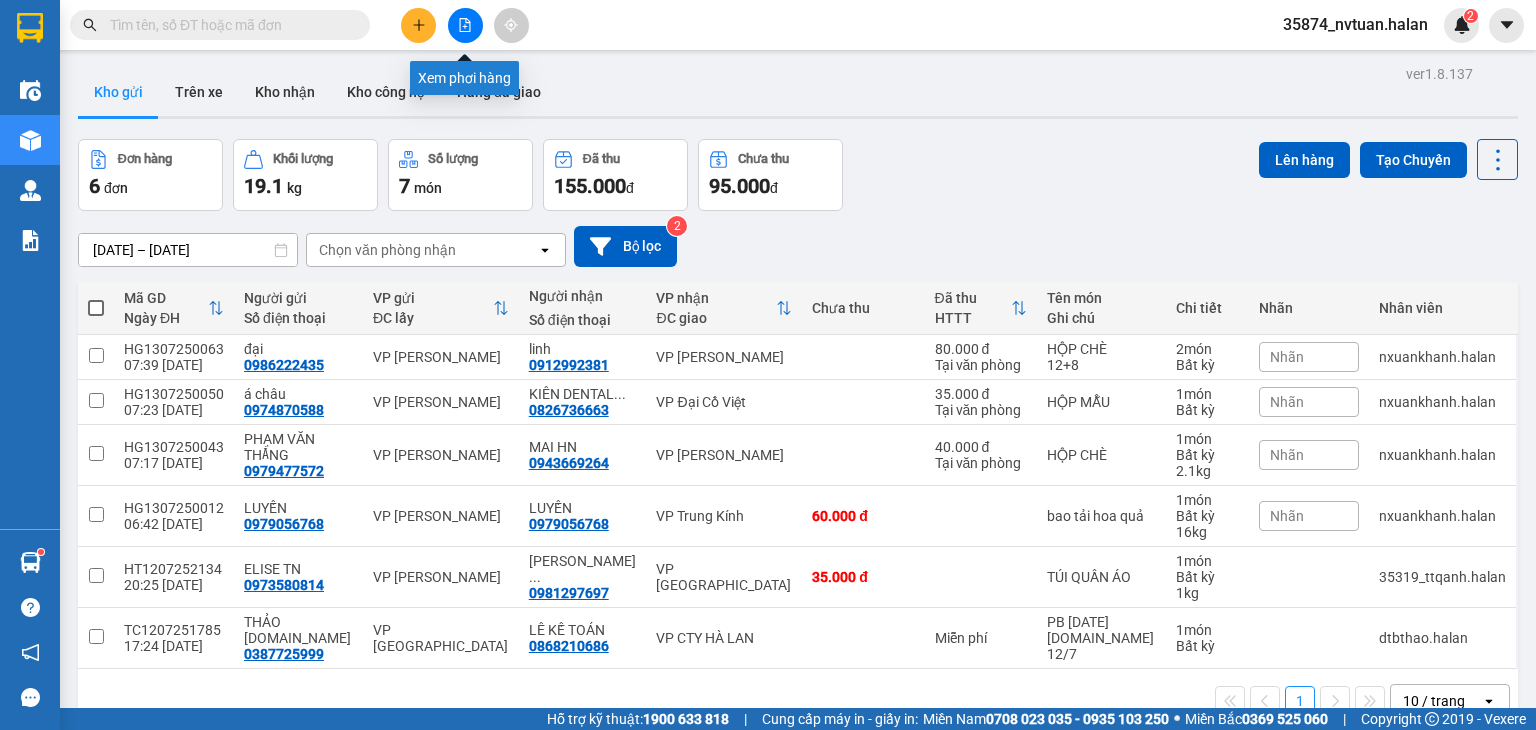 click 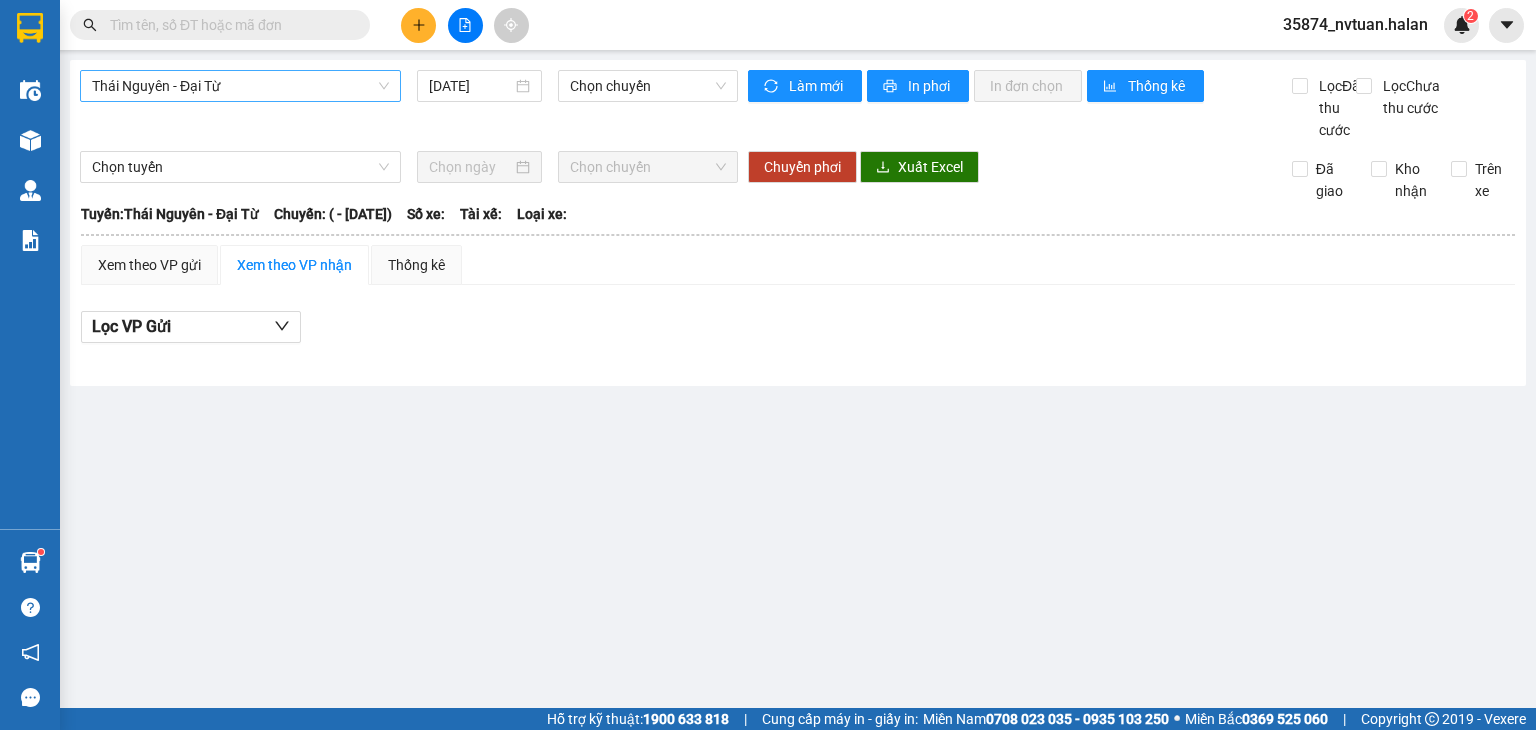 click on "Thái Nguyên - Đại Từ" at bounding box center [240, 86] 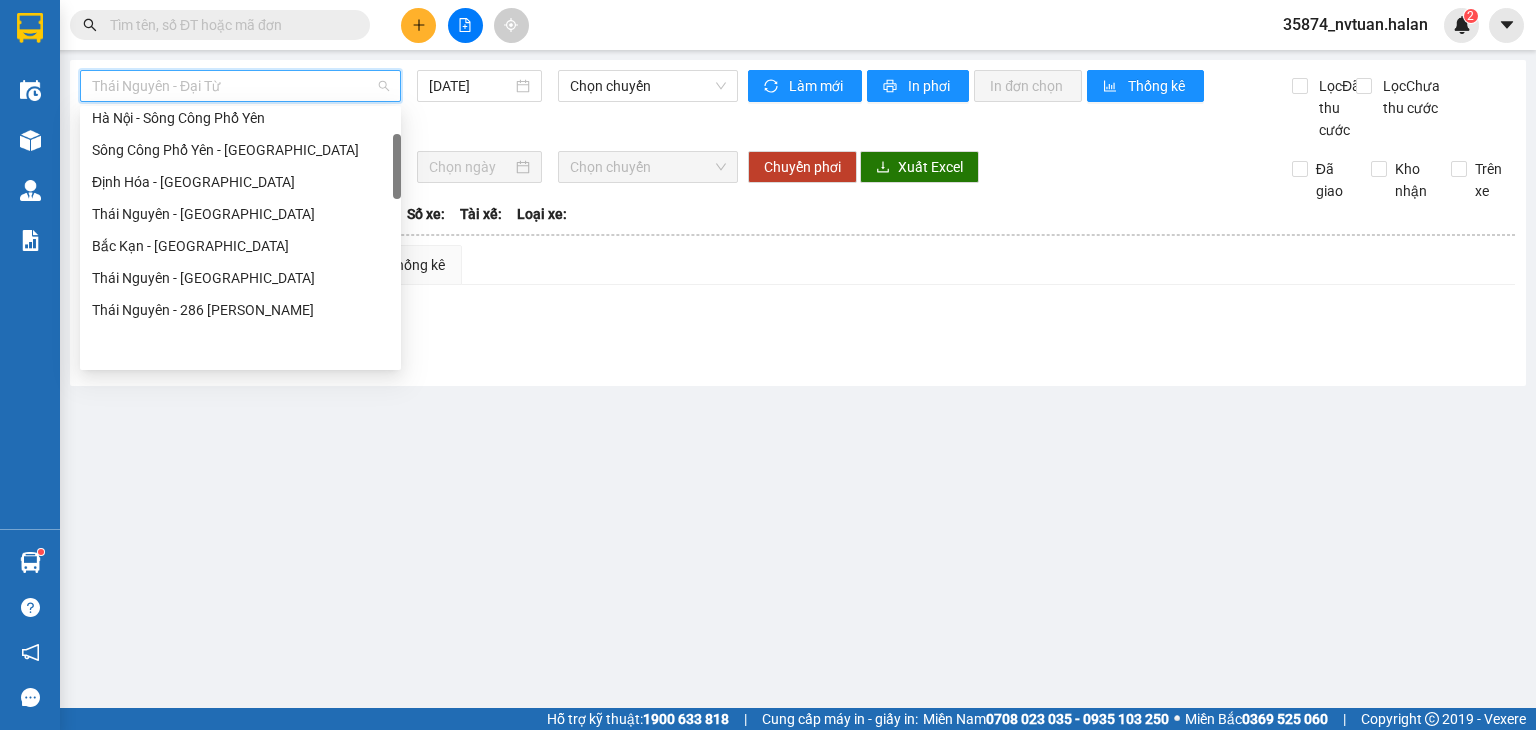 scroll, scrollTop: 0, scrollLeft: 0, axis: both 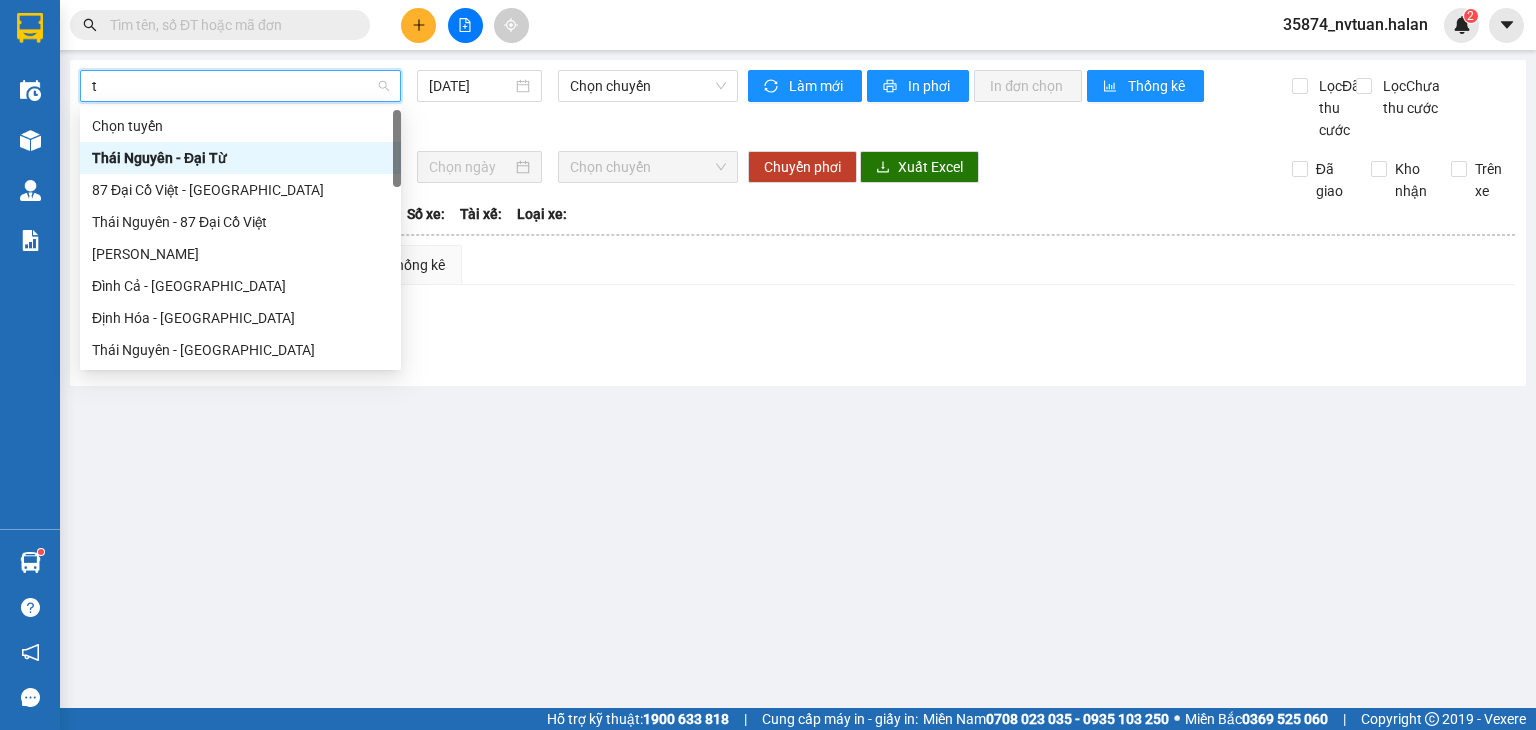 type on "tq" 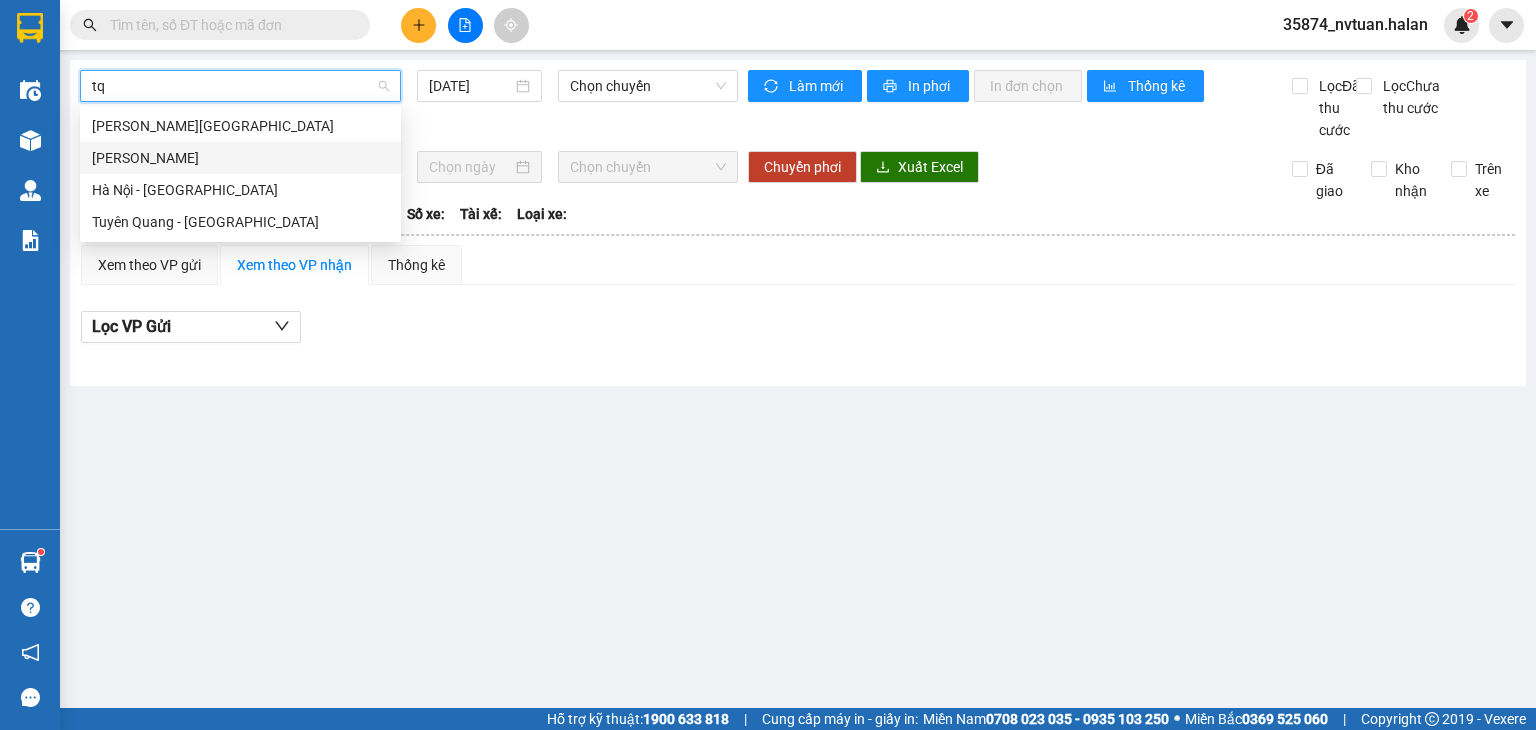click on "[PERSON_NAME]" at bounding box center (240, 158) 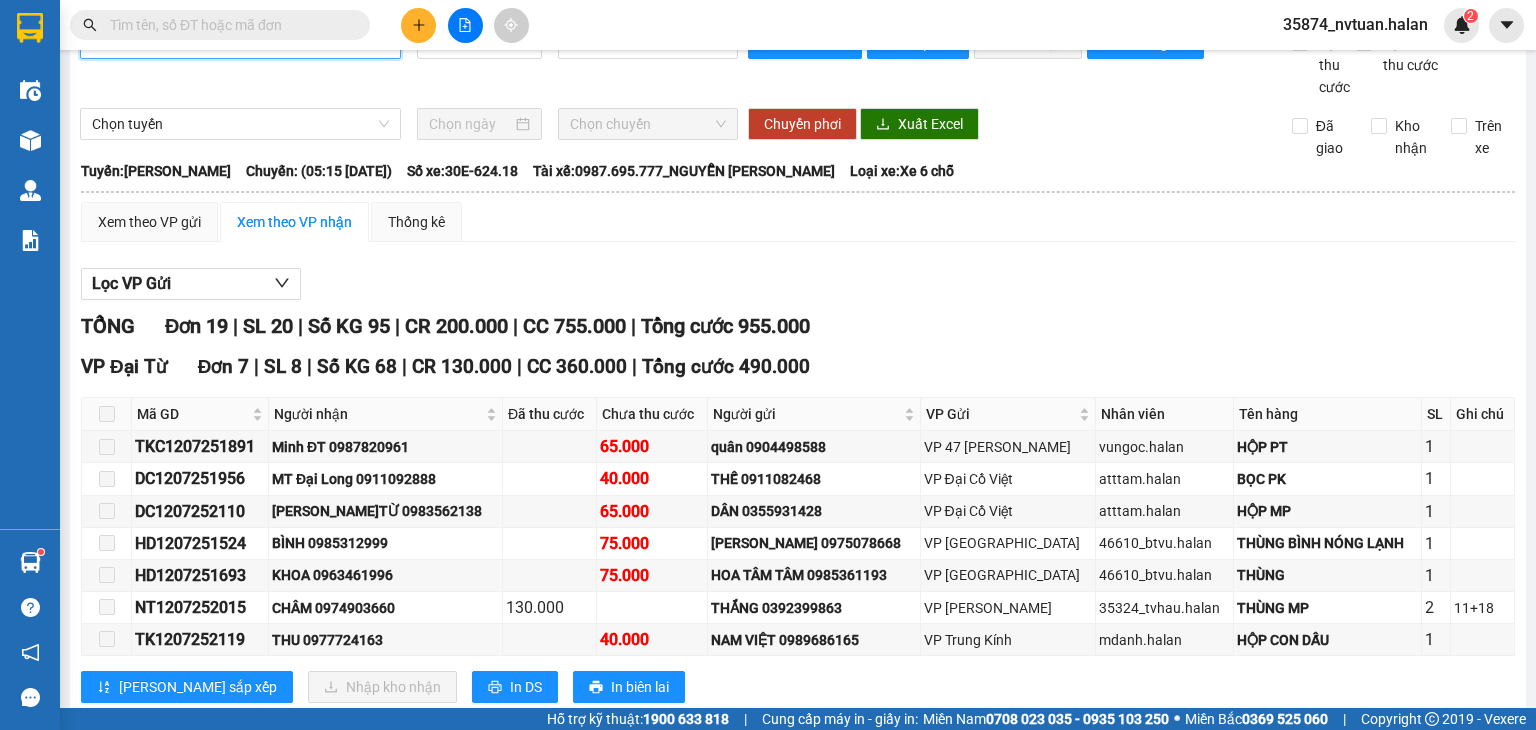 scroll, scrollTop: 0, scrollLeft: 0, axis: both 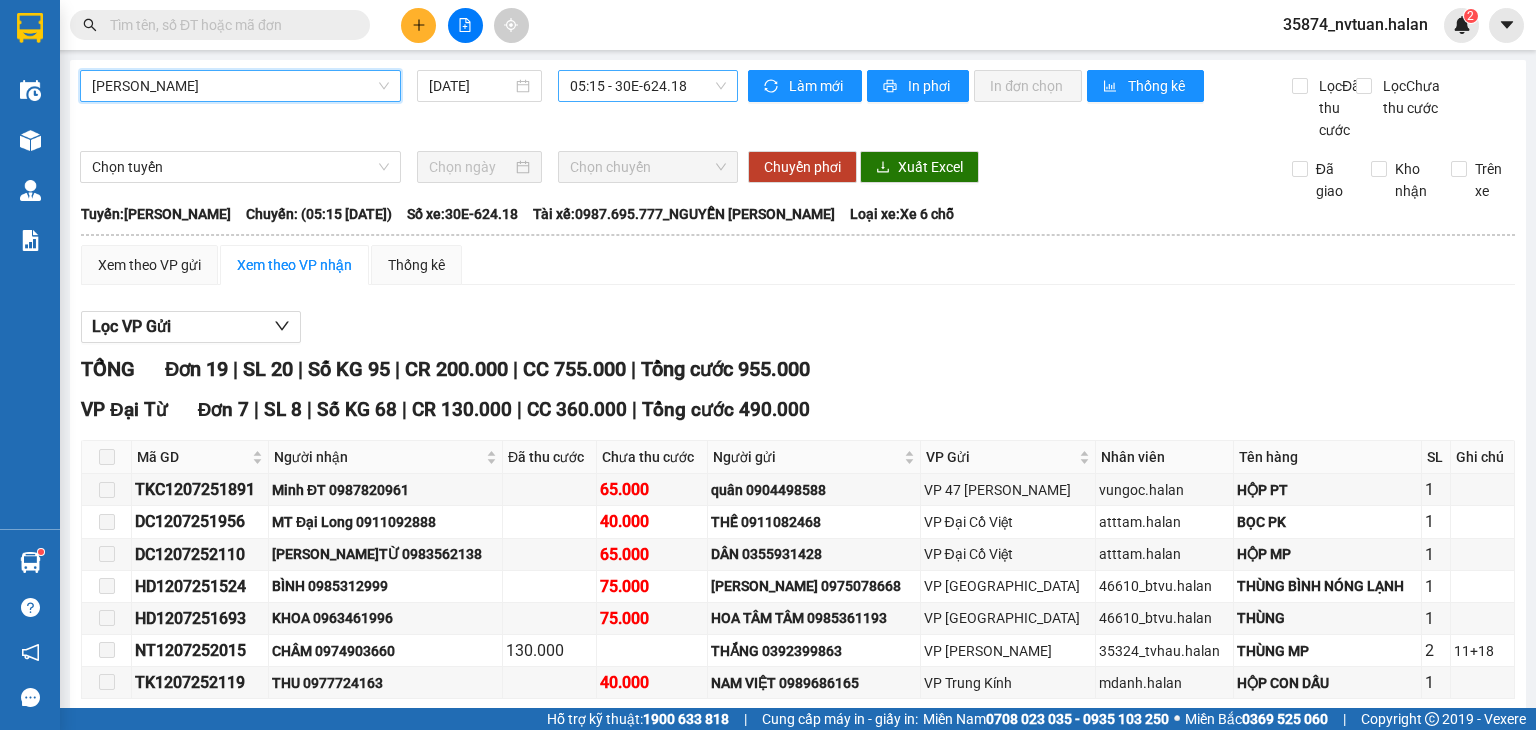 click on "05:15     - 30E-624.18" at bounding box center [648, 86] 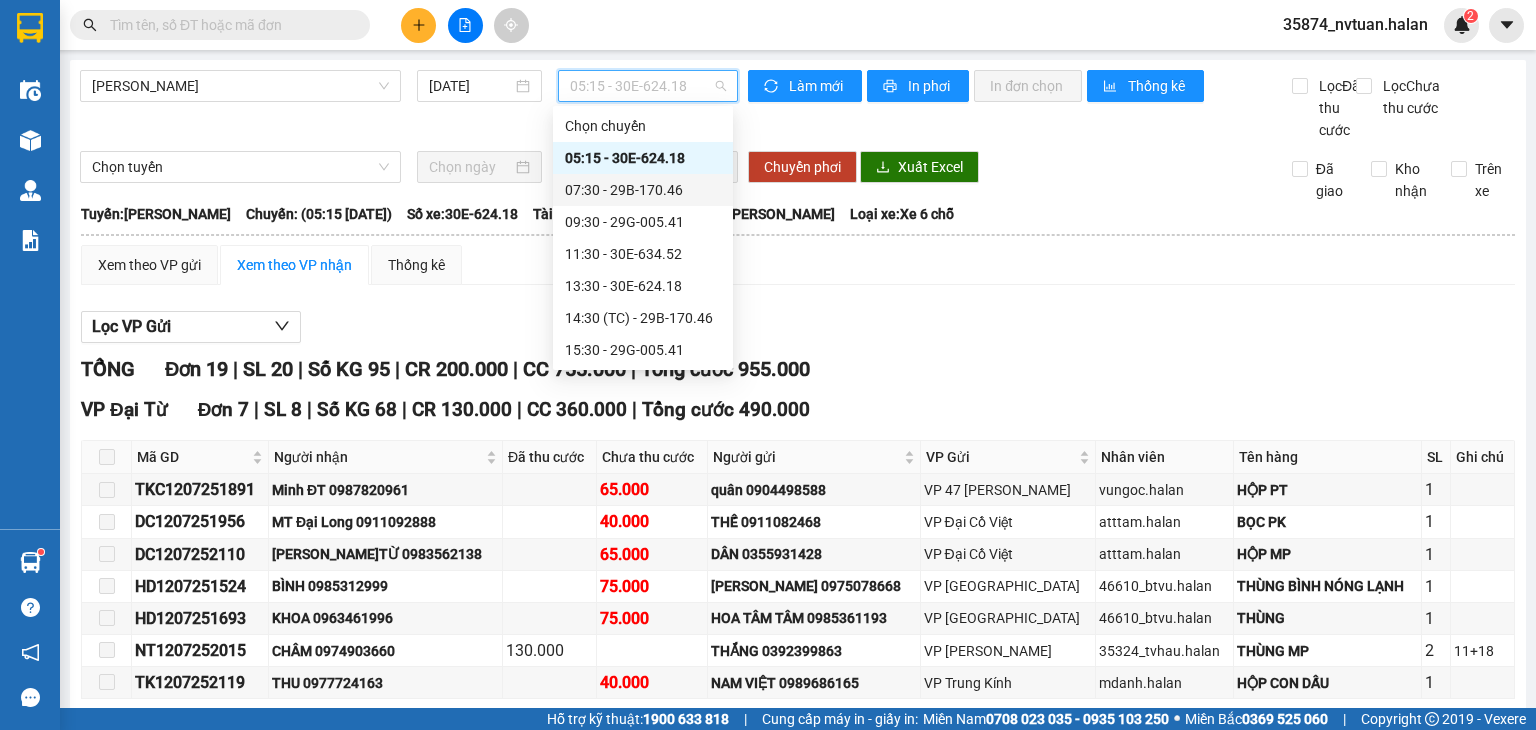 click on "07:30     - 29B-170.46" at bounding box center (643, 190) 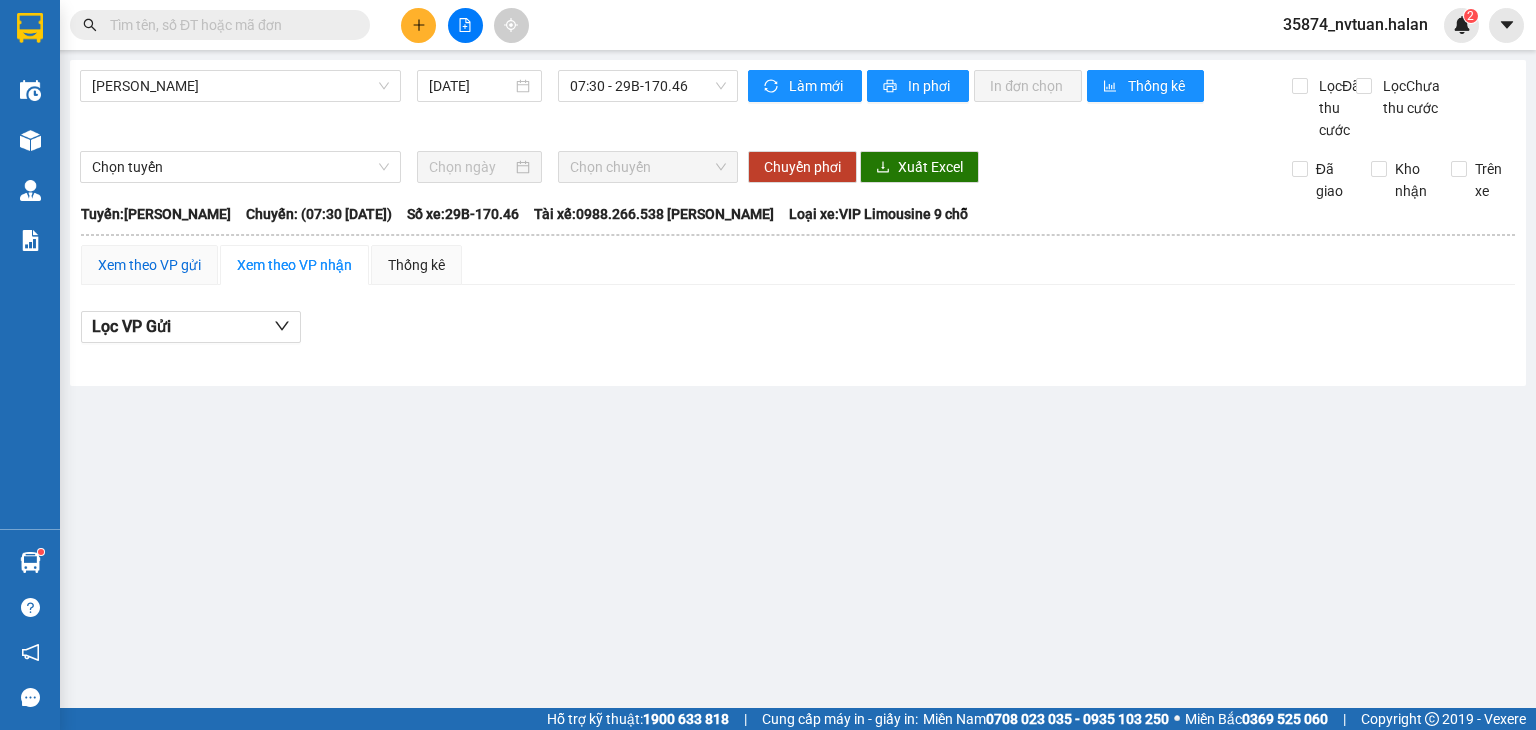 click on "Xem theo VP gửi" at bounding box center [149, 265] 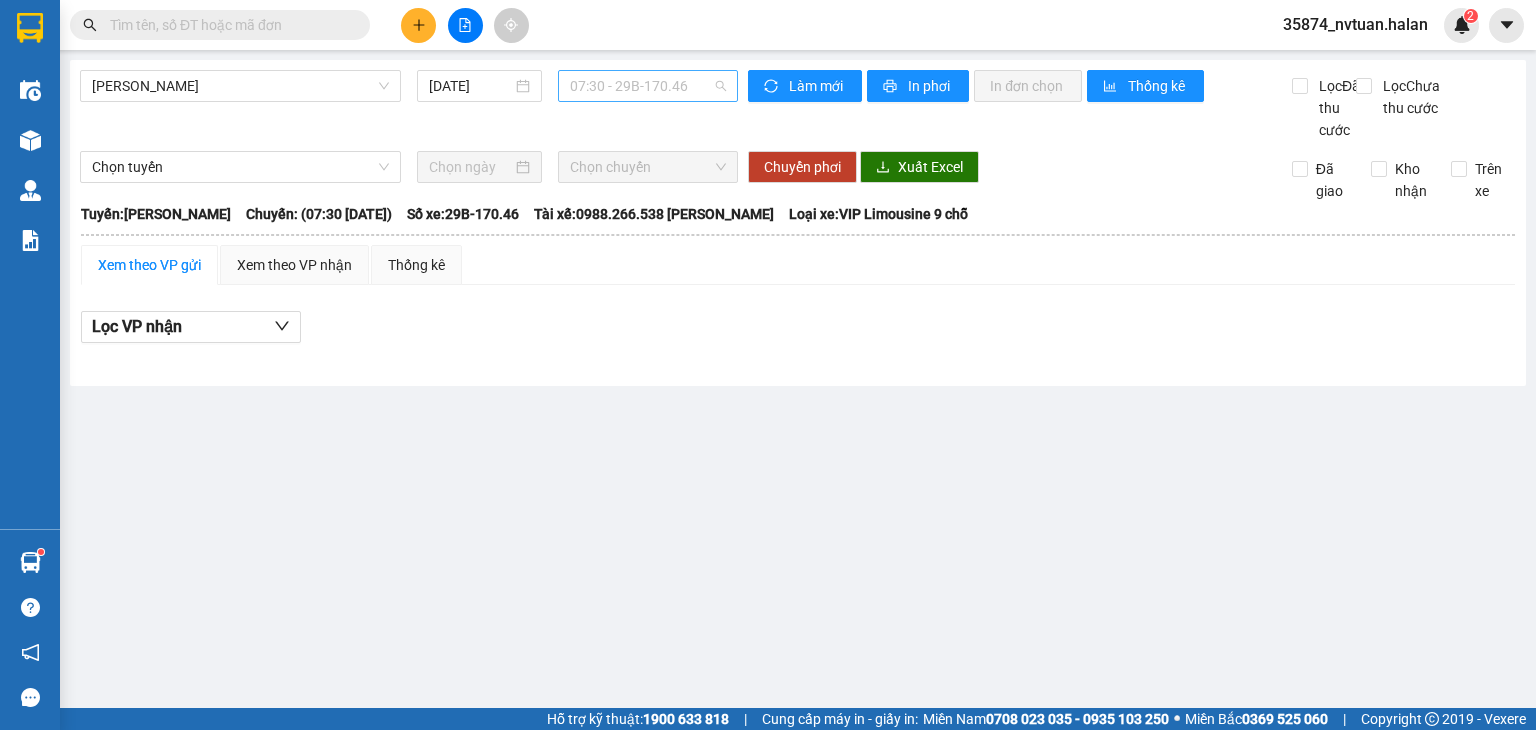 click on "07:30     - 29B-170.46" at bounding box center (648, 86) 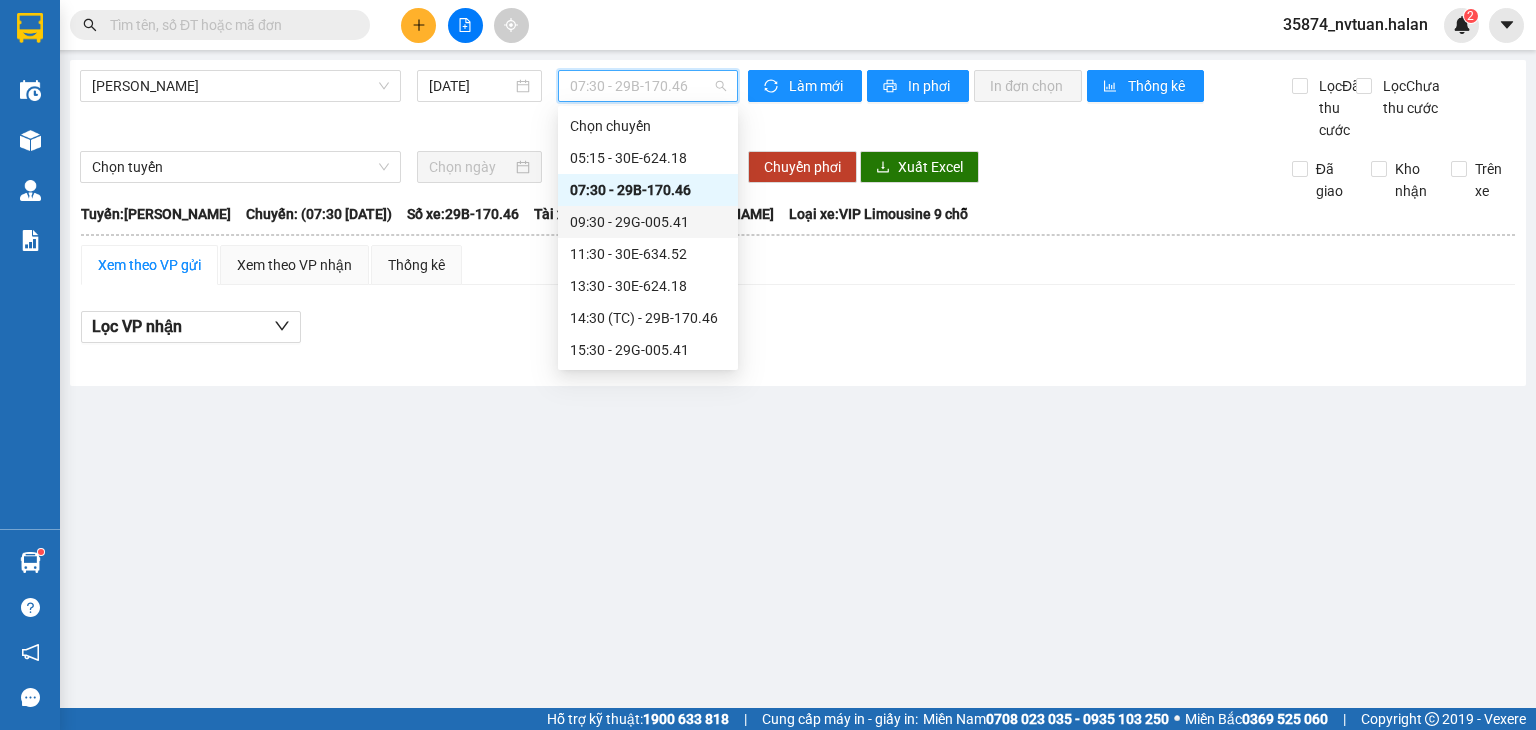 click on "09:30     - 29G-005.41" at bounding box center [648, 222] 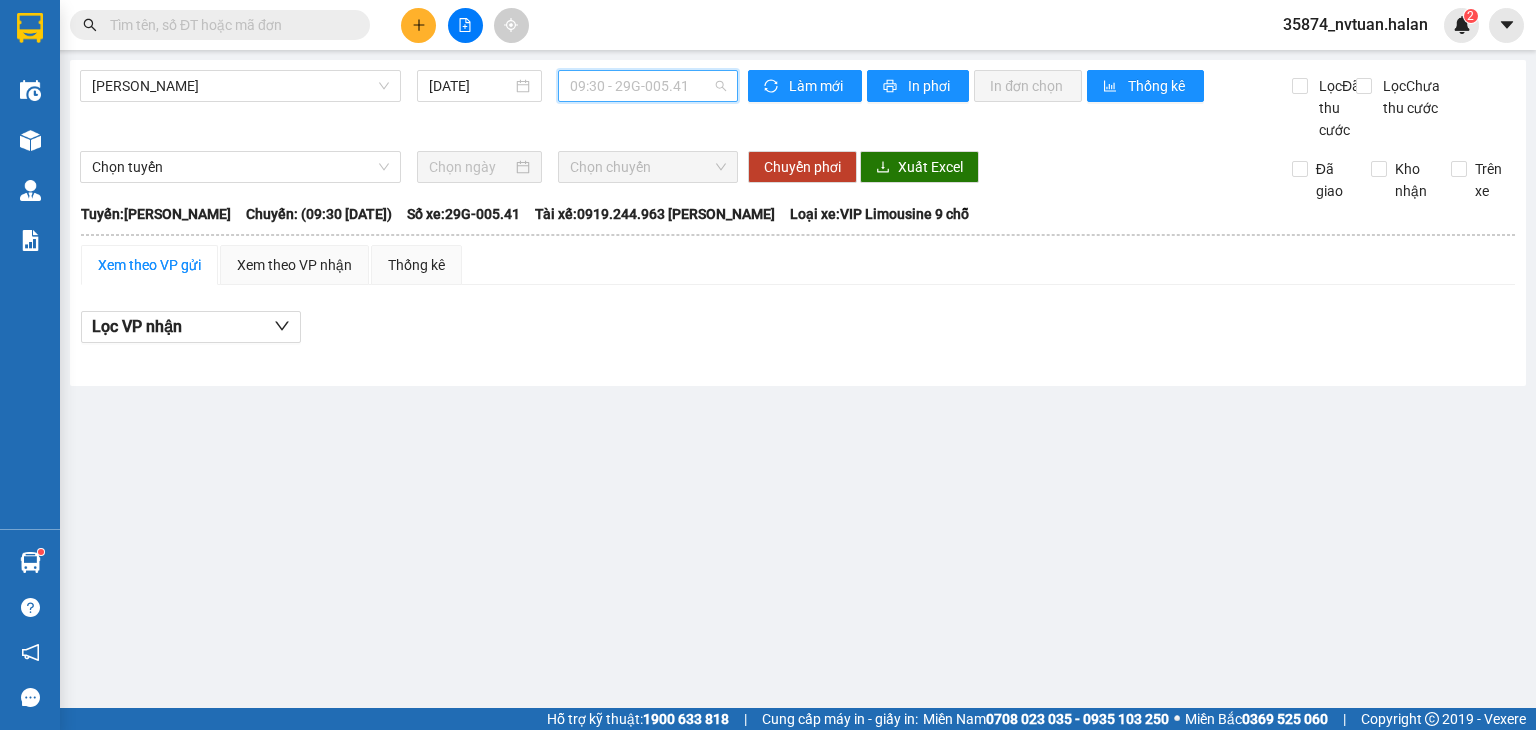 click on "09:30     - 29G-005.41" at bounding box center [648, 86] 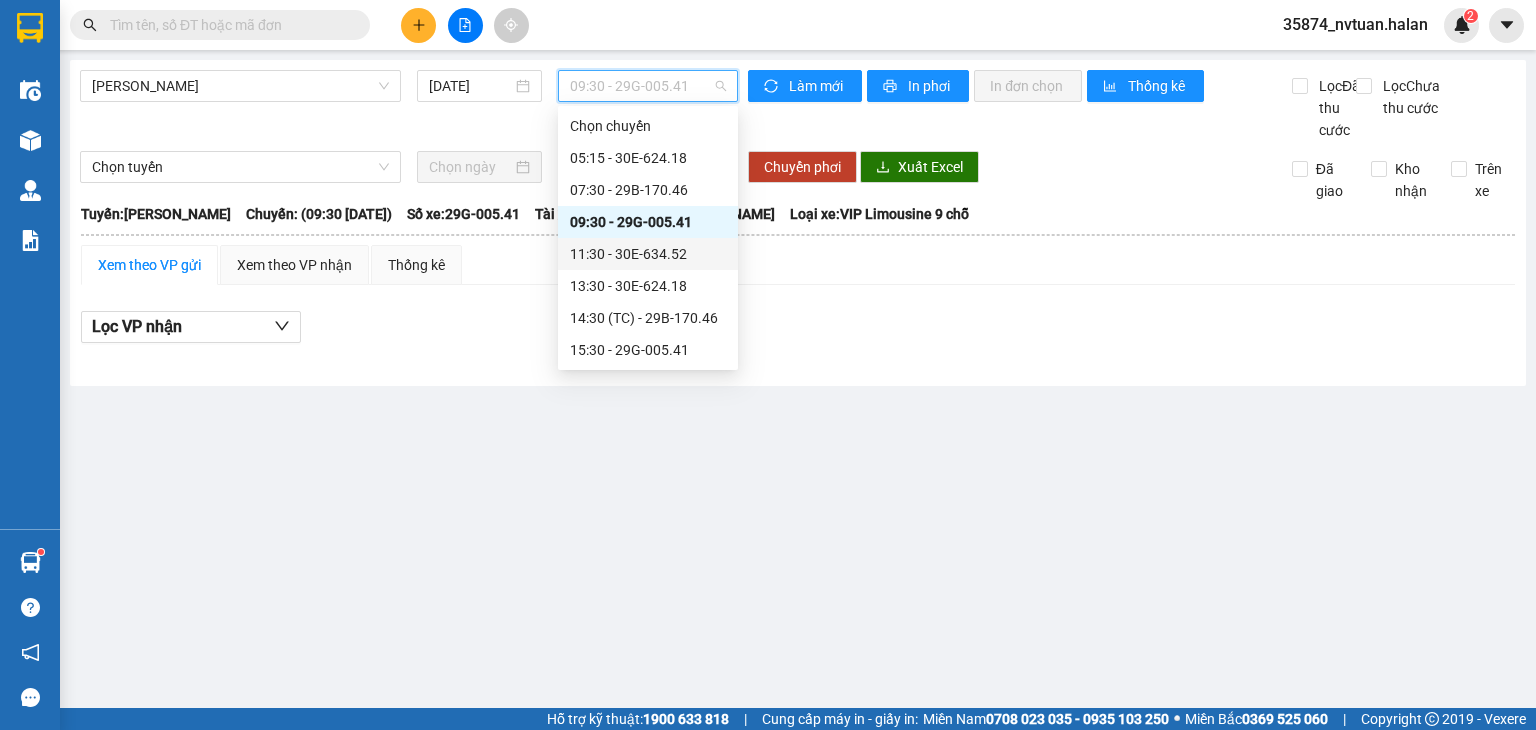click on "11:30     - 30E-634.52" at bounding box center [648, 254] 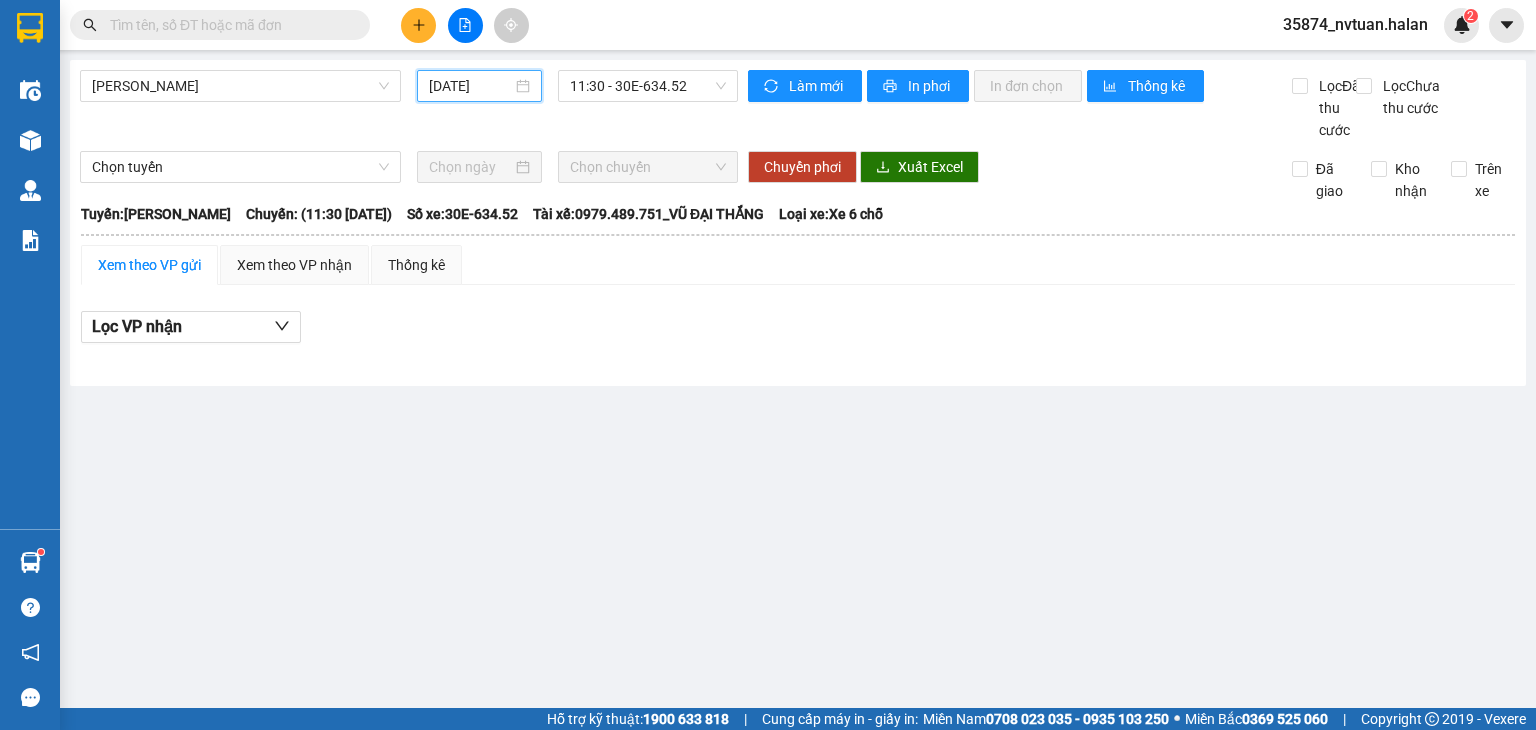 click on "13/07/2025" at bounding box center (470, 86) 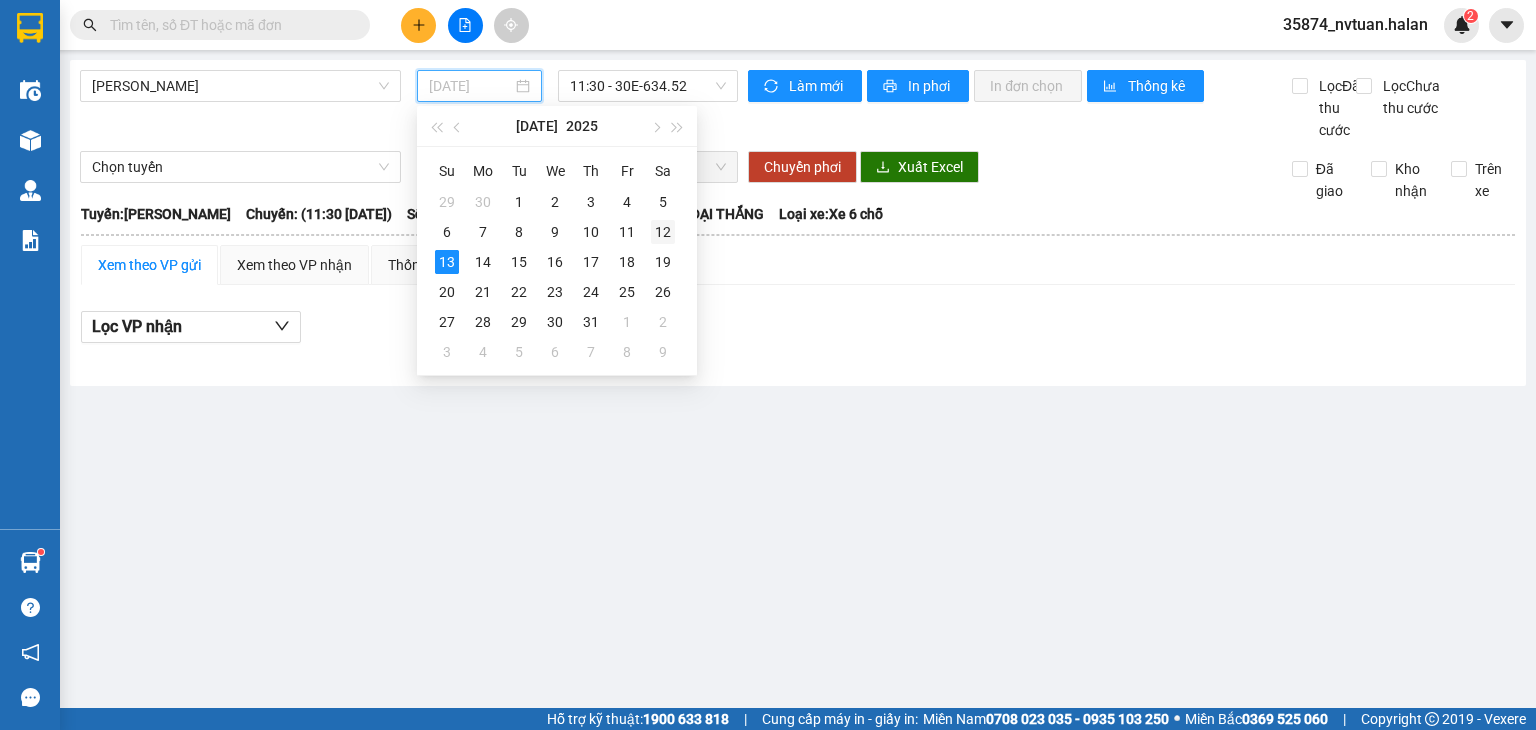 click on "12" at bounding box center (663, 232) 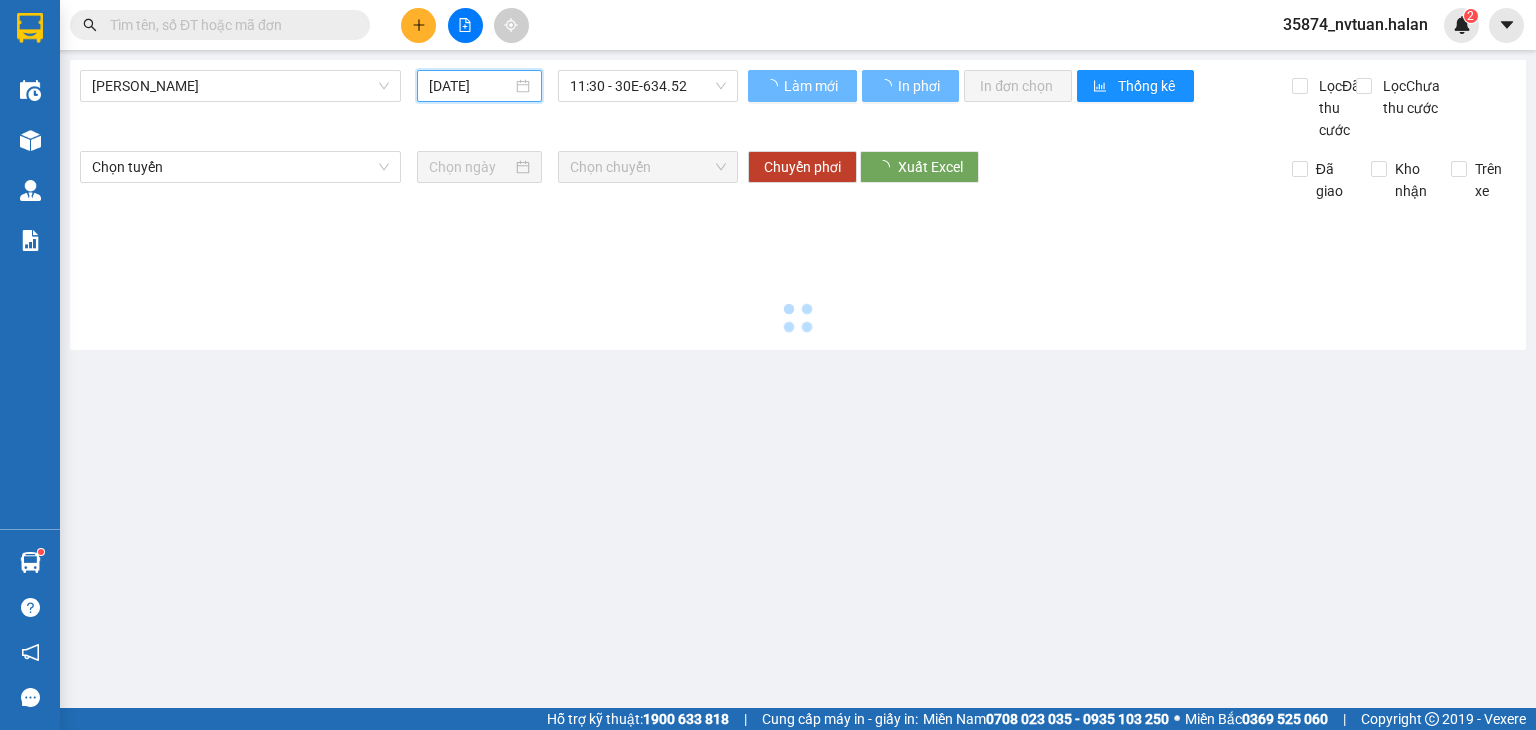 type on "[DATE]" 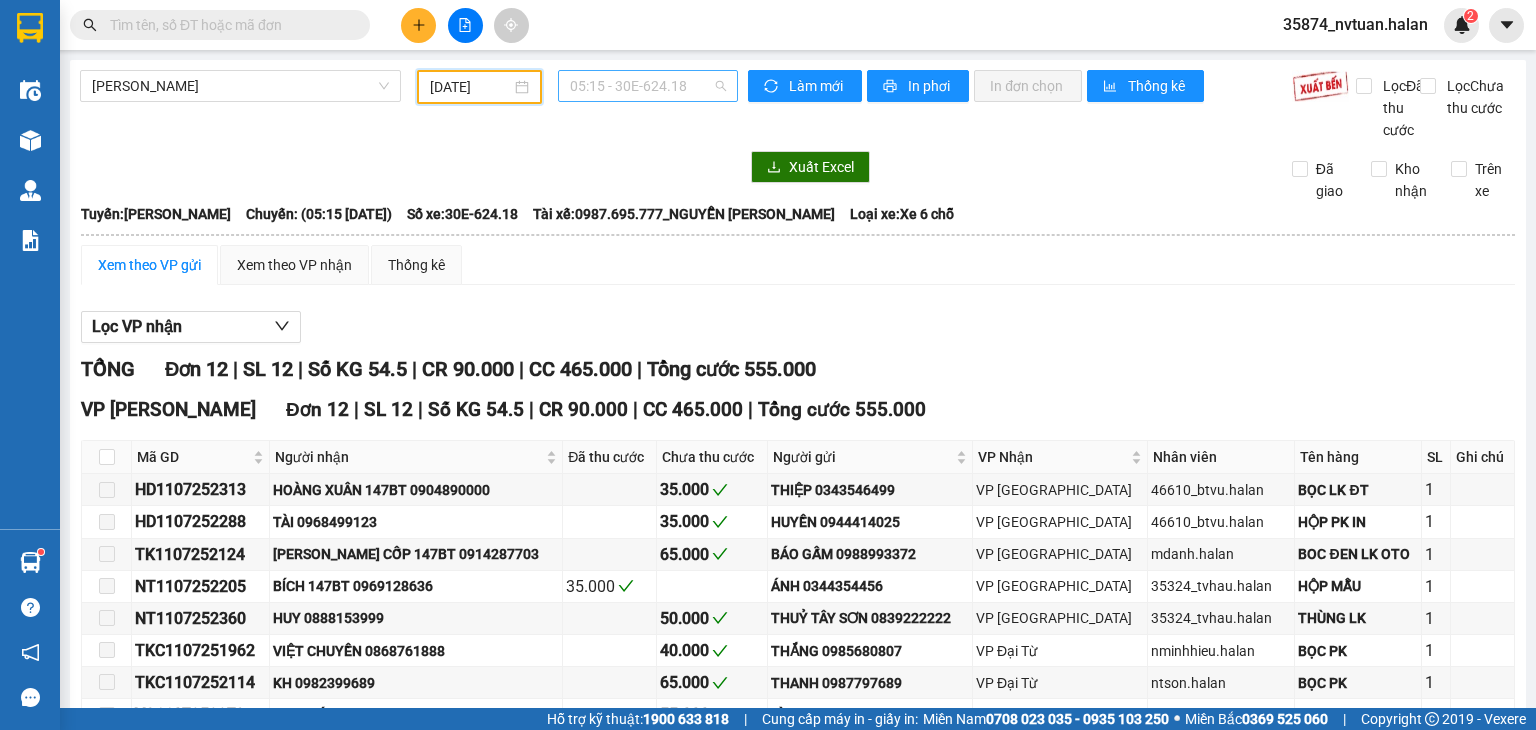 click on "05:15     - 30E-624.18" at bounding box center [648, 86] 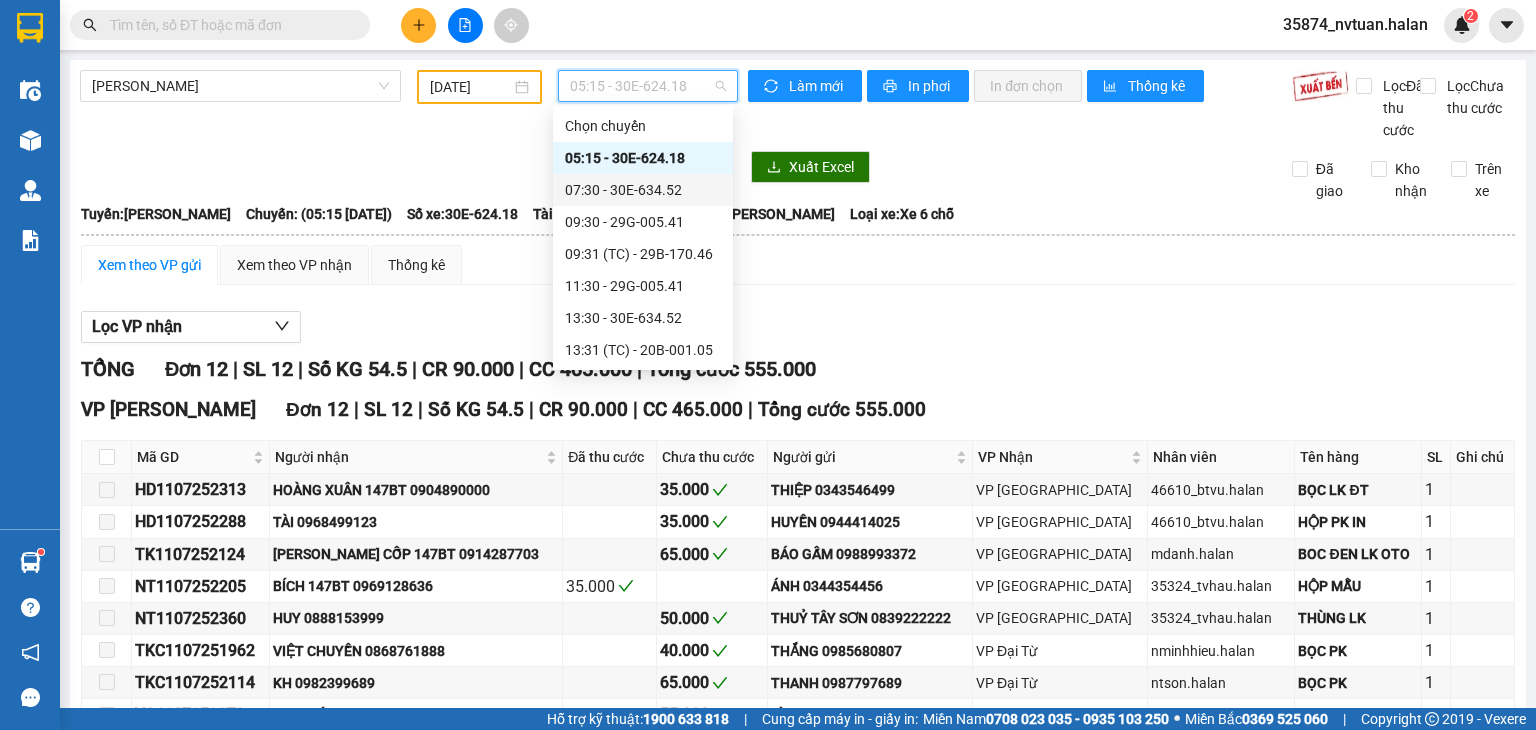 click on "07:30     - 30E-634.52" at bounding box center [643, 190] 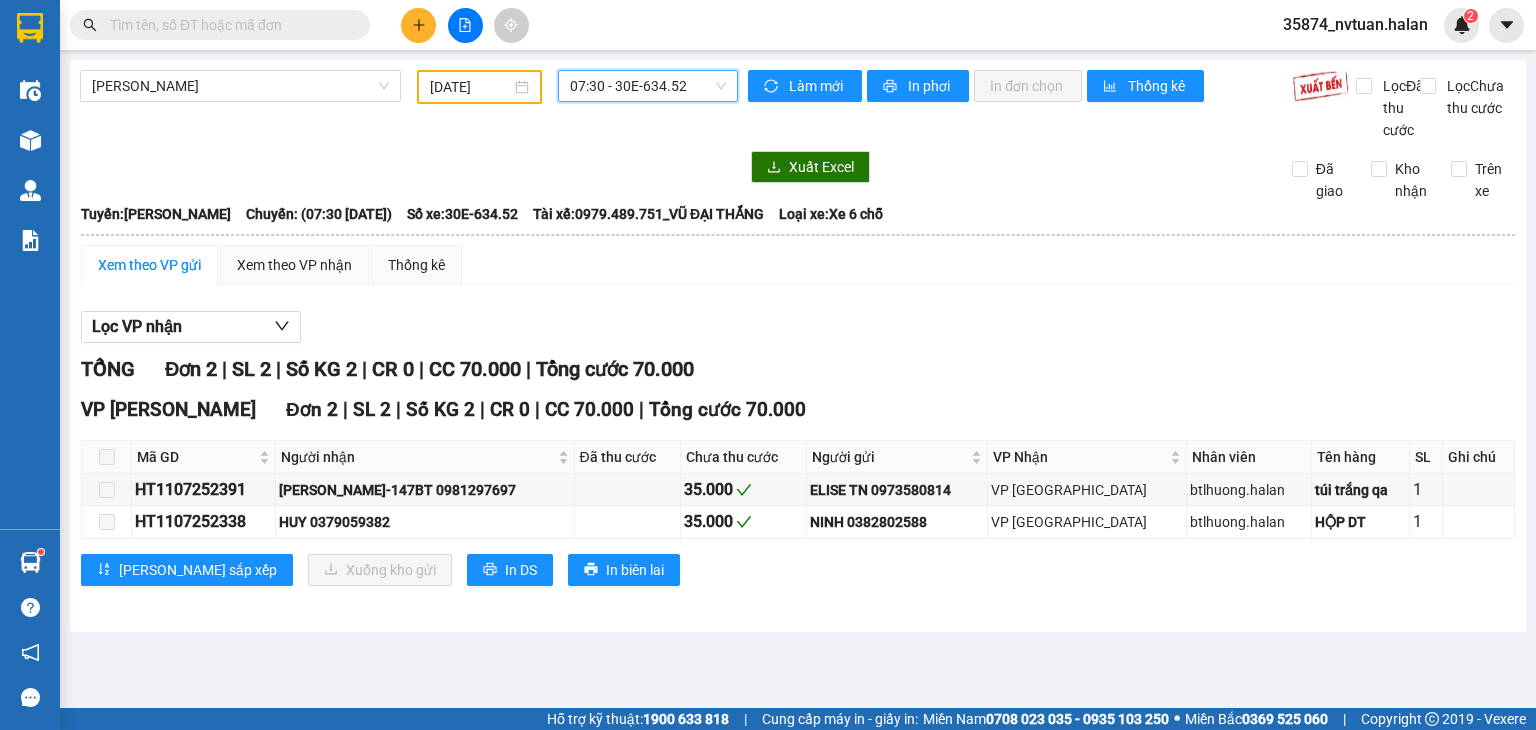 click on "07:30     - 30E-634.52" at bounding box center (648, 86) 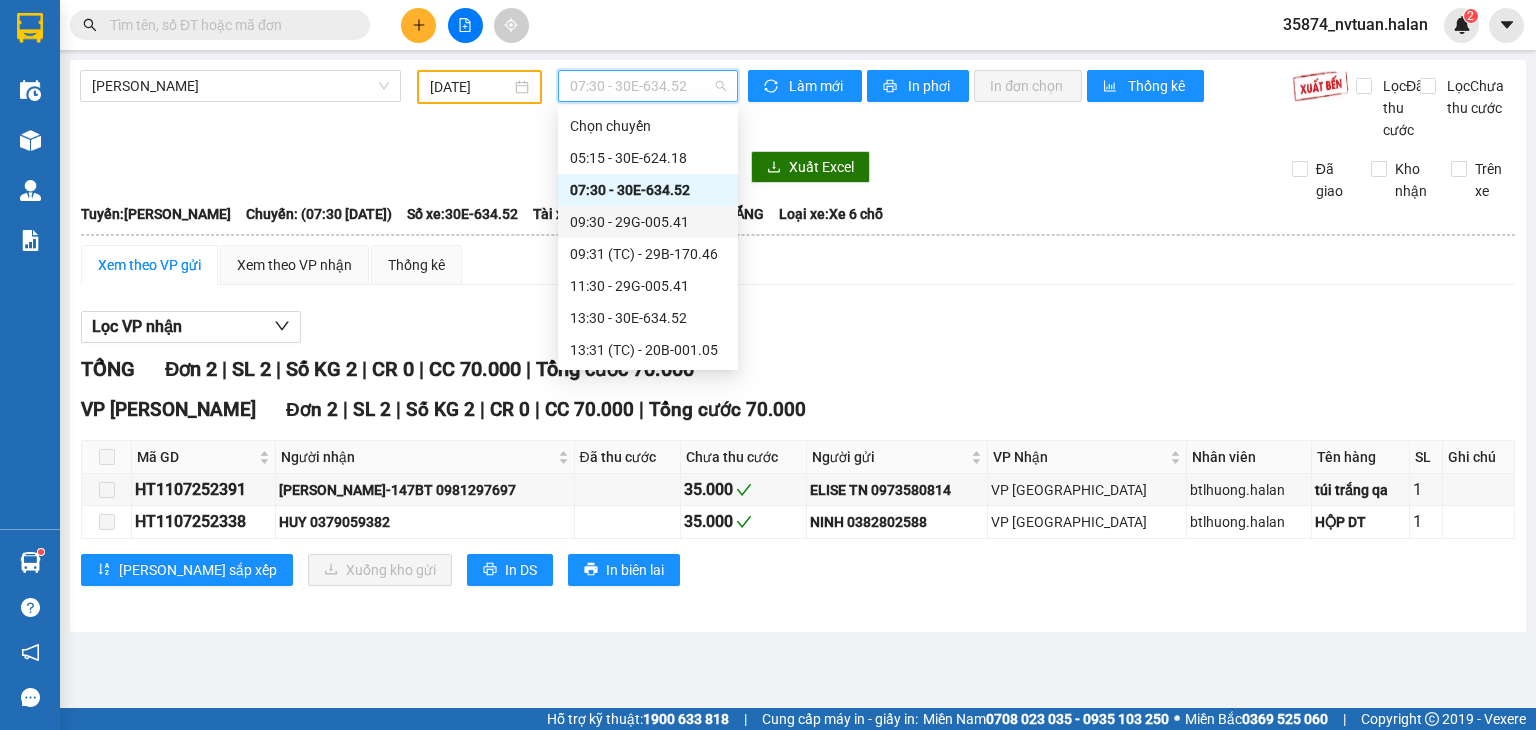 click on "09:30     - 29G-005.41" at bounding box center [648, 222] 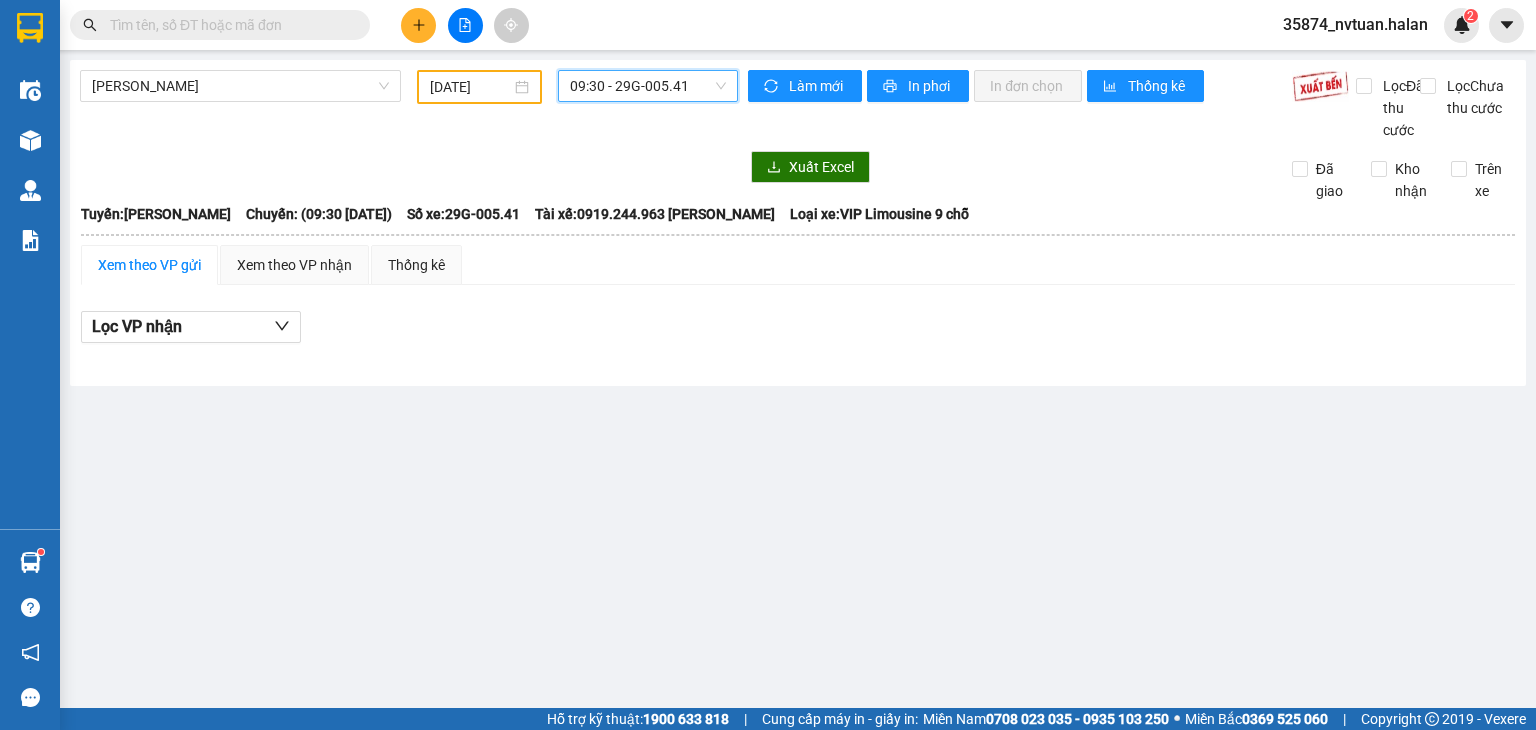 click on "09:30     - 29G-005.41" at bounding box center (648, 86) 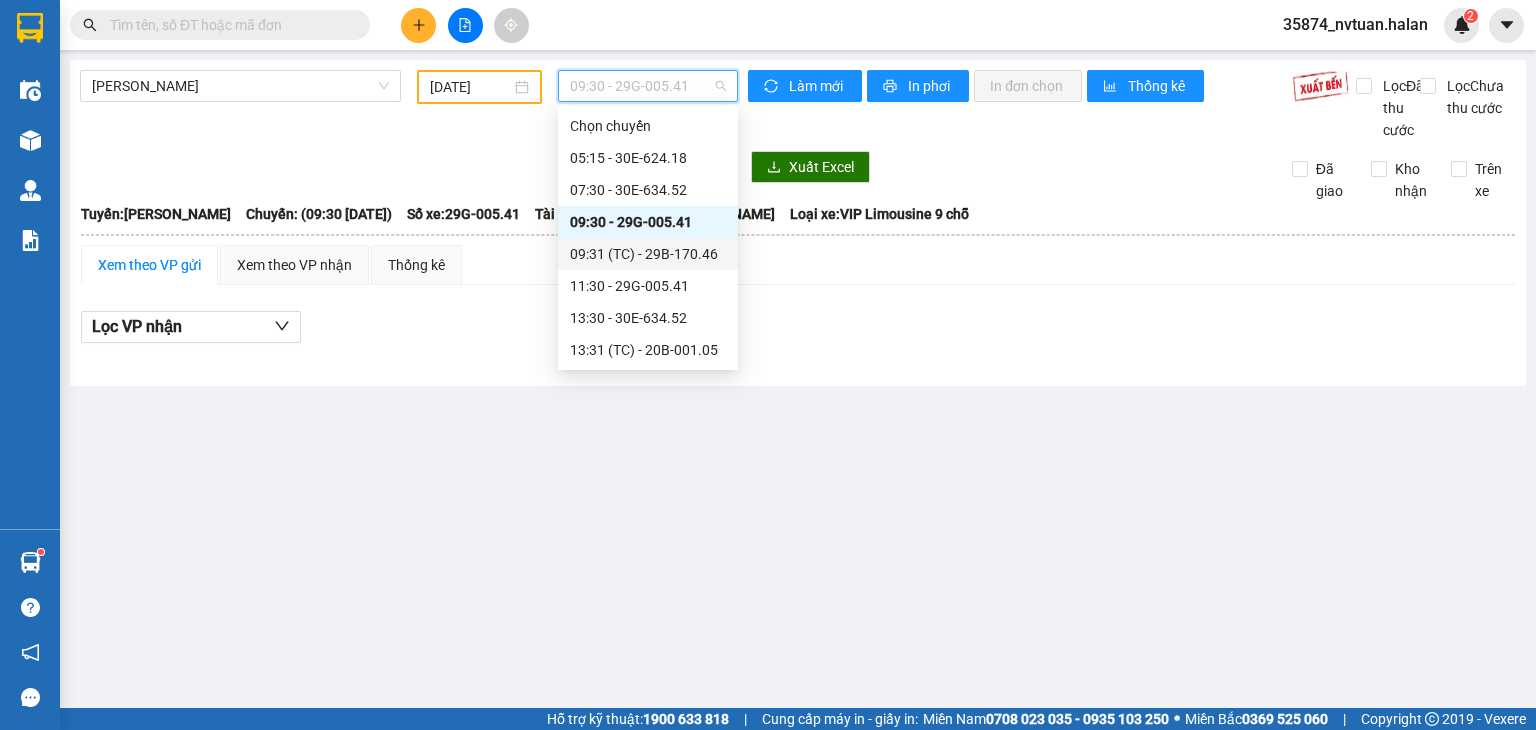click on "09:31   (TC)   - 29B-170.46" at bounding box center [648, 254] 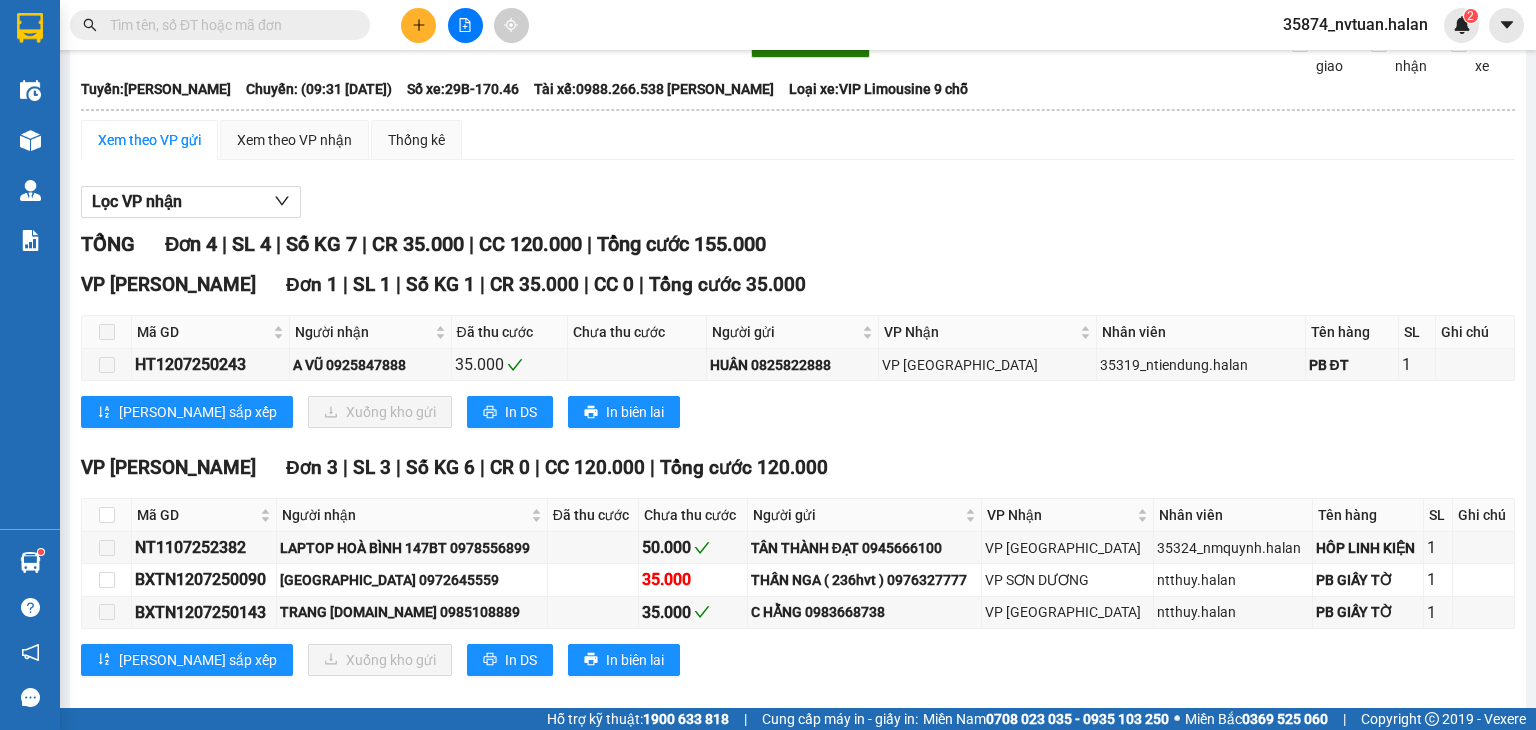 scroll, scrollTop: 168, scrollLeft: 0, axis: vertical 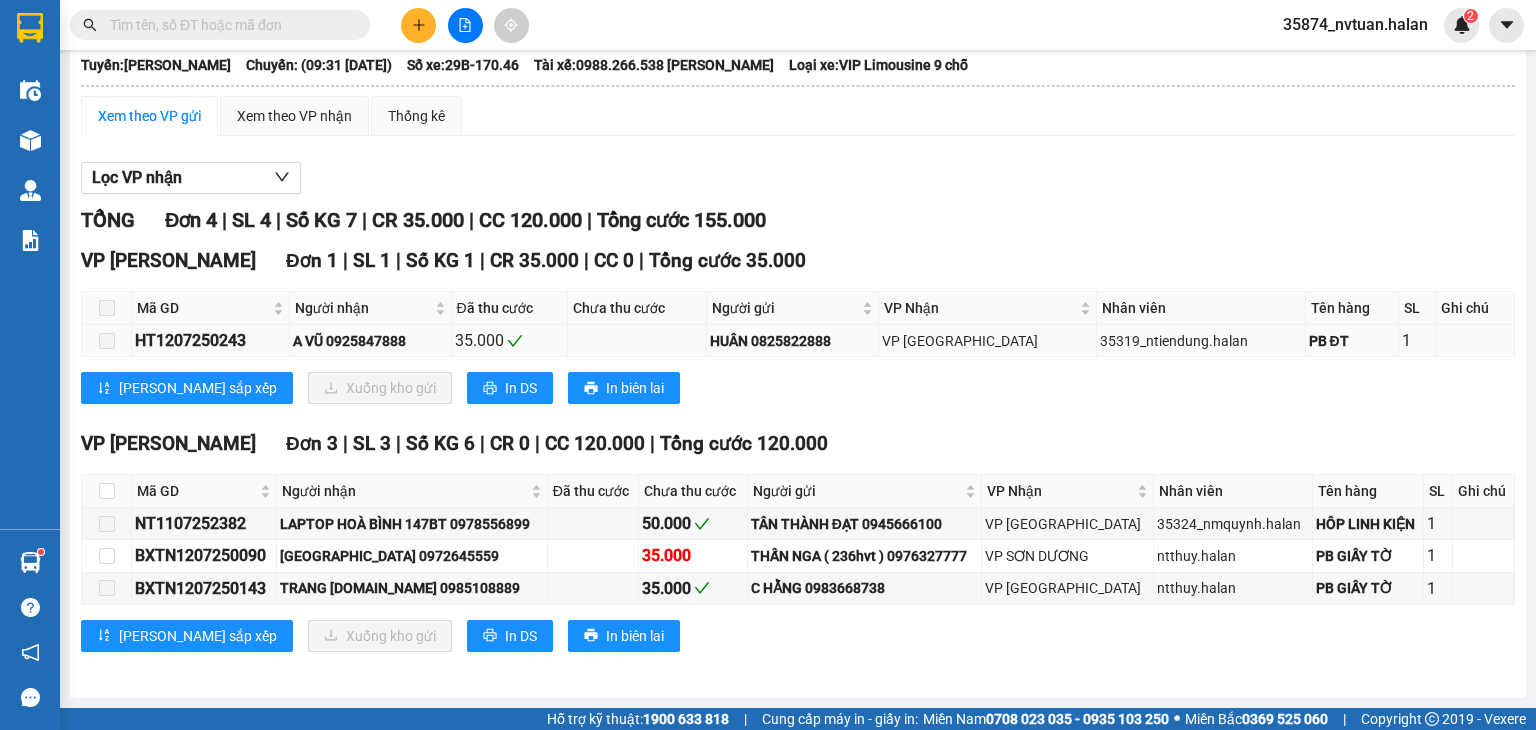 click on "HT1207250243" at bounding box center [210, 340] 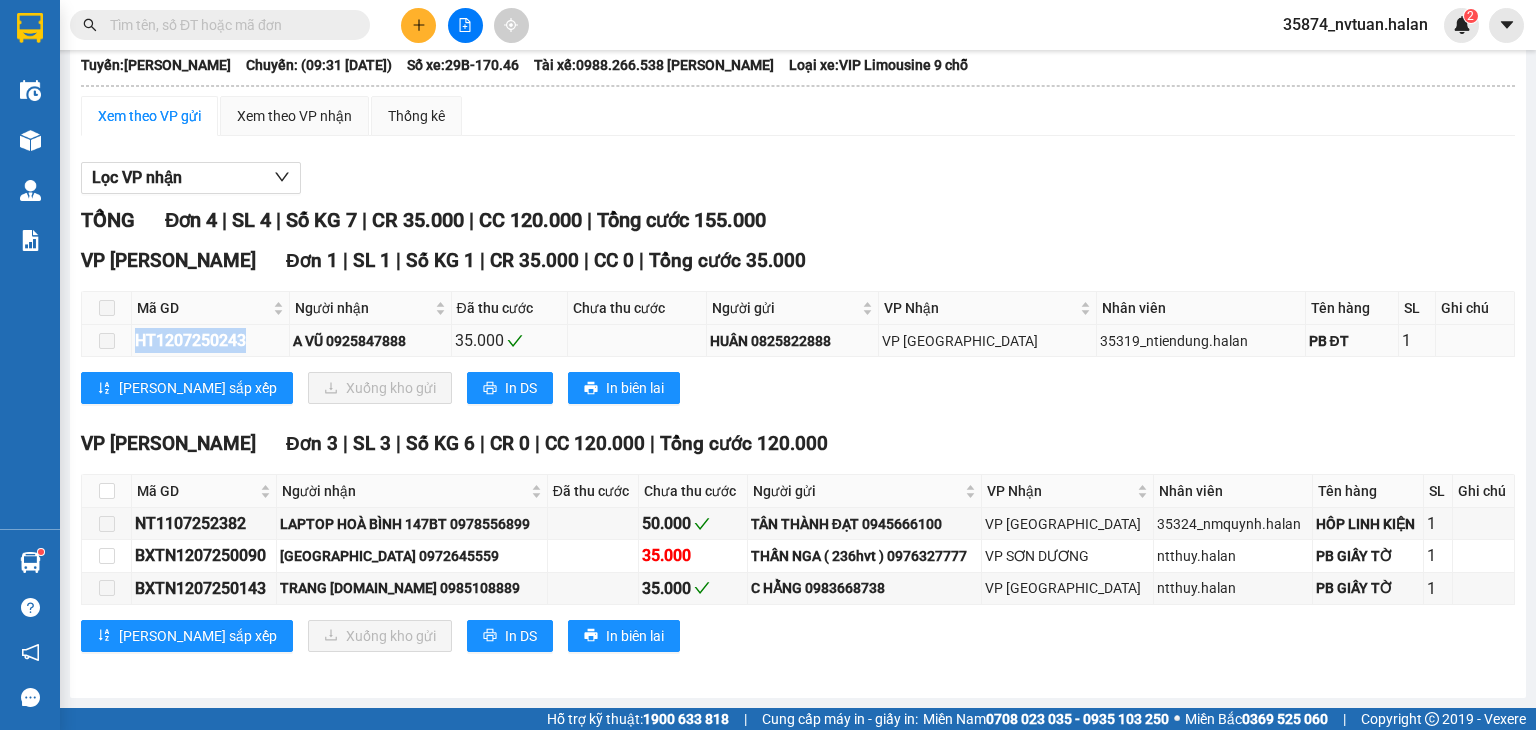 click on "HT1207250243" at bounding box center [210, 340] 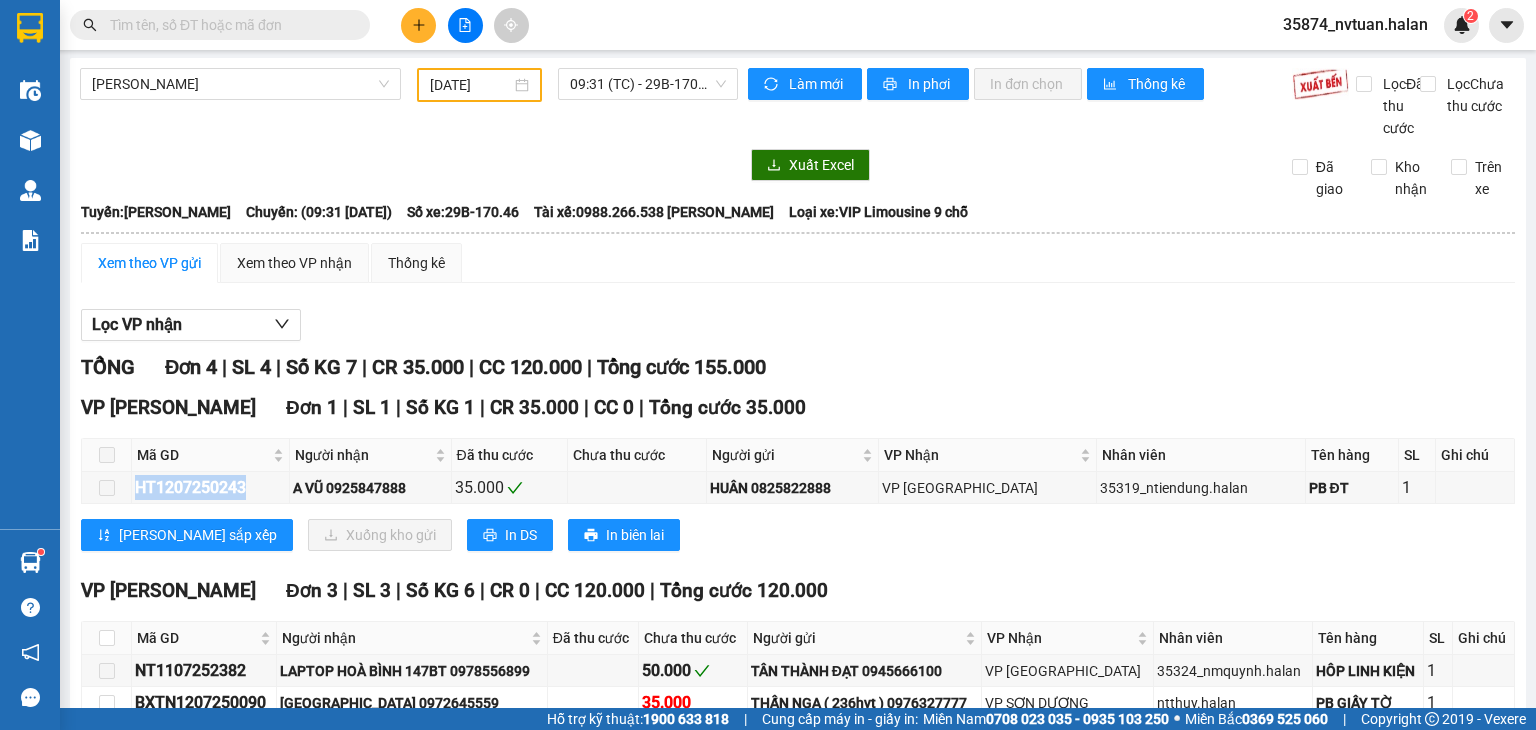 scroll, scrollTop: 0, scrollLeft: 0, axis: both 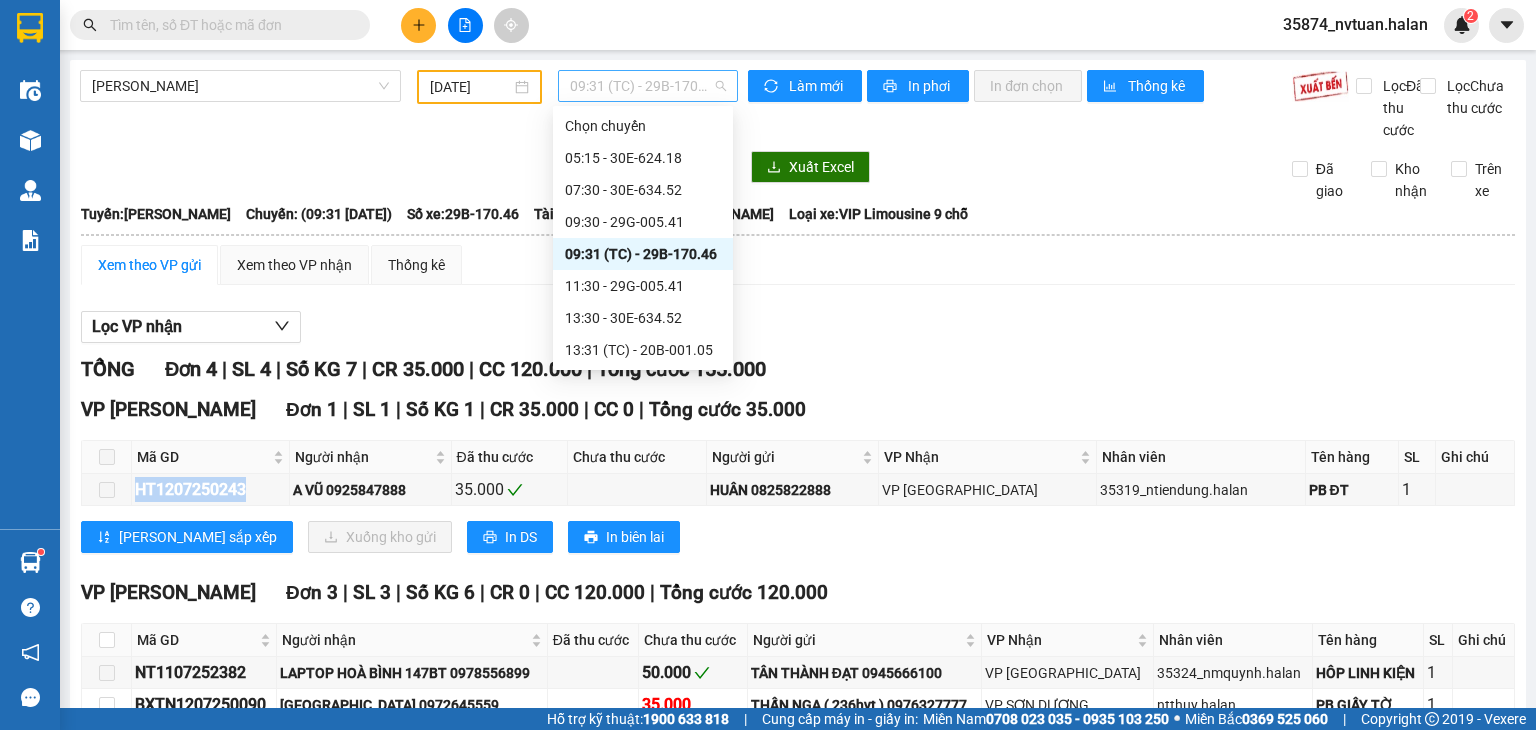 click on "09:31   (TC)   - 29B-170.46" at bounding box center (648, 86) 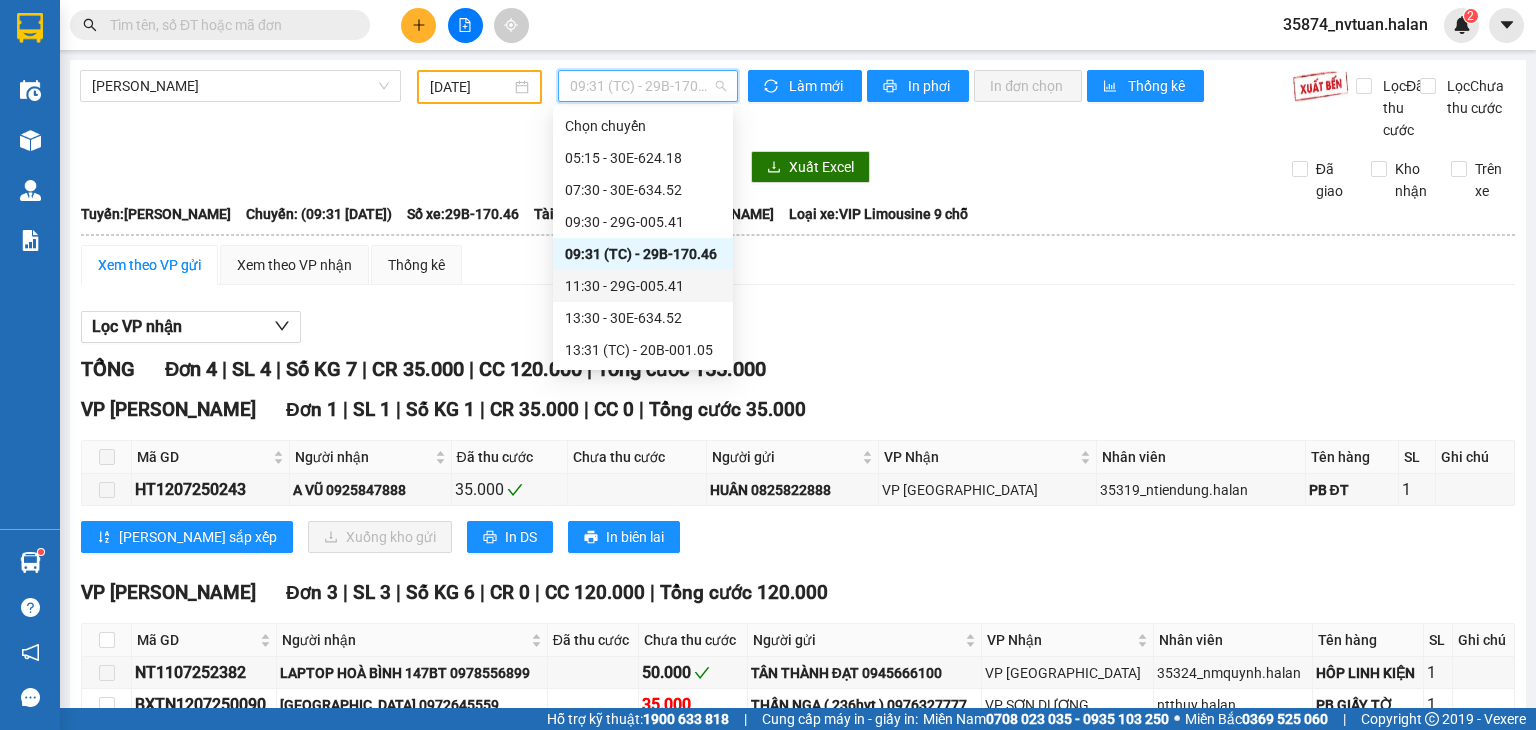 click on "11:30     - 29G-005.41" at bounding box center [643, 286] 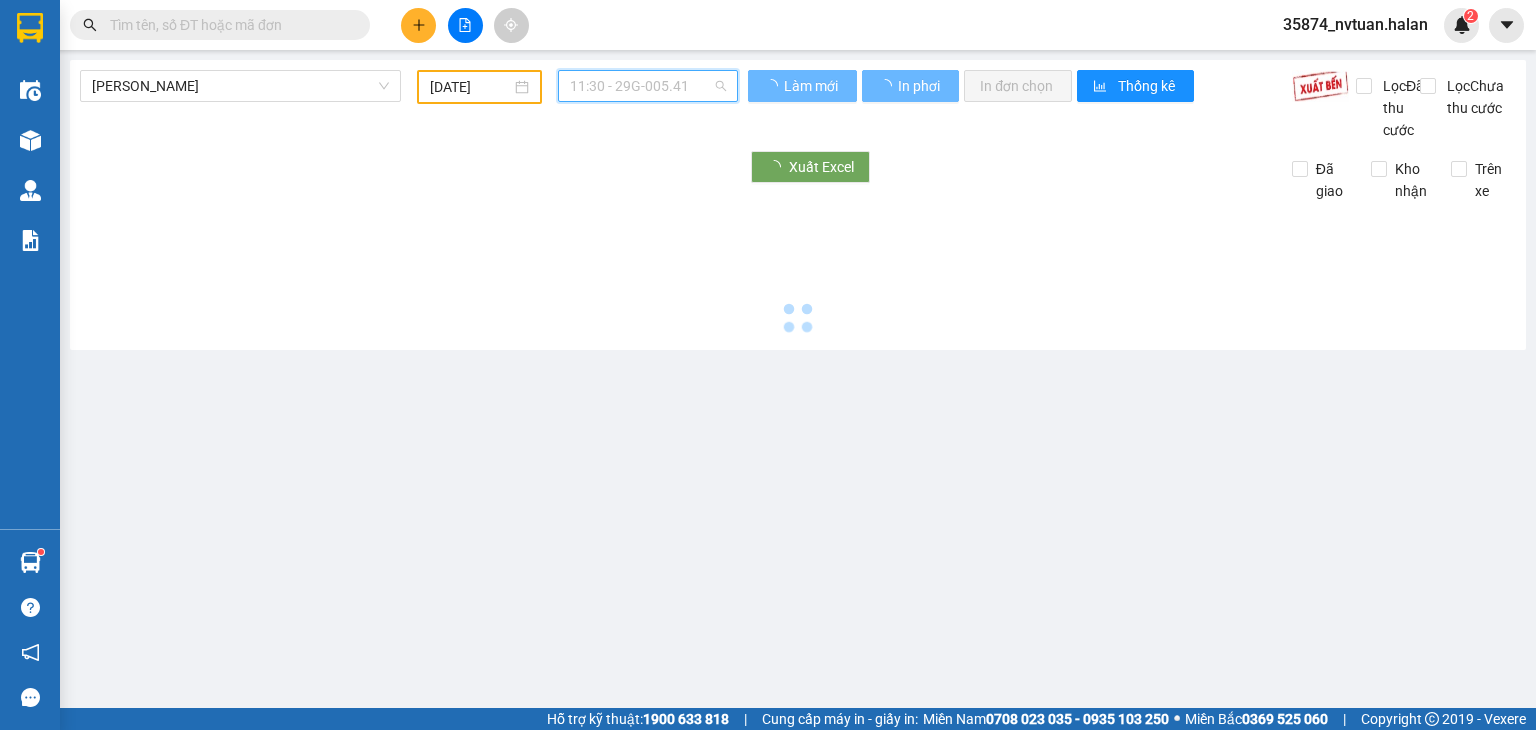 click on "11:30     - 29G-005.41" at bounding box center (648, 86) 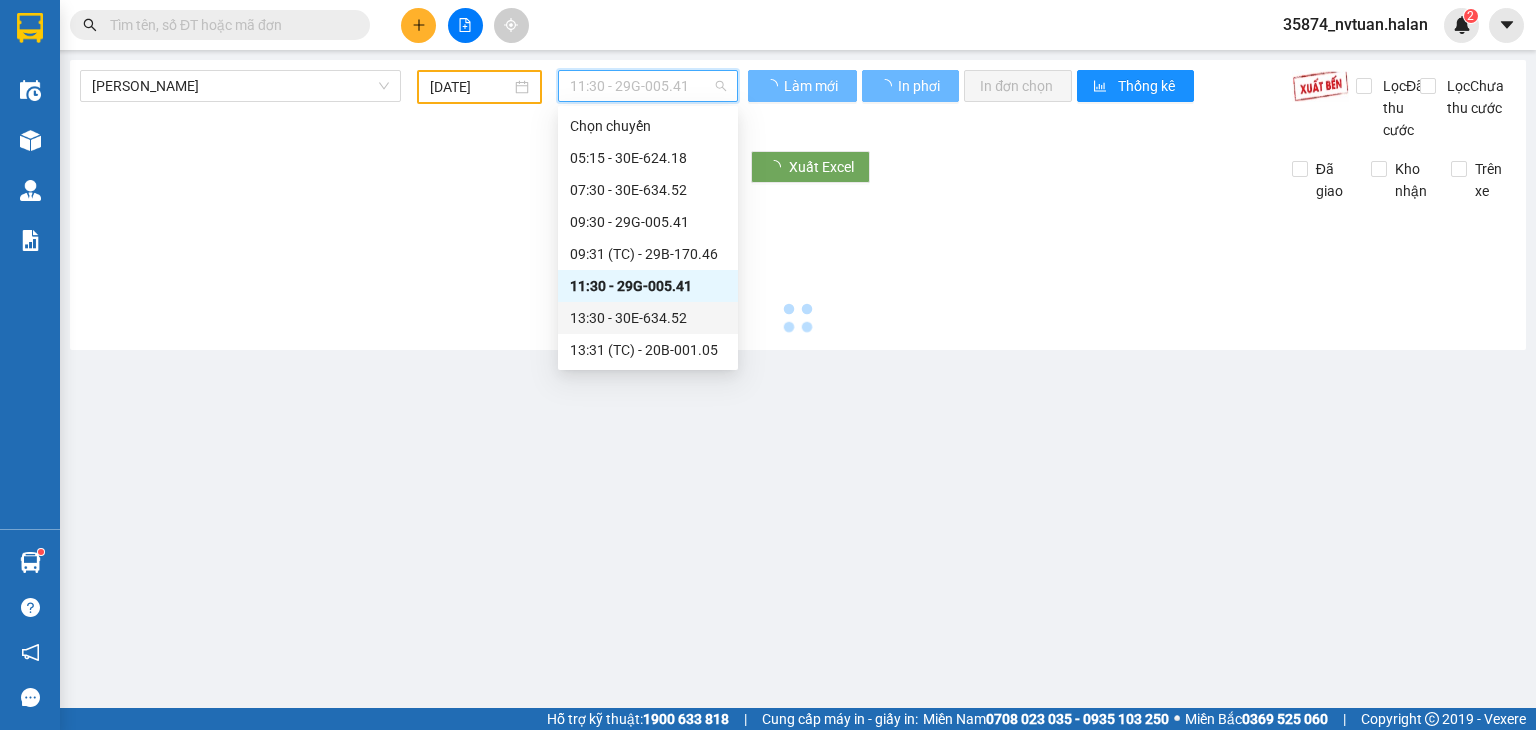 click on "13:30     - 30E-634.52" at bounding box center (648, 318) 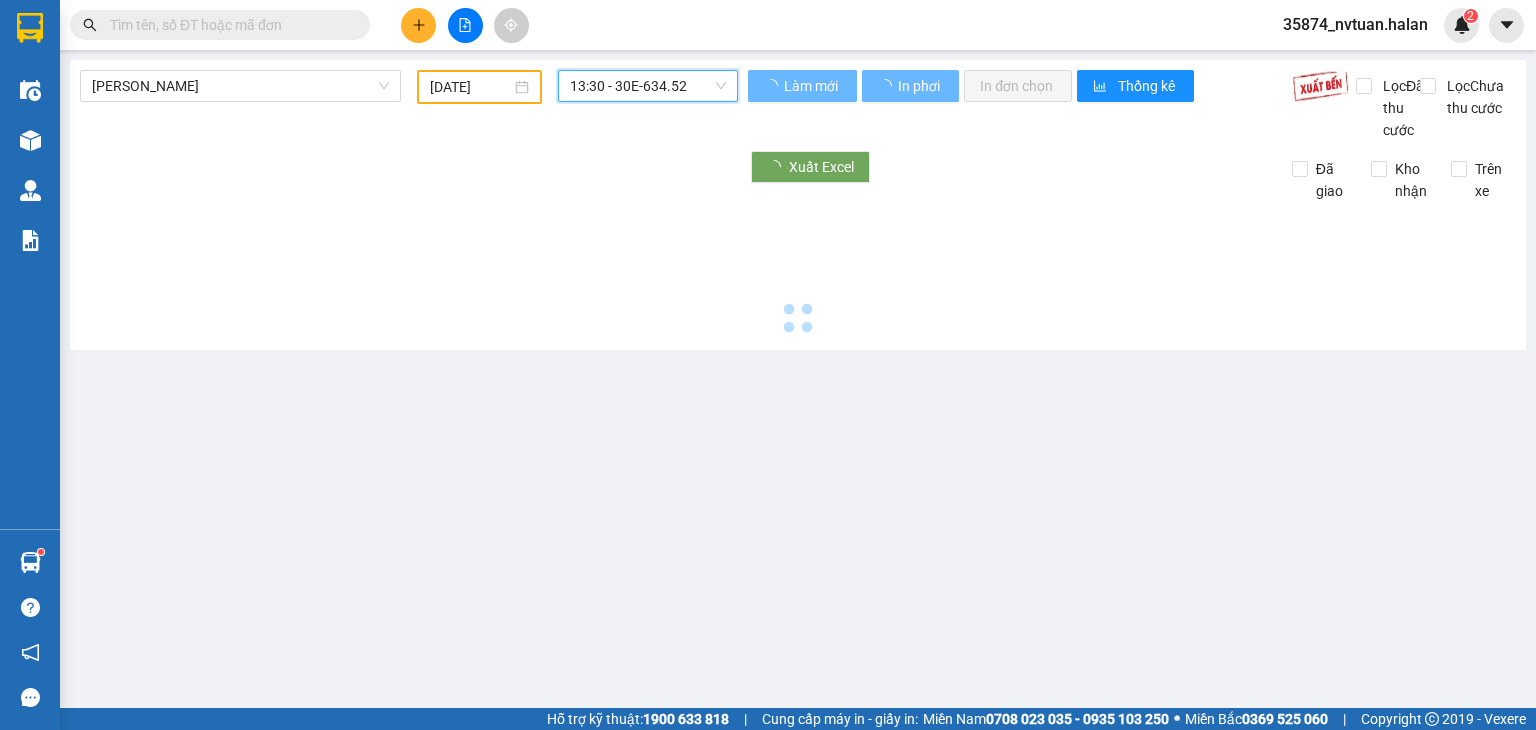 click on "13:30     - 30E-634.52" at bounding box center [648, 86] 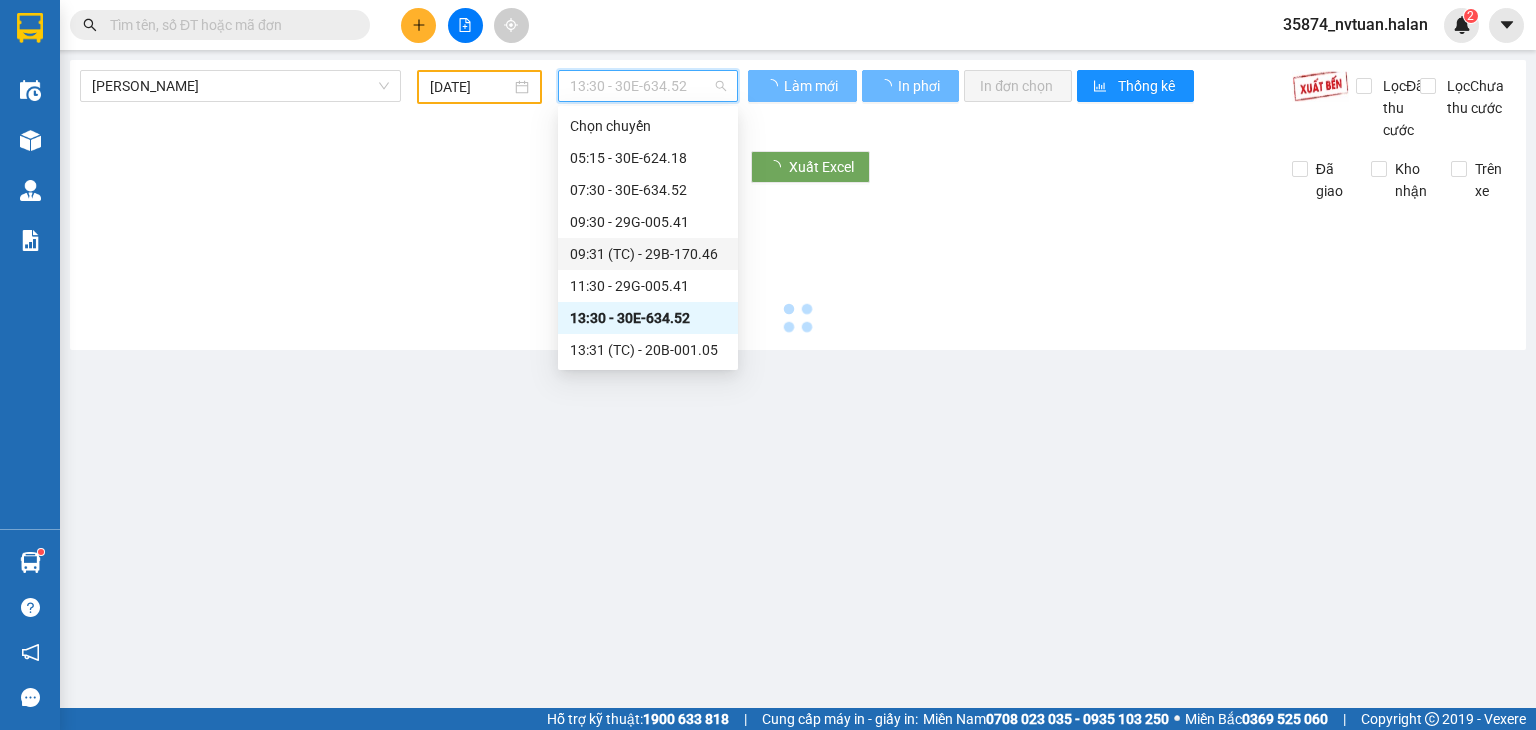 click on "09:31   (TC)   - 29B-170.46" at bounding box center (648, 254) 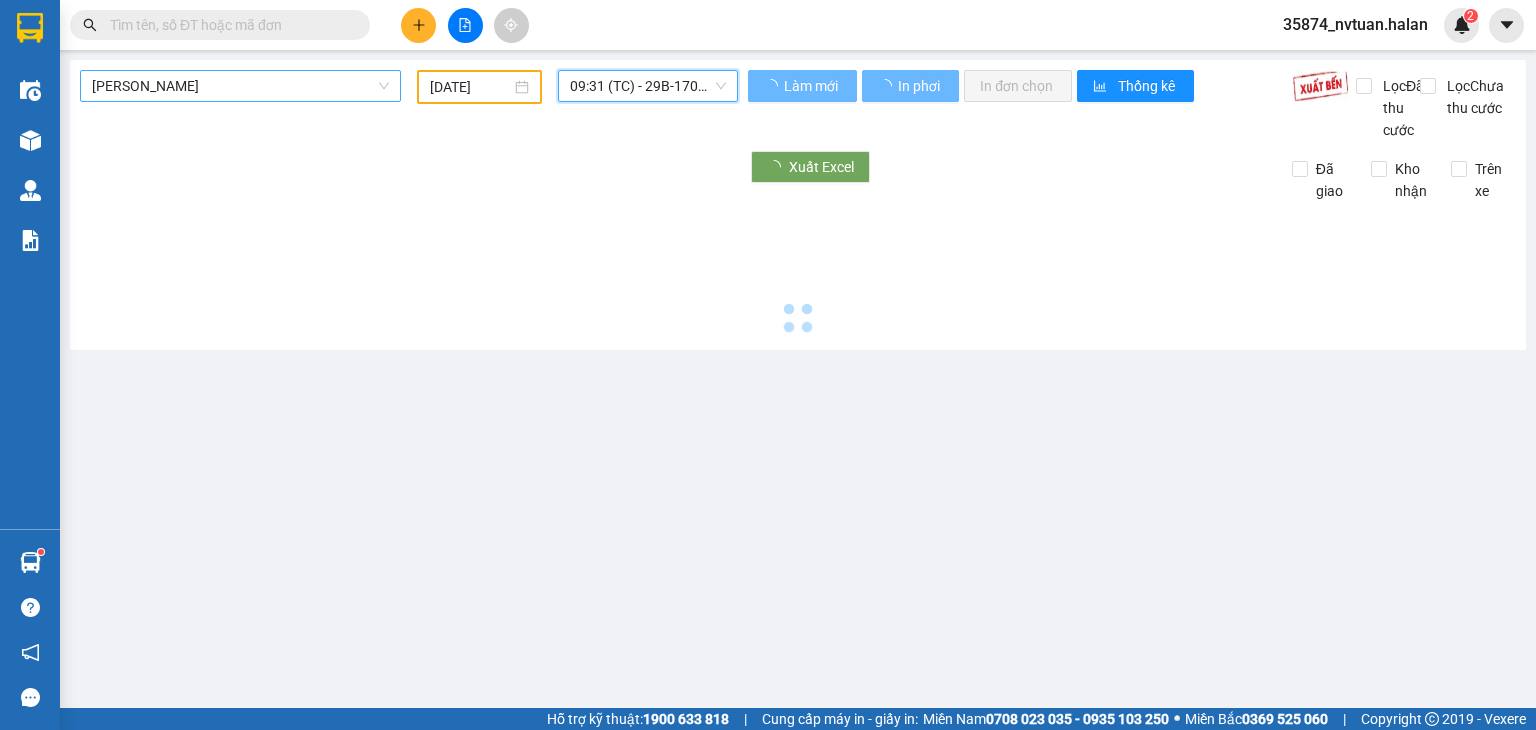 click on "[PERSON_NAME]" at bounding box center (240, 86) 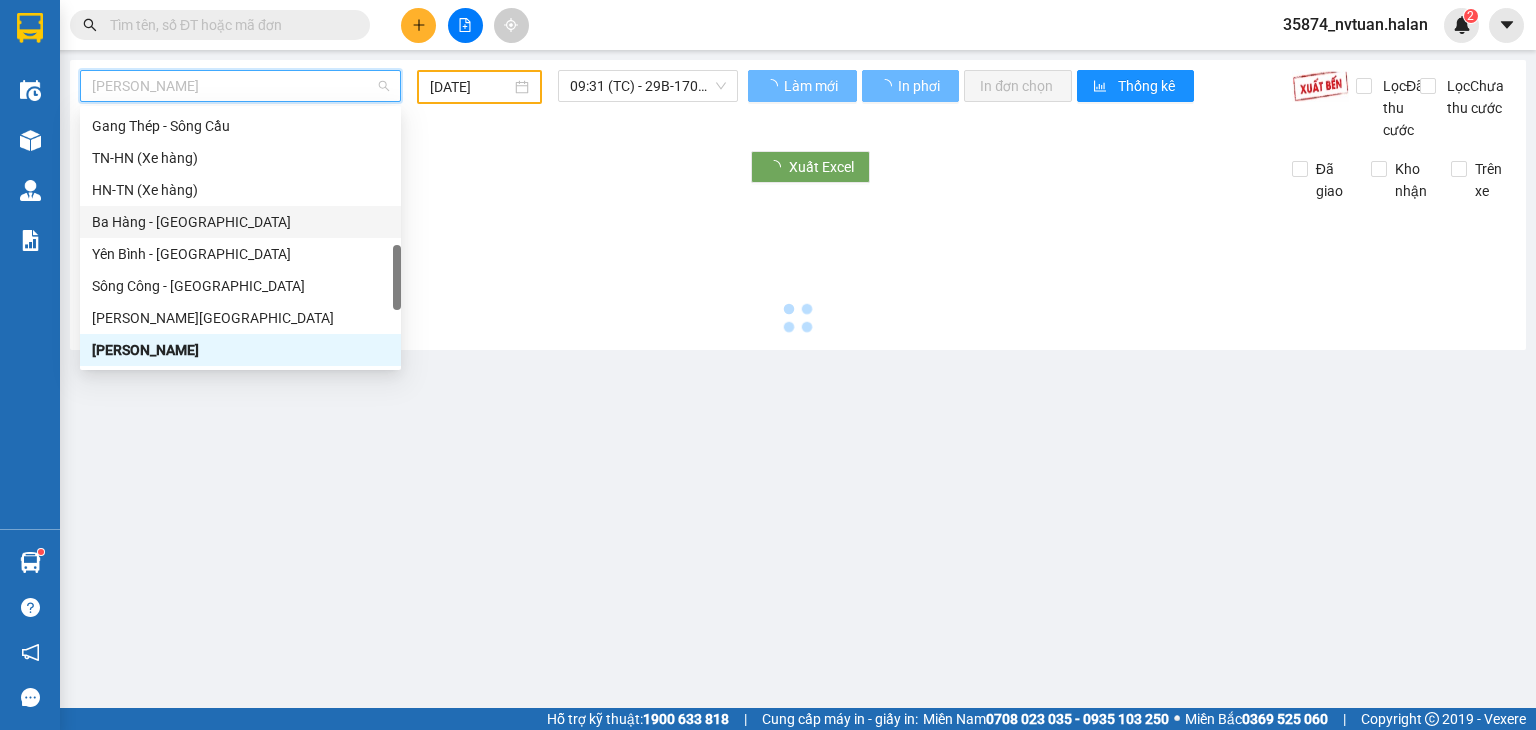 scroll, scrollTop: 356, scrollLeft: 0, axis: vertical 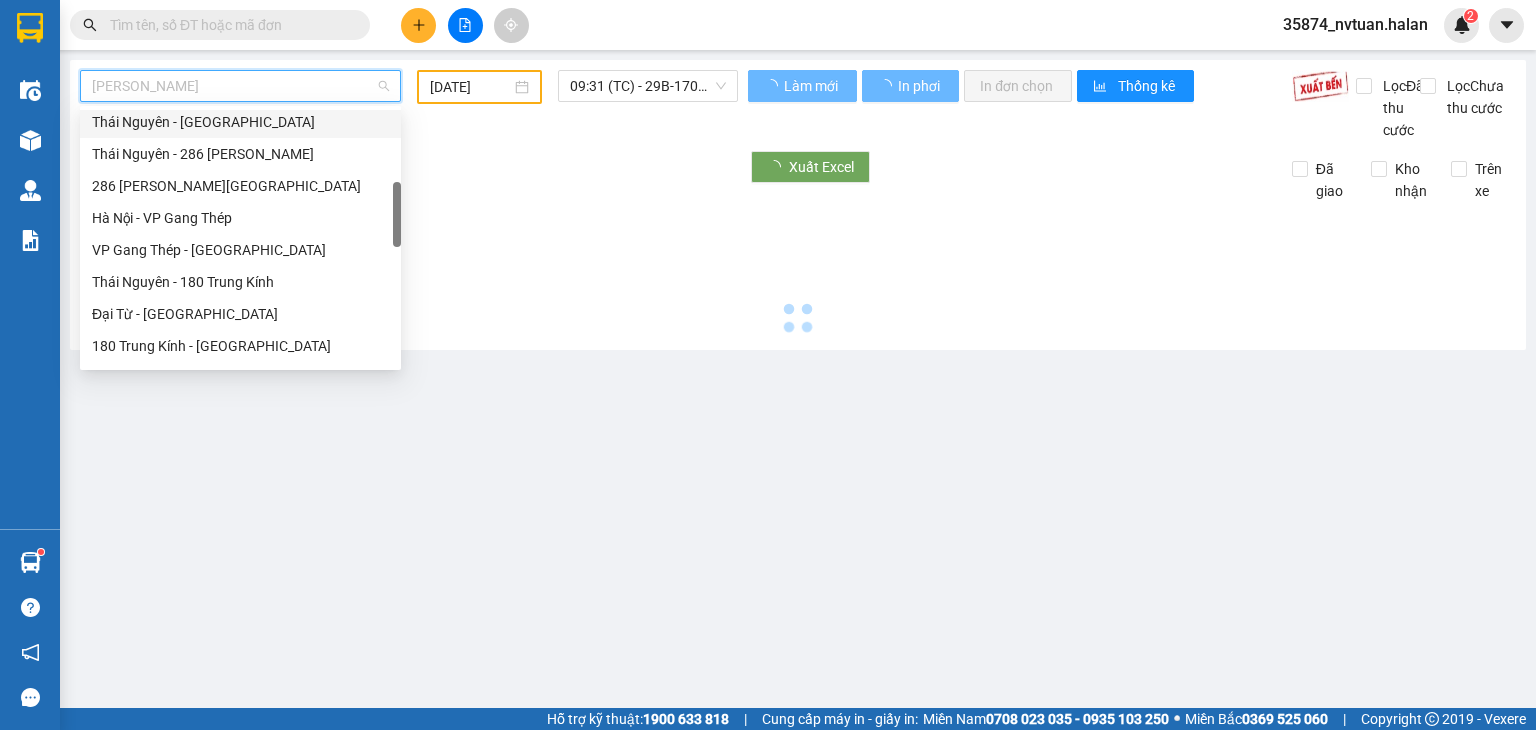 click on "Thái Nguyên - Bắc Kạn" at bounding box center (240, 122) 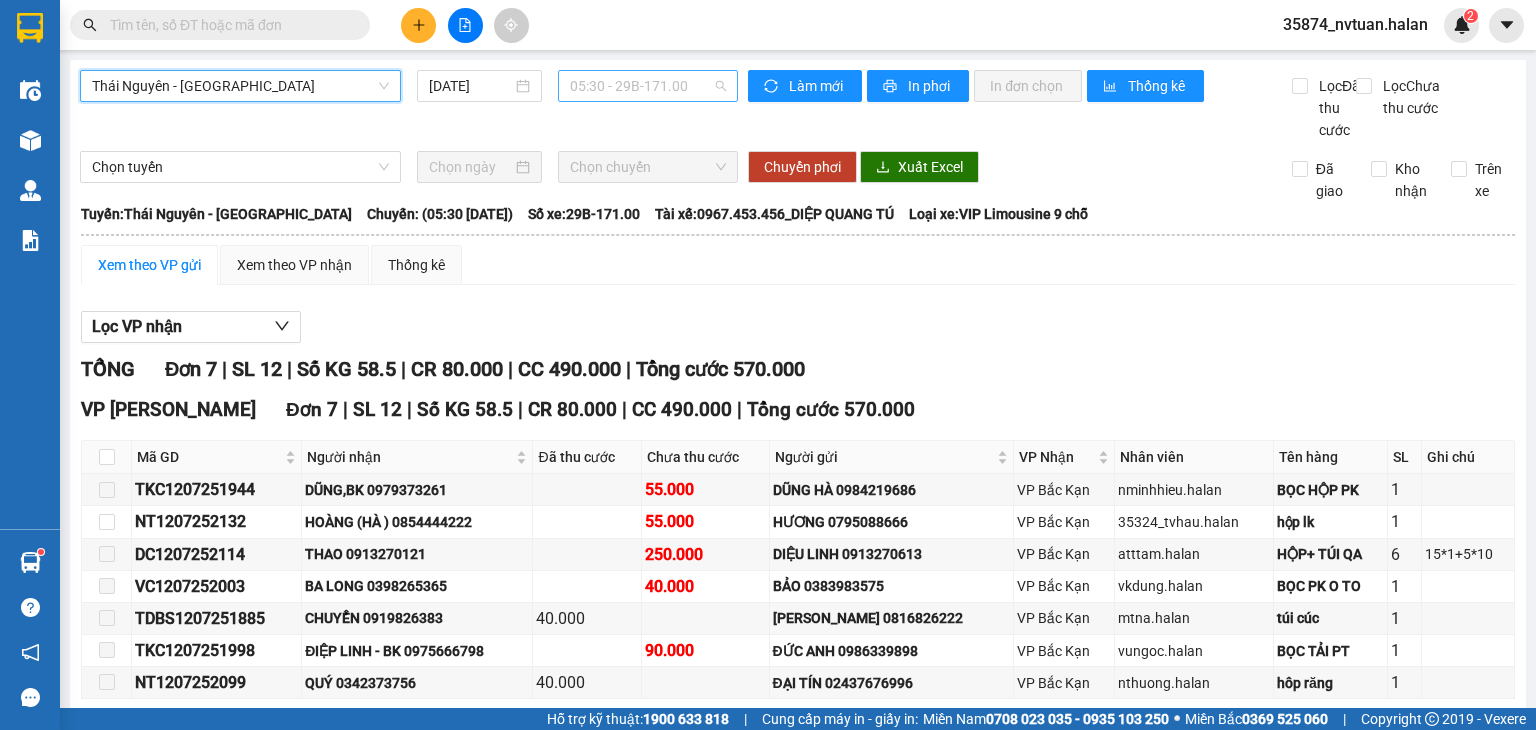 click on "05:30     - 29B-171.00" at bounding box center [648, 86] 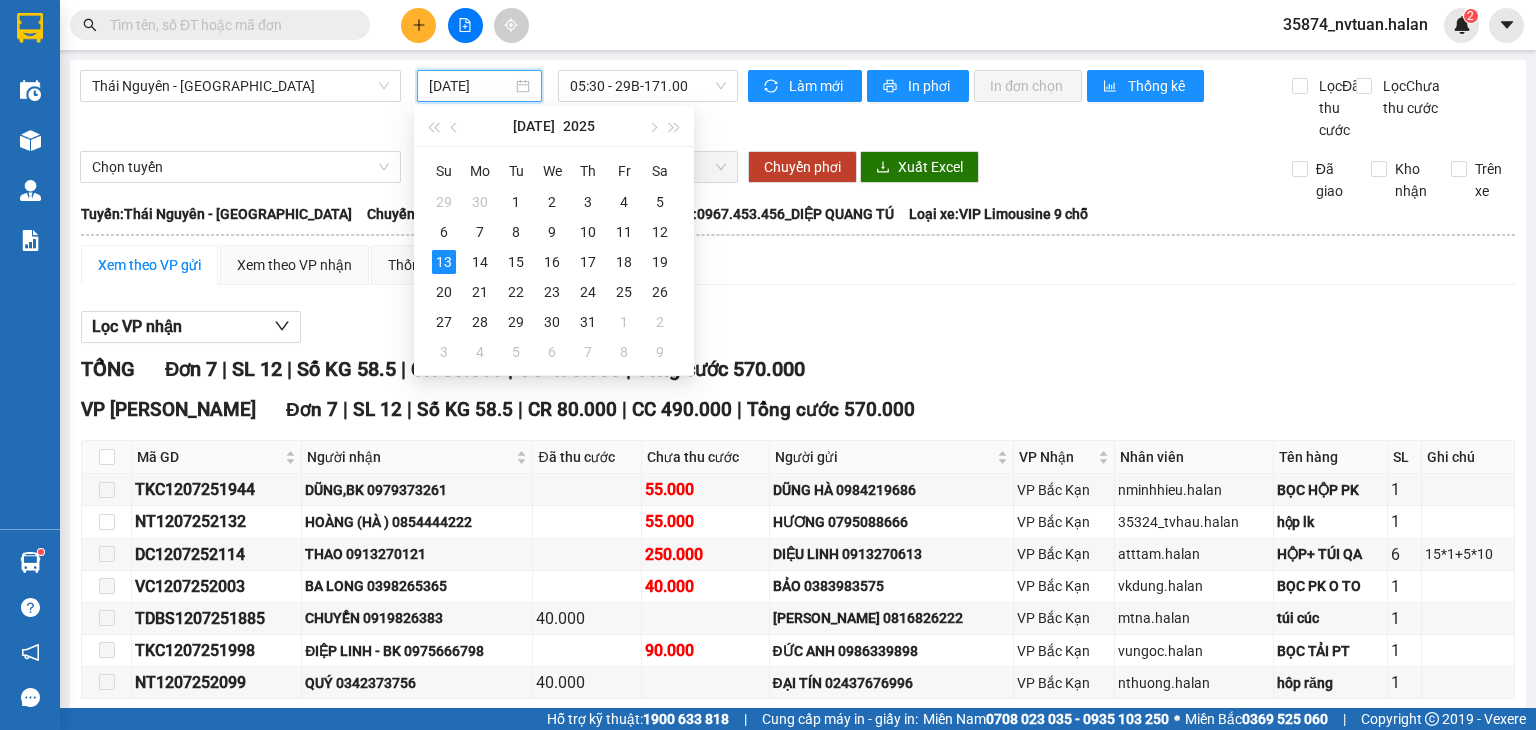 click on "13/07/2025" at bounding box center (470, 86) 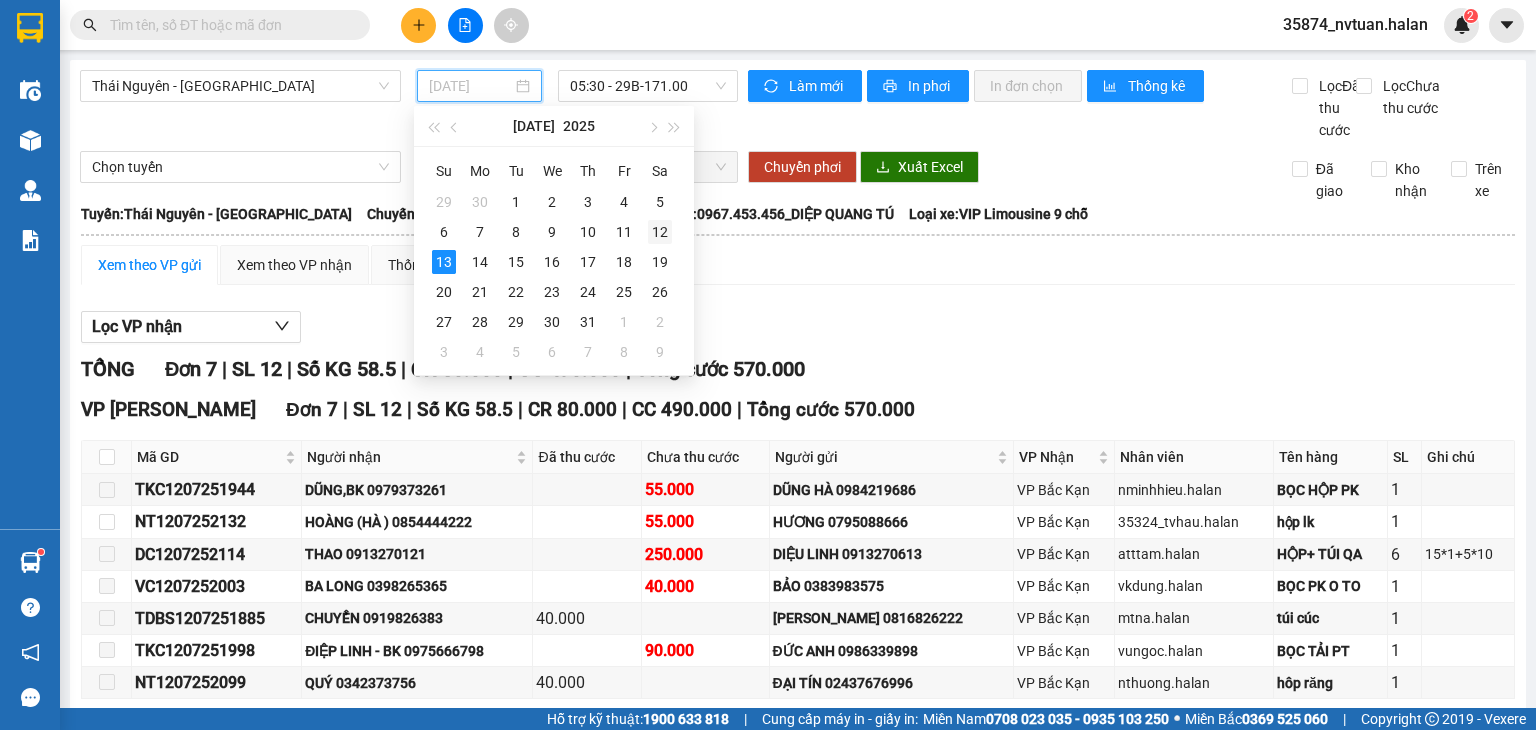 click on "12" at bounding box center (660, 232) 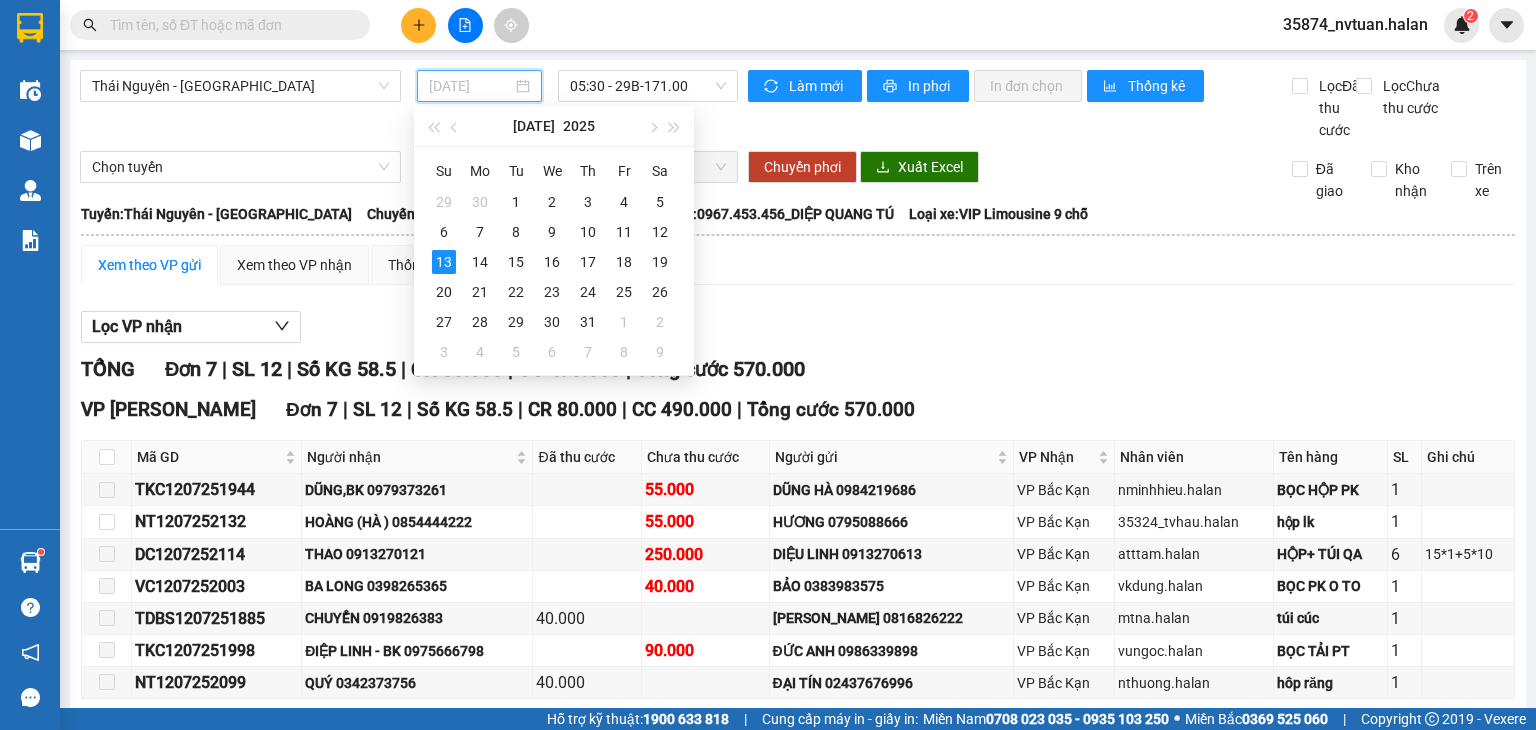 type on "[DATE]" 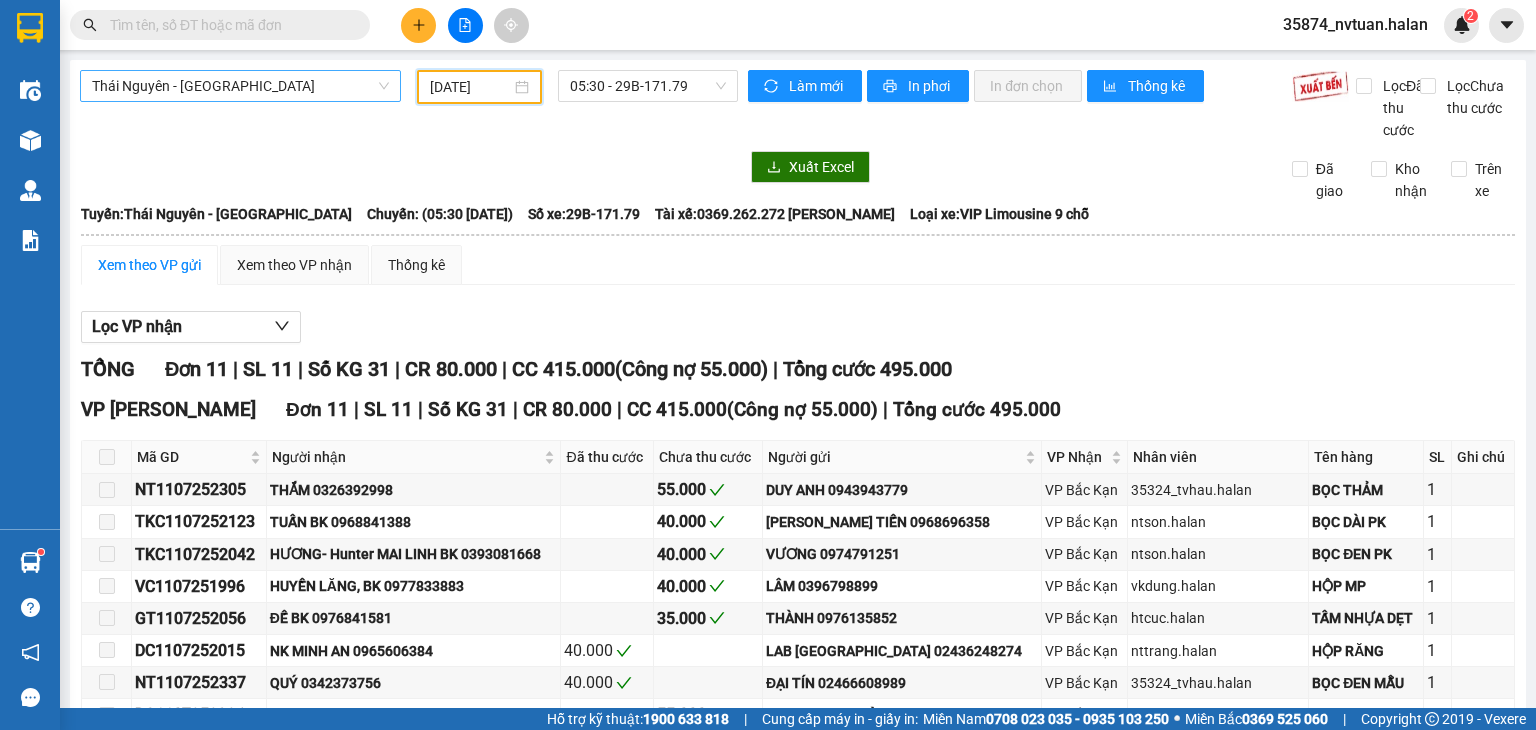 click on "Thái Nguyên - Bắc Kạn" at bounding box center [240, 86] 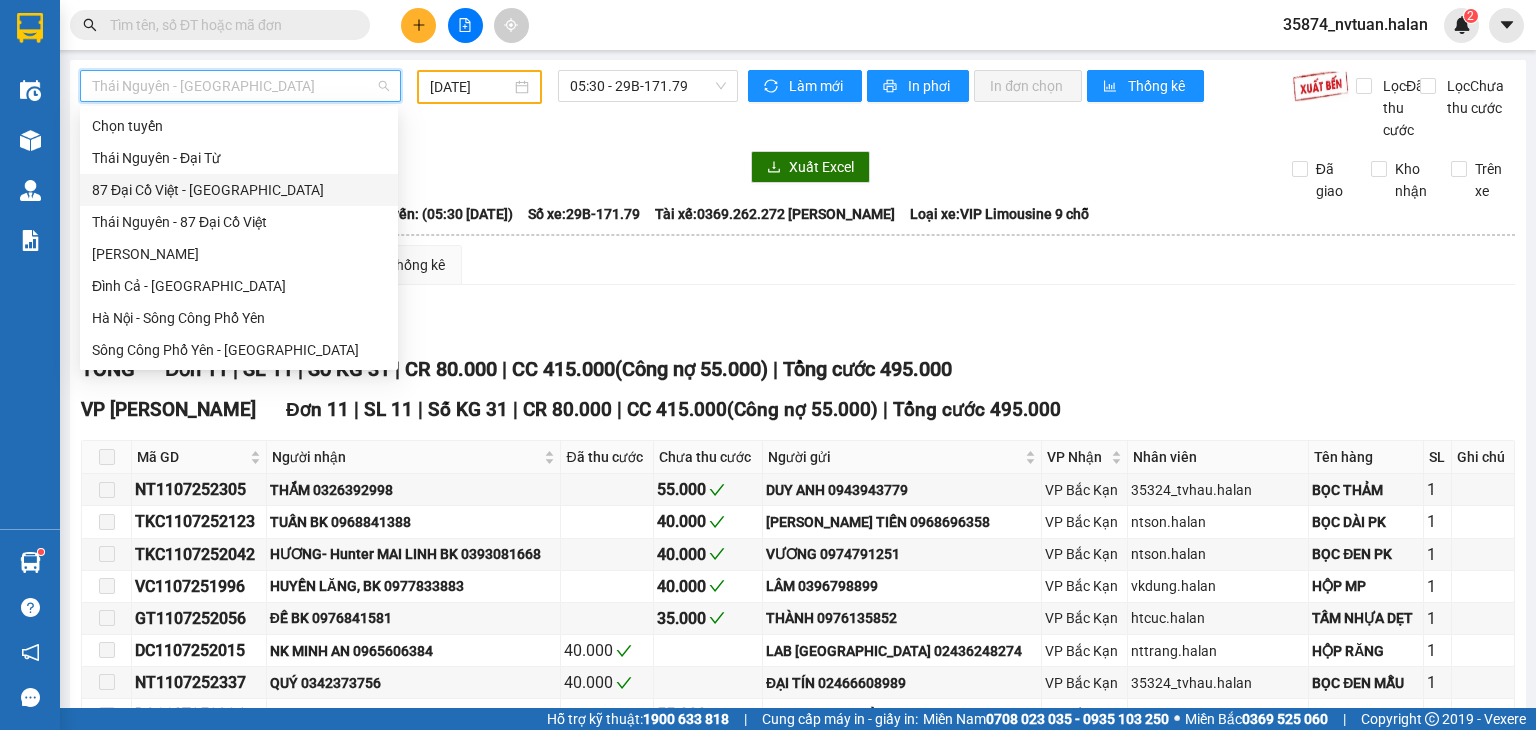 scroll, scrollTop: 100, scrollLeft: 0, axis: vertical 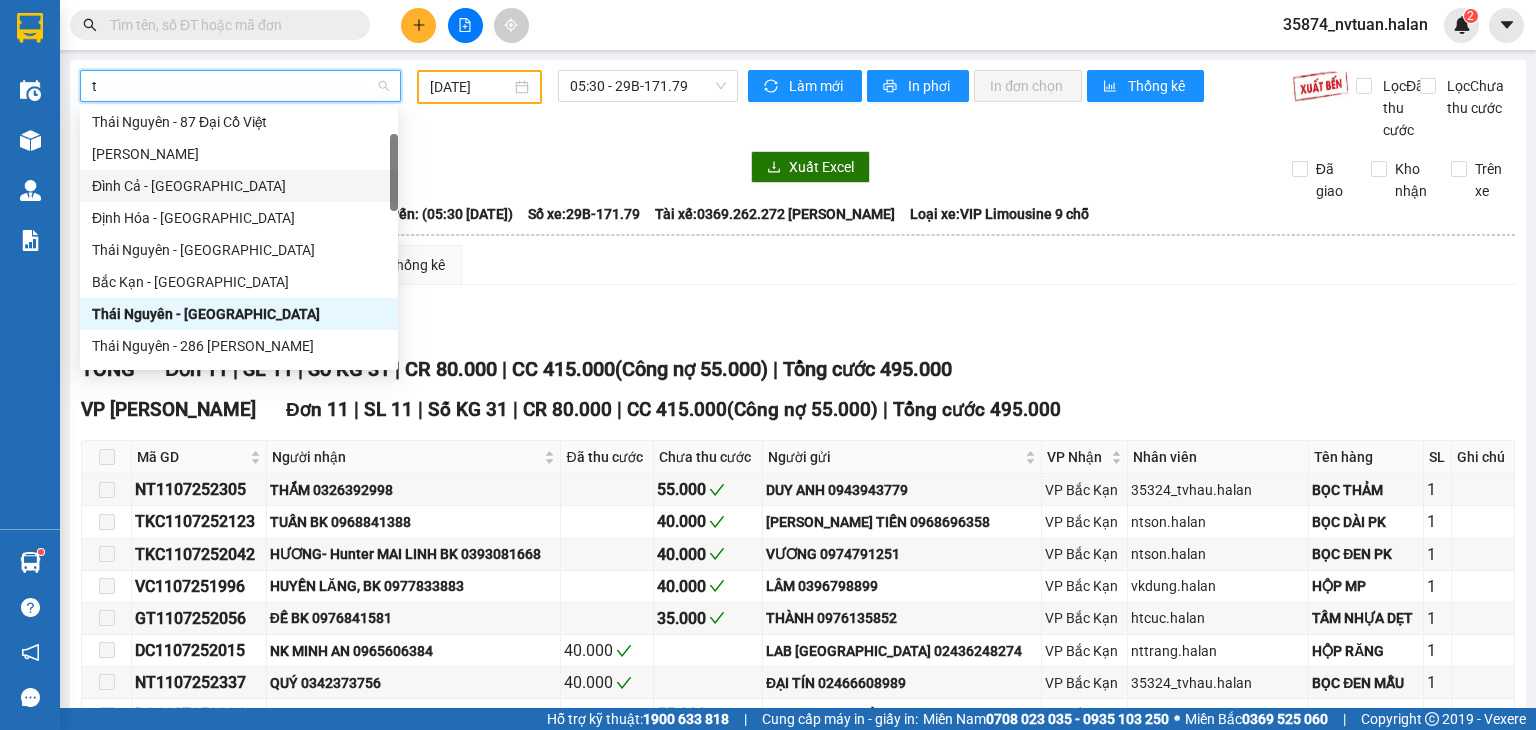 type on "tq" 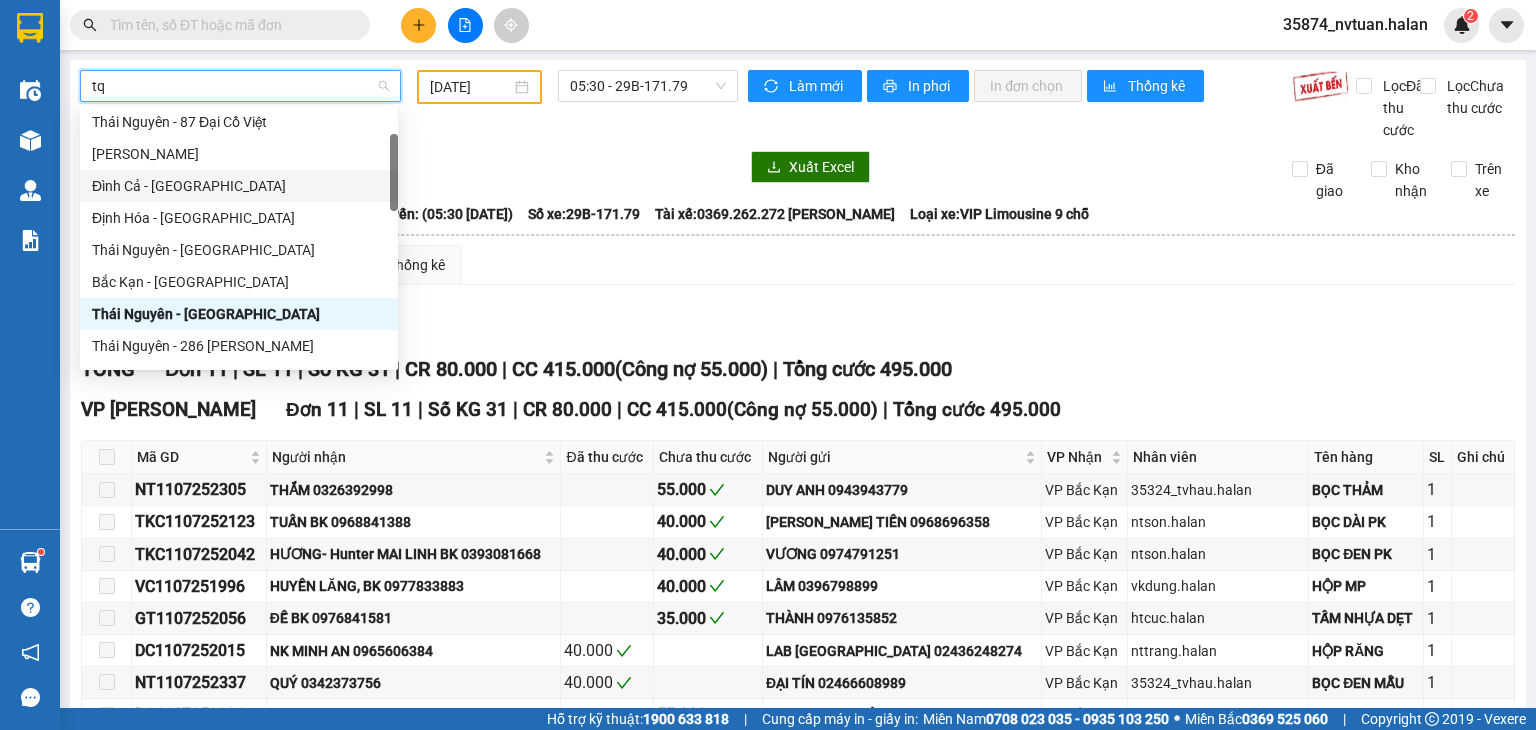 scroll, scrollTop: 0, scrollLeft: 0, axis: both 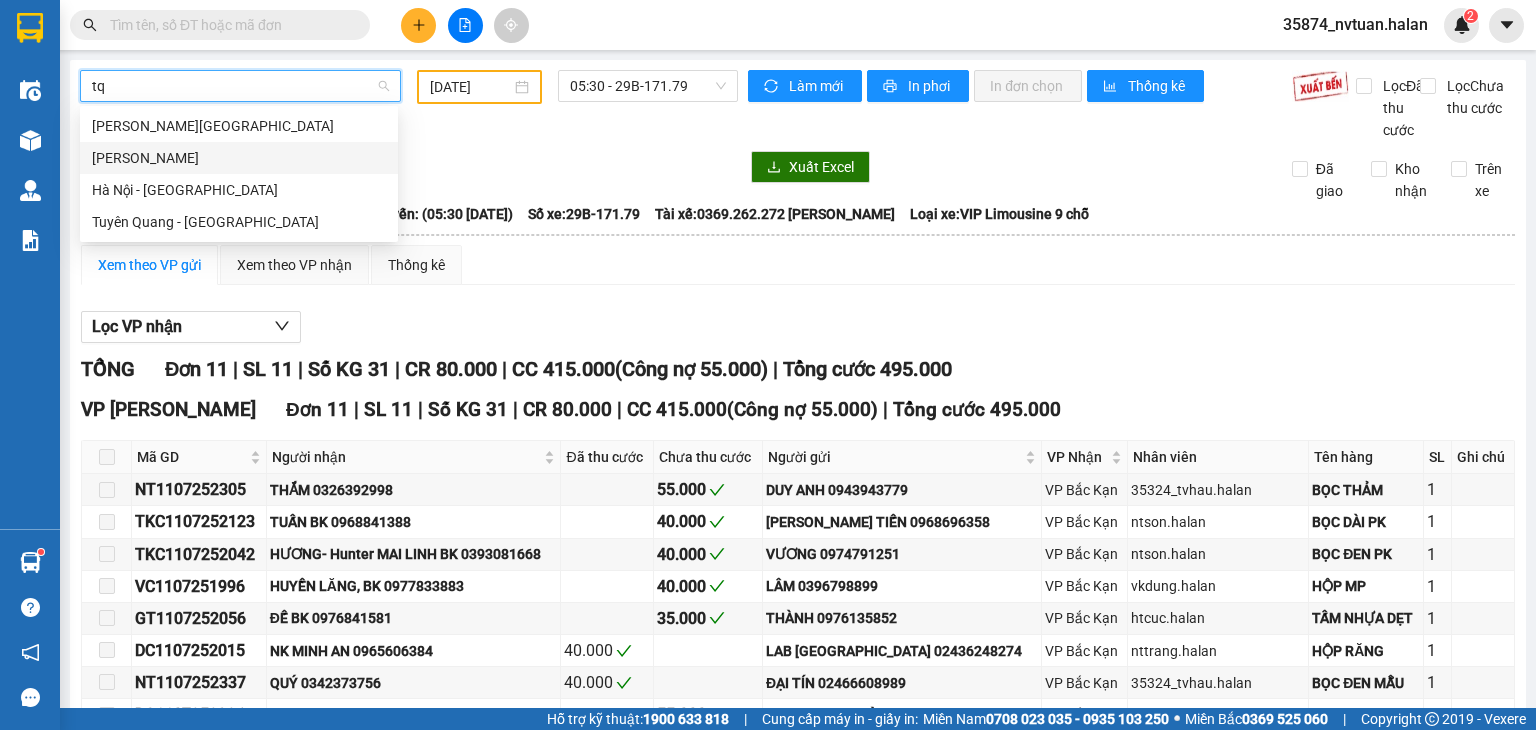 click on "[PERSON_NAME]" at bounding box center (239, 158) 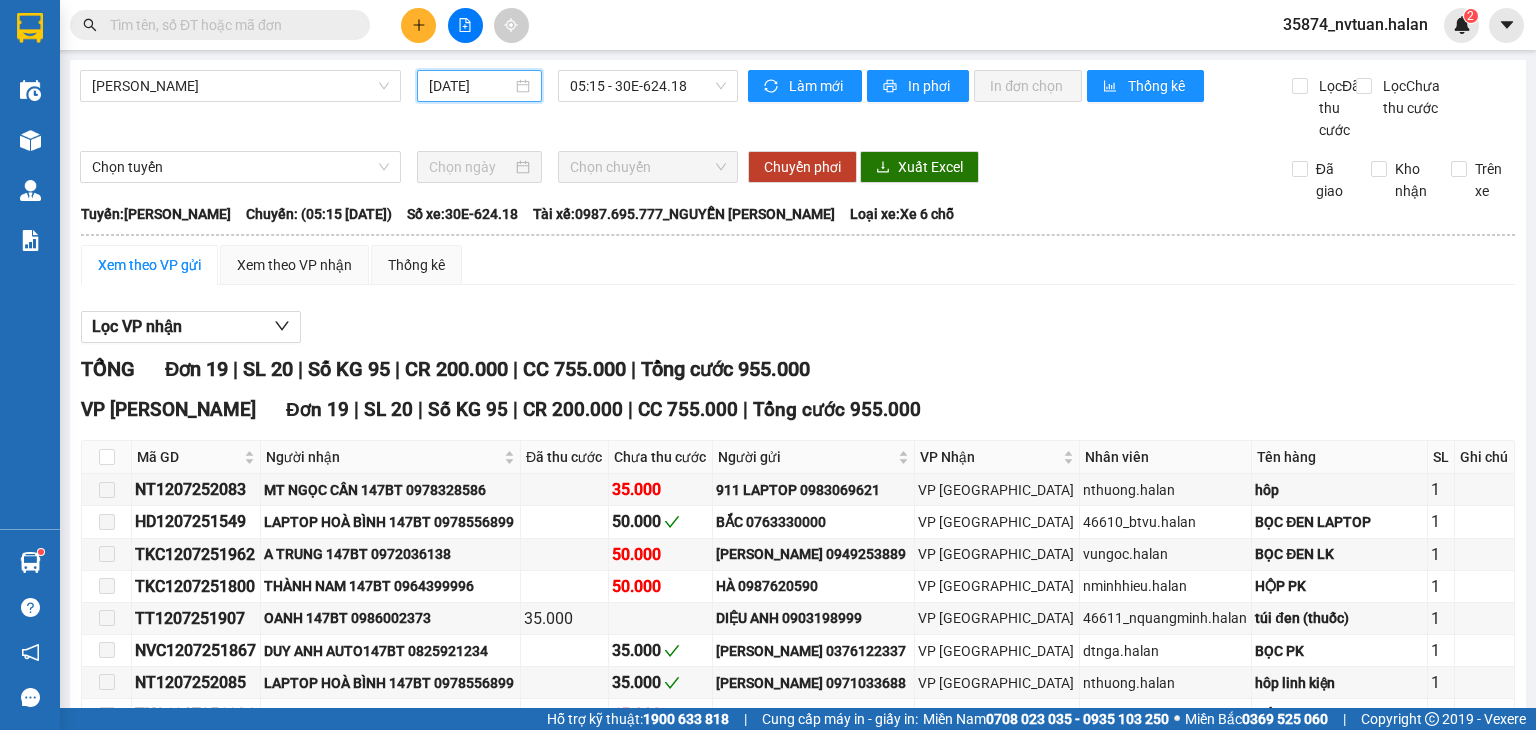 click on "13/07/2025" at bounding box center (470, 86) 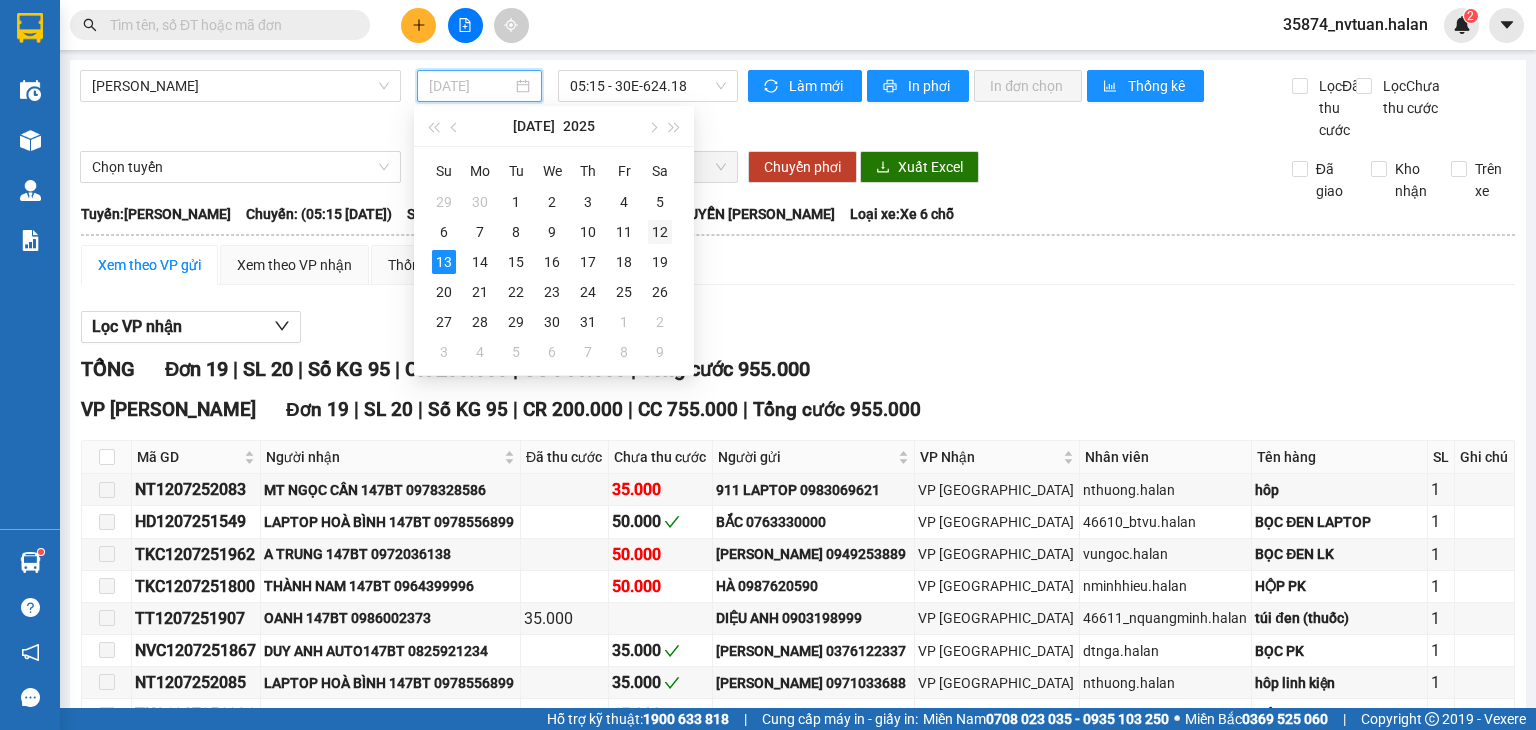 click on "12" at bounding box center (660, 232) 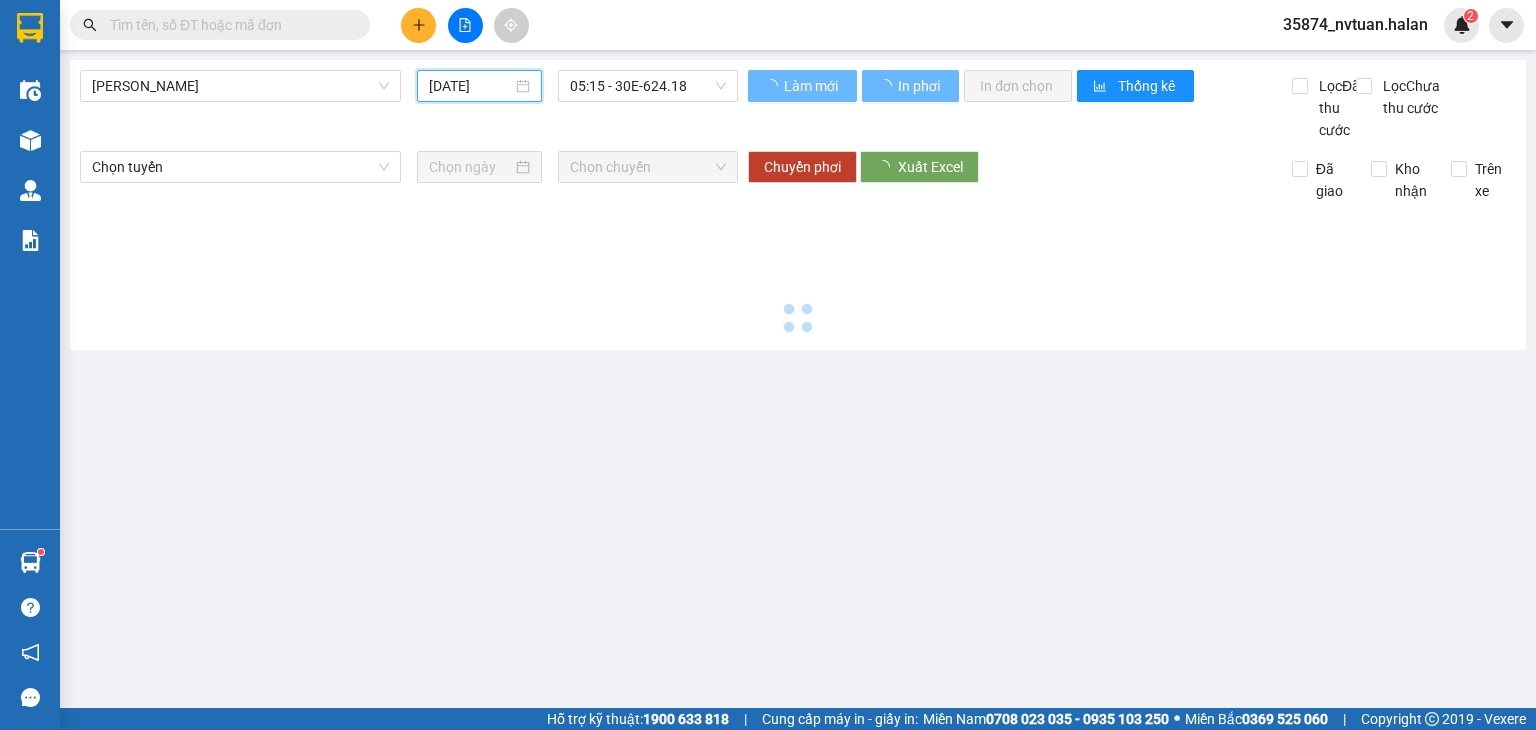type on "[DATE]" 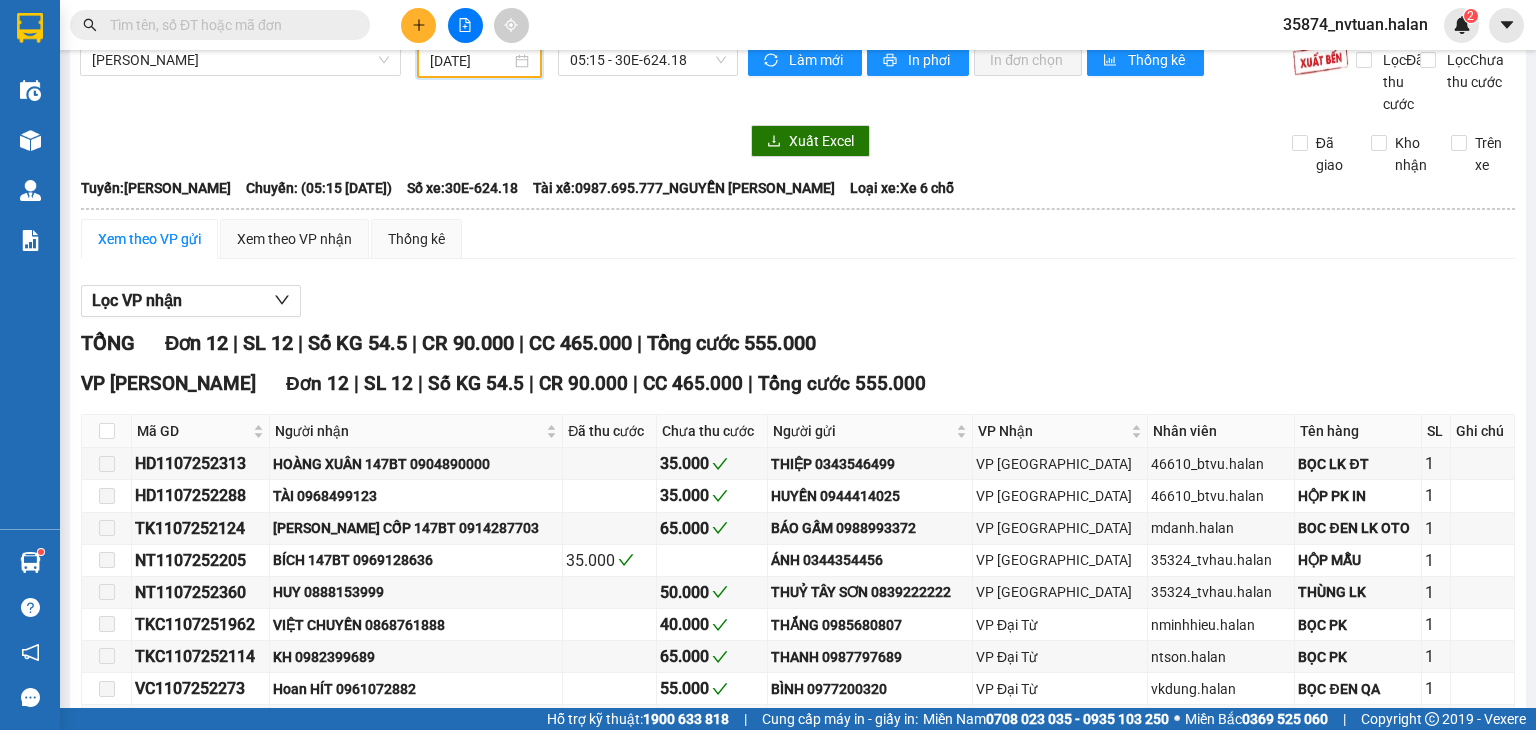scroll, scrollTop: 0, scrollLeft: 0, axis: both 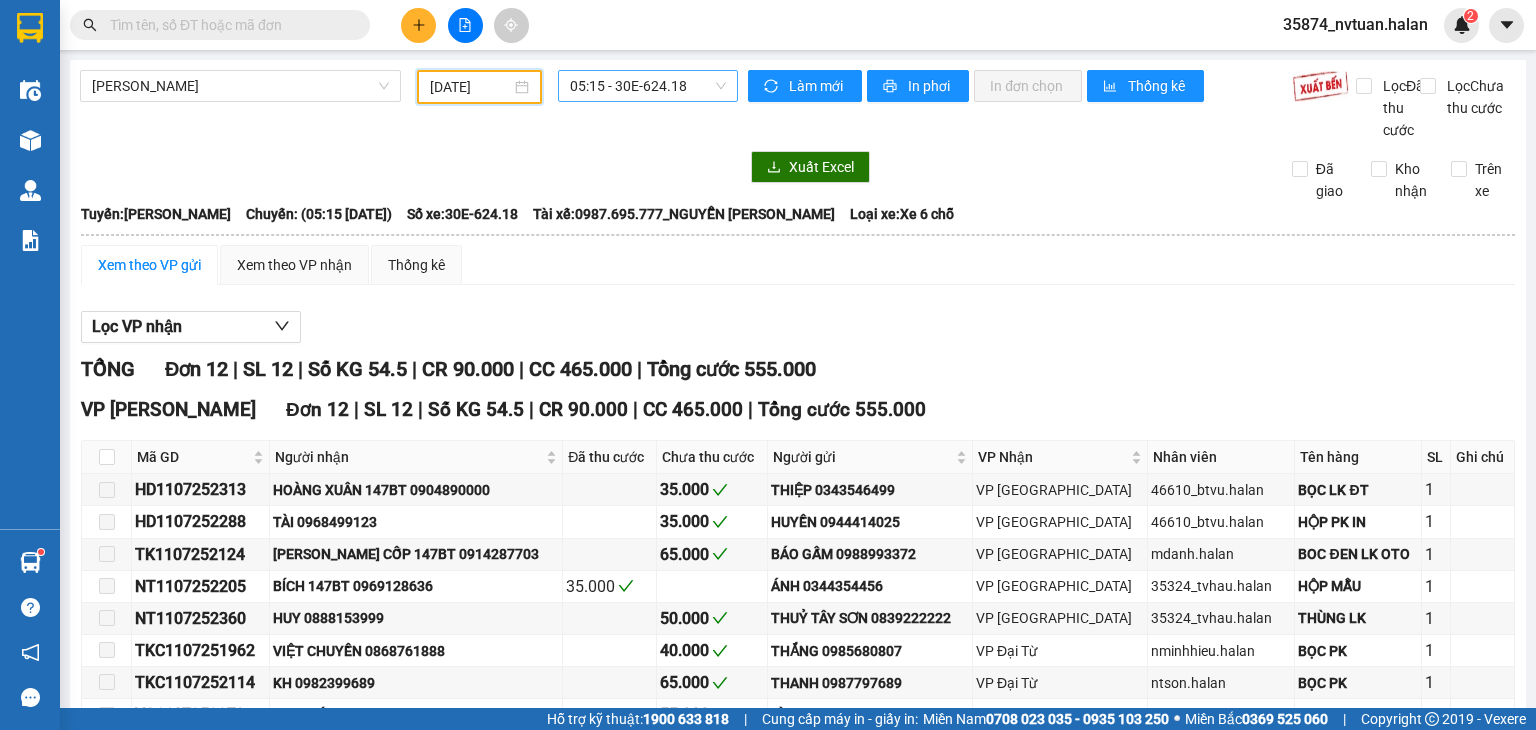 click on "05:15     - 30E-624.18" at bounding box center [648, 86] 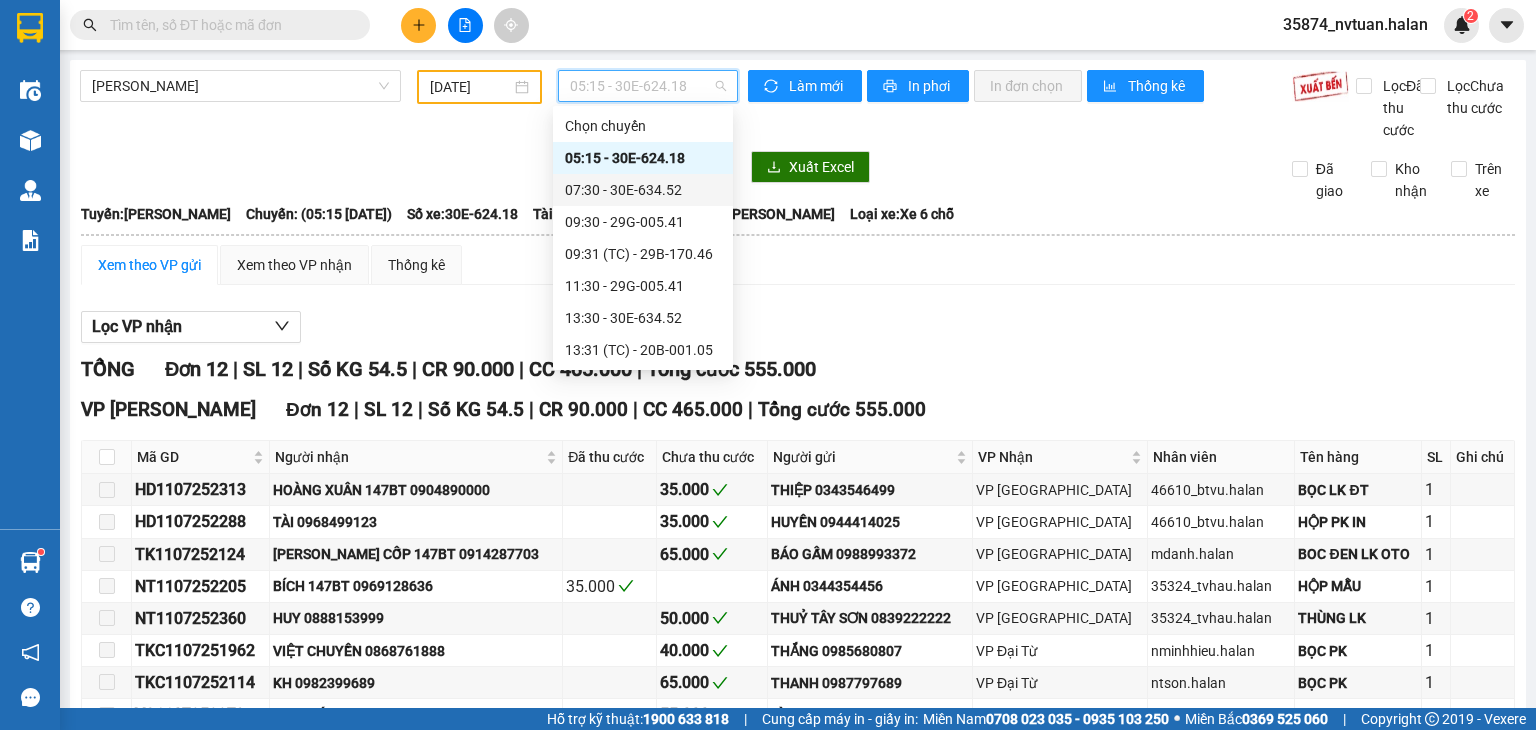 click on "07:30     - 30E-634.52" at bounding box center (643, 190) 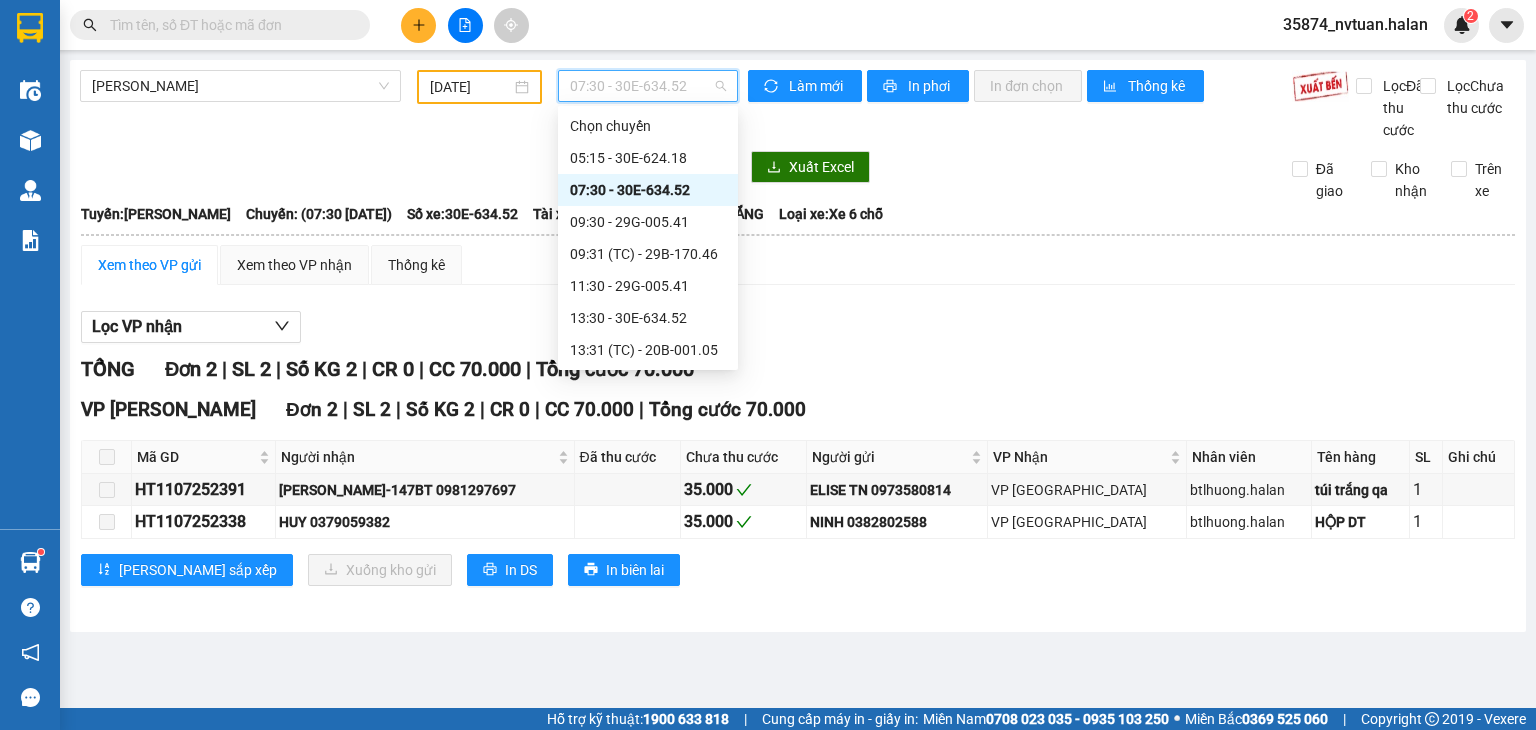 click on "07:30     - 30E-634.52" at bounding box center [648, 86] 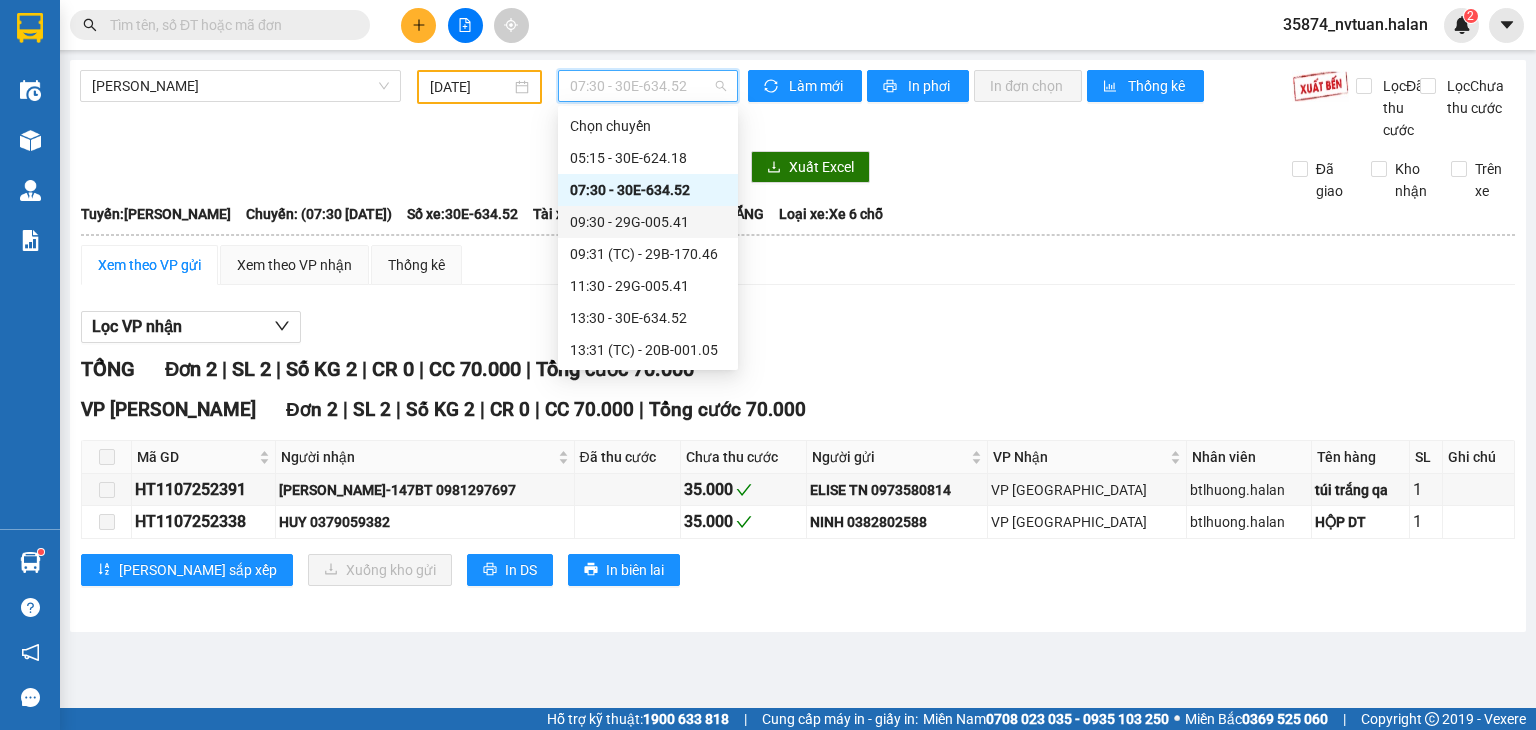 click on "09:30     - 29G-005.41" at bounding box center [648, 222] 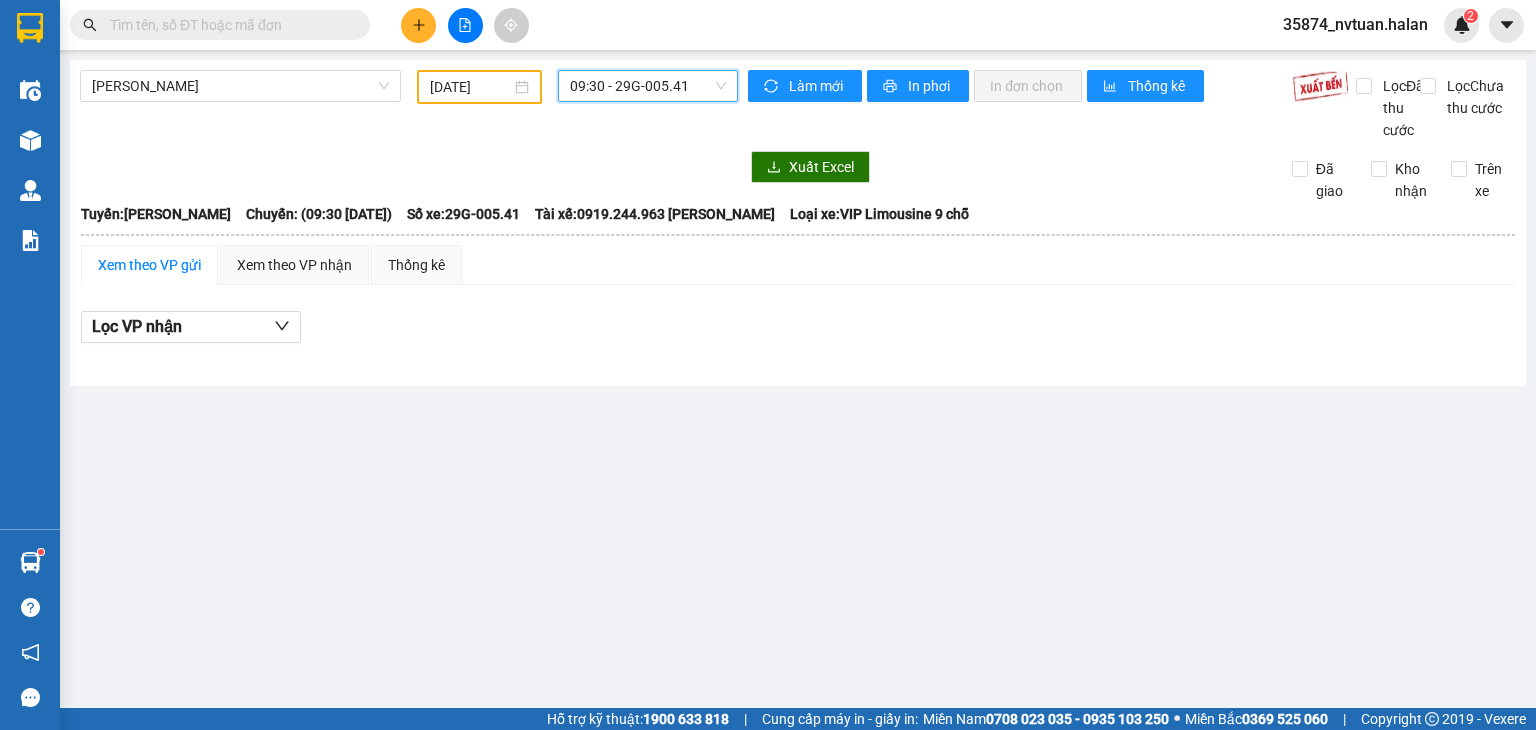 click on "09:30     - 29G-005.41" at bounding box center (648, 86) 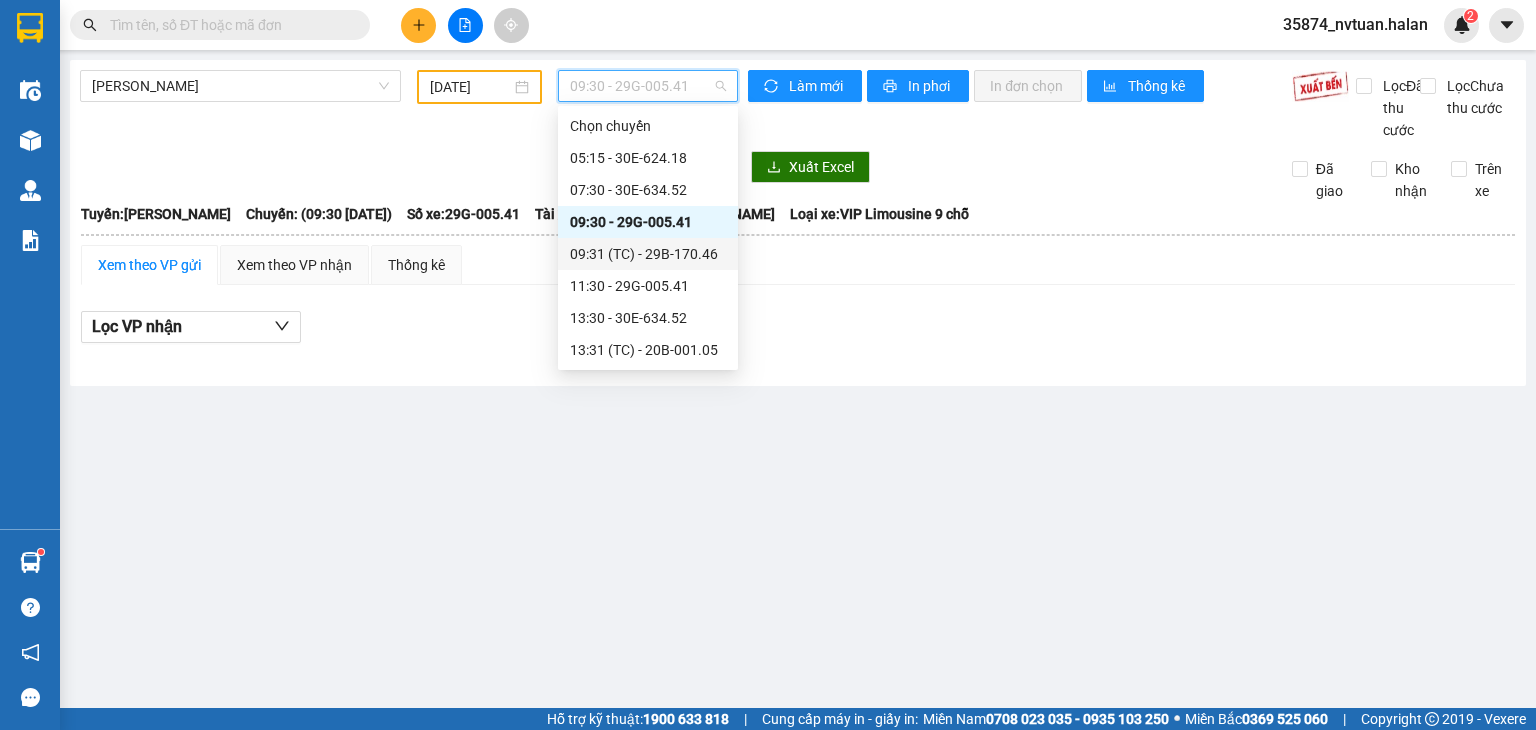 click on "09:31   (TC)   - 29B-170.46" at bounding box center (648, 254) 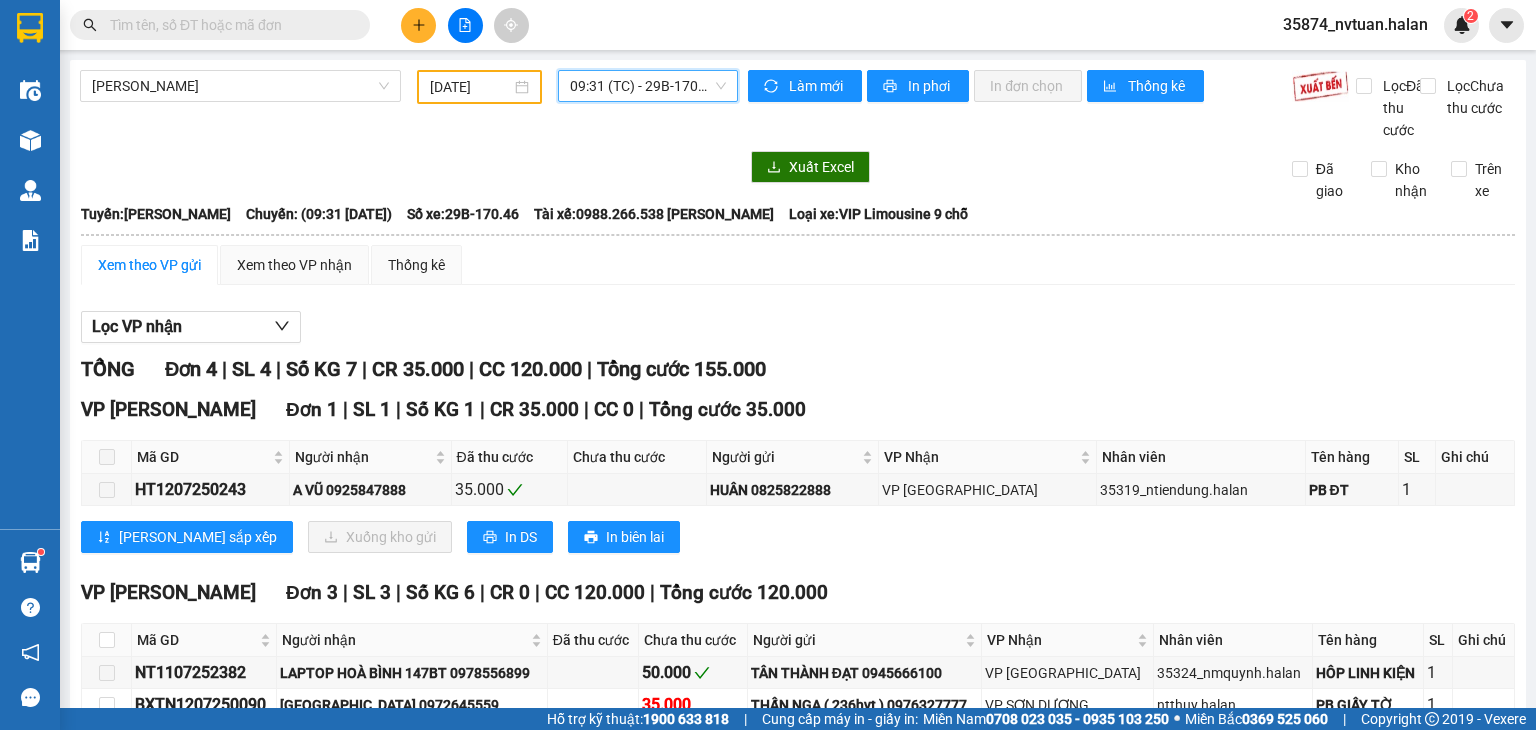 click on "09:31   (TC)   - 29B-170.46" at bounding box center [648, 86] 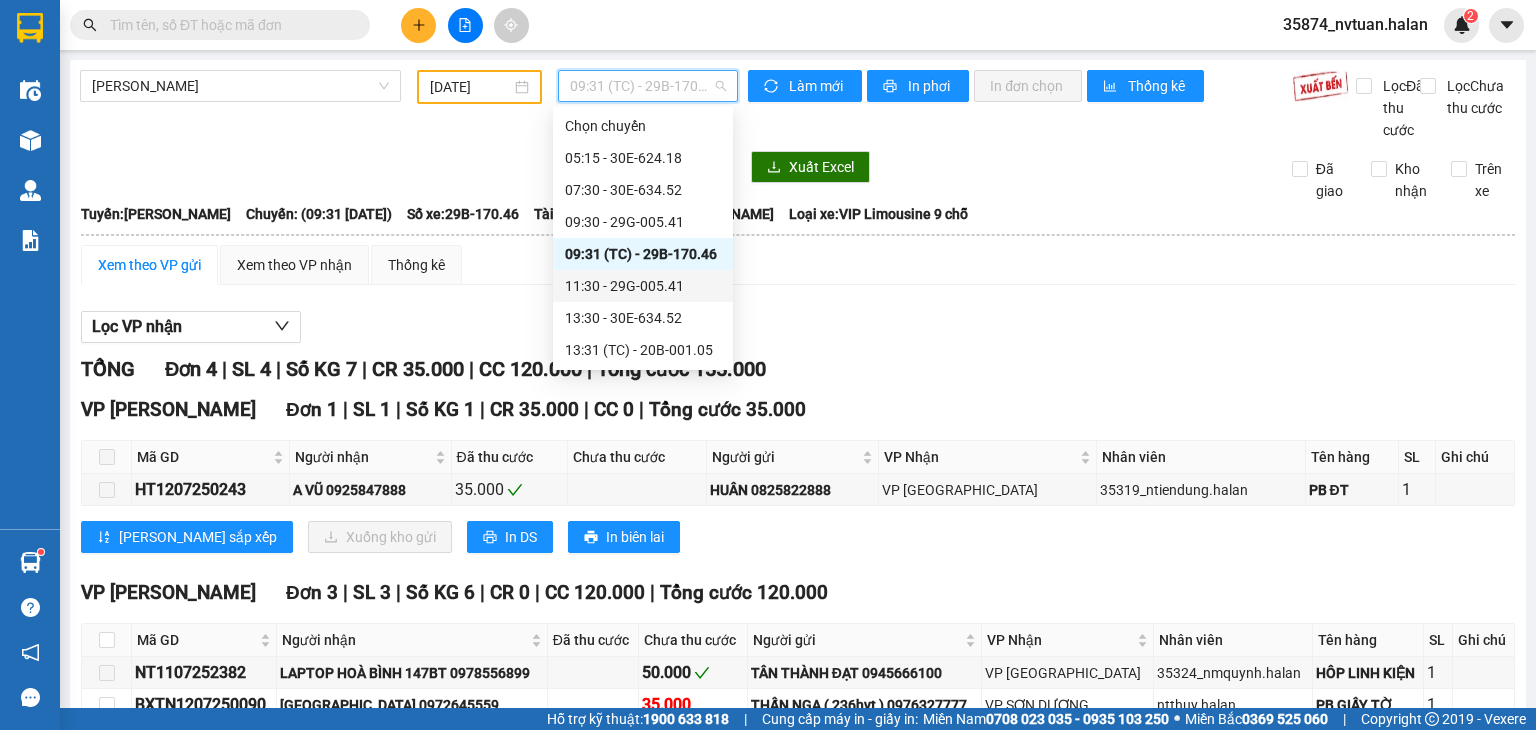 click on "11:30     - 29G-005.41" at bounding box center [643, 286] 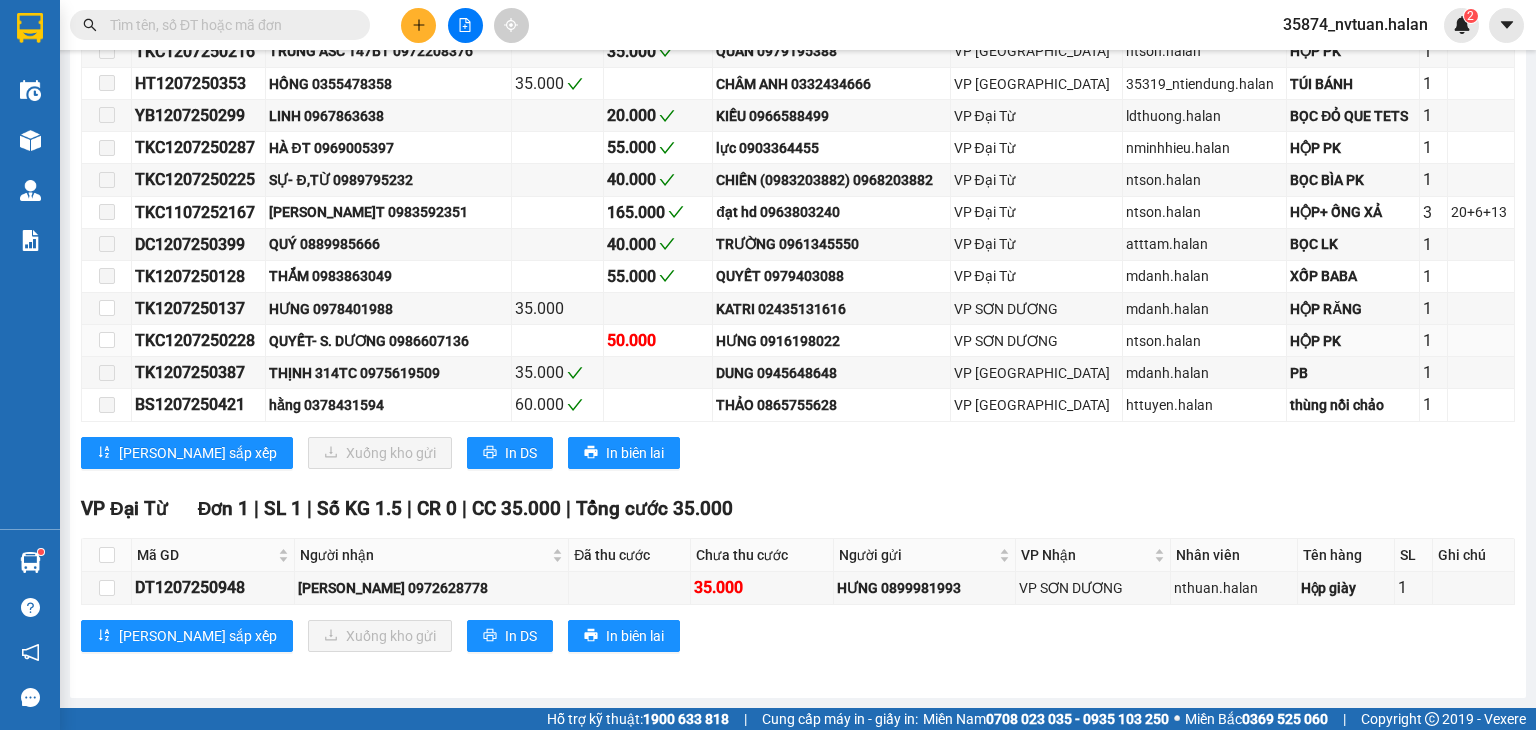 scroll, scrollTop: 583, scrollLeft: 0, axis: vertical 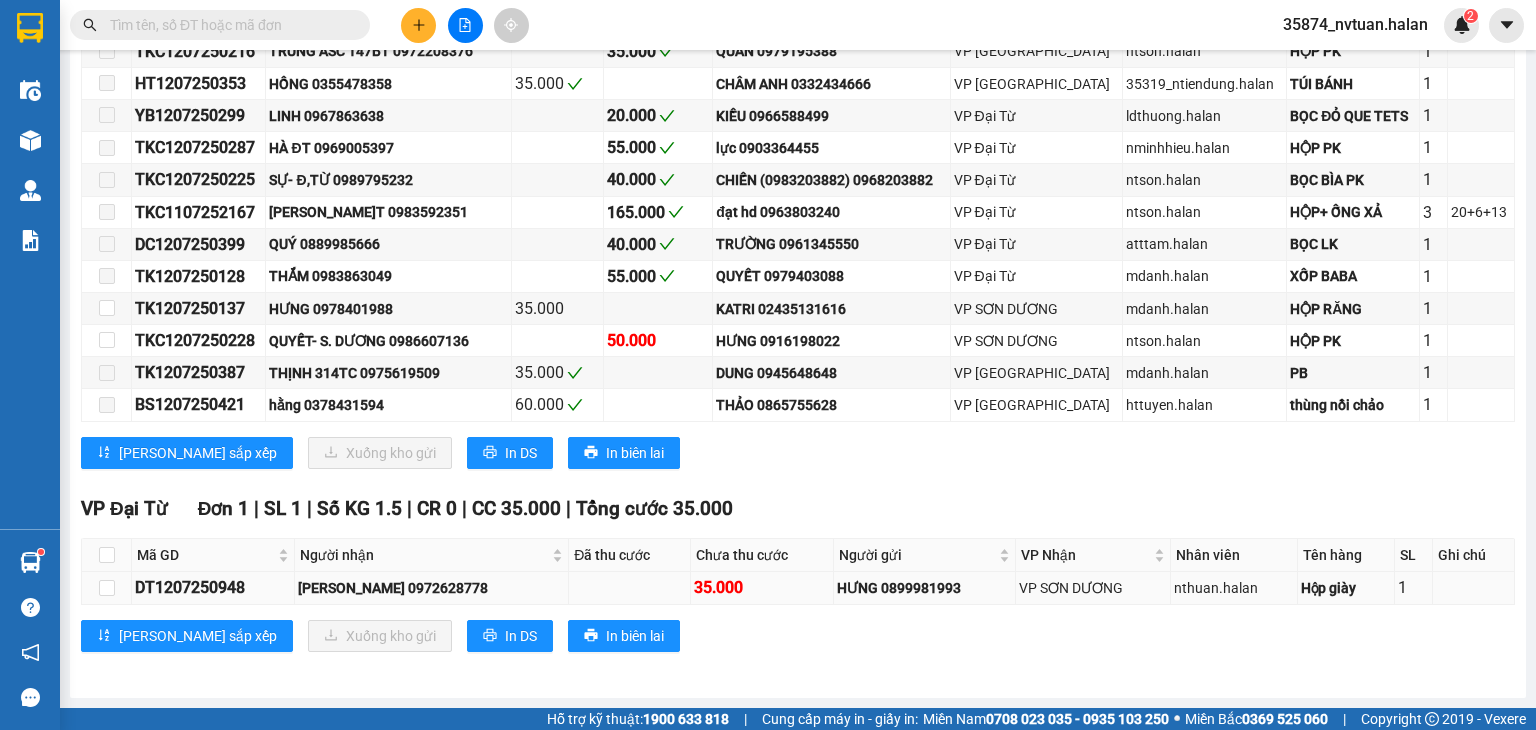 click on "DT1207250948" at bounding box center [213, 587] 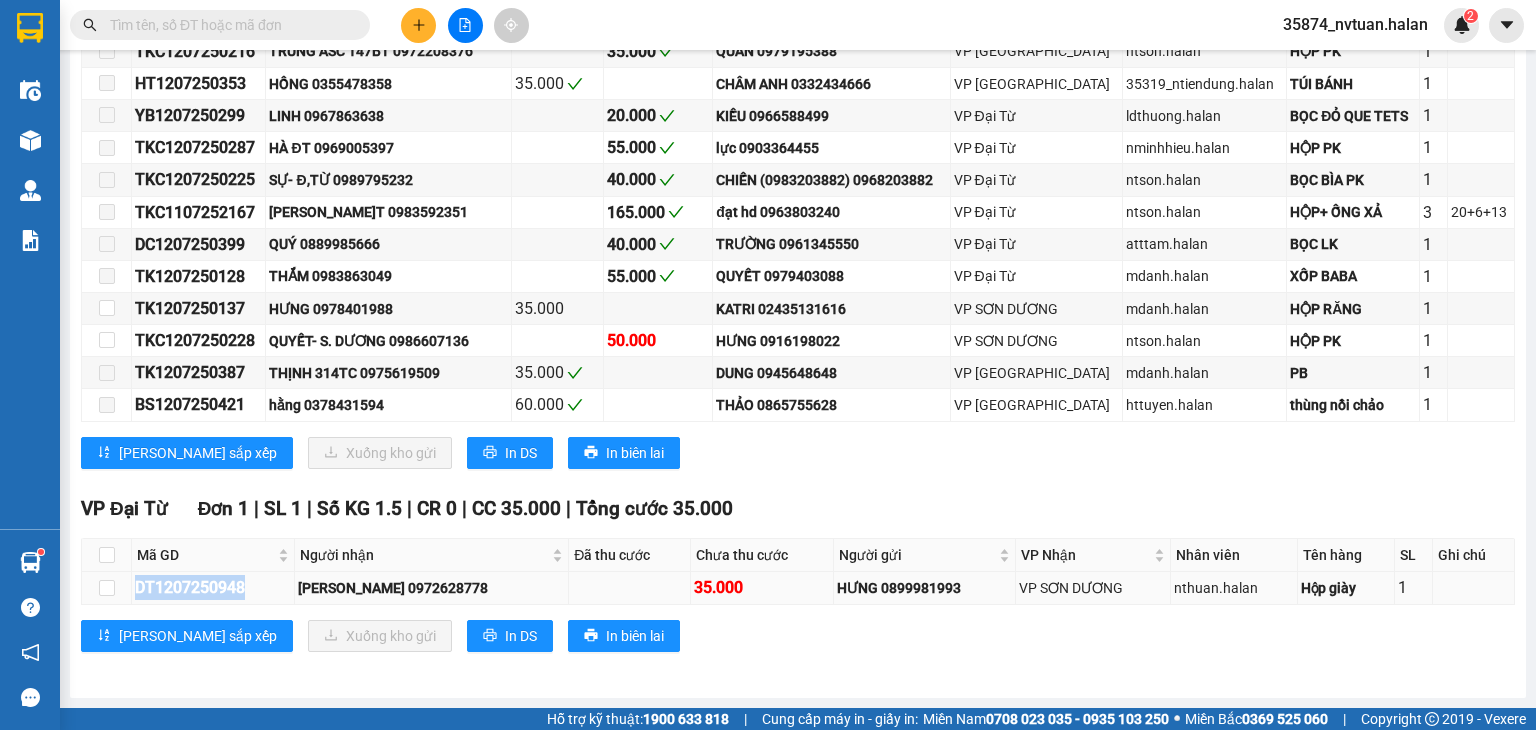click on "DT1207250948" at bounding box center [213, 587] 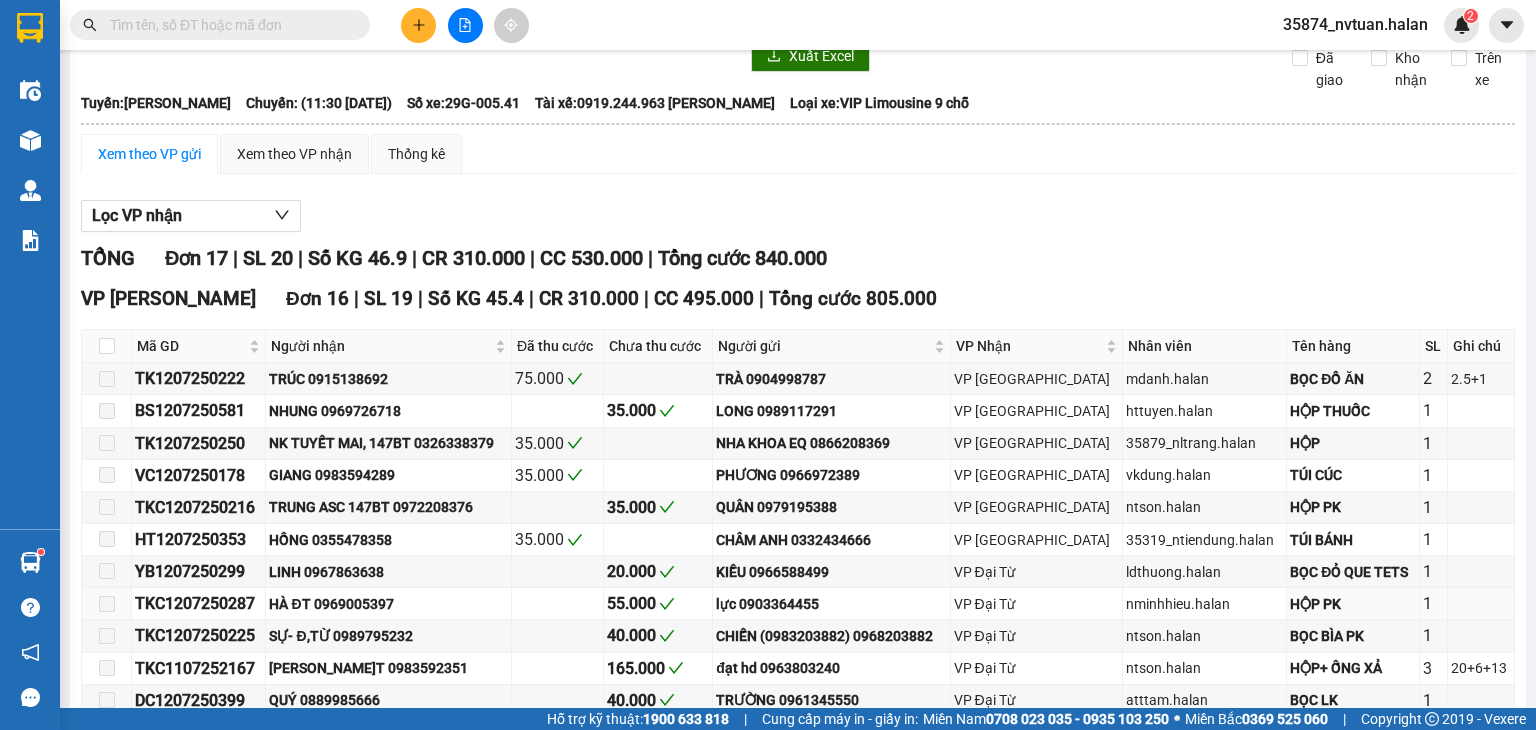 scroll, scrollTop: 0, scrollLeft: 0, axis: both 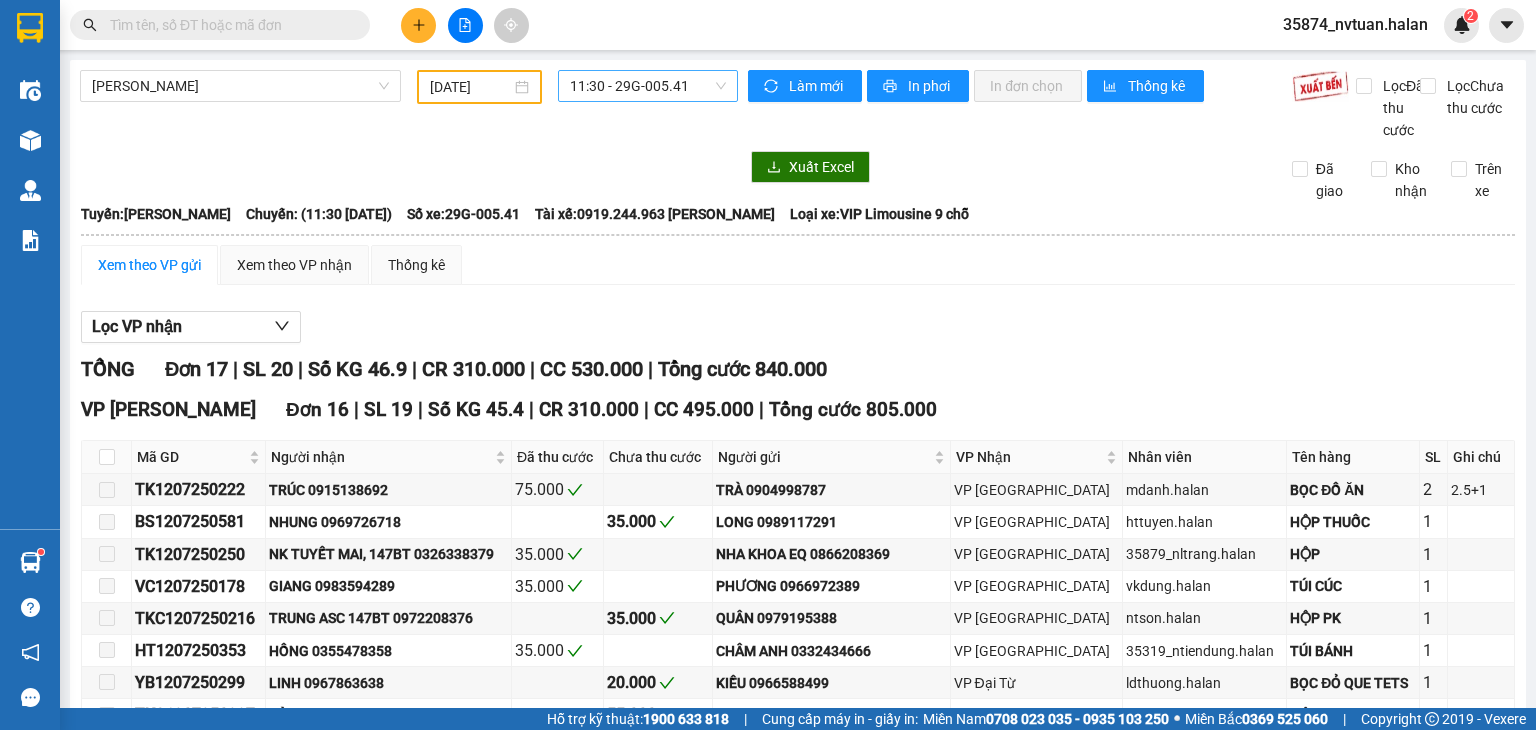click on "11:30     - 29G-005.41" at bounding box center [648, 86] 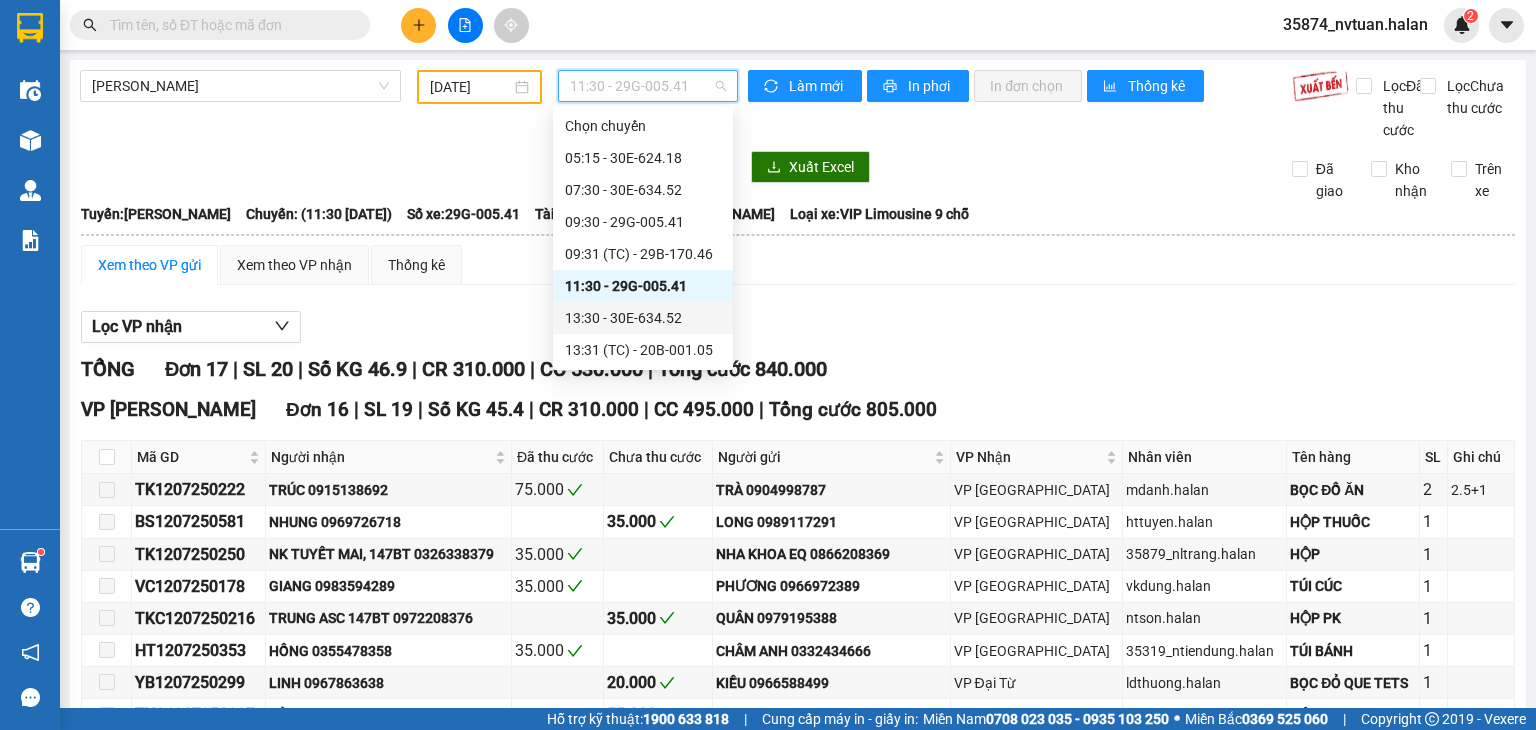 click on "13:30     - 30E-634.52" at bounding box center (643, 318) 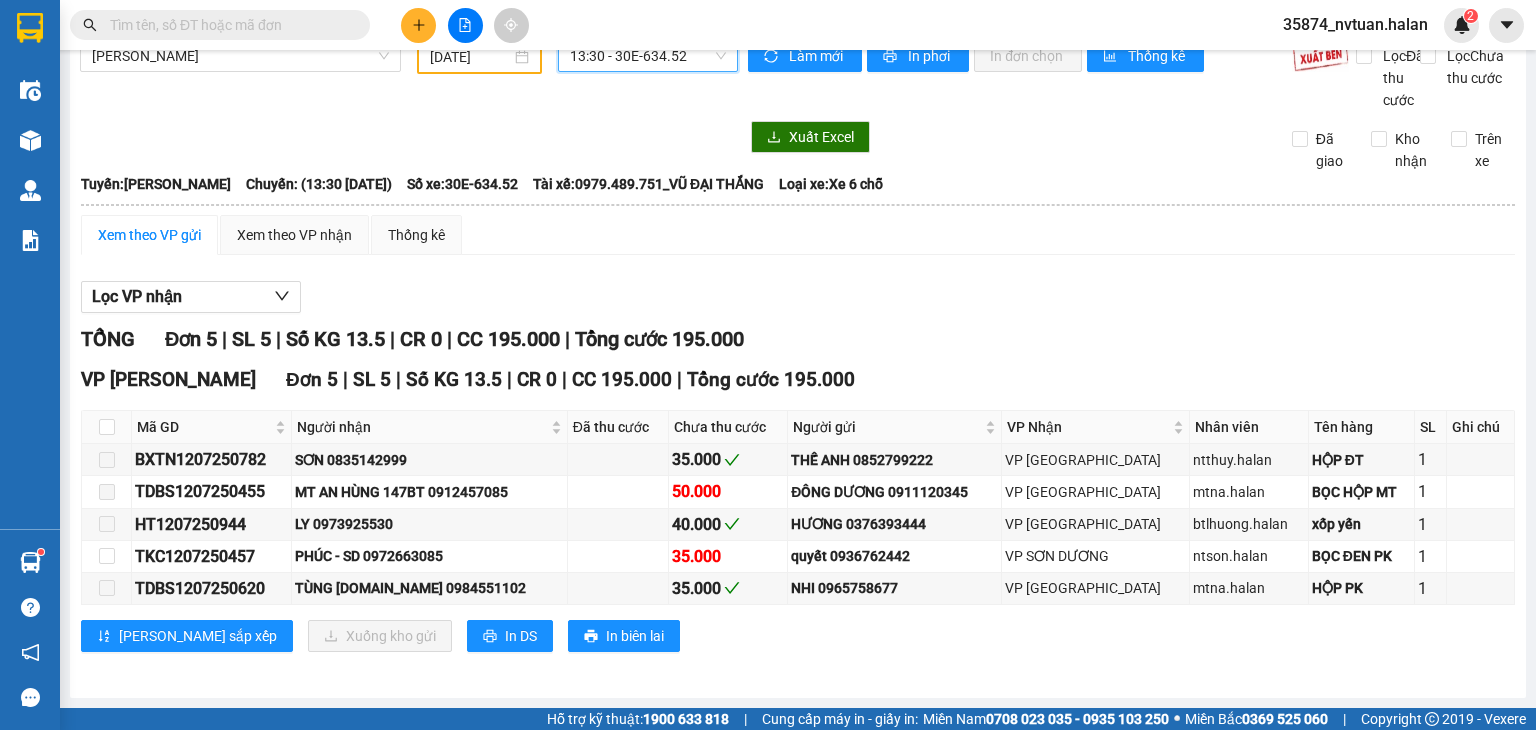scroll, scrollTop: 0, scrollLeft: 0, axis: both 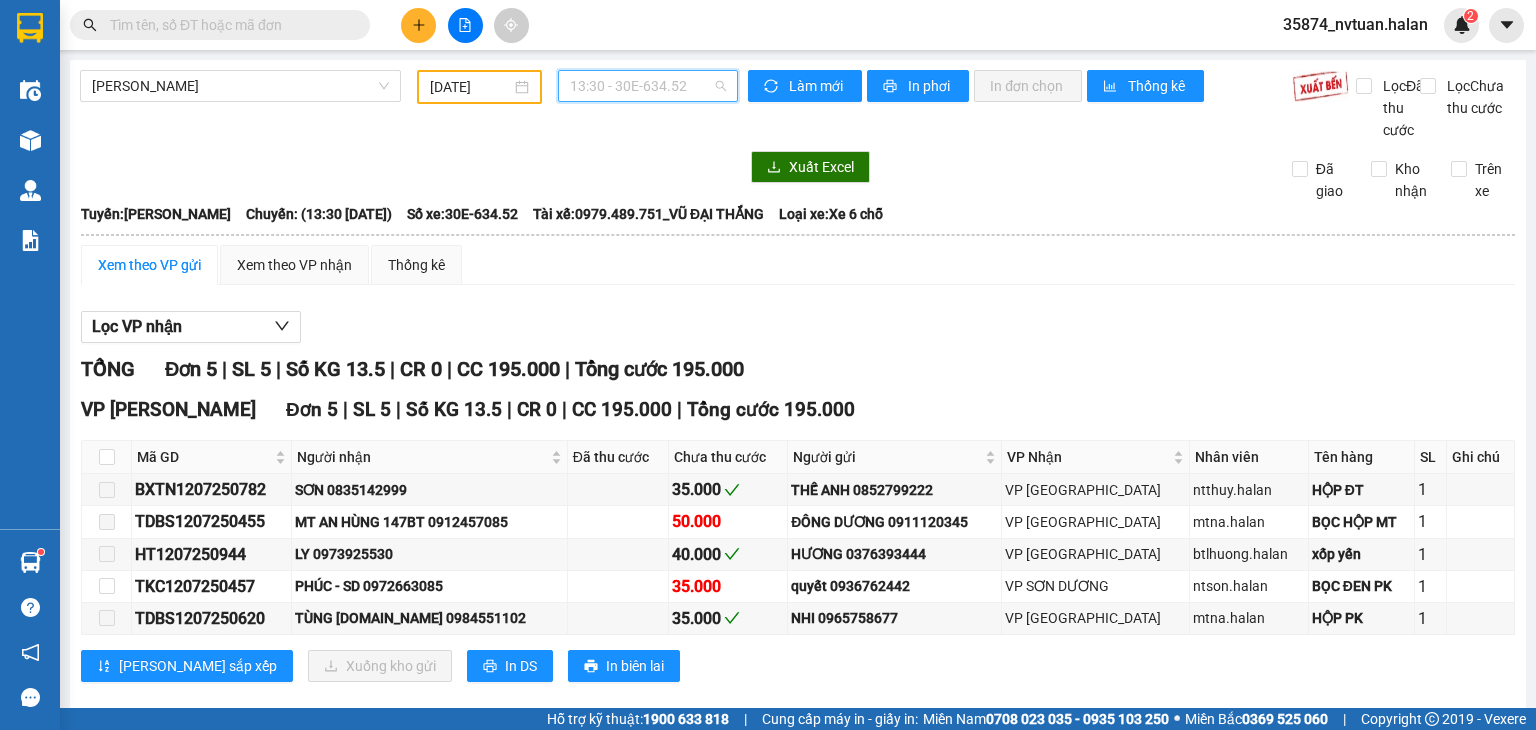 click on "13:30     - 30E-634.52" at bounding box center (648, 86) 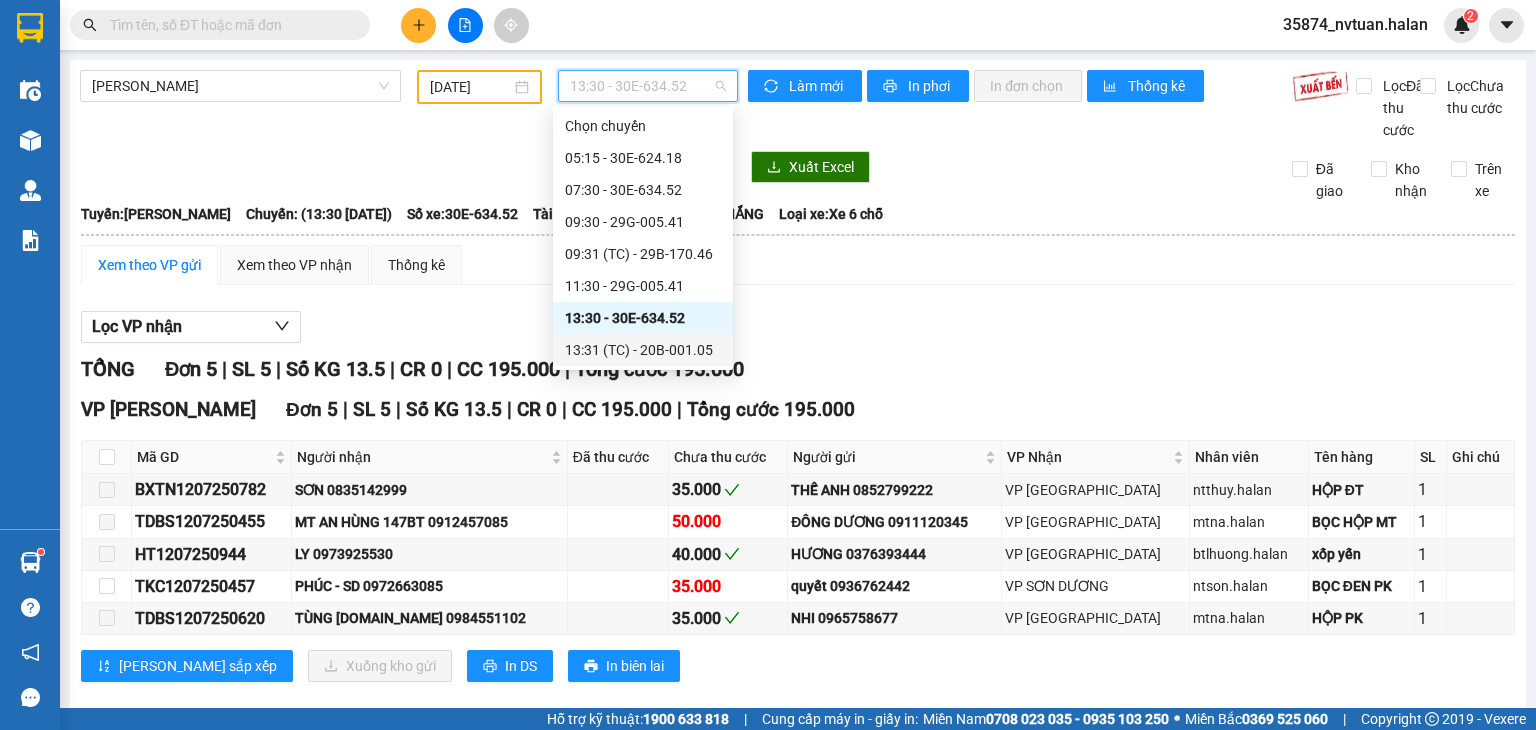 click on "13:31   (TC)   - 20B-001.05" at bounding box center [643, 350] 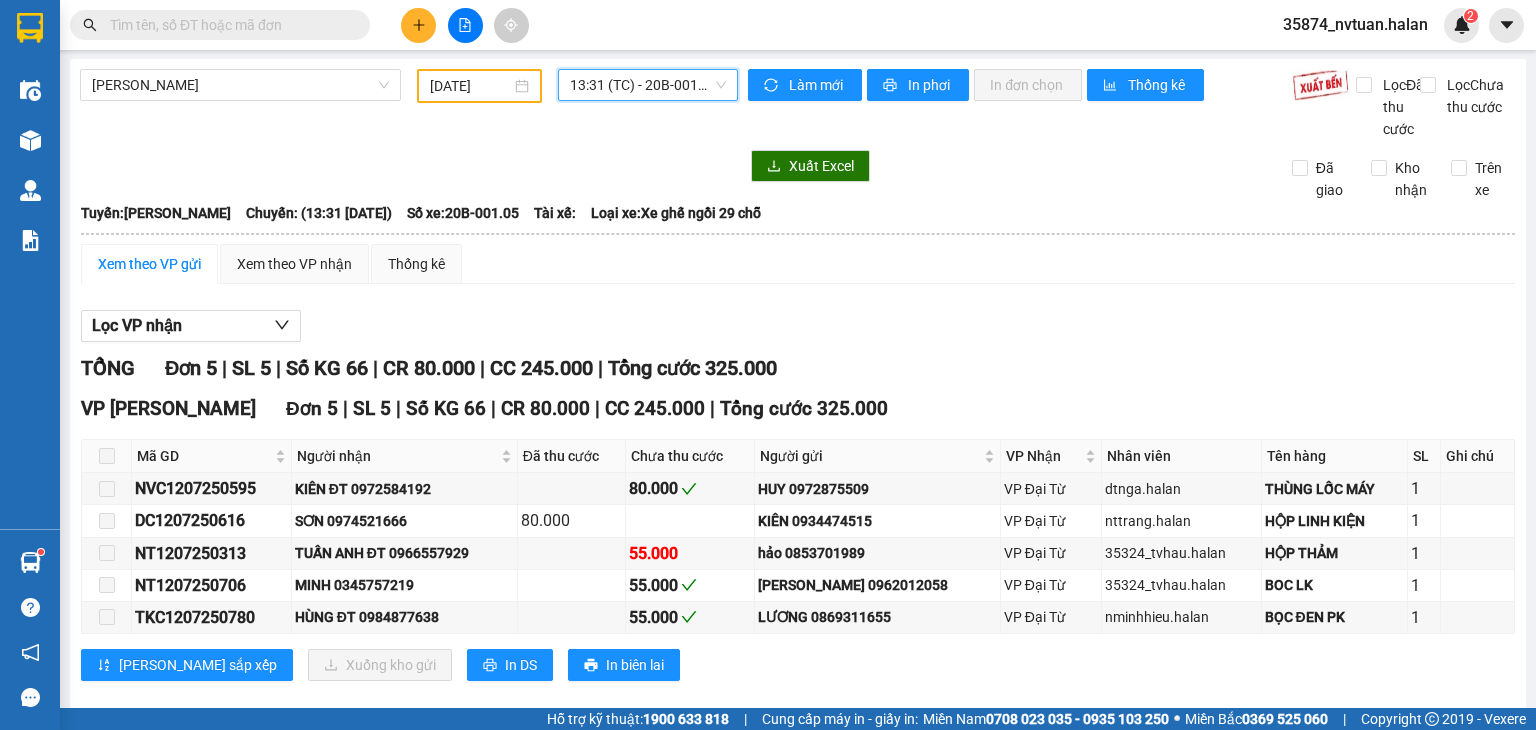 scroll, scrollTop: 0, scrollLeft: 0, axis: both 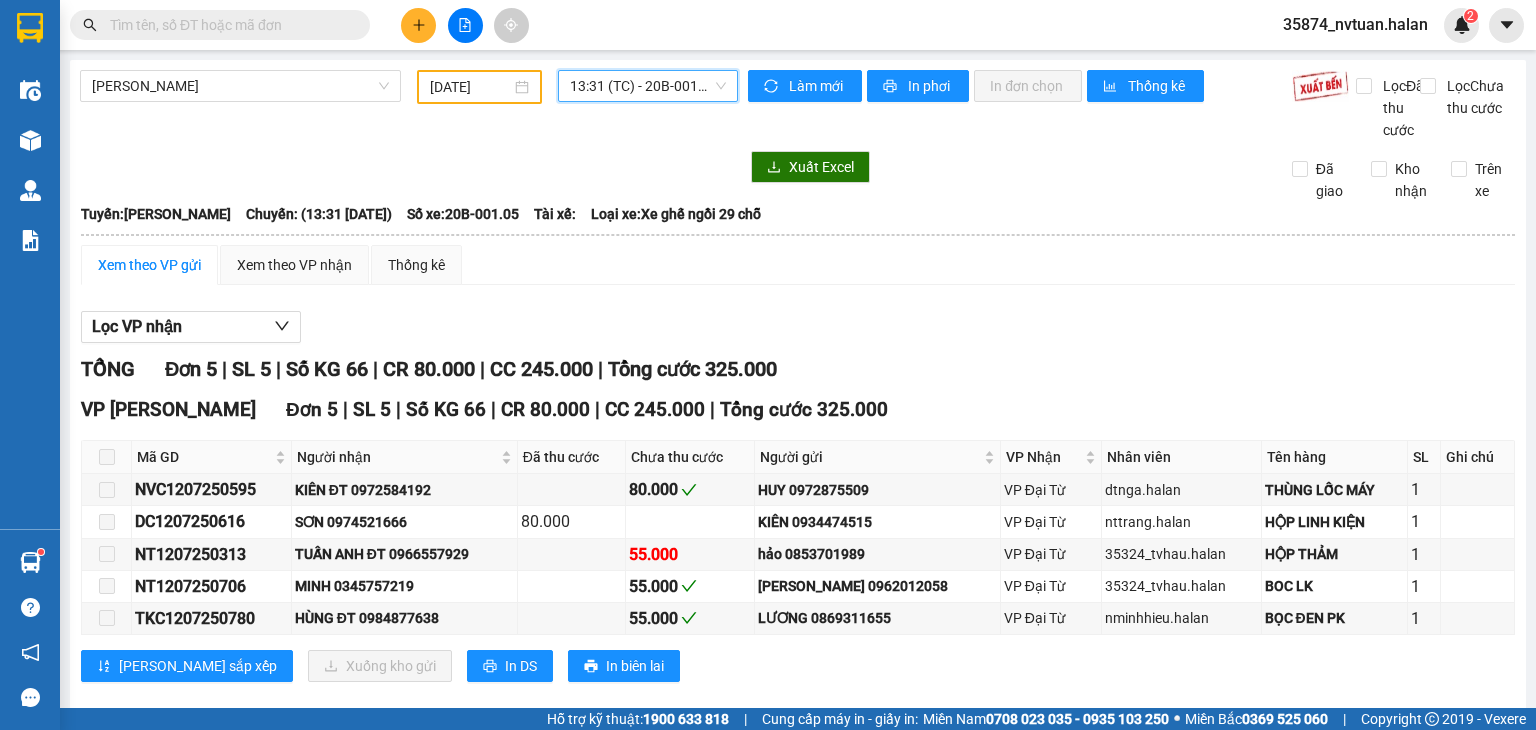 click on "13:31   (TC)   - 20B-001.05" at bounding box center (648, 86) 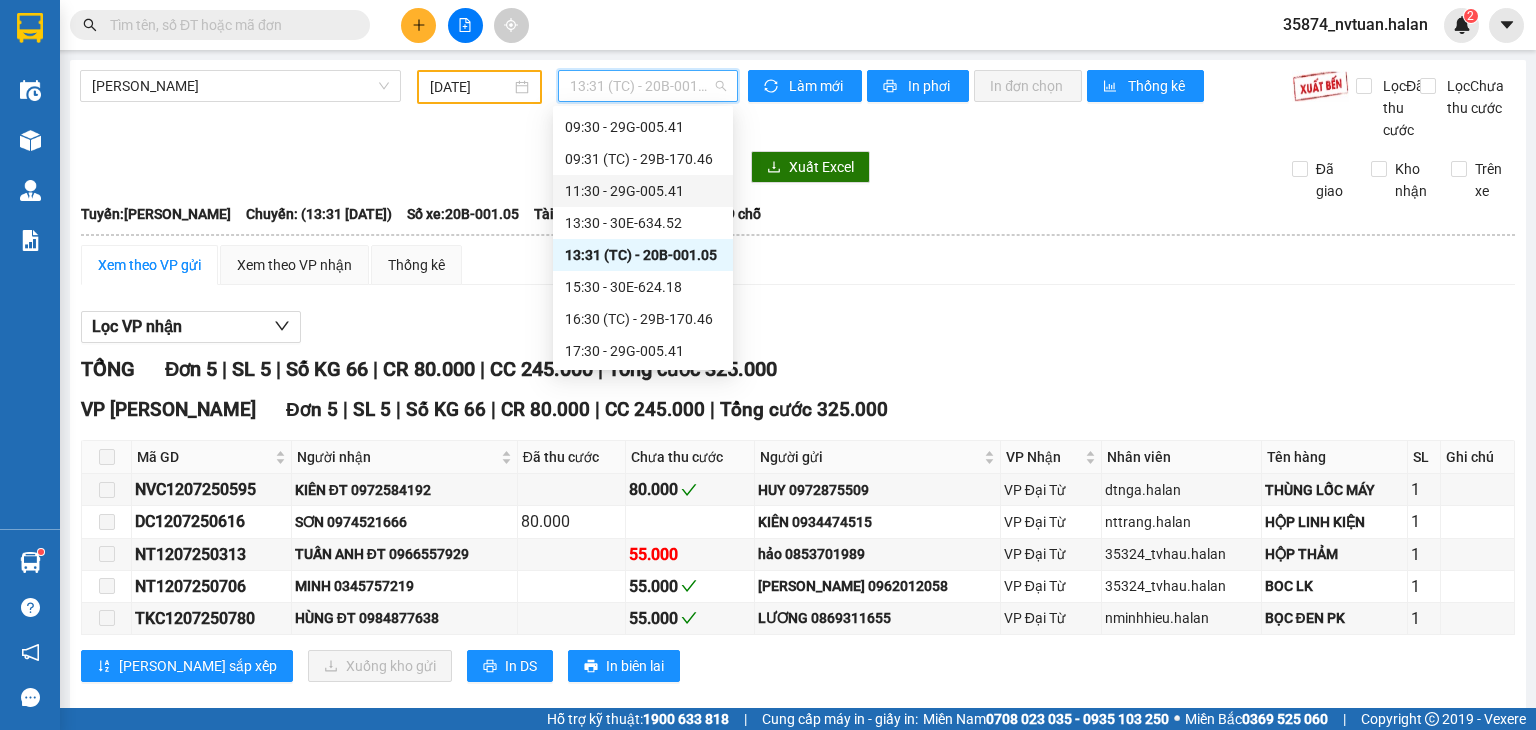 scroll, scrollTop: 100, scrollLeft: 0, axis: vertical 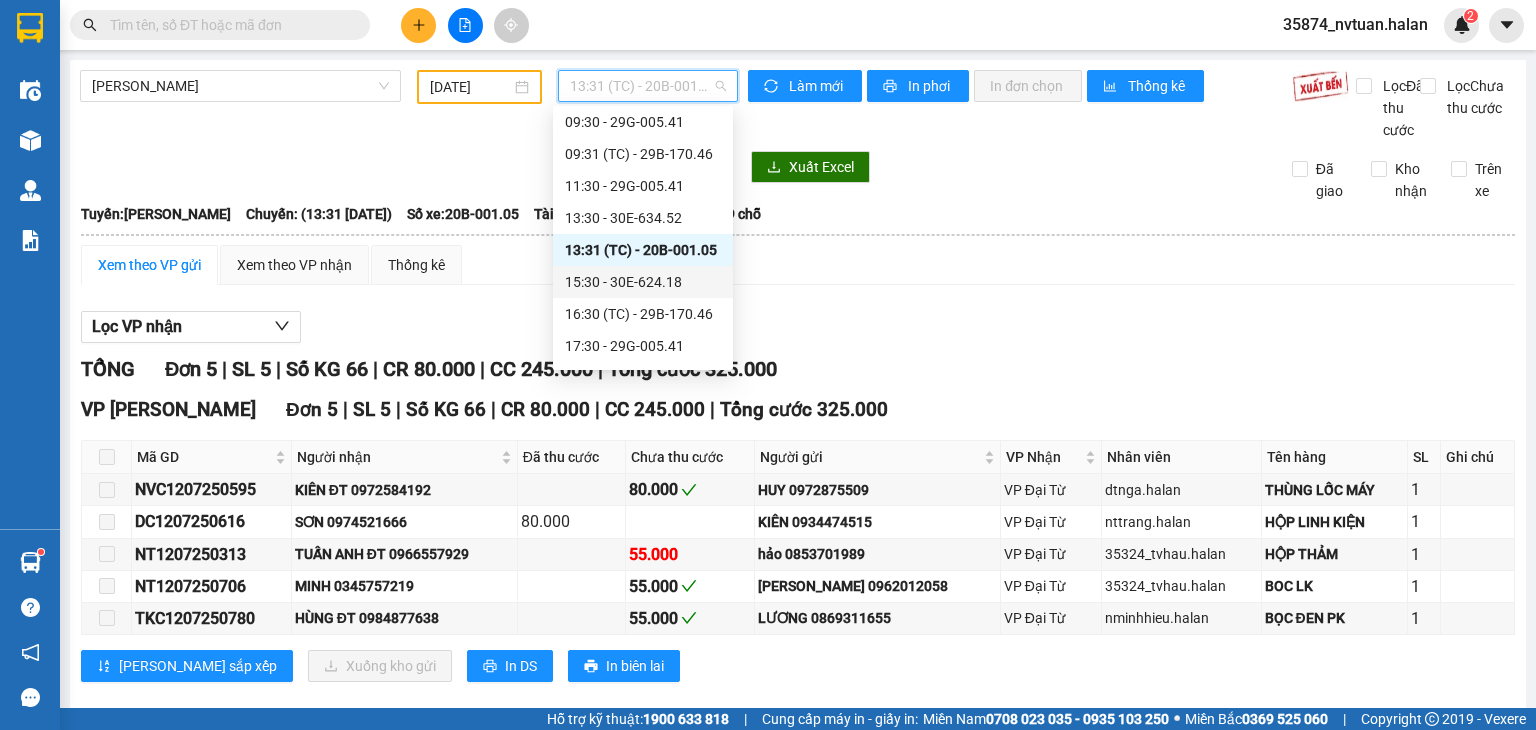 click on "15:30     - 30E-624.18" at bounding box center (643, 282) 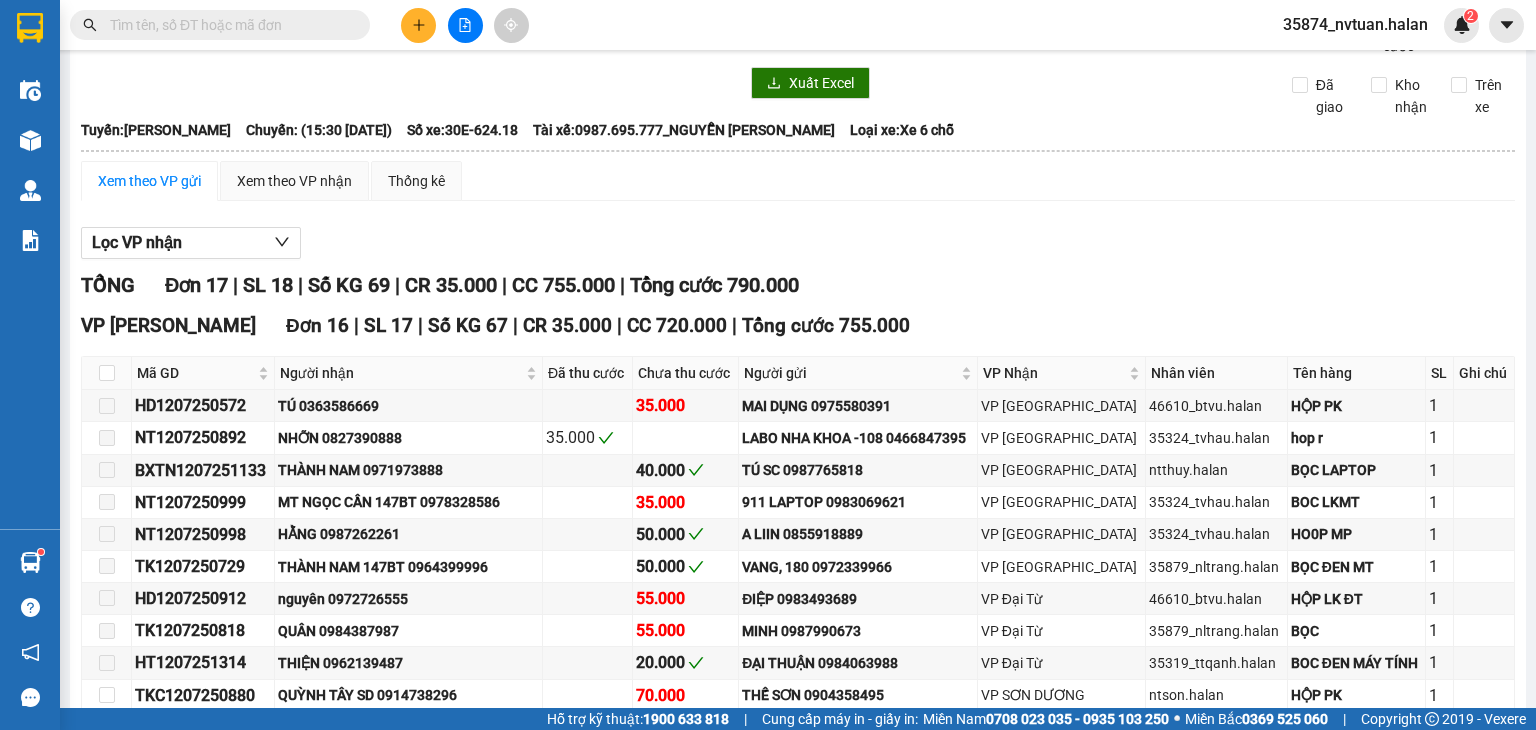 scroll, scrollTop: 83, scrollLeft: 0, axis: vertical 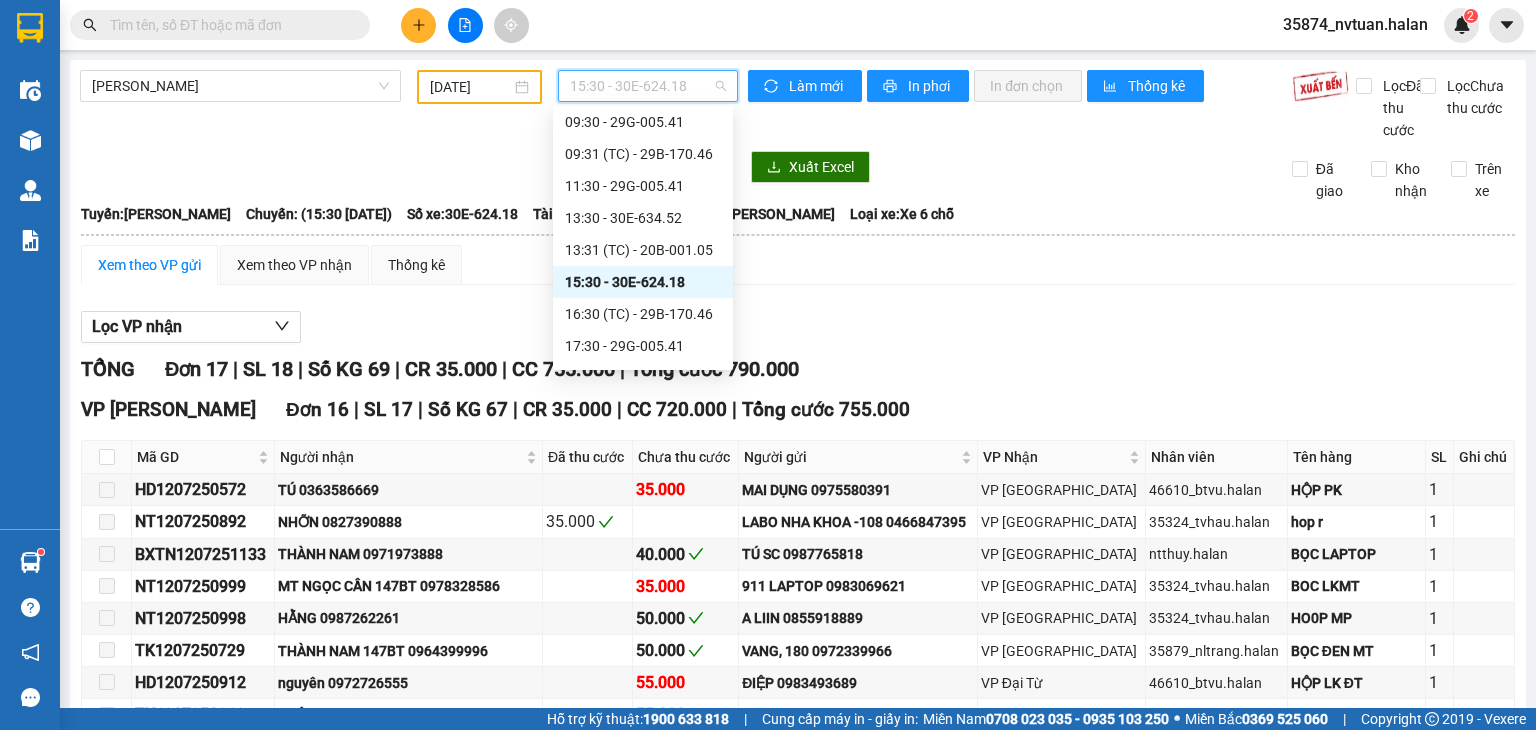 click on "15:30     - 30E-624.18" at bounding box center (648, 86) 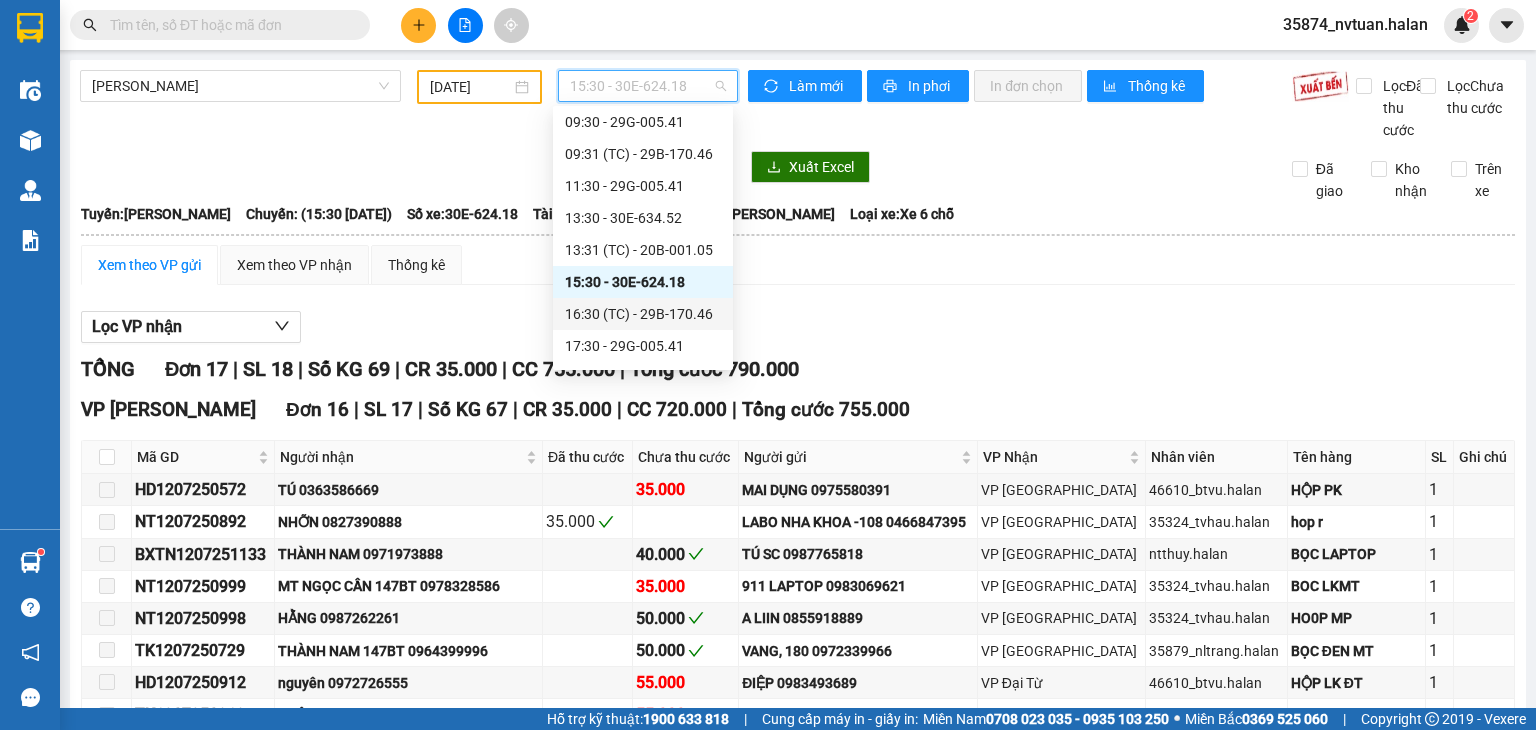 click on "16:30   (TC)   - 29B-170.46" at bounding box center (643, 314) 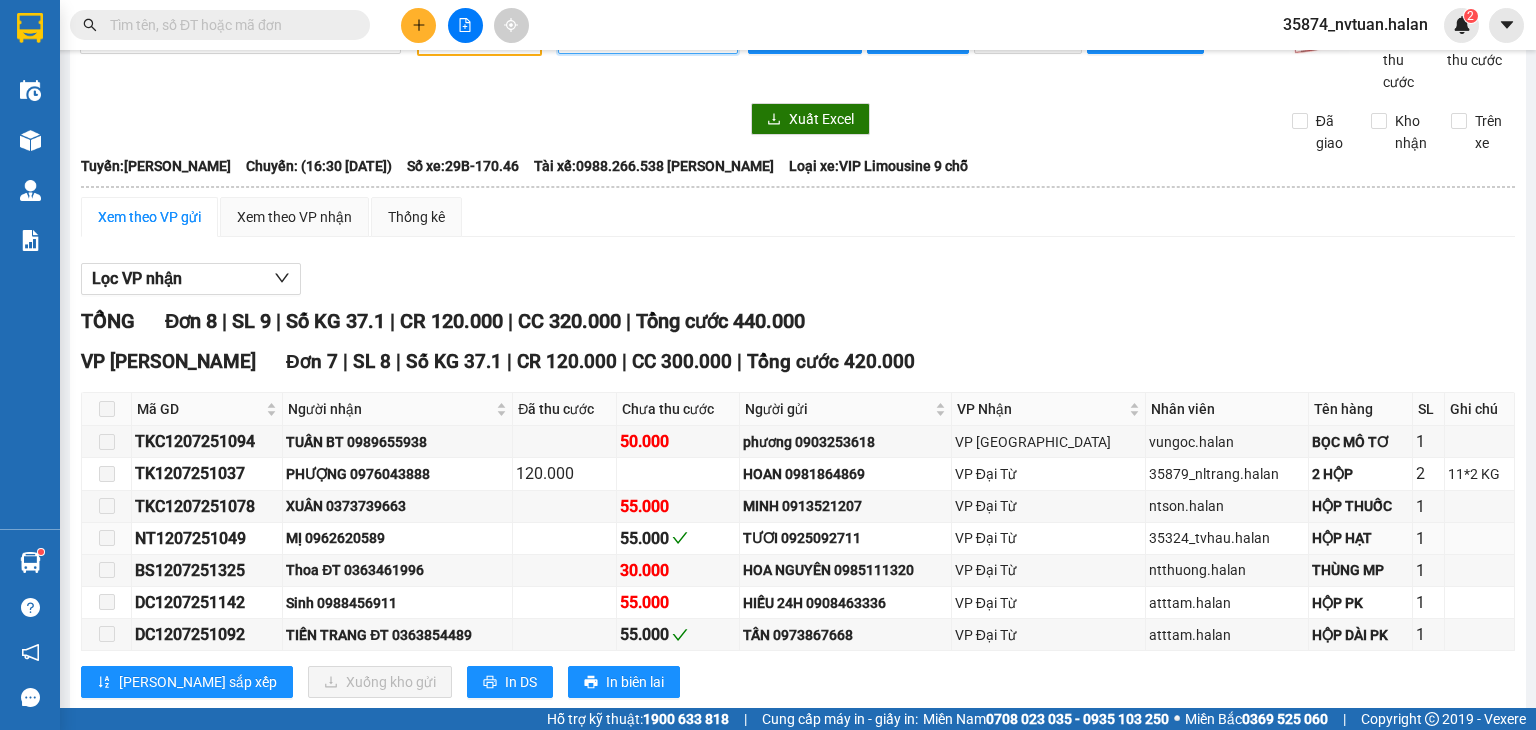 scroll, scrollTop: 0, scrollLeft: 0, axis: both 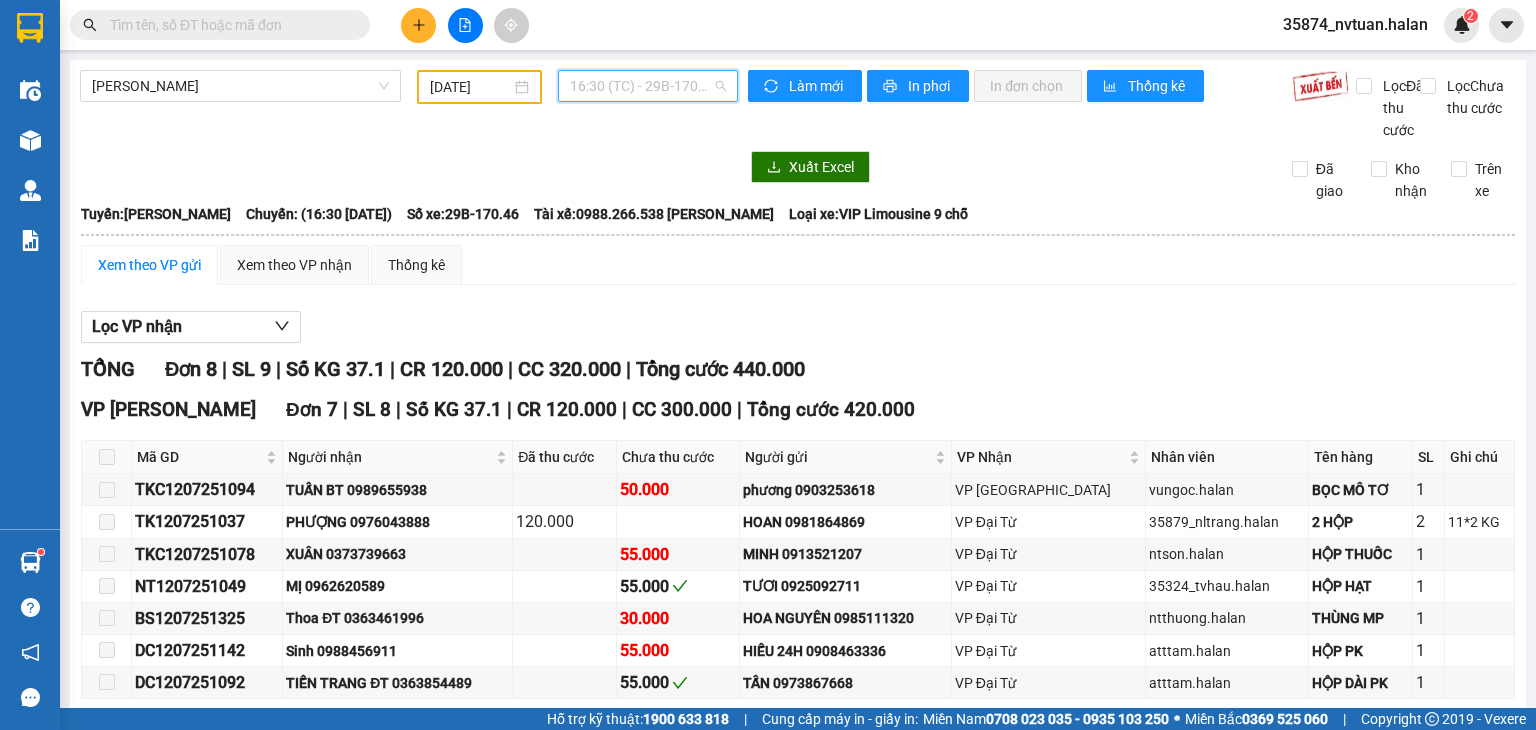 click on "16:30   (TC)   - 29B-170.46" at bounding box center [648, 86] 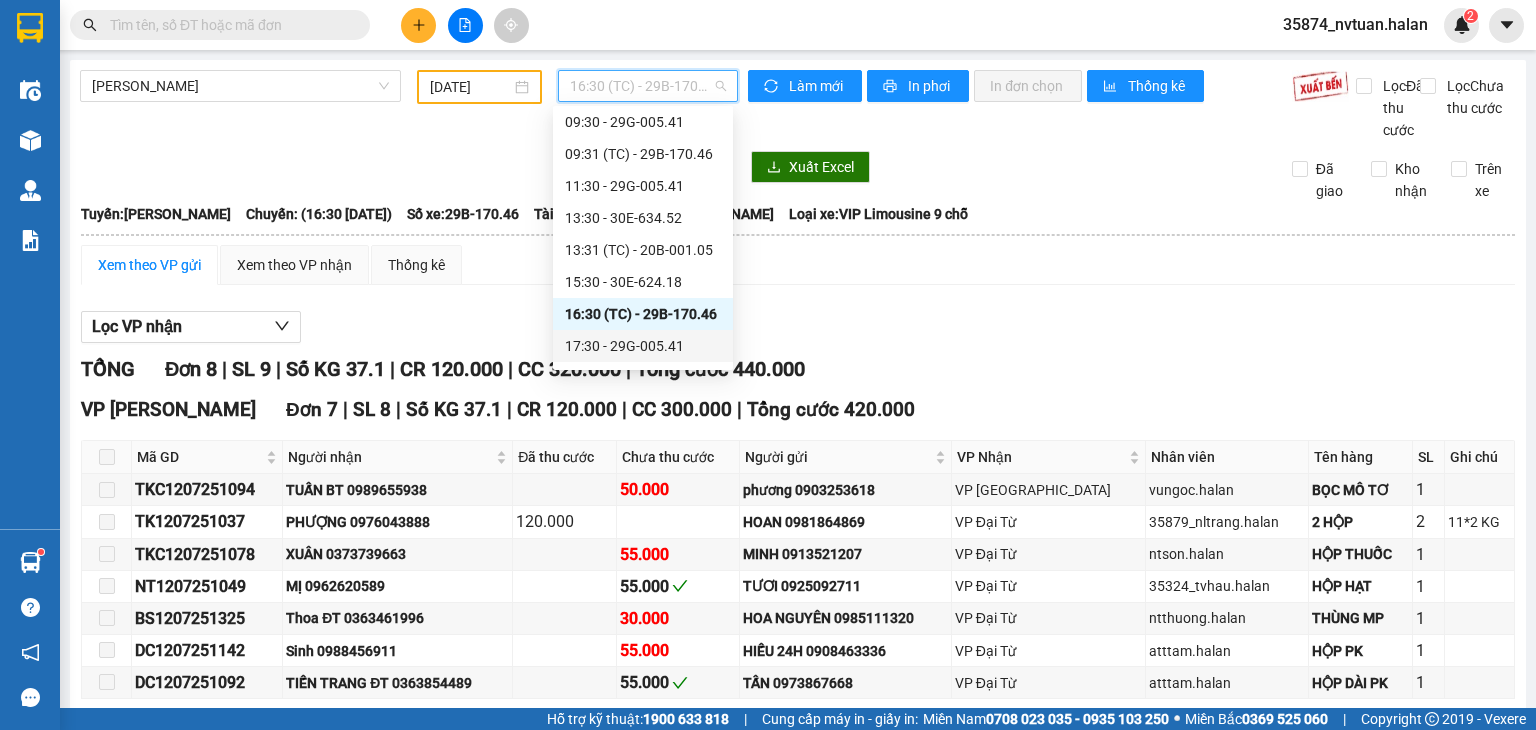 click on "17:30     - 29G-005.41" at bounding box center (643, 346) 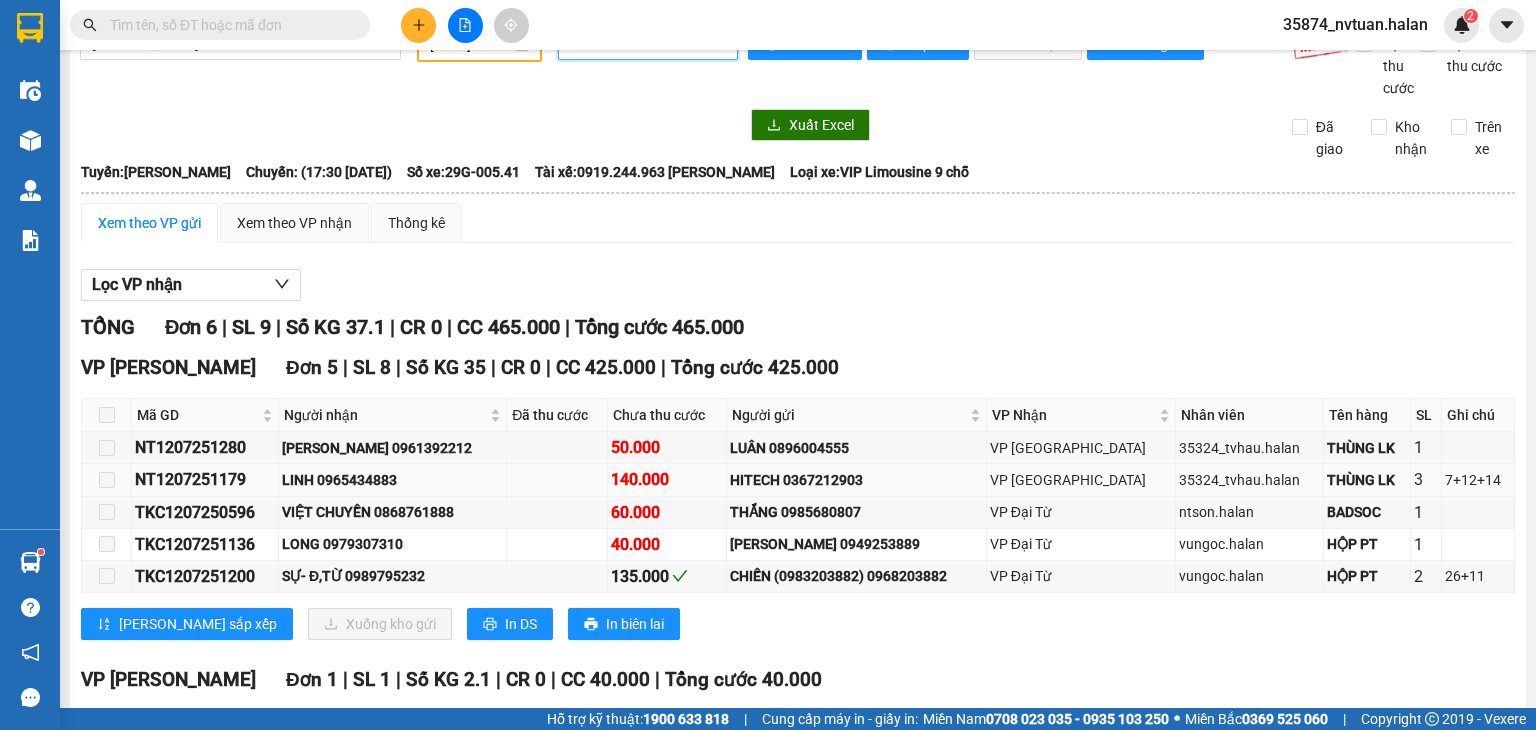 scroll, scrollTop: 0, scrollLeft: 0, axis: both 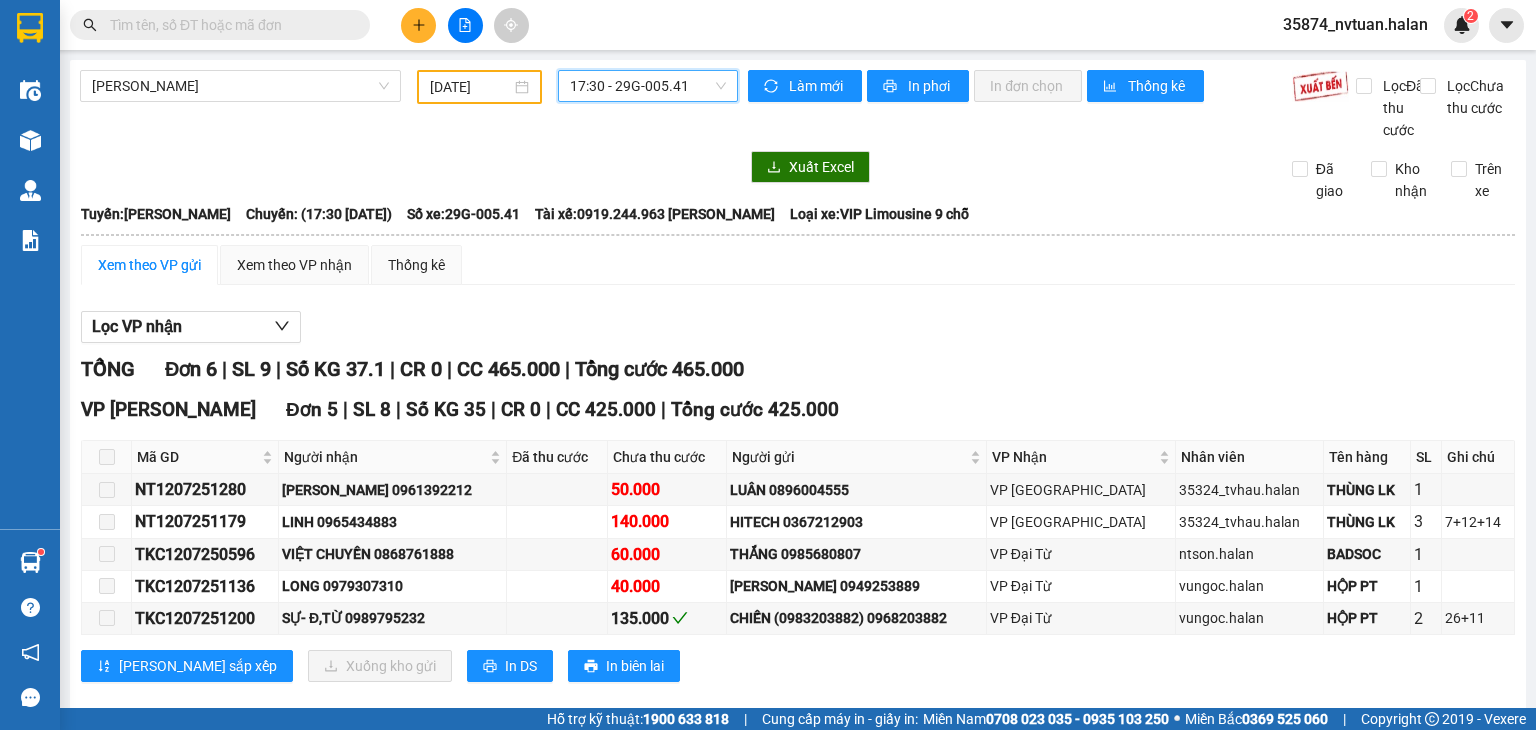 click on "17:30     - 29G-005.41" at bounding box center [648, 86] 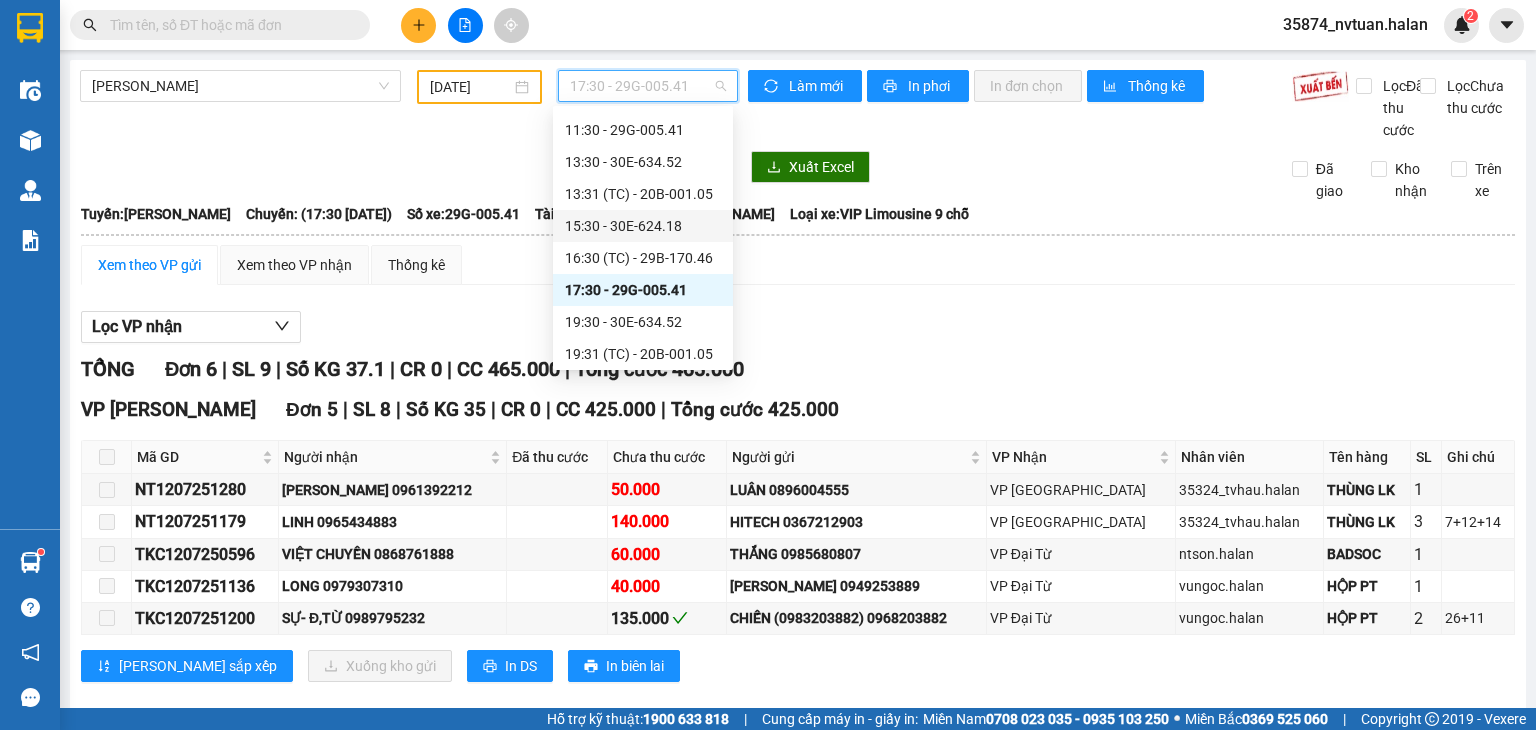 scroll, scrollTop: 160, scrollLeft: 0, axis: vertical 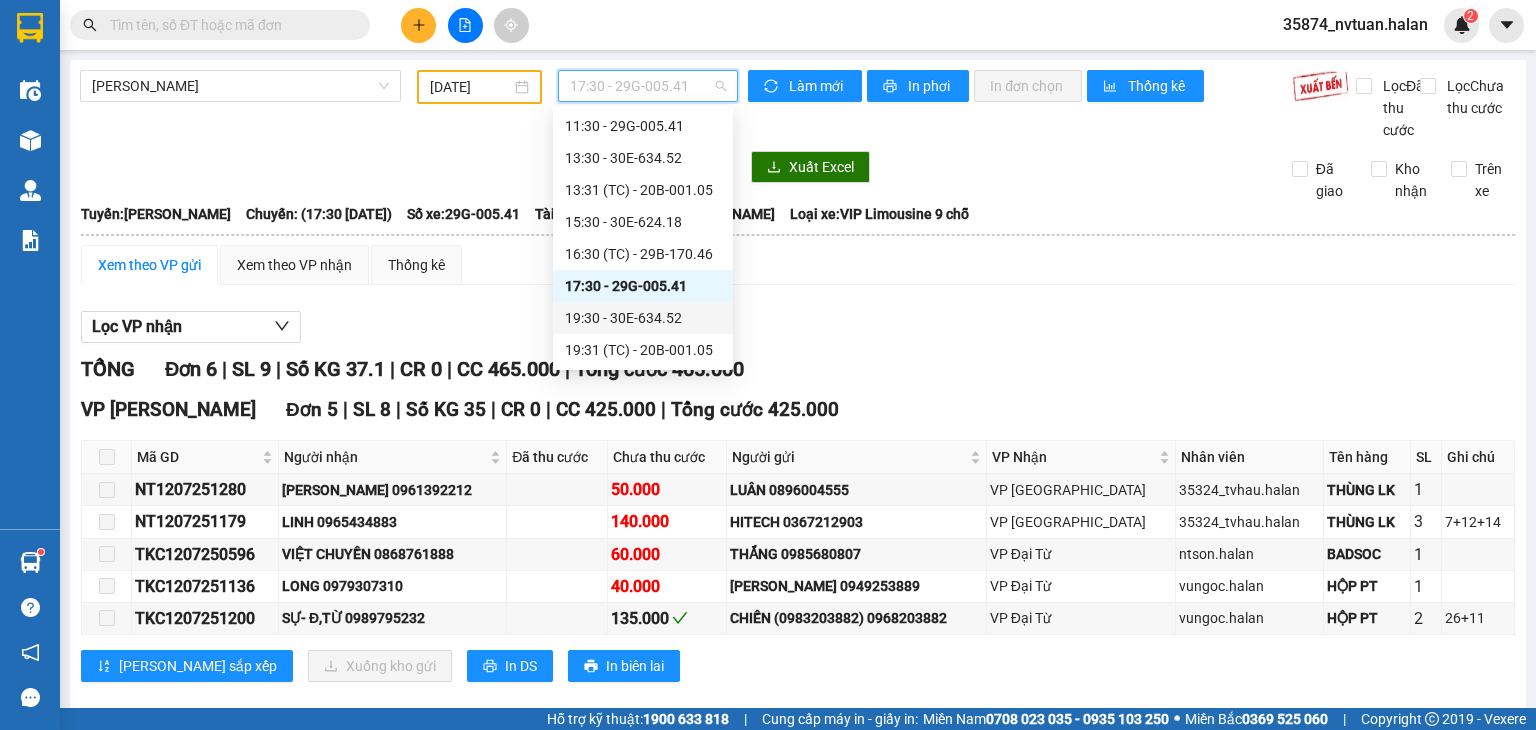 click on "19:30     - 30E-634.52" at bounding box center (643, 318) 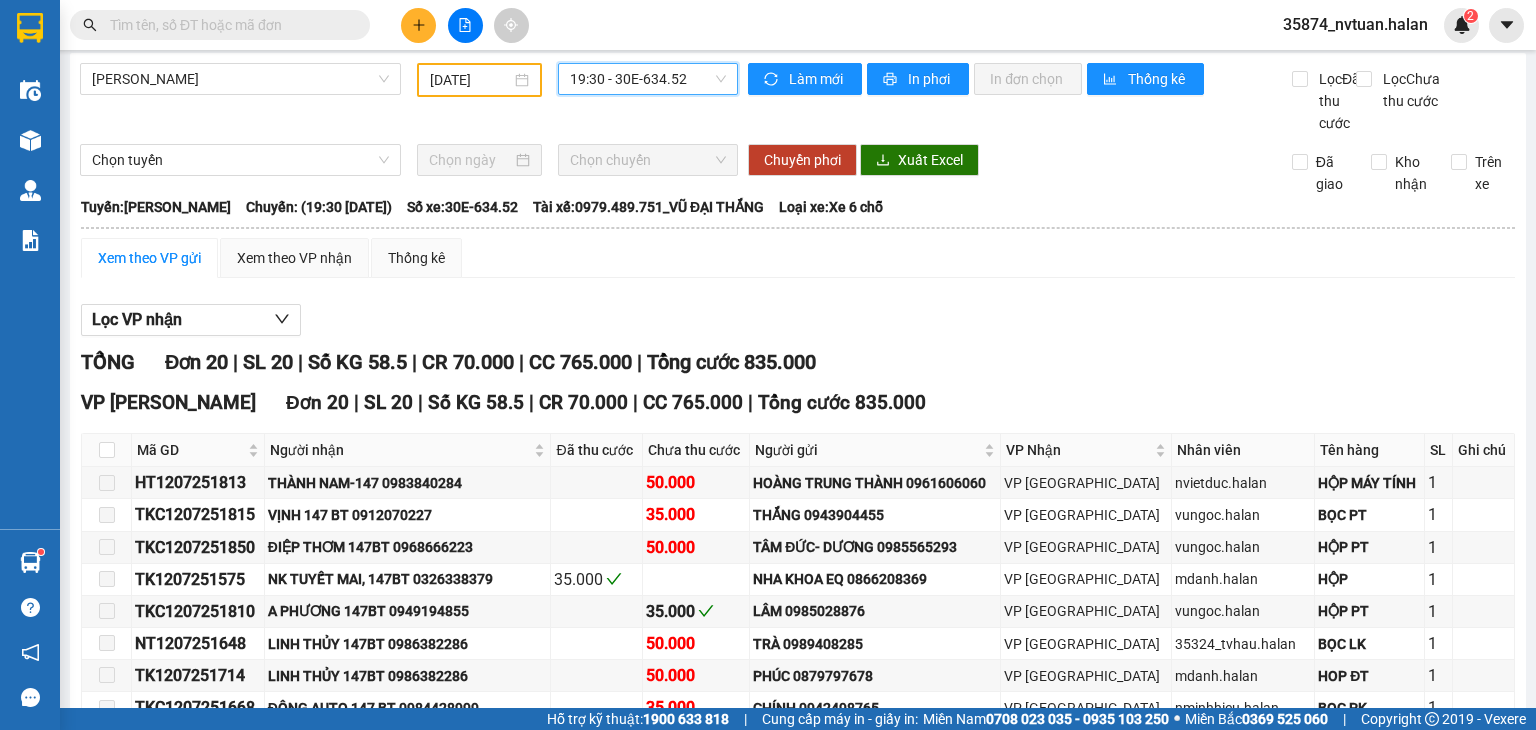 scroll, scrollTop: 0, scrollLeft: 0, axis: both 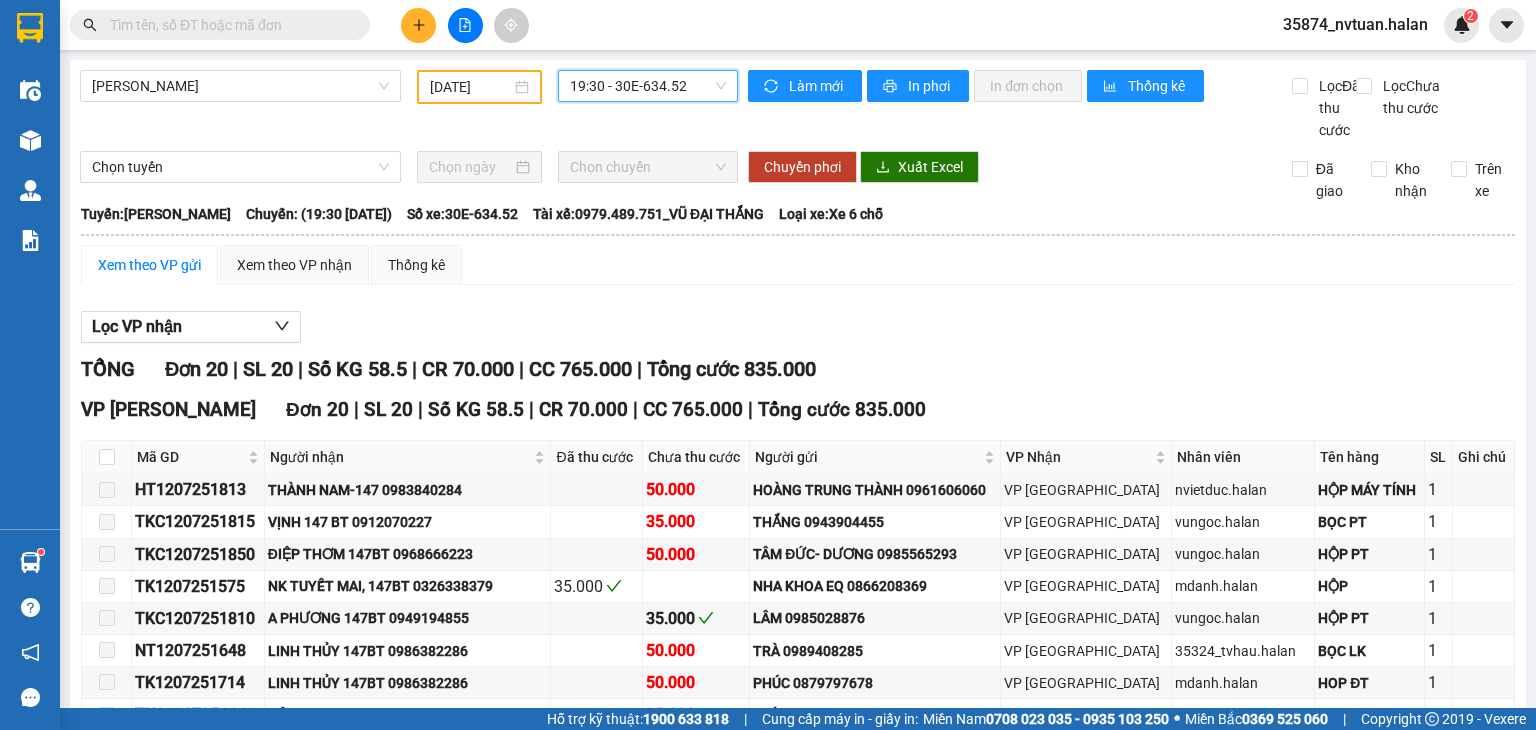 click on "19:30     - 30E-634.52" at bounding box center (648, 86) 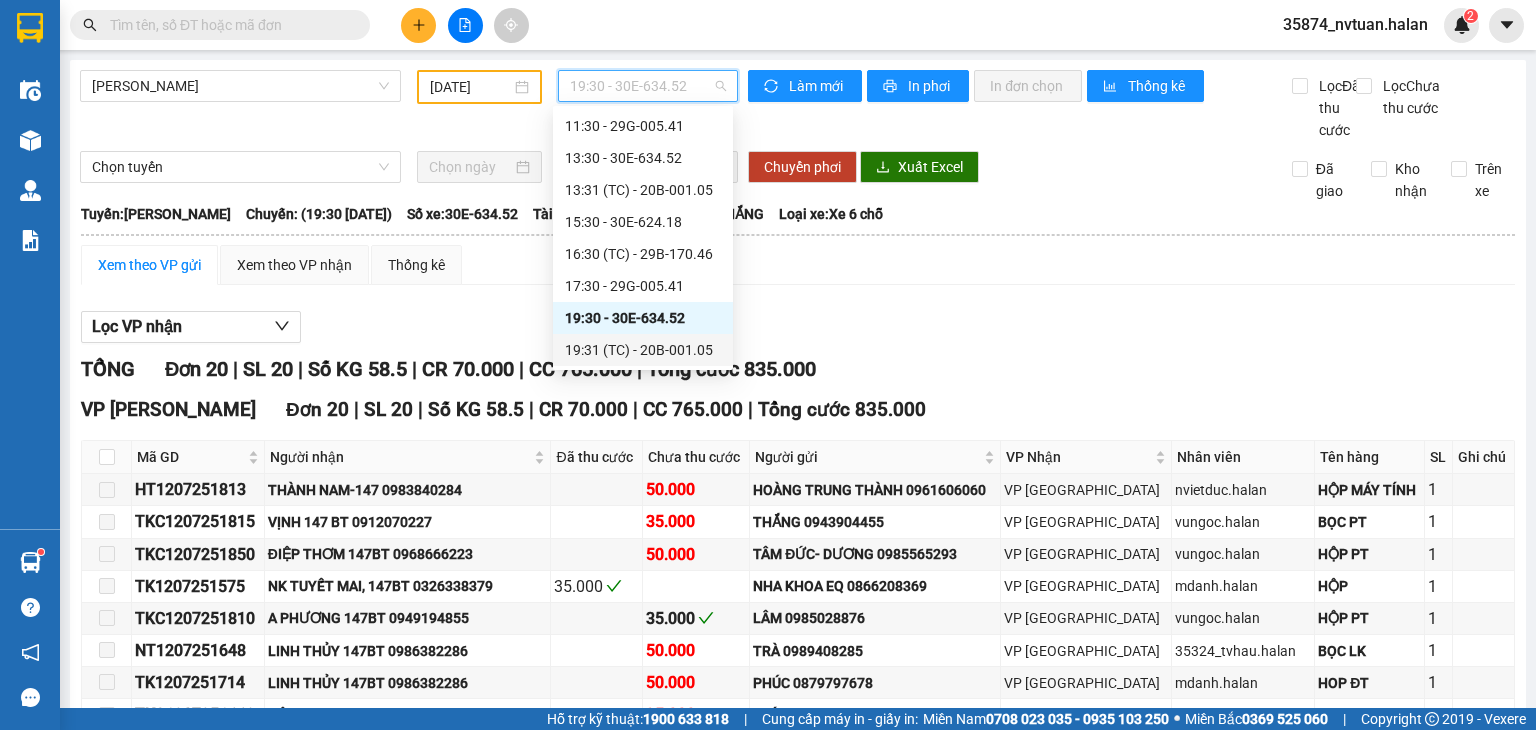 click on "19:31   (TC)   - 20B-001.05" at bounding box center (643, 350) 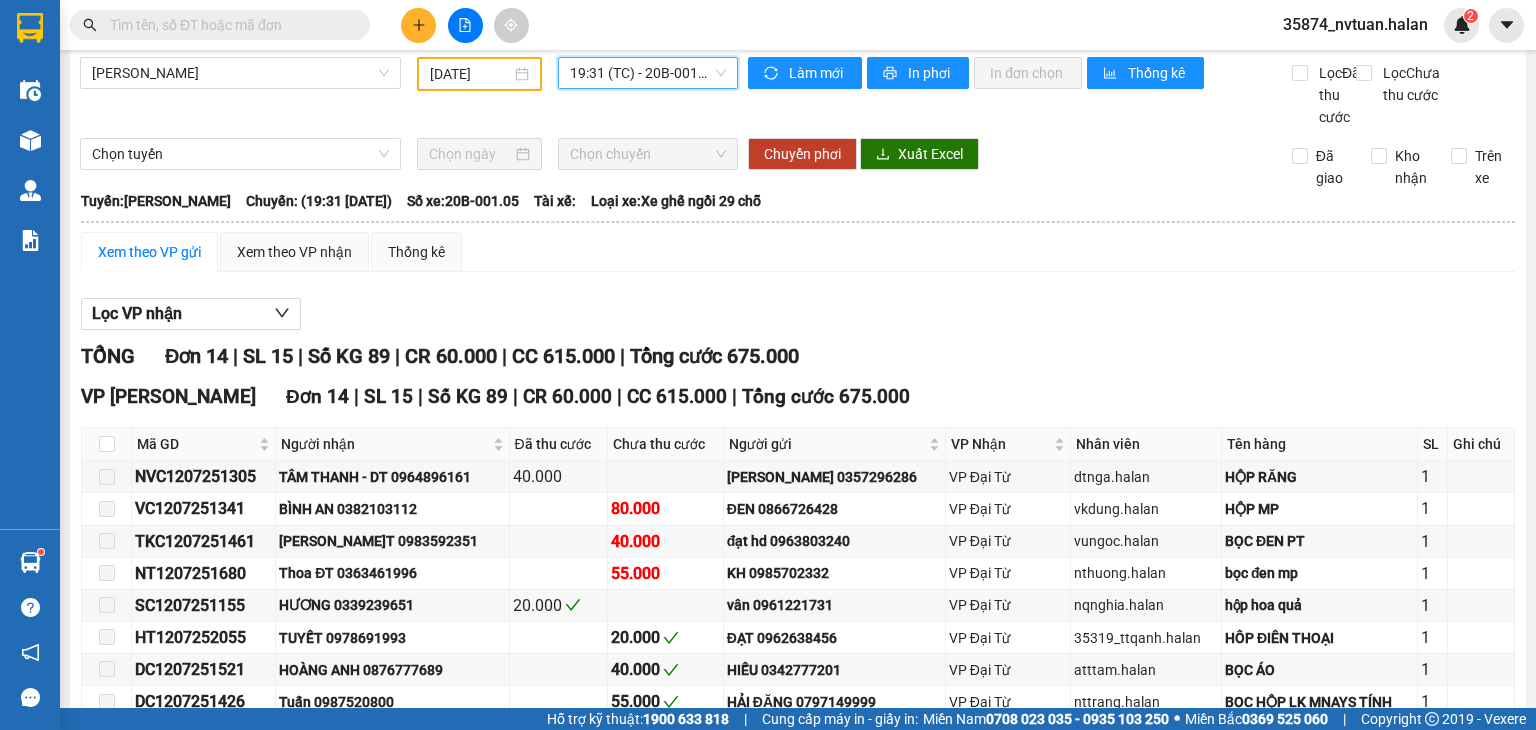 scroll, scrollTop: 0, scrollLeft: 0, axis: both 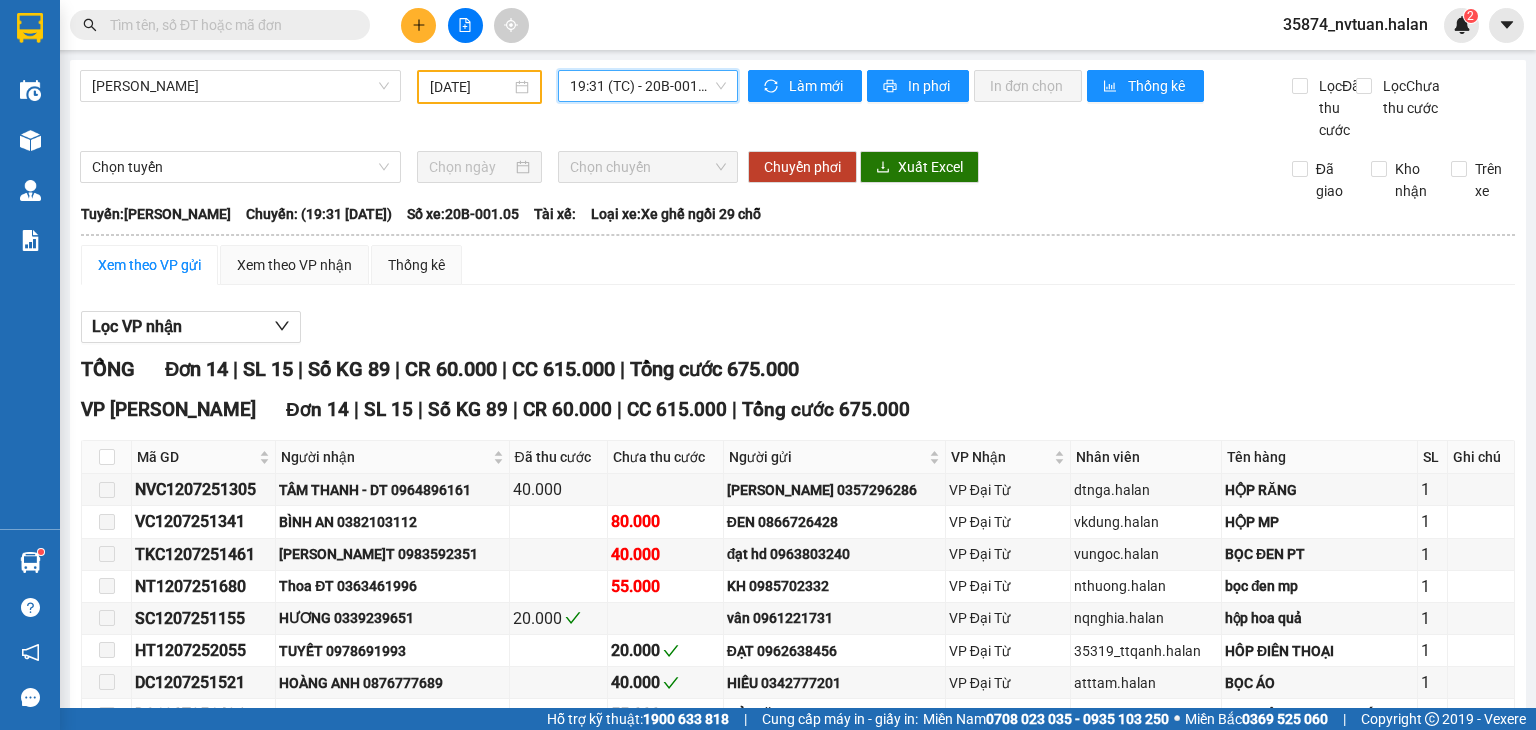 click on "19:31   (TC)   - 20B-001.05" at bounding box center (648, 86) 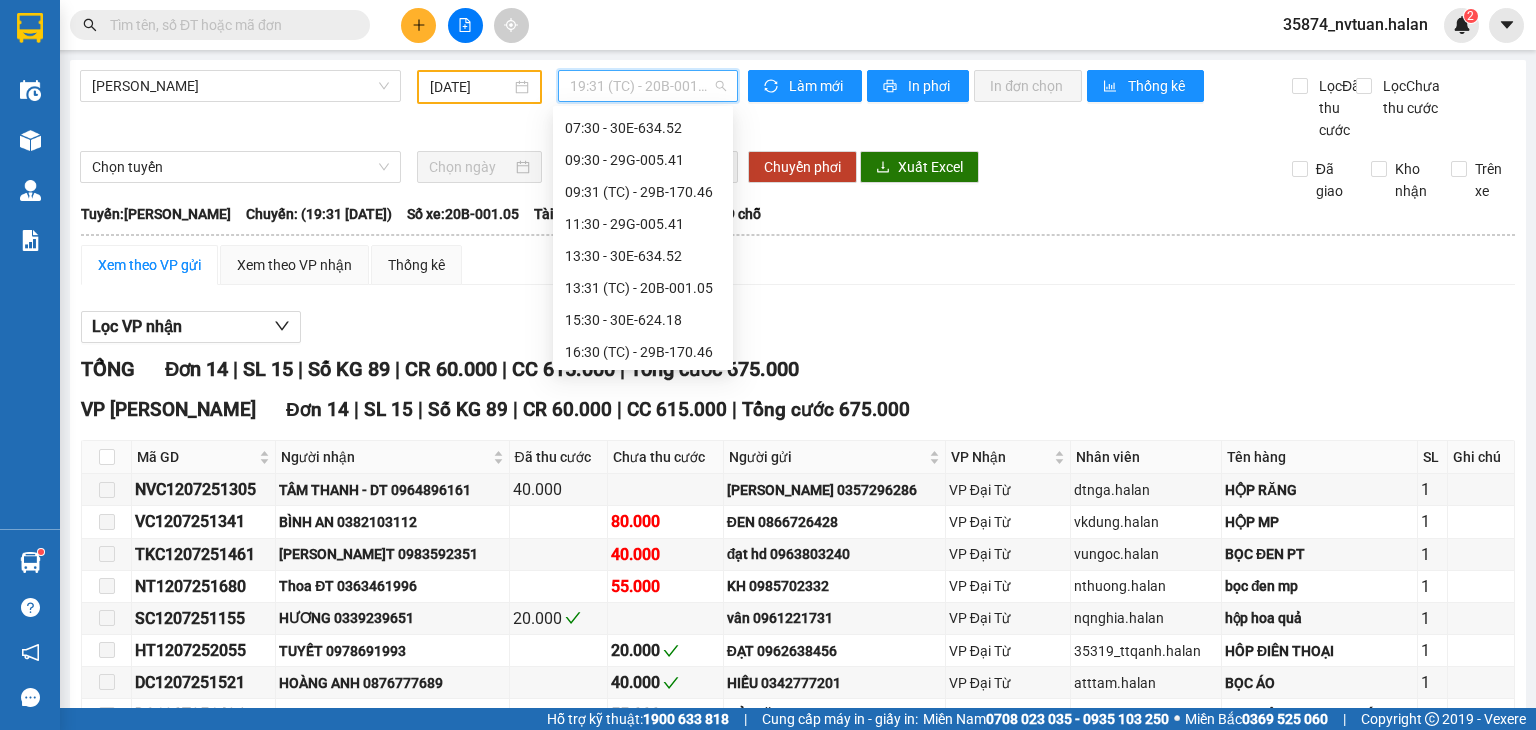 scroll, scrollTop: 60, scrollLeft: 0, axis: vertical 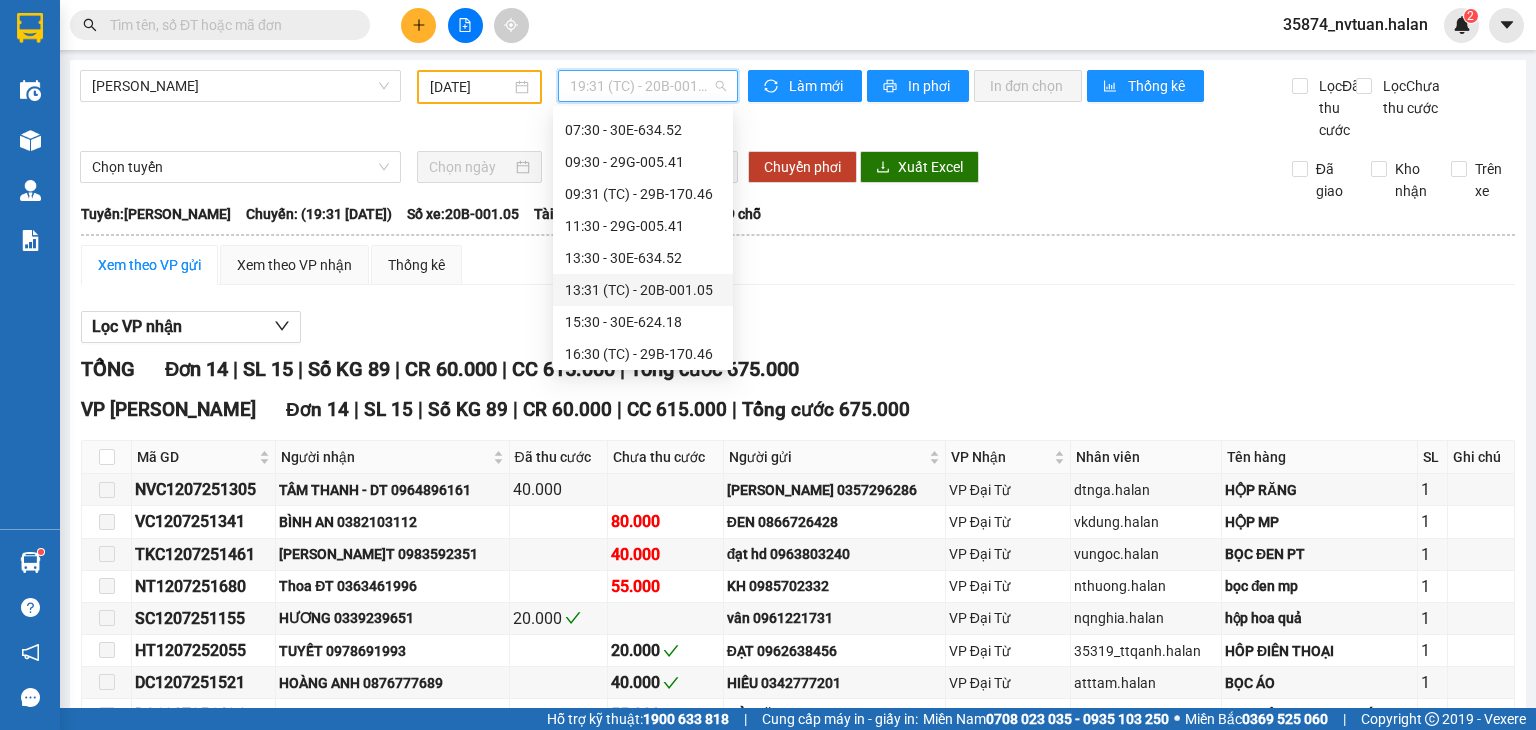 click on "13:31   (TC)   - 20B-001.05" at bounding box center [643, 290] 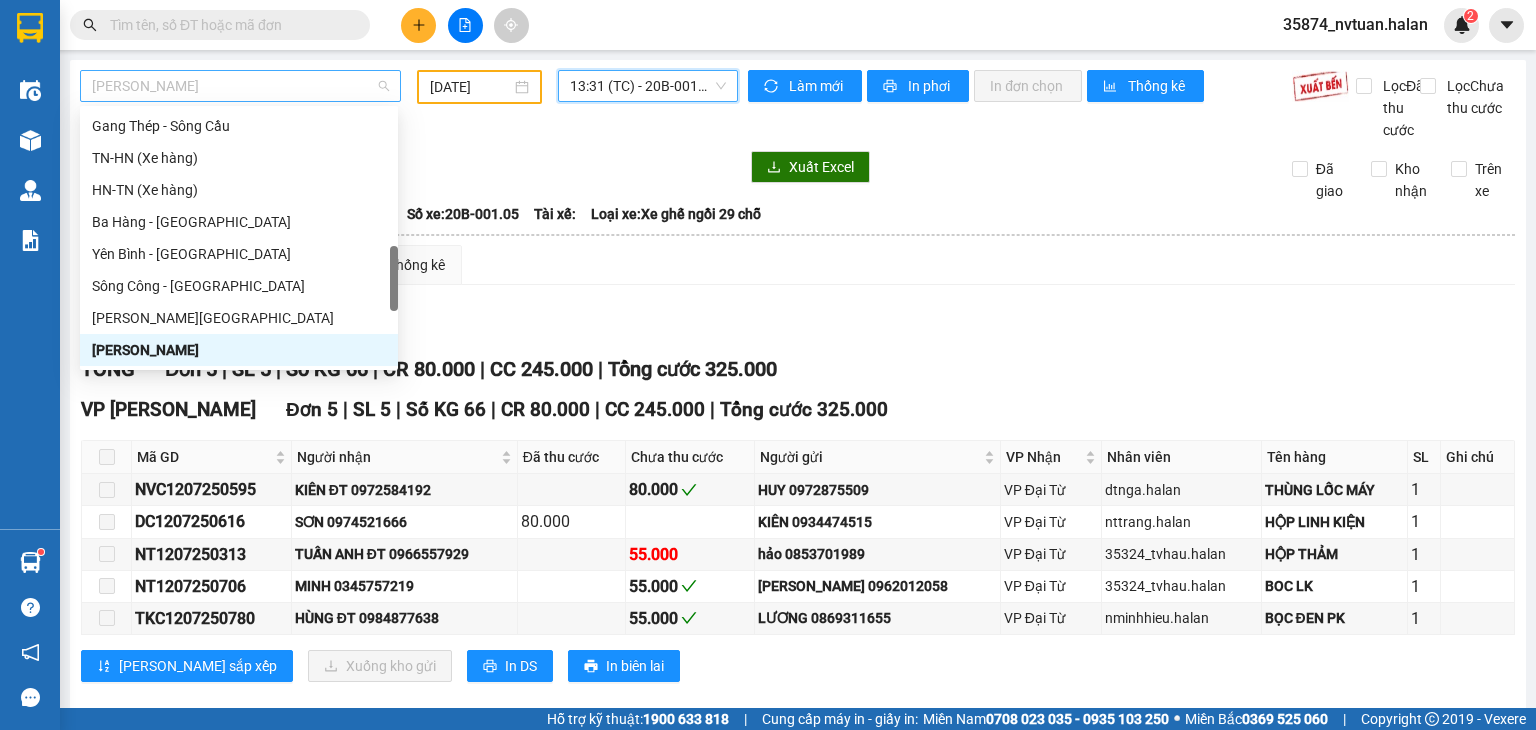 click on "[PERSON_NAME]" at bounding box center (240, 86) 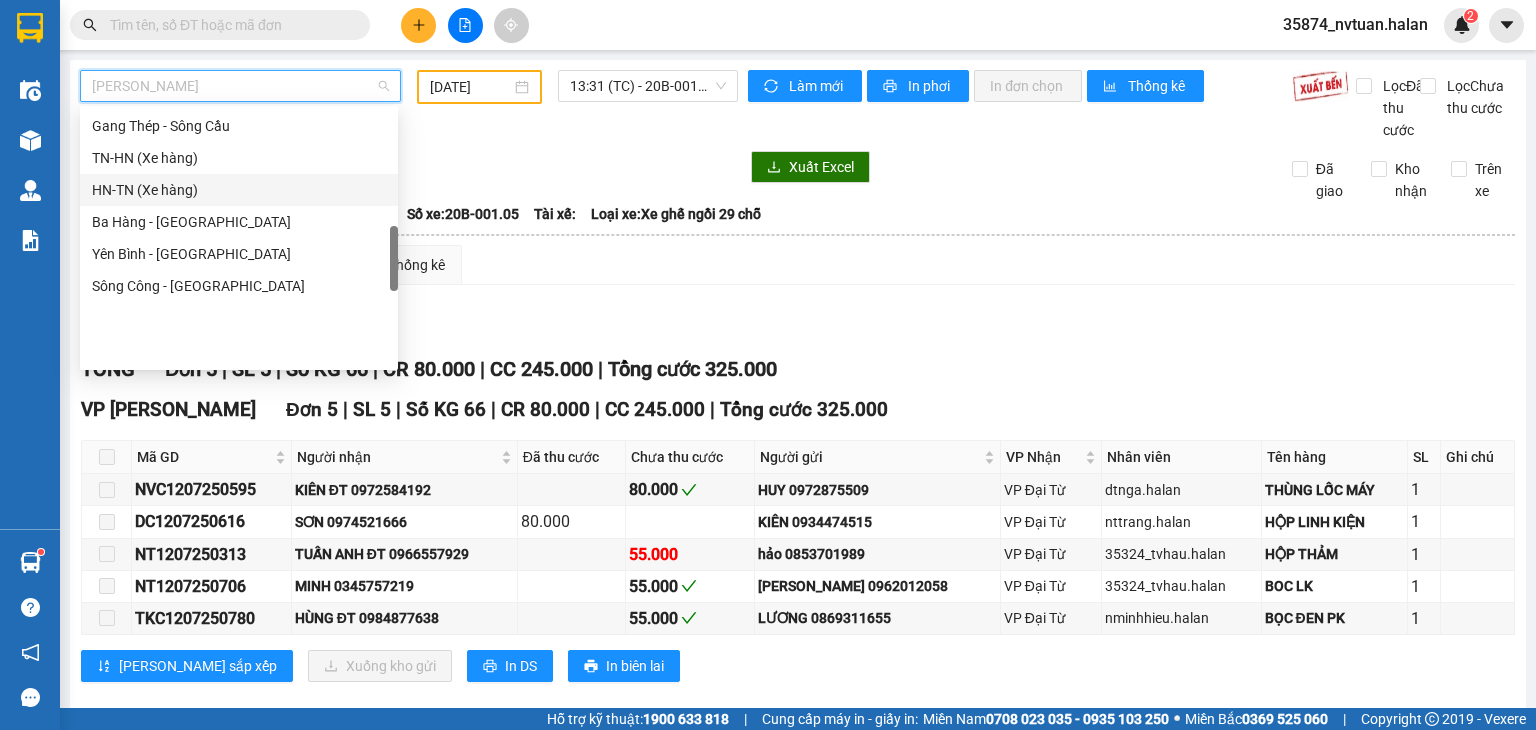 scroll, scrollTop: 472, scrollLeft: 0, axis: vertical 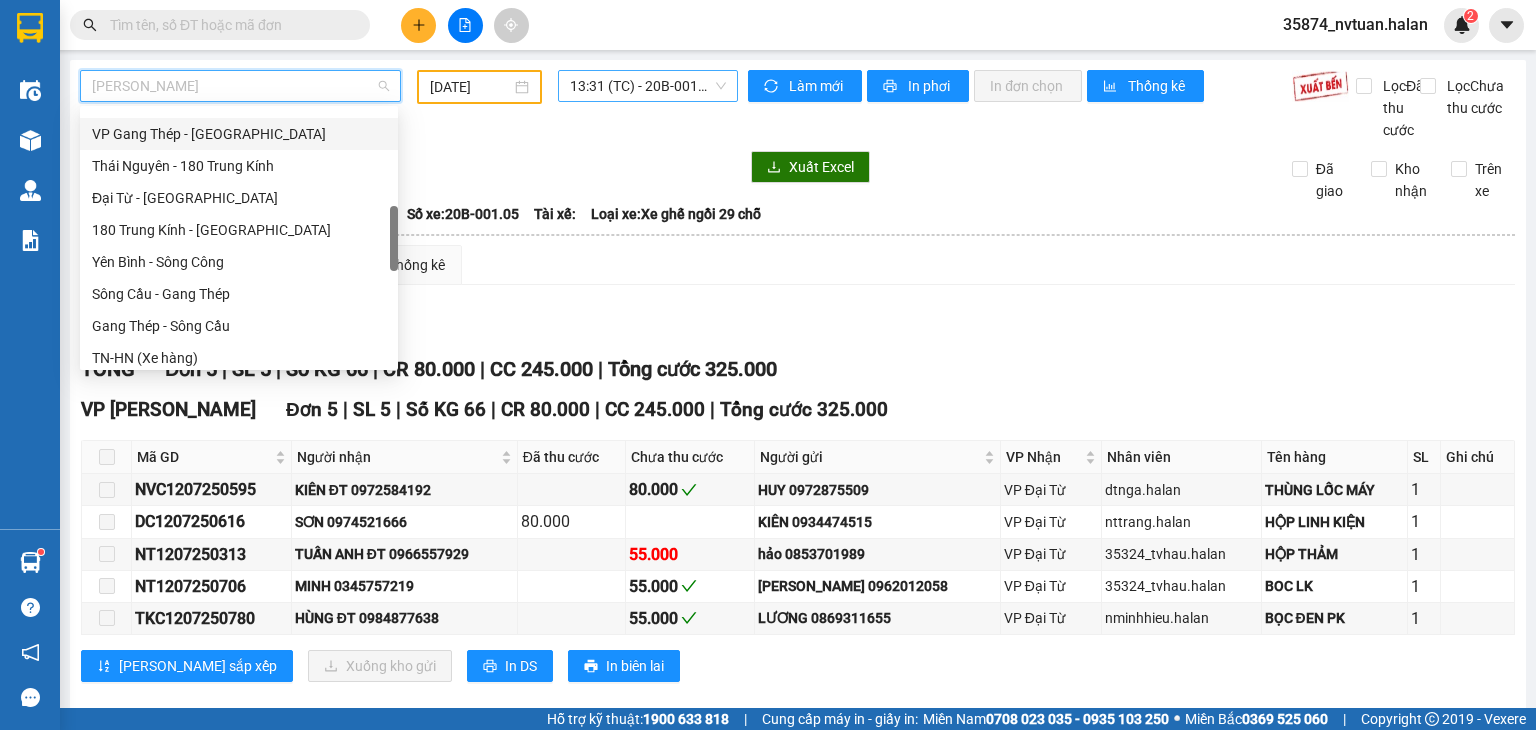click on "13:31   (TC)   - 20B-001.05" at bounding box center (648, 86) 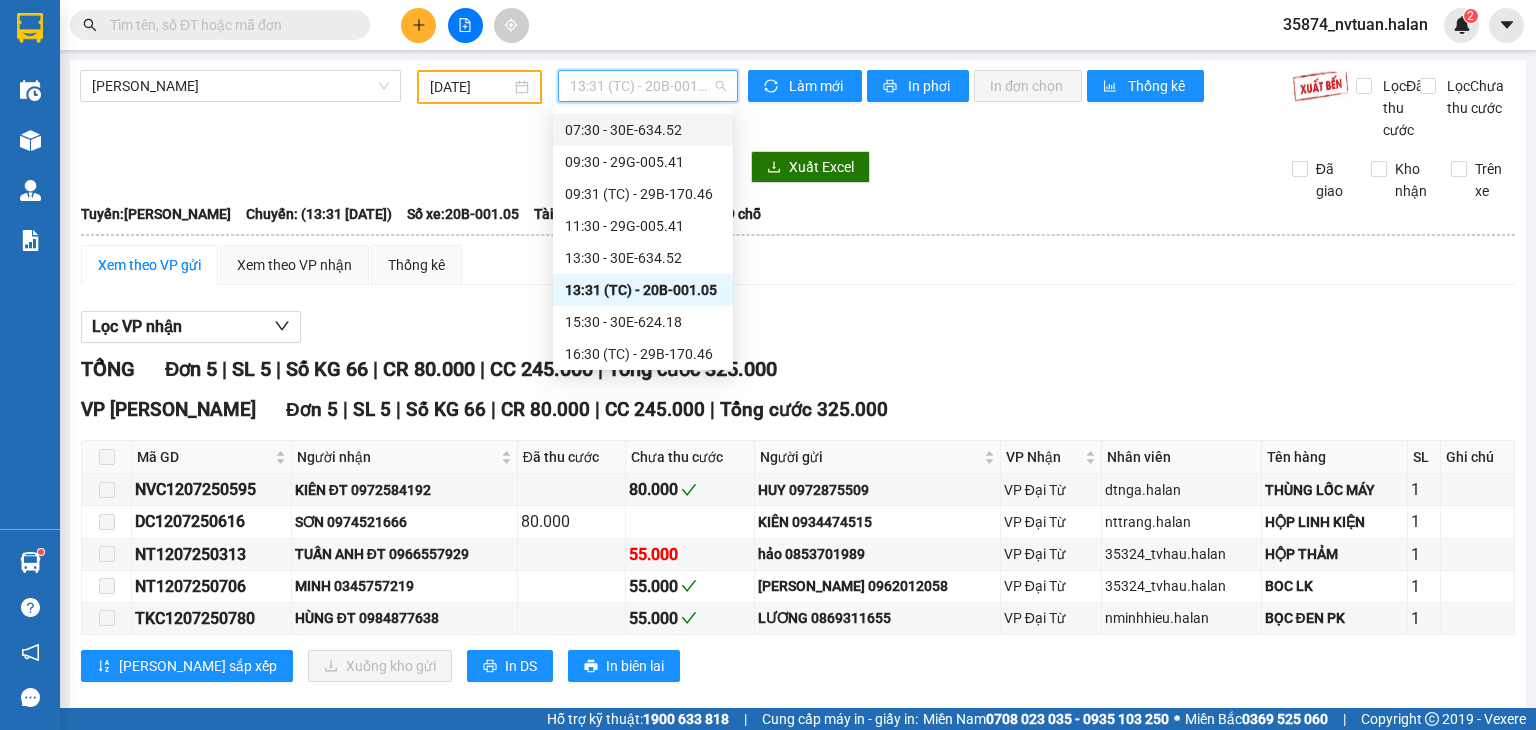 click on "07:30     - 30E-634.52" at bounding box center (643, 130) 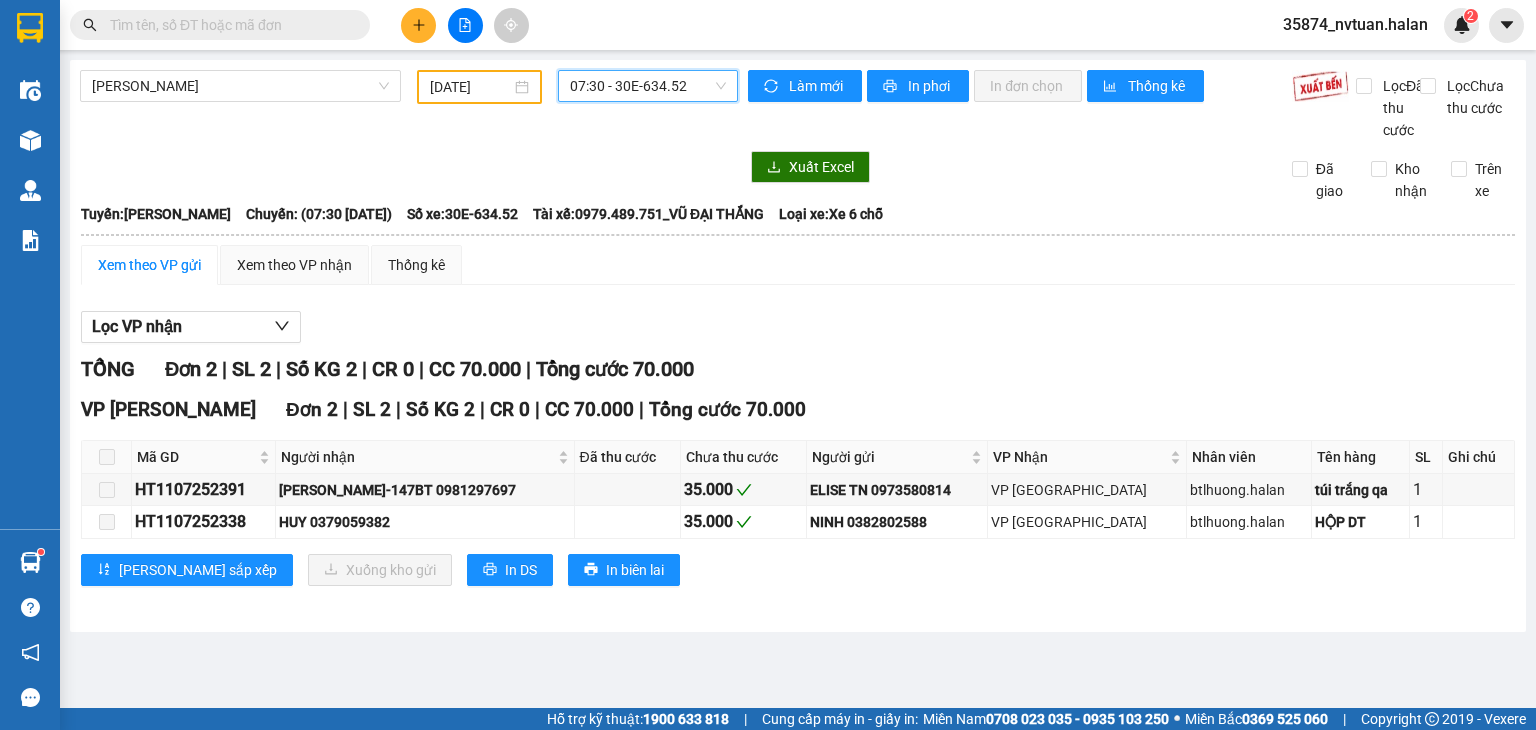 click on "07:30     - 30E-634.52" at bounding box center [648, 86] 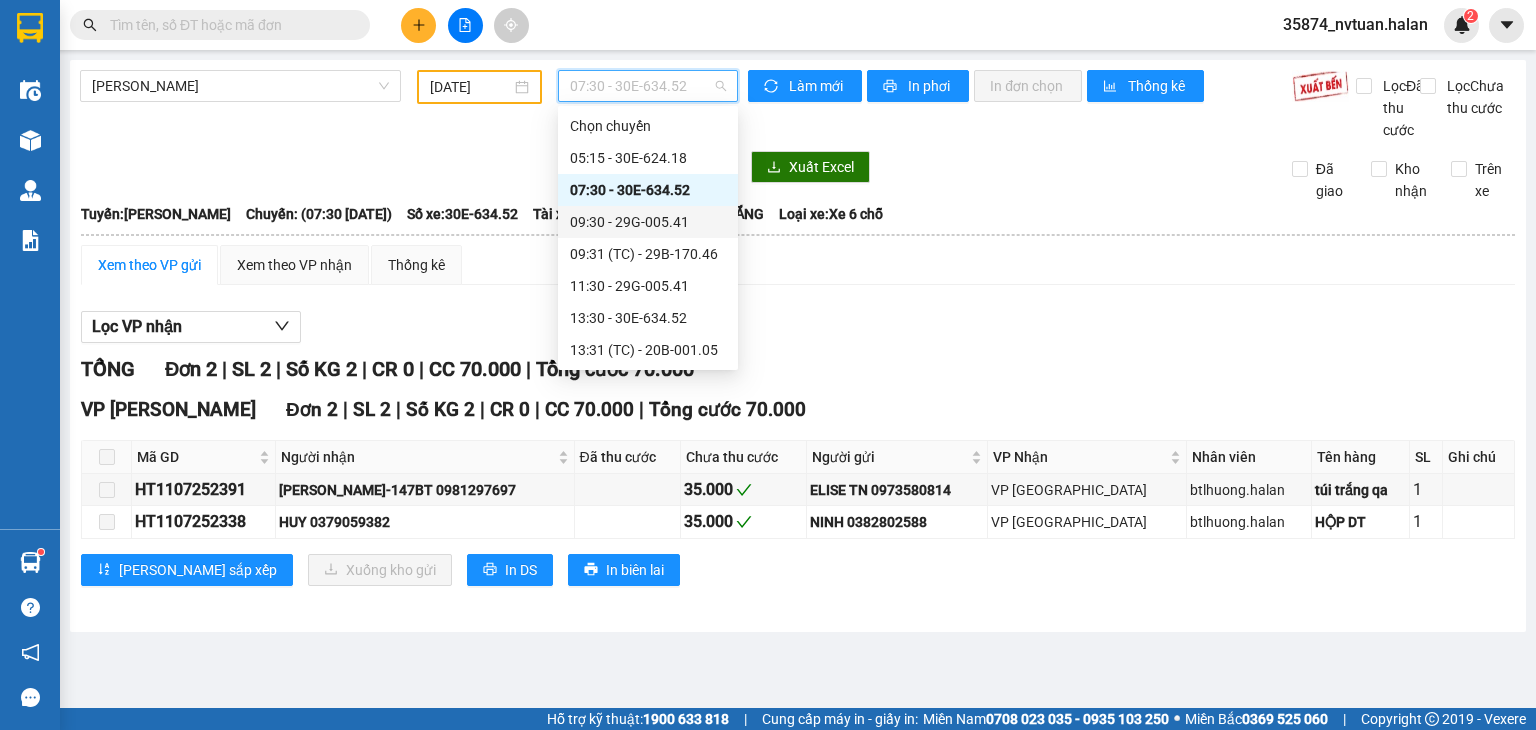 scroll, scrollTop: 0, scrollLeft: 0, axis: both 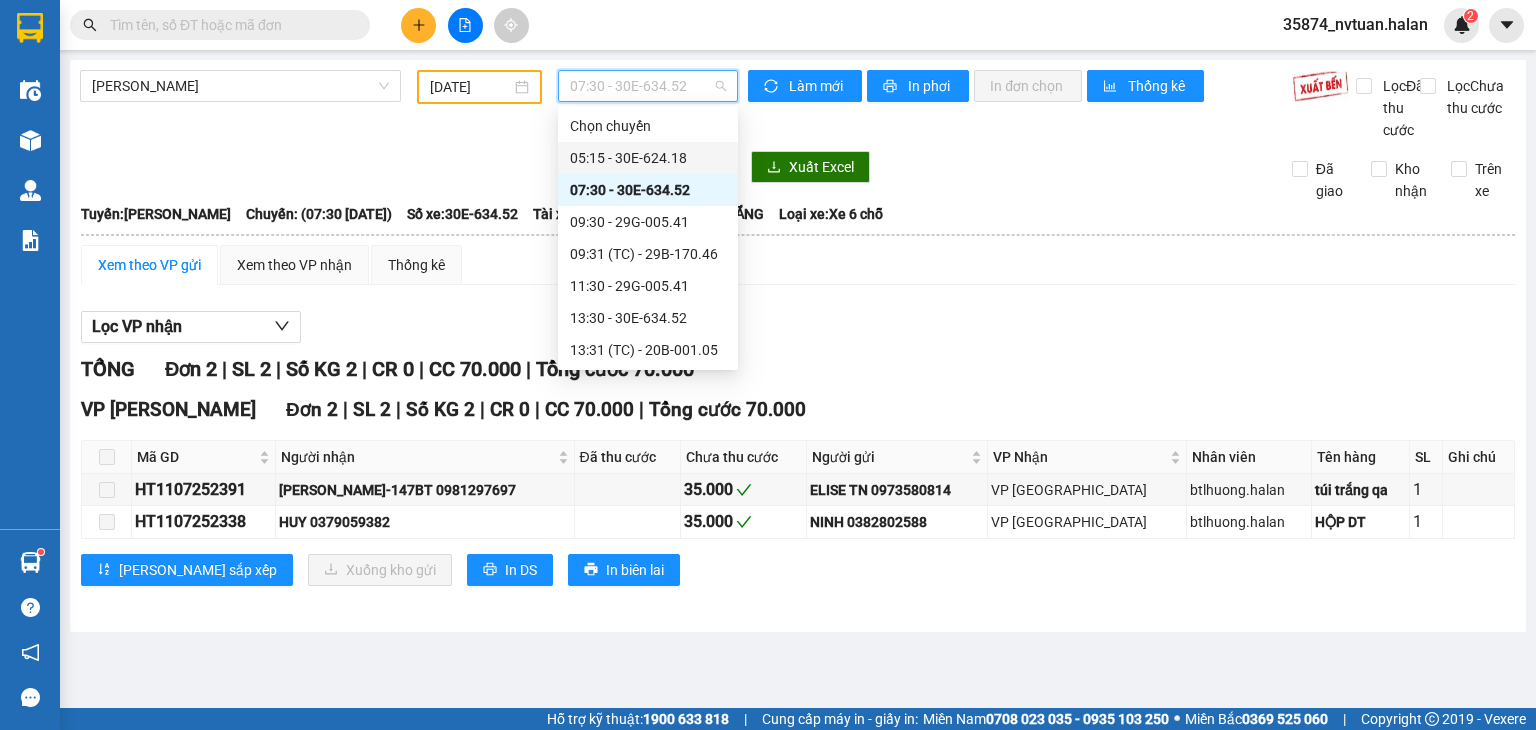 click on "05:15     - 30E-624.18" at bounding box center (648, 158) 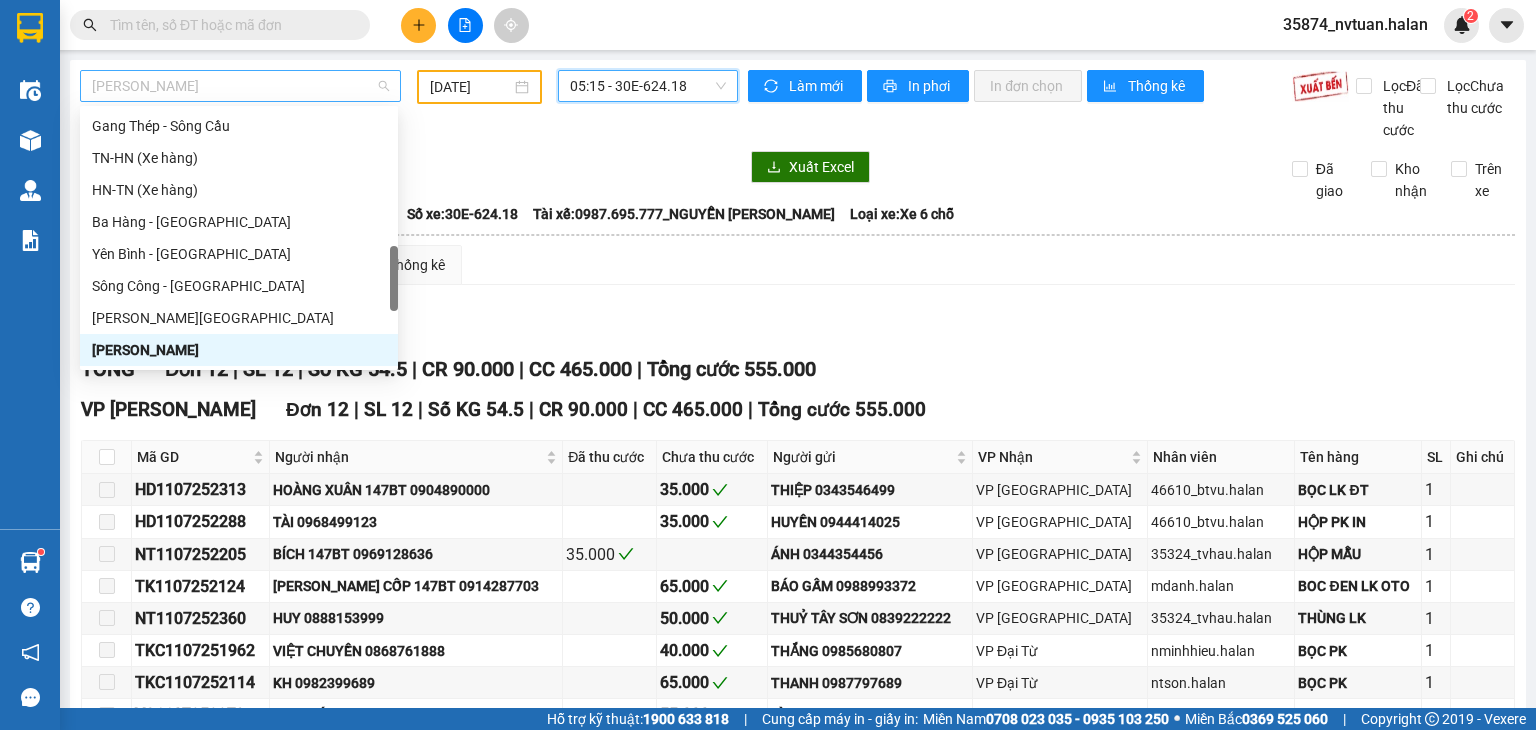 click on "[PERSON_NAME]" at bounding box center [240, 86] 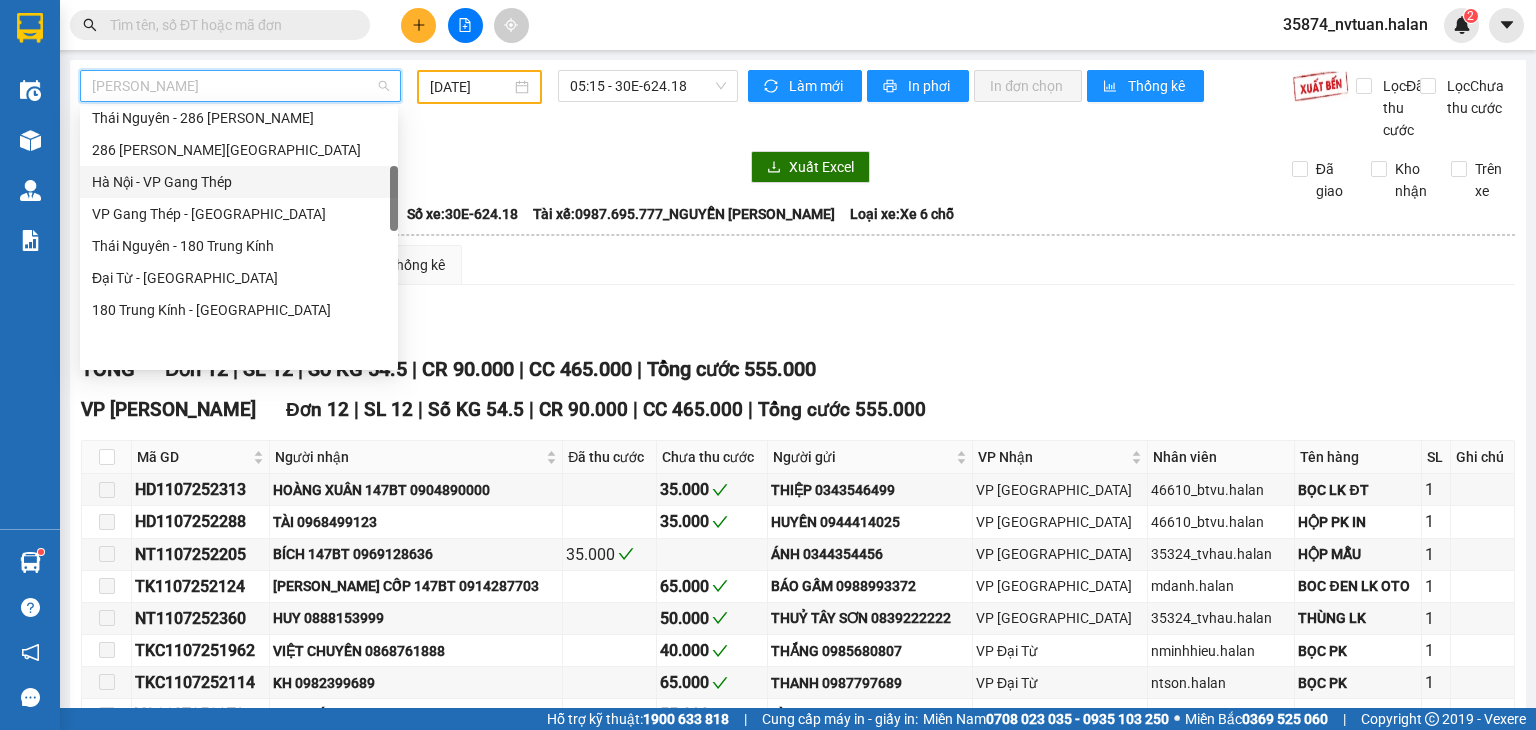 scroll, scrollTop: 192, scrollLeft: 0, axis: vertical 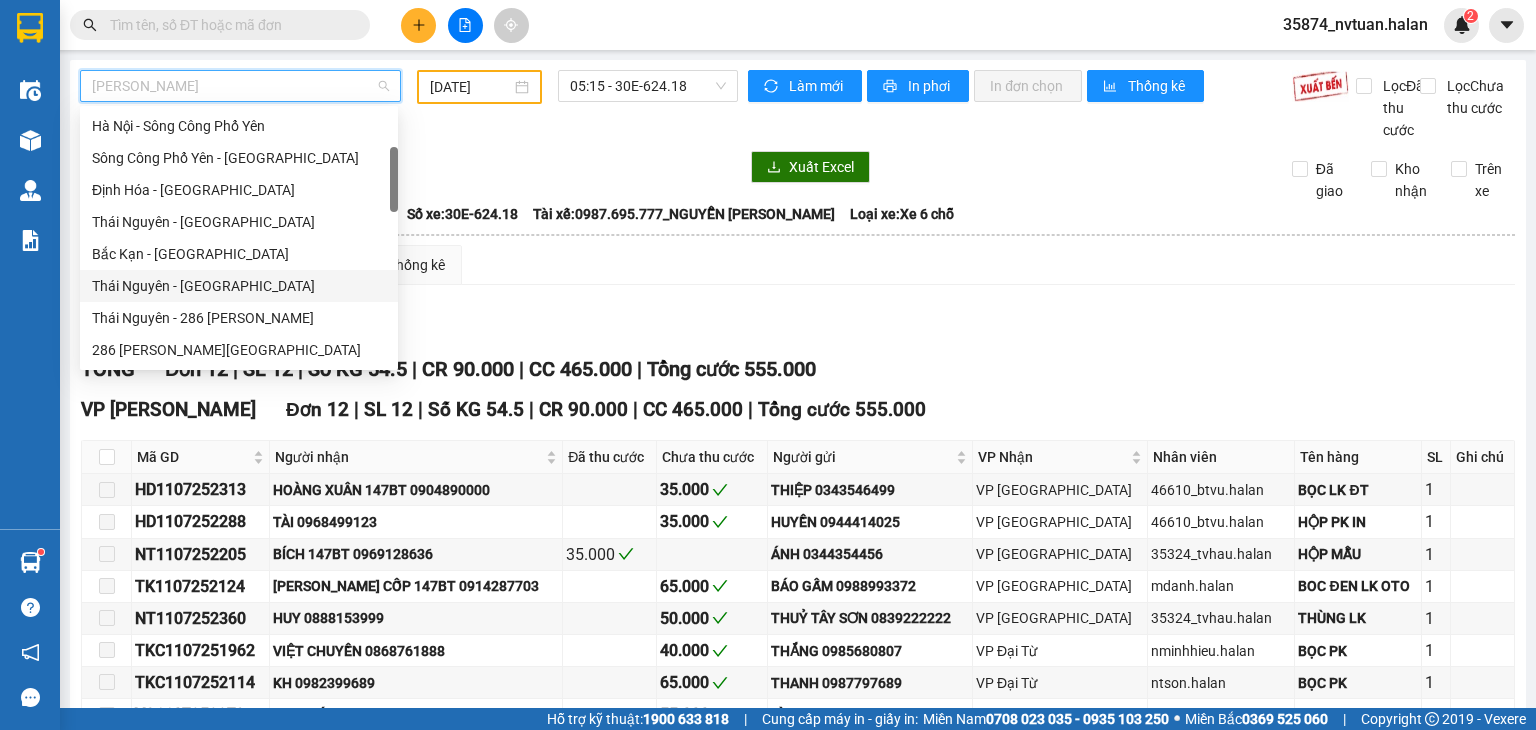click on "Thái Nguyên - Bắc Kạn" at bounding box center (239, 286) 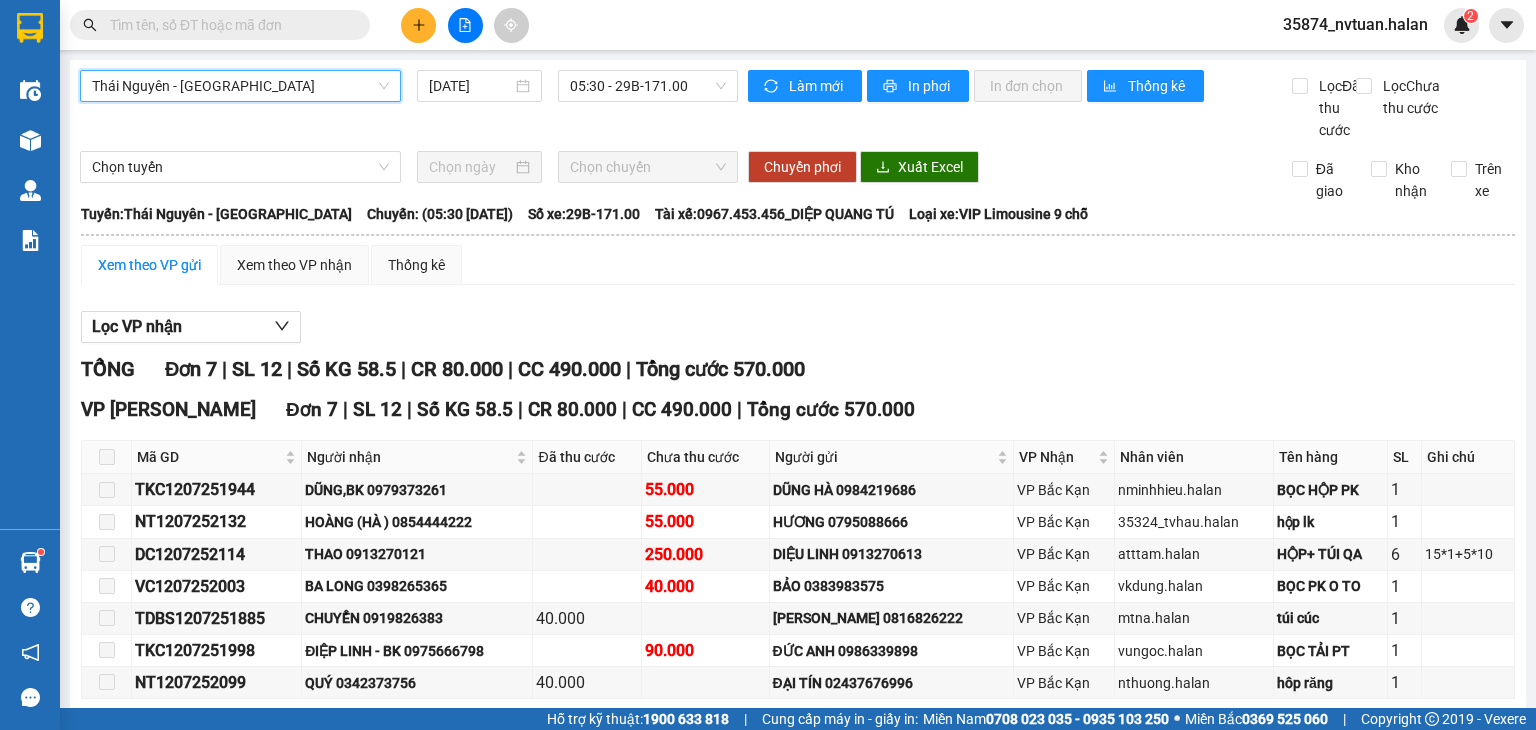 drag, startPoint x: 459, startPoint y: 87, endPoint x: 450, endPoint y: 118, distance: 32.280025 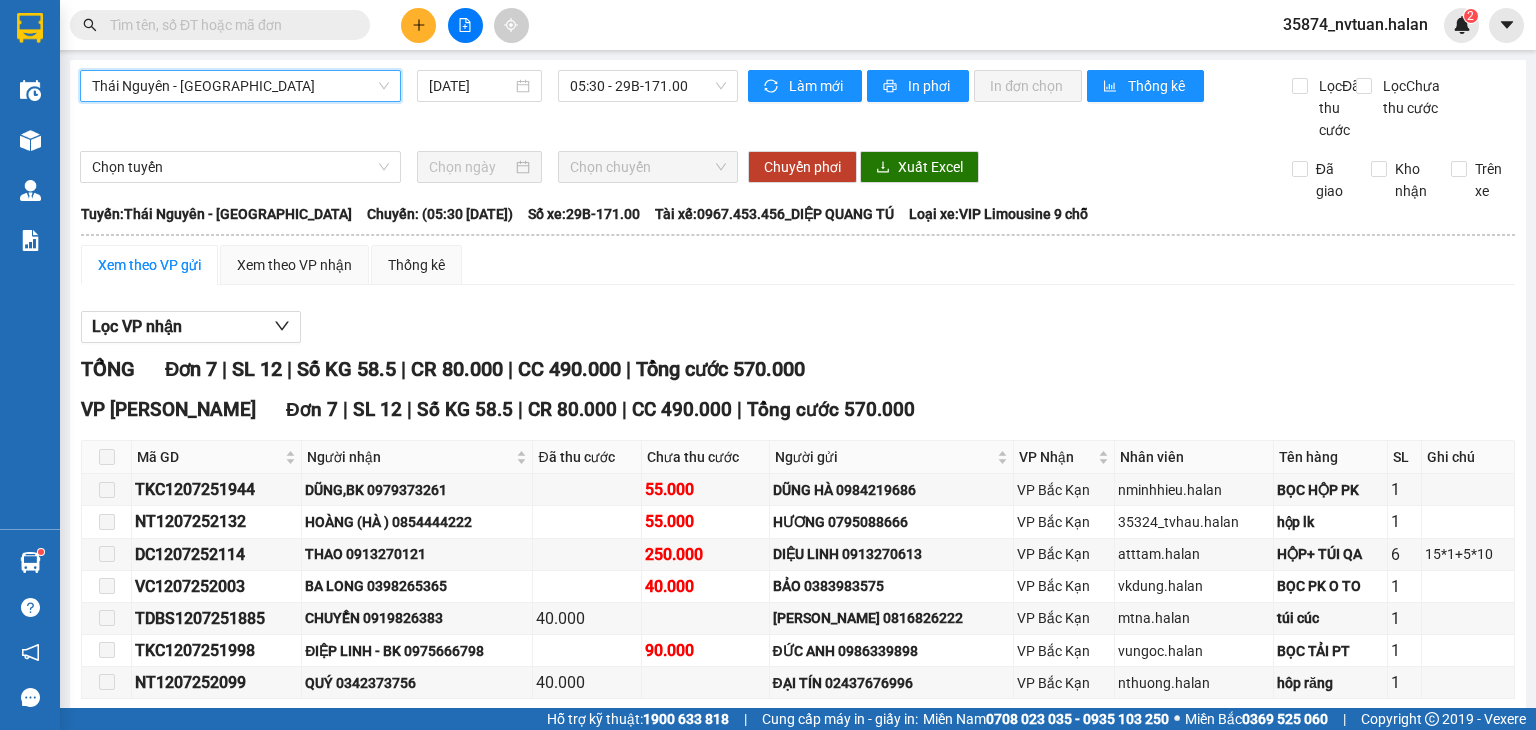 click on "13/07/2025" at bounding box center (470, 86) 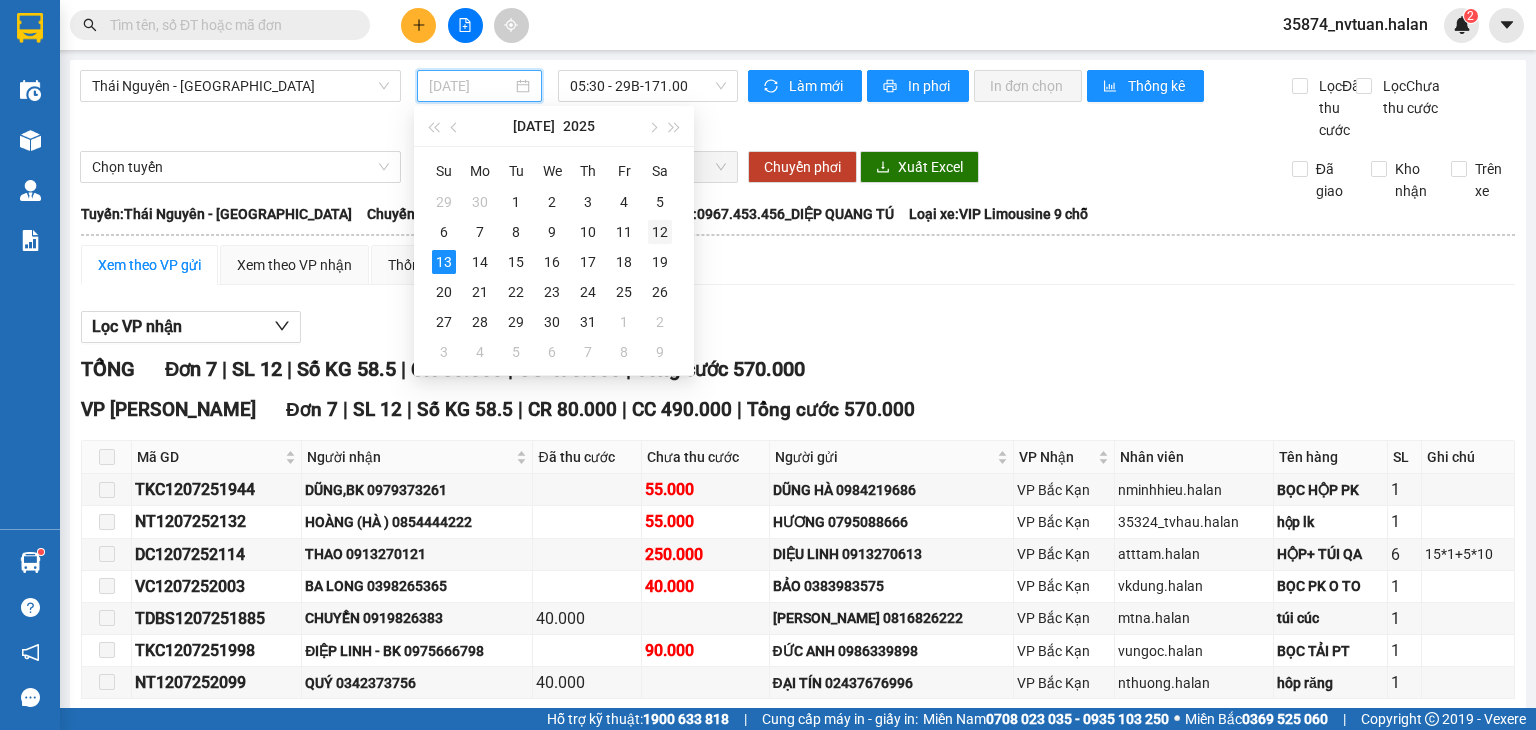 click on "12" at bounding box center [660, 232] 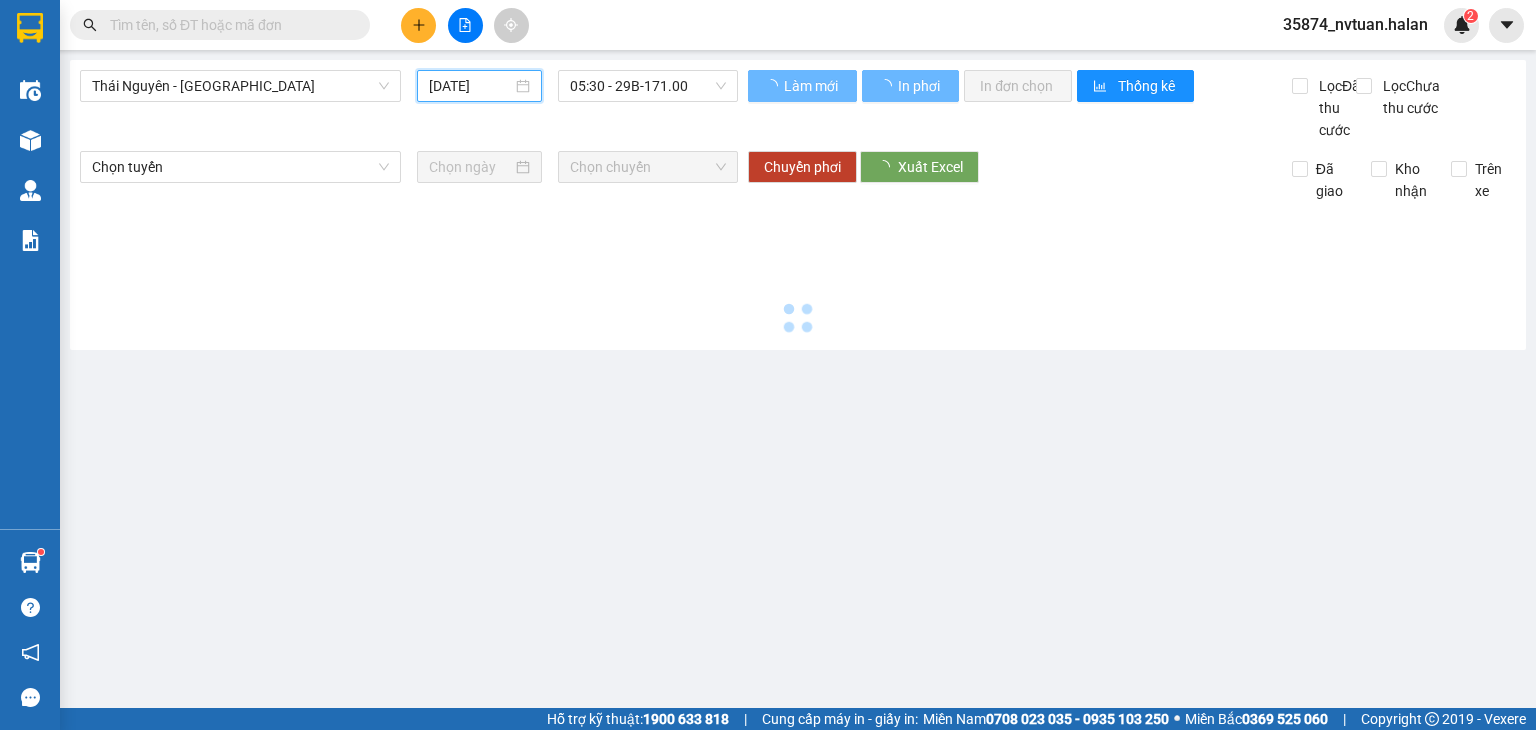 type on "[DATE]" 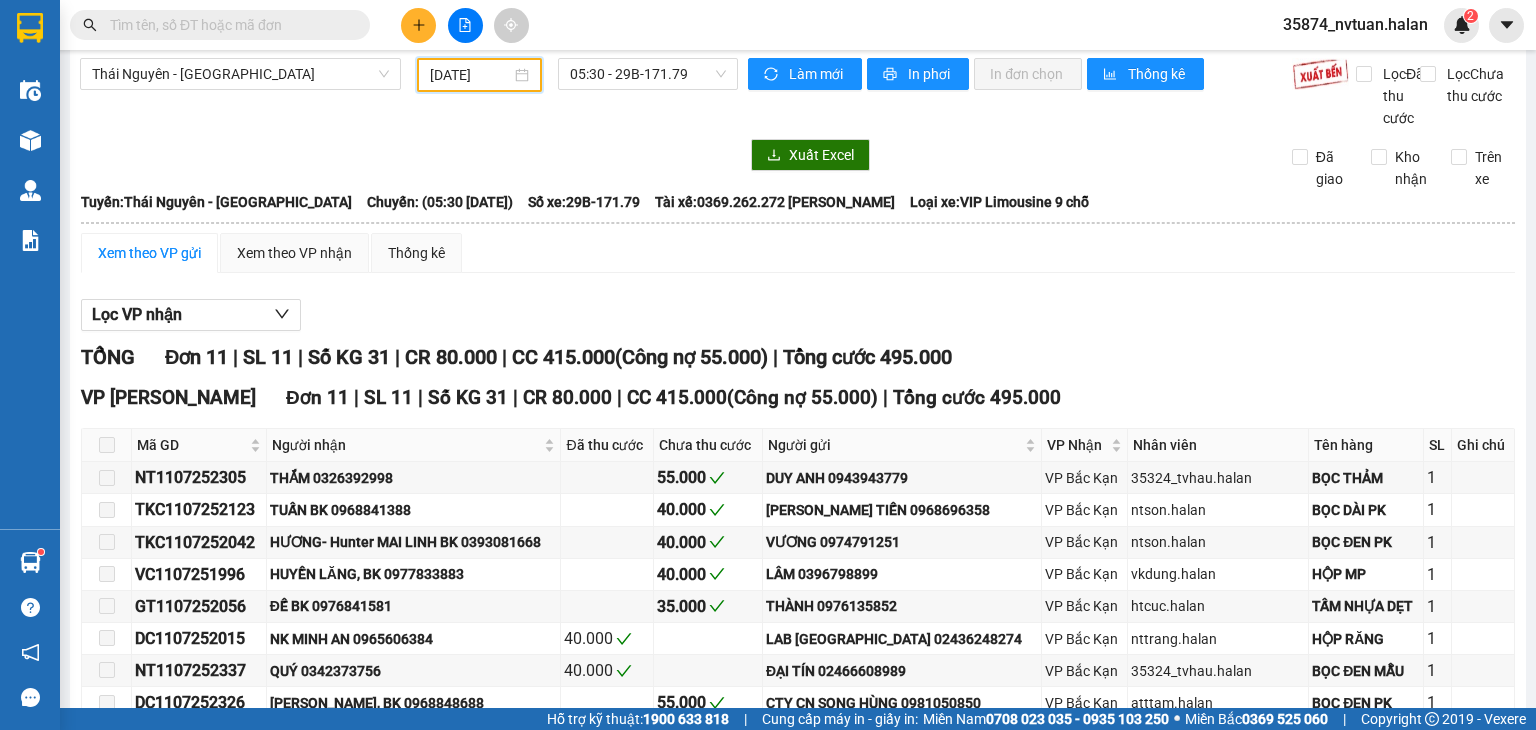 scroll, scrollTop: 0, scrollLeft: 0, axis: both 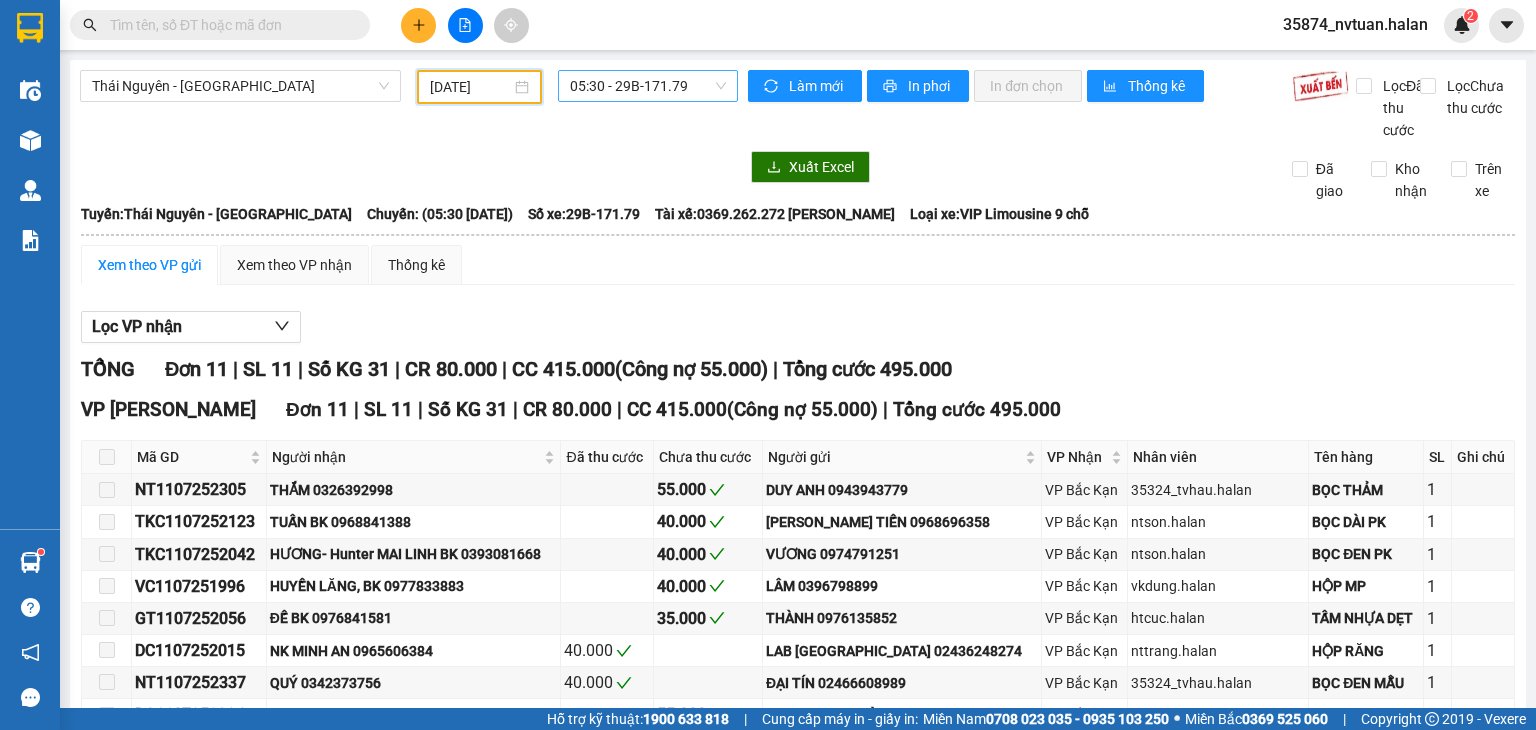 click on "05:30     - 29B-171.79" at bounding box center (648, 86) 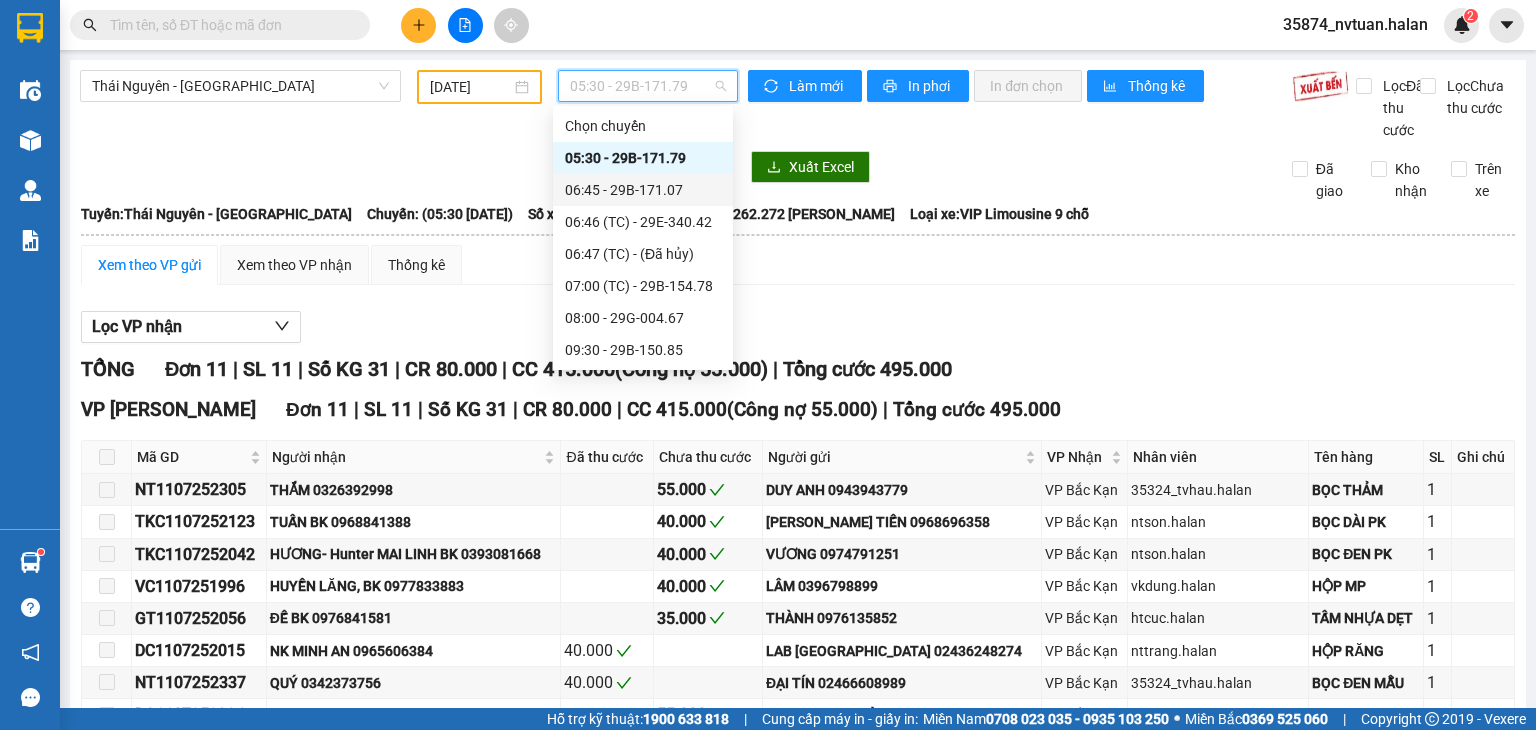 click on "06:45     - 29B-171.07" at bounding box center [643, 190] 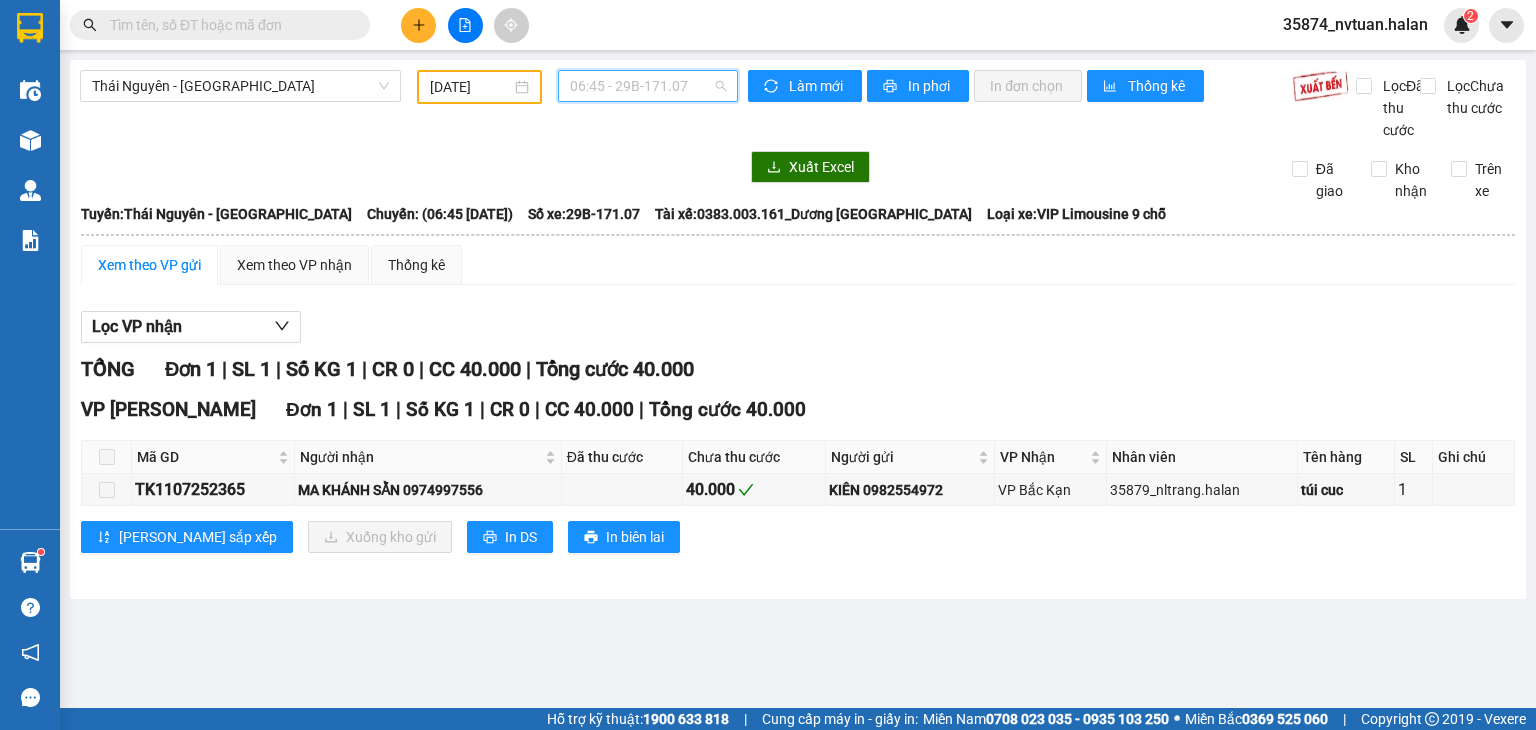 click on "06:45     - 29B-171.07" at bounding box center [648, 86] 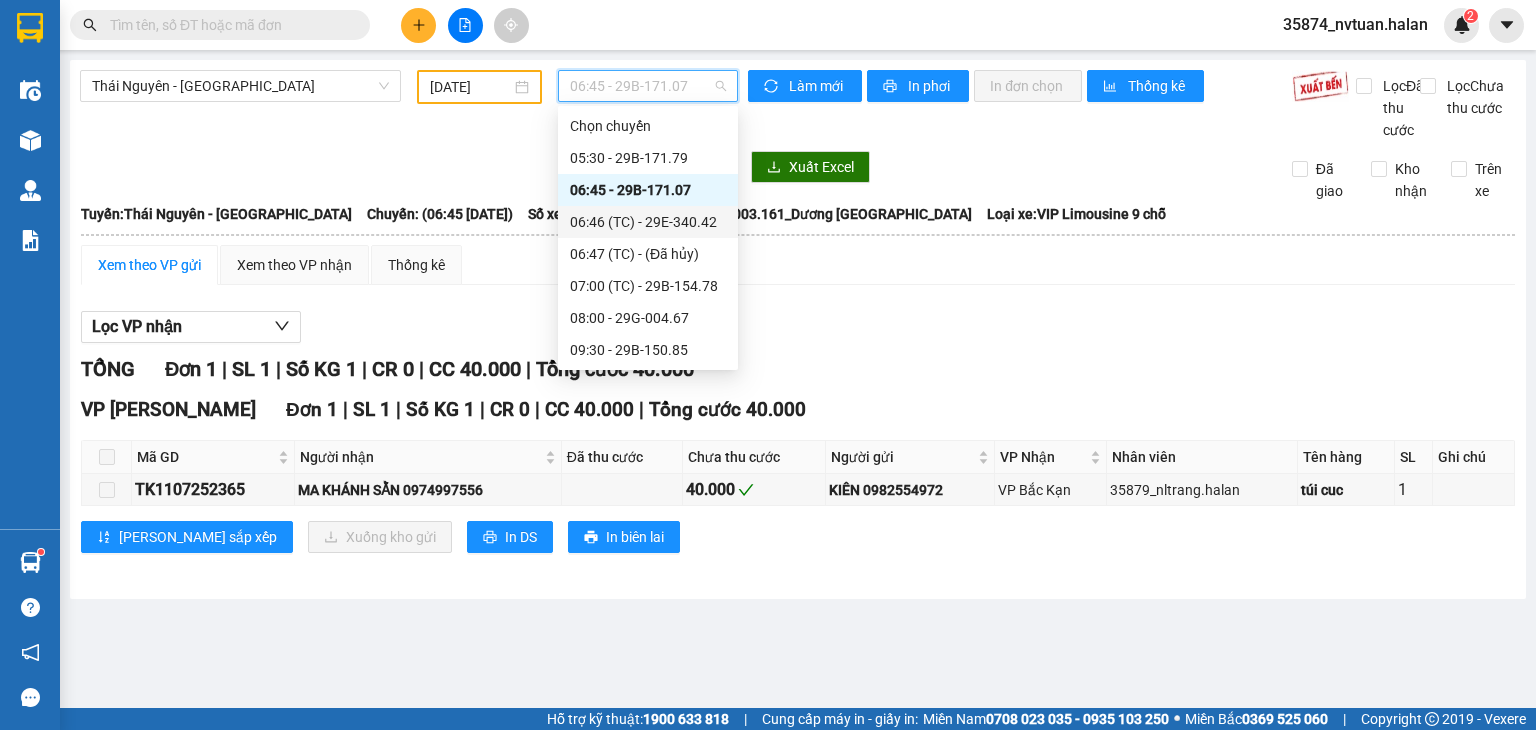 click on "06:46   (TC)   - 29E-340.42" at bounding box center [648, 222] 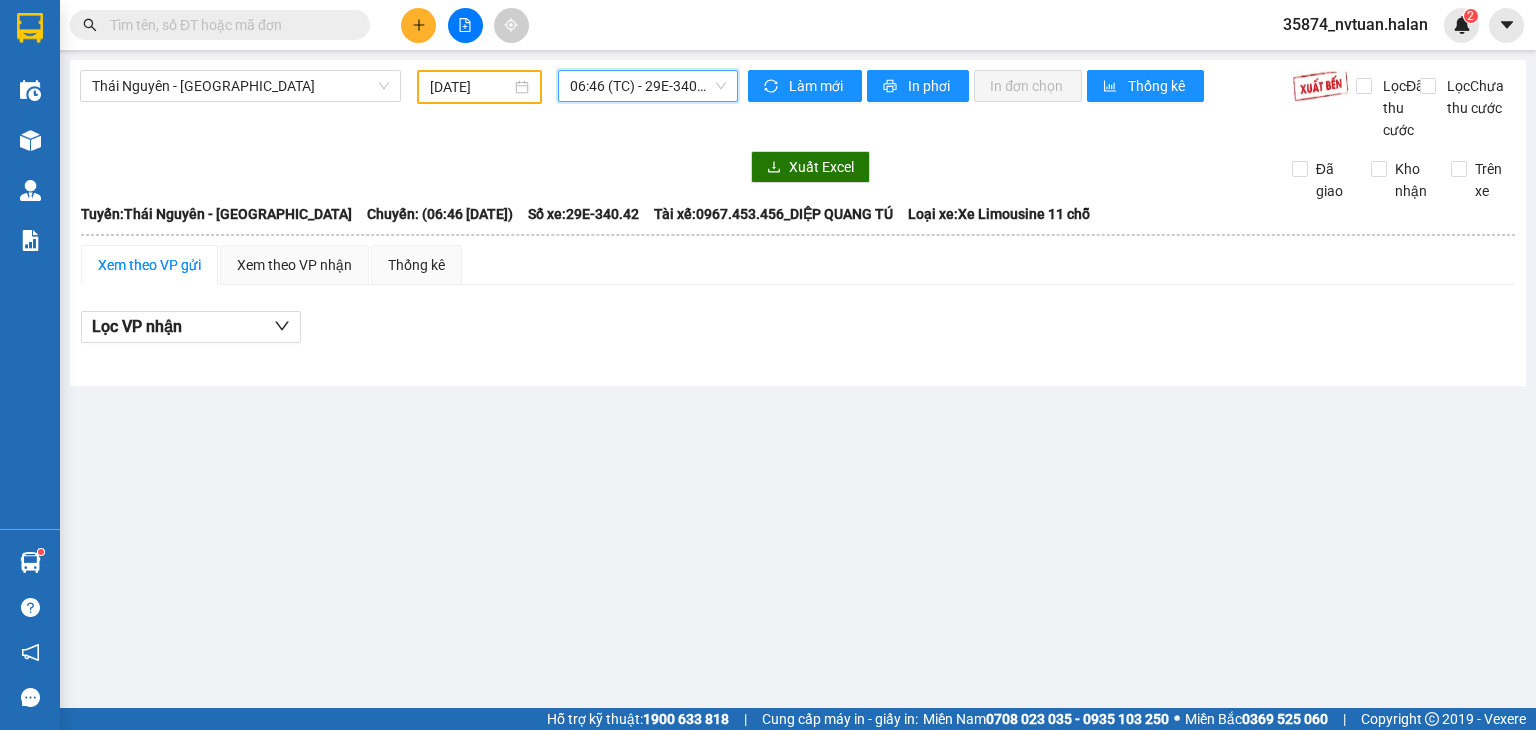click on "06:46   (TC)   - 29E-340.42" at bounding box center (648, 86) 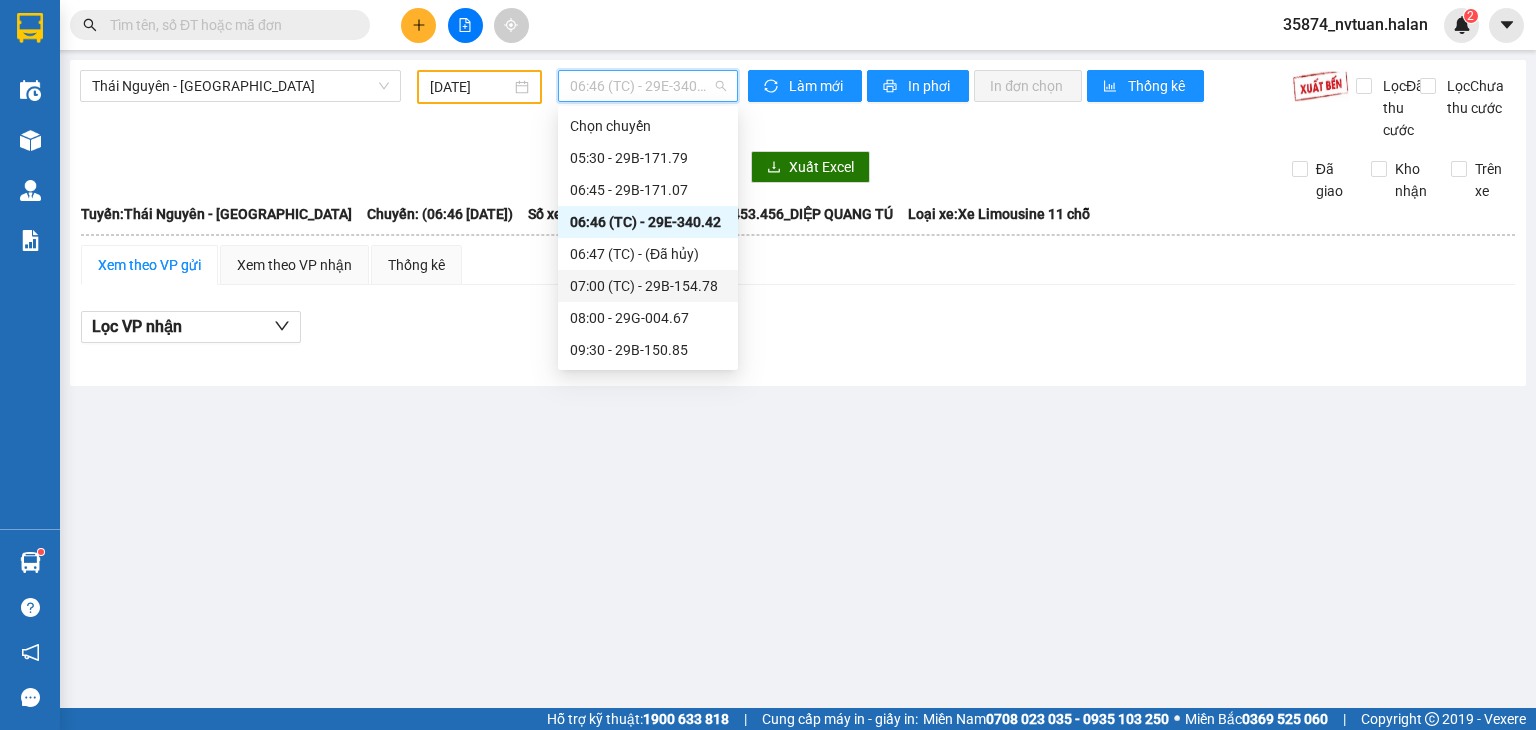 click on "07:00   (TC)   - 29B-154.78" at bounding box center (648, 286) 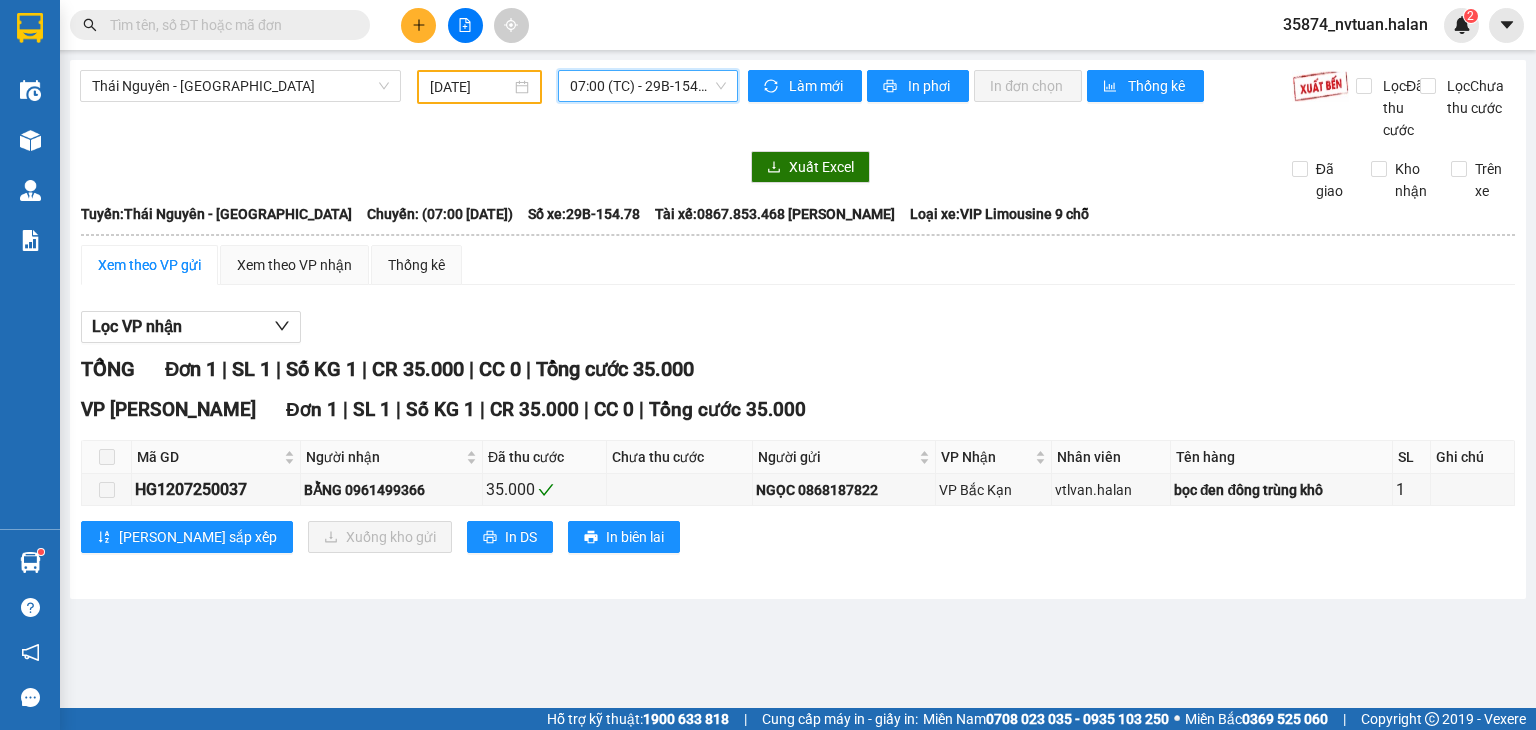 click on "07:00   (TC)   - 29B-154.78" at bounding box center (648, 86) 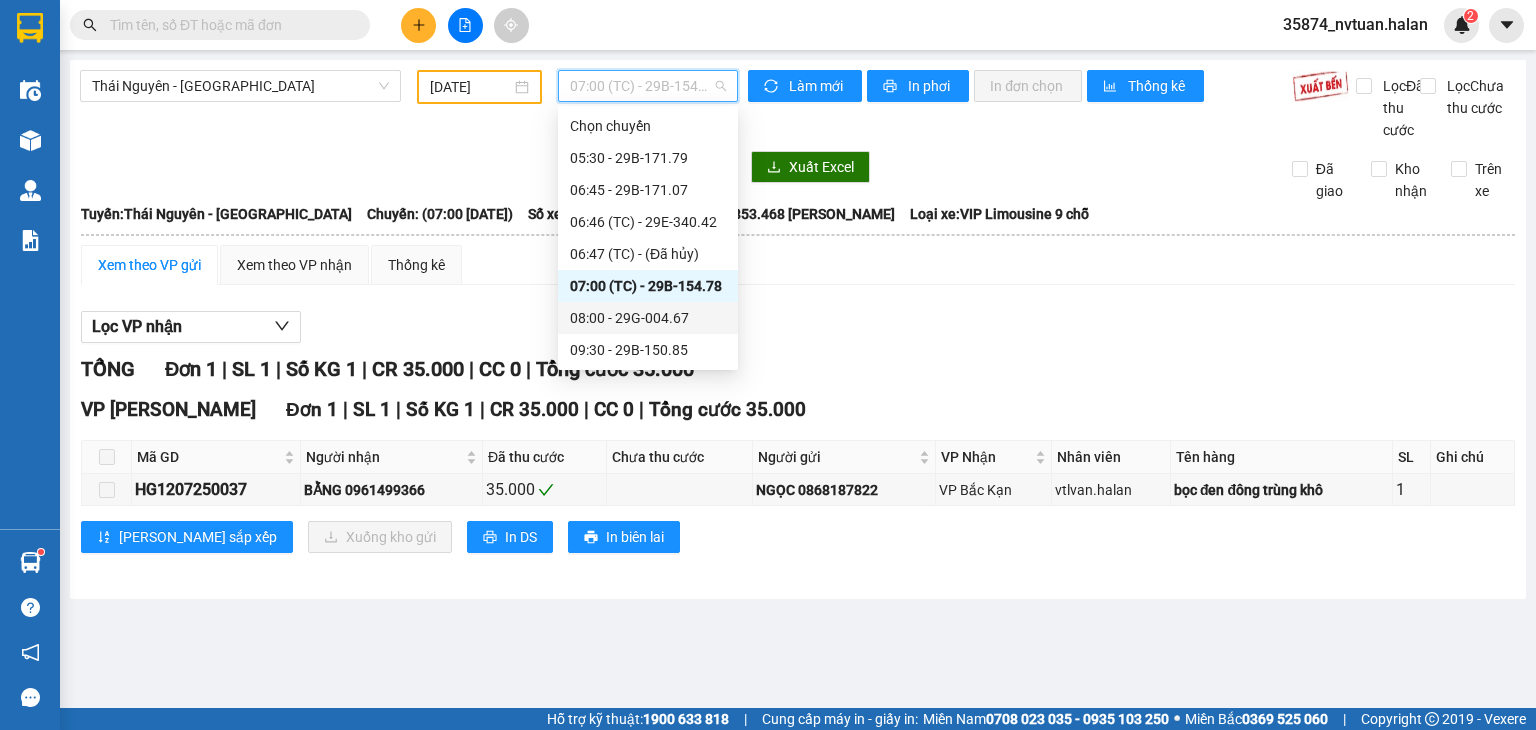 click on "08:00     - 29G-004.67" at bounding box center [648, 318] 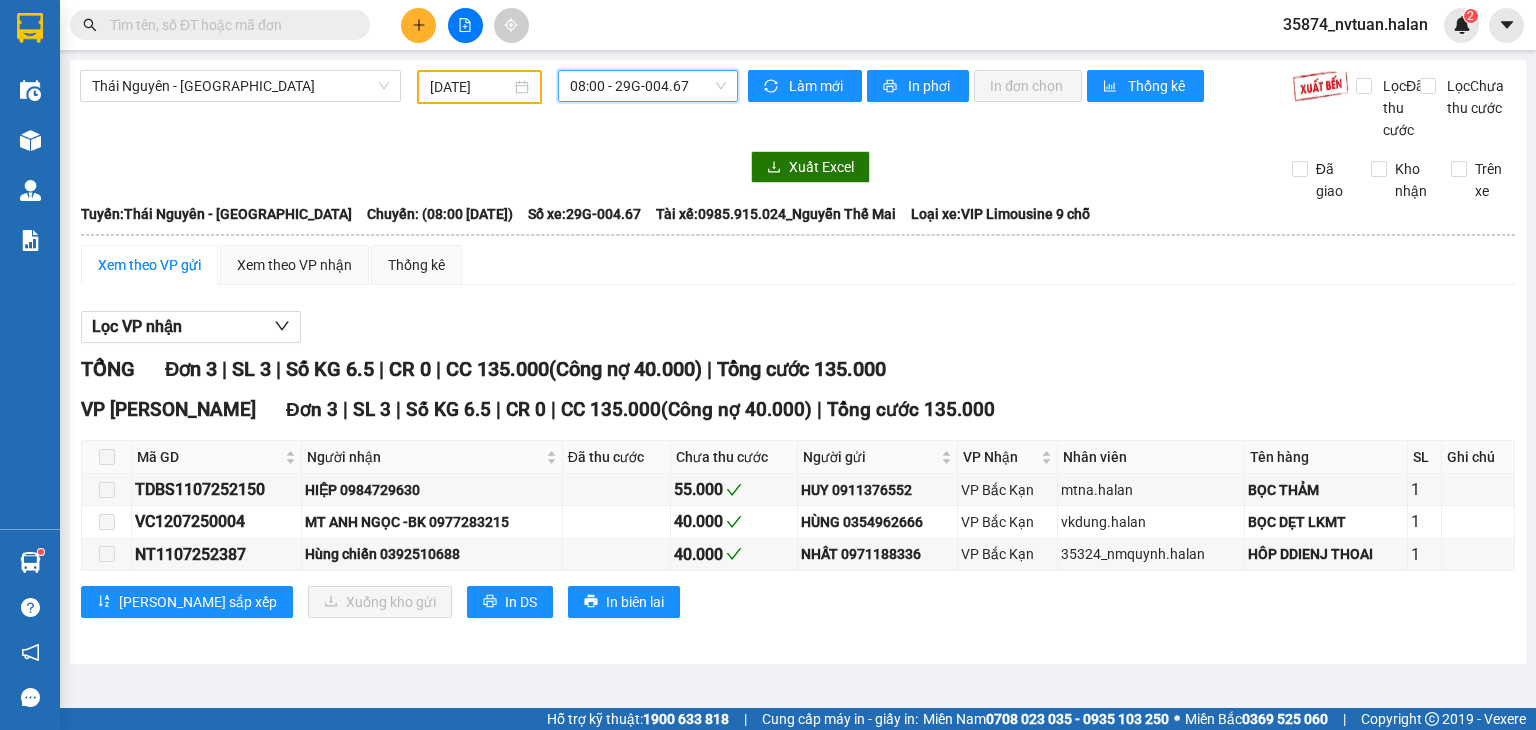 click on "08:00     - 29G-004.67" at bounding box center (648, 86) 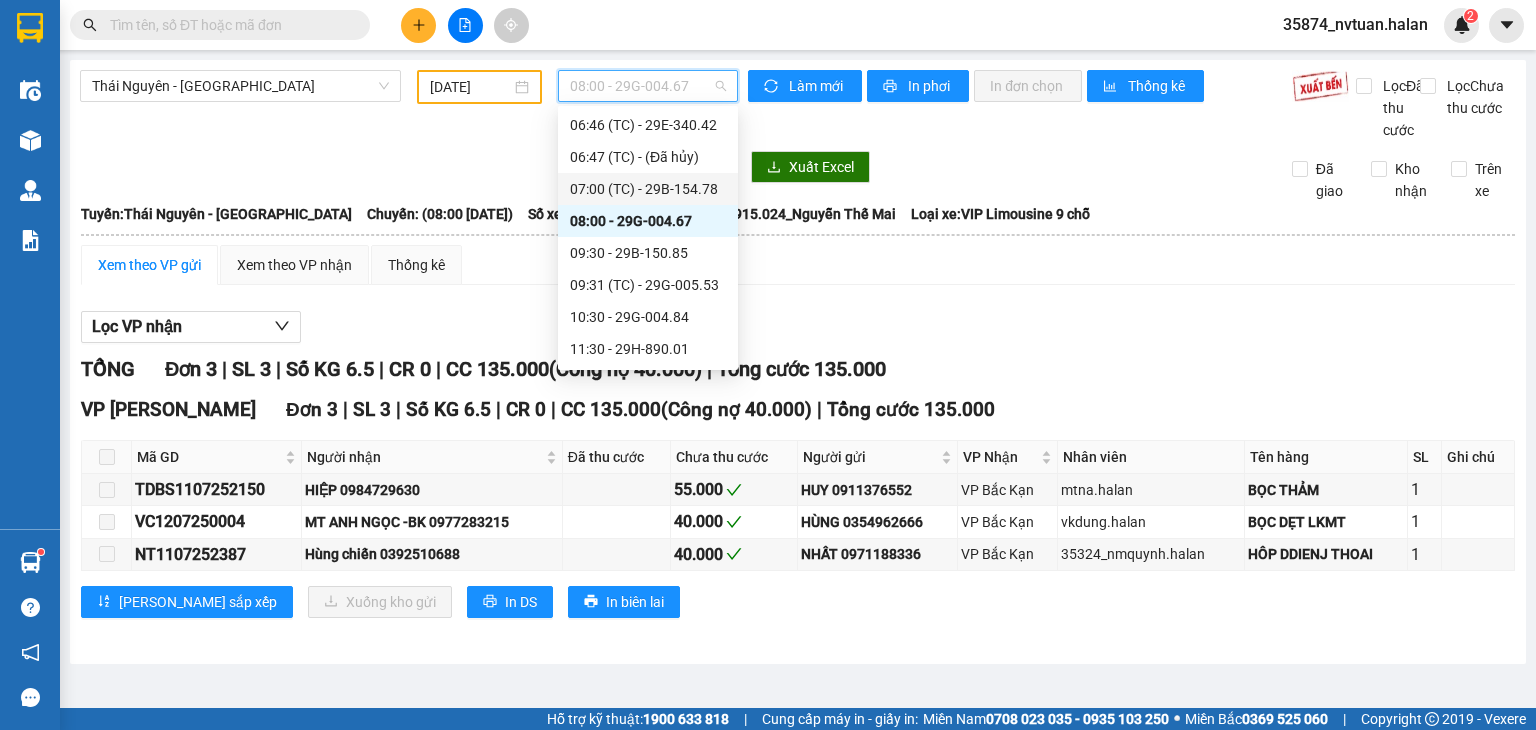 scroll, scrollTop: 100, scrollLeft: 0, axis: vertical 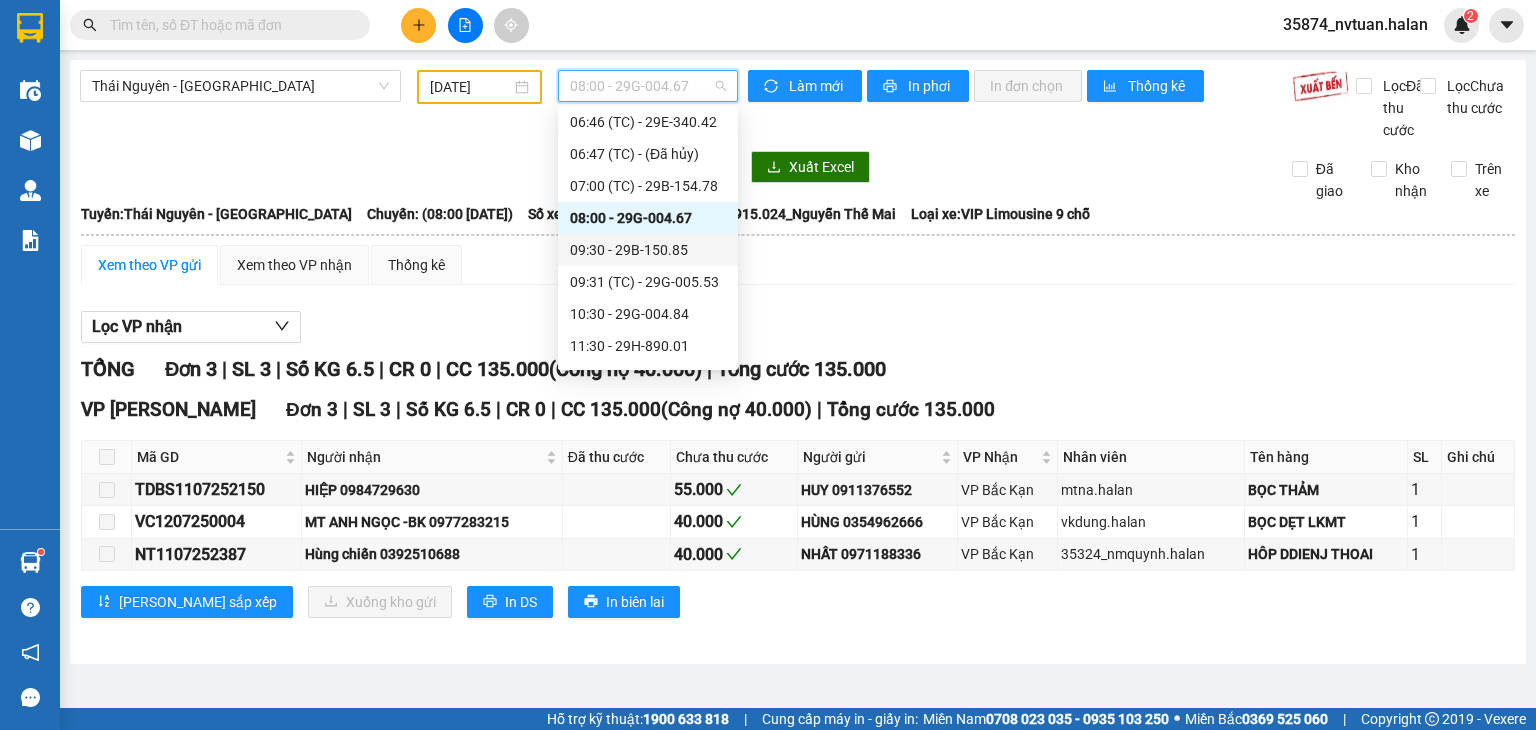 click on "09:30     - 29B-150.85" at bounding box center [648, 250] 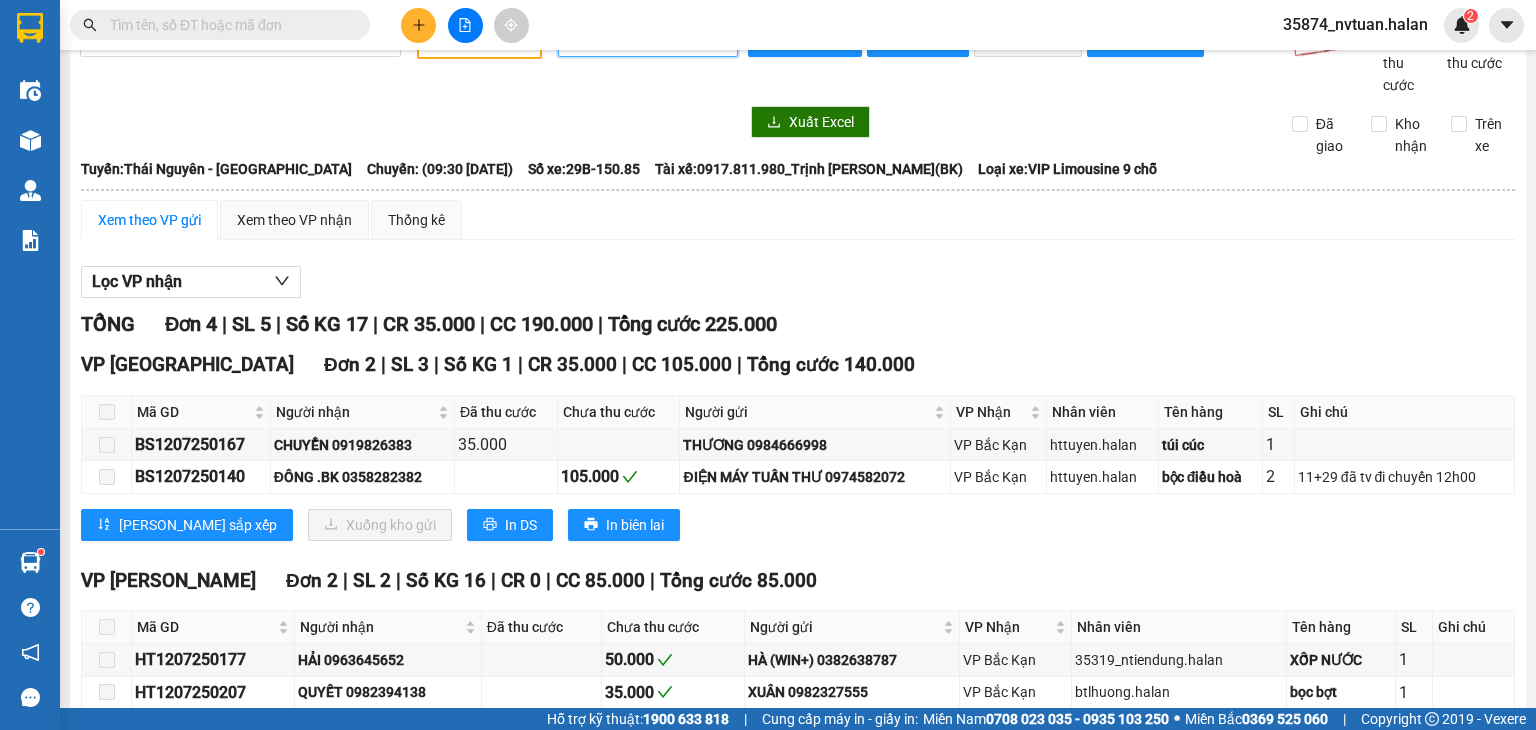scroll, scrollTop: 0, scrollLeft: 0, axis: both 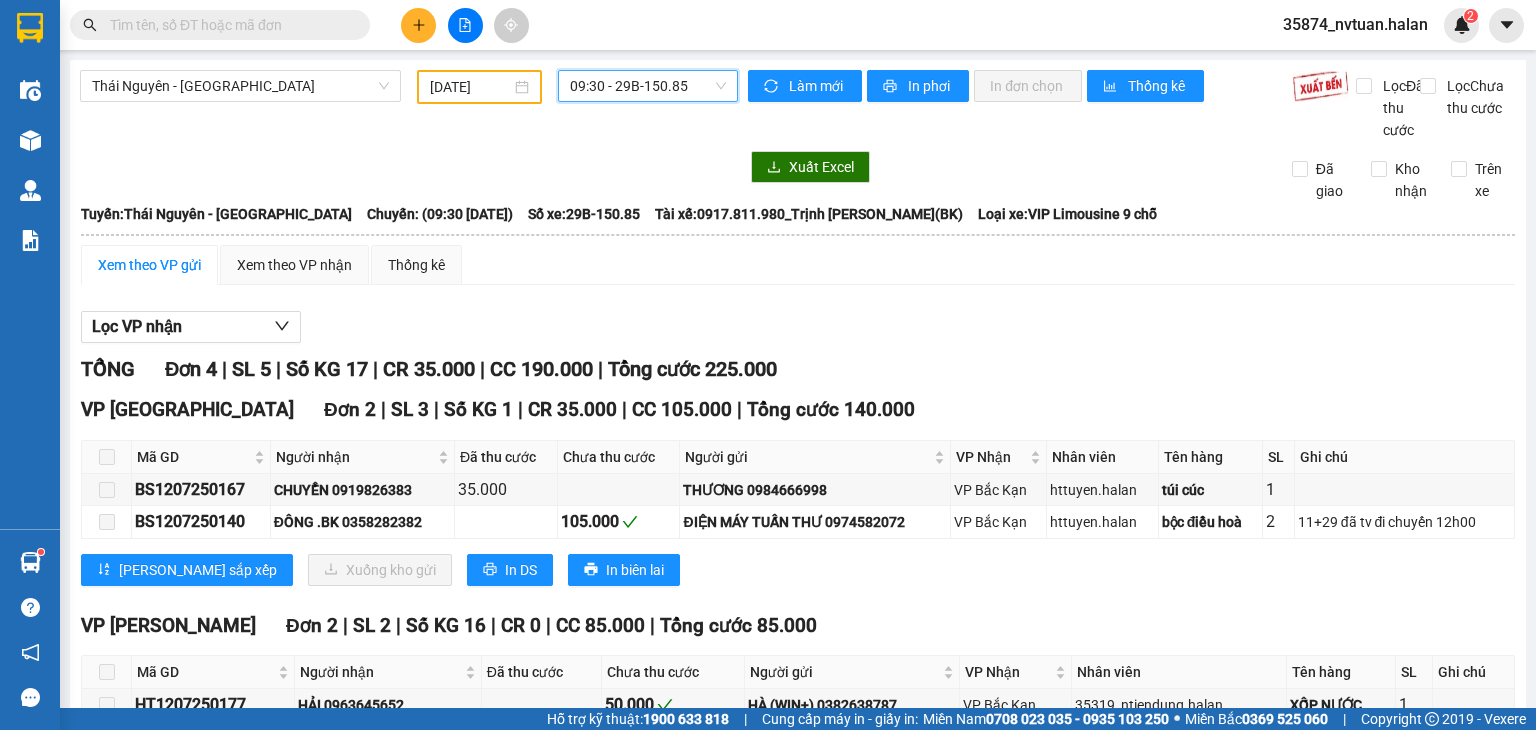 click on "09:30     - 29B-150.85" at bounding box center (648, 86) 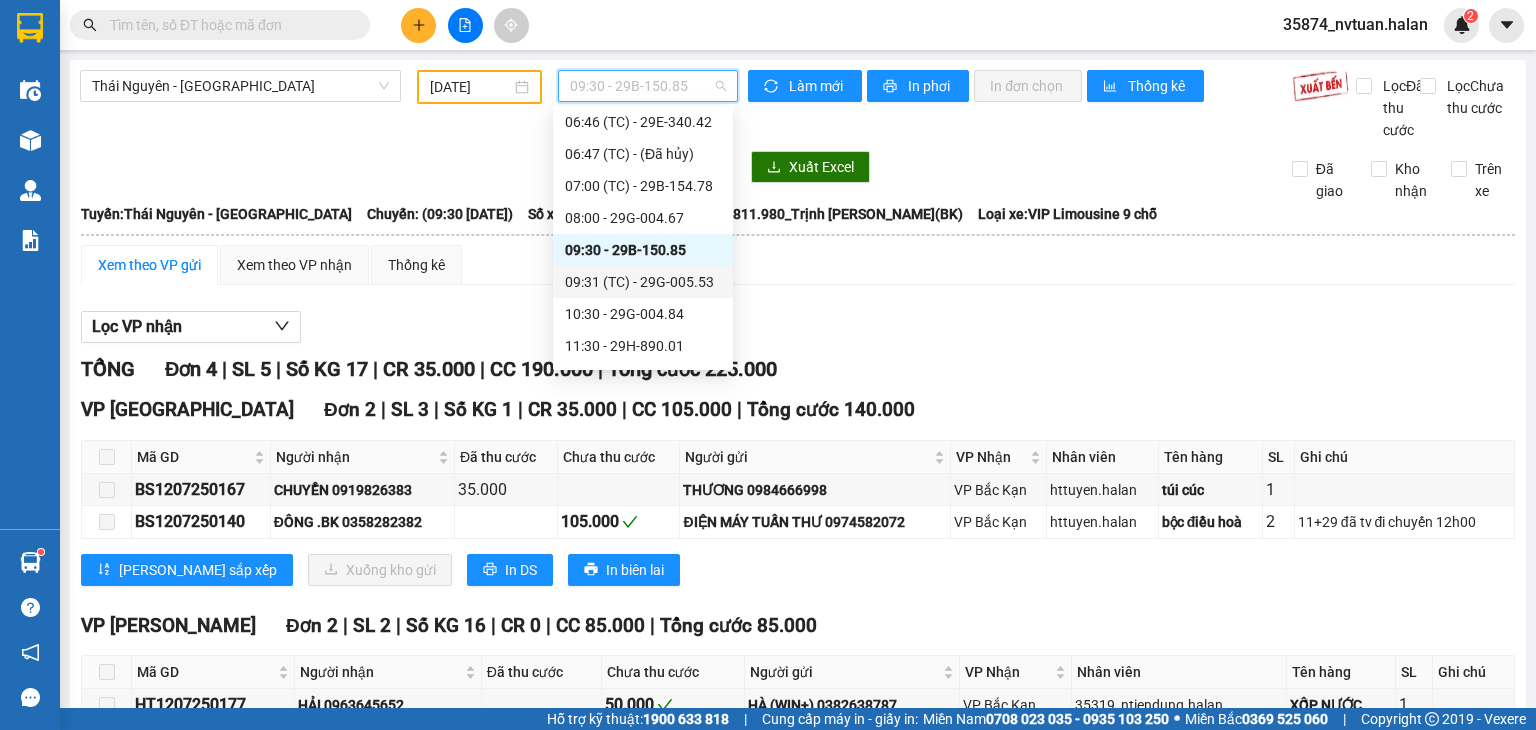 click on "09:31   (TC)   - 29G-005.53" at bounding box center (643, 282) 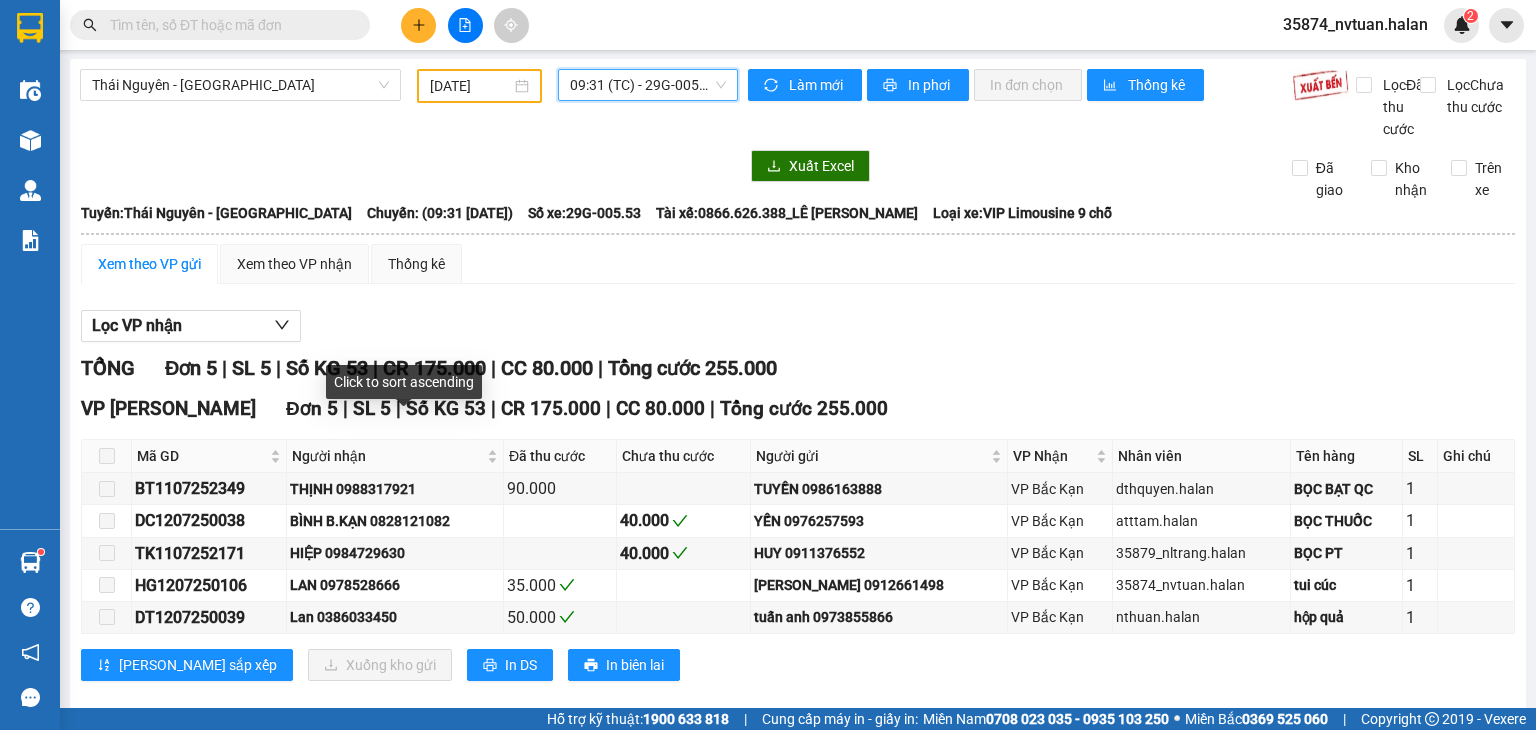 scroll, scrollTop: 0, scrollLeft: 0, axis: both 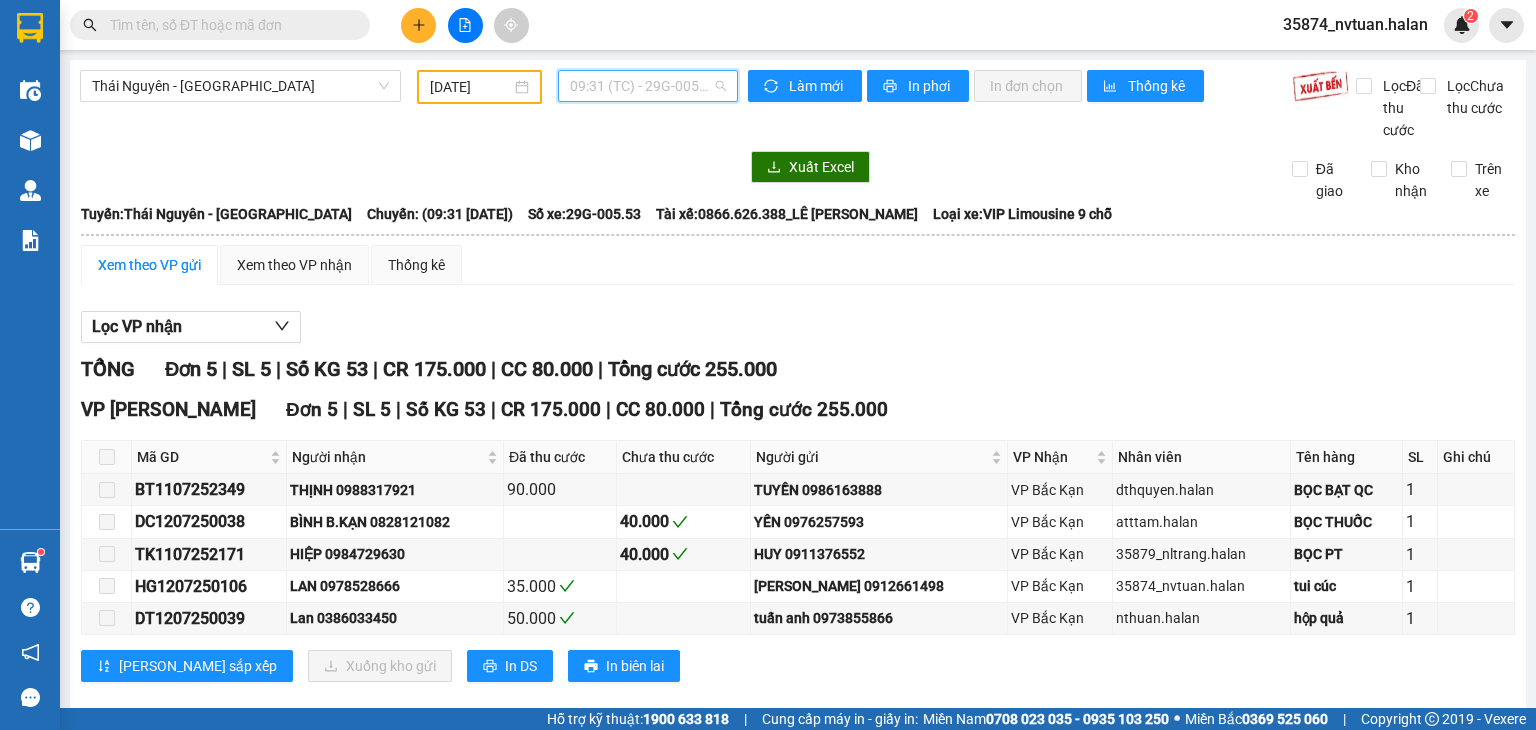 click on "09:31   (TC)   - 29G-005.53" at bounding box center [648, 86] 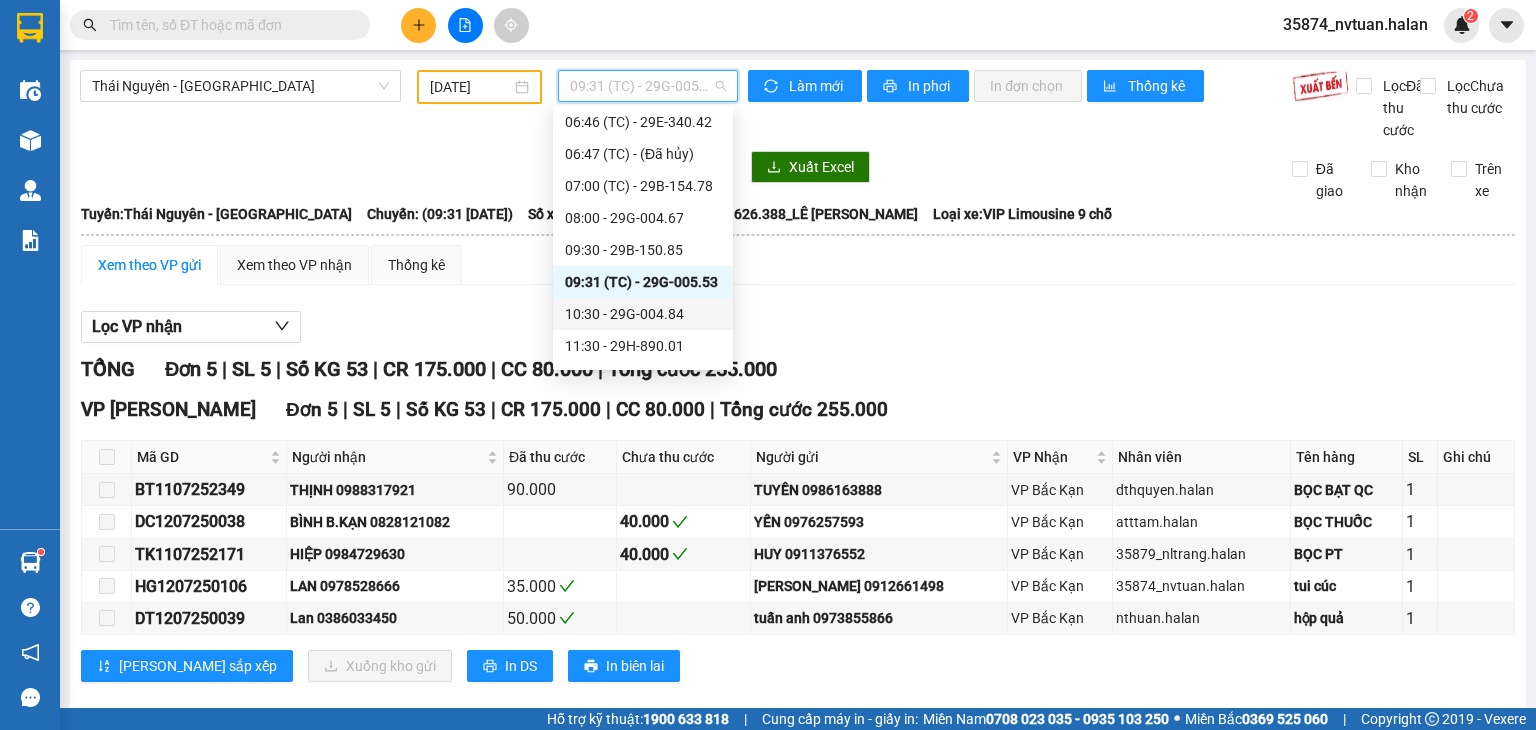 click on "10:30     - 29G-004.84" at bounding box center (643, 314) 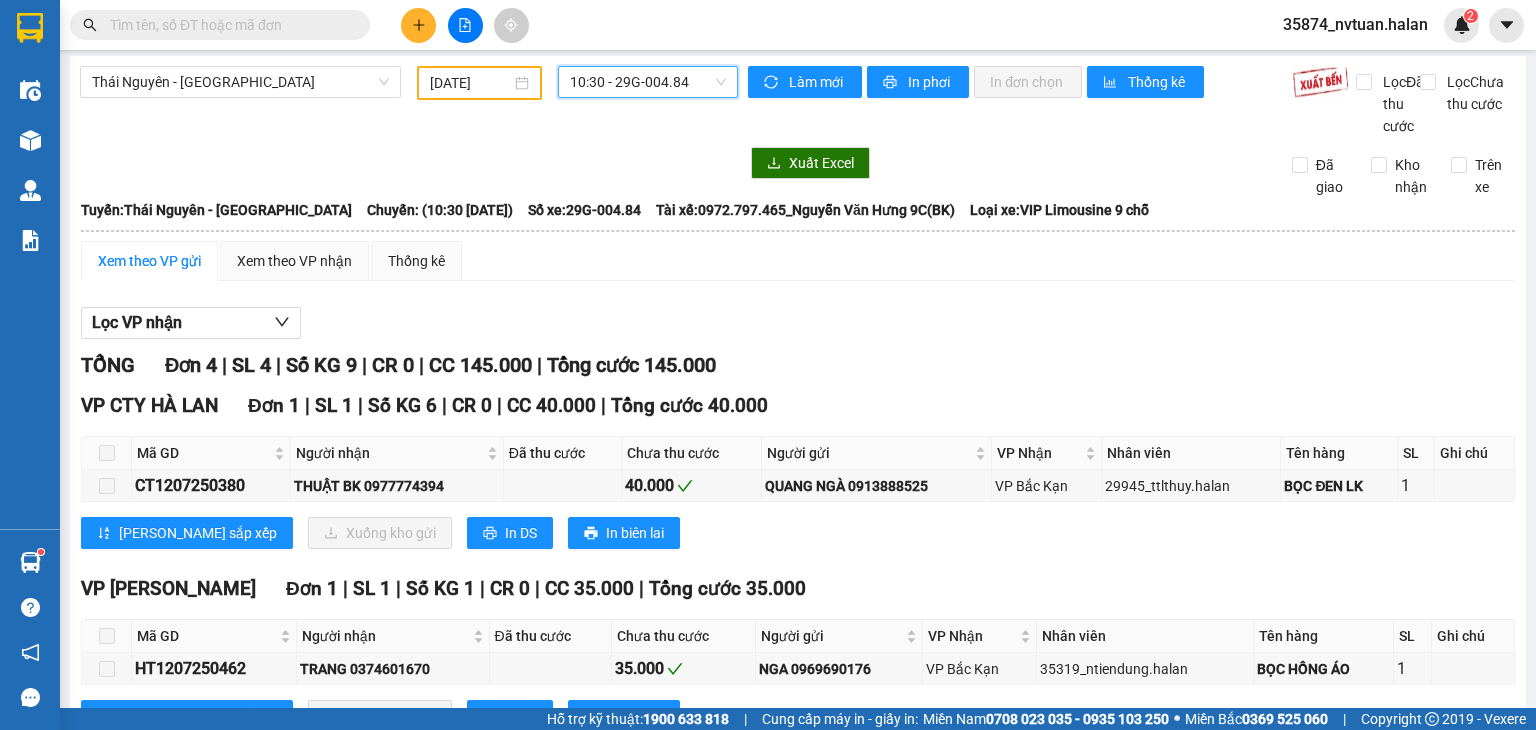 scroll, scrollTop: 0, scrollLeft: 0, axis: both 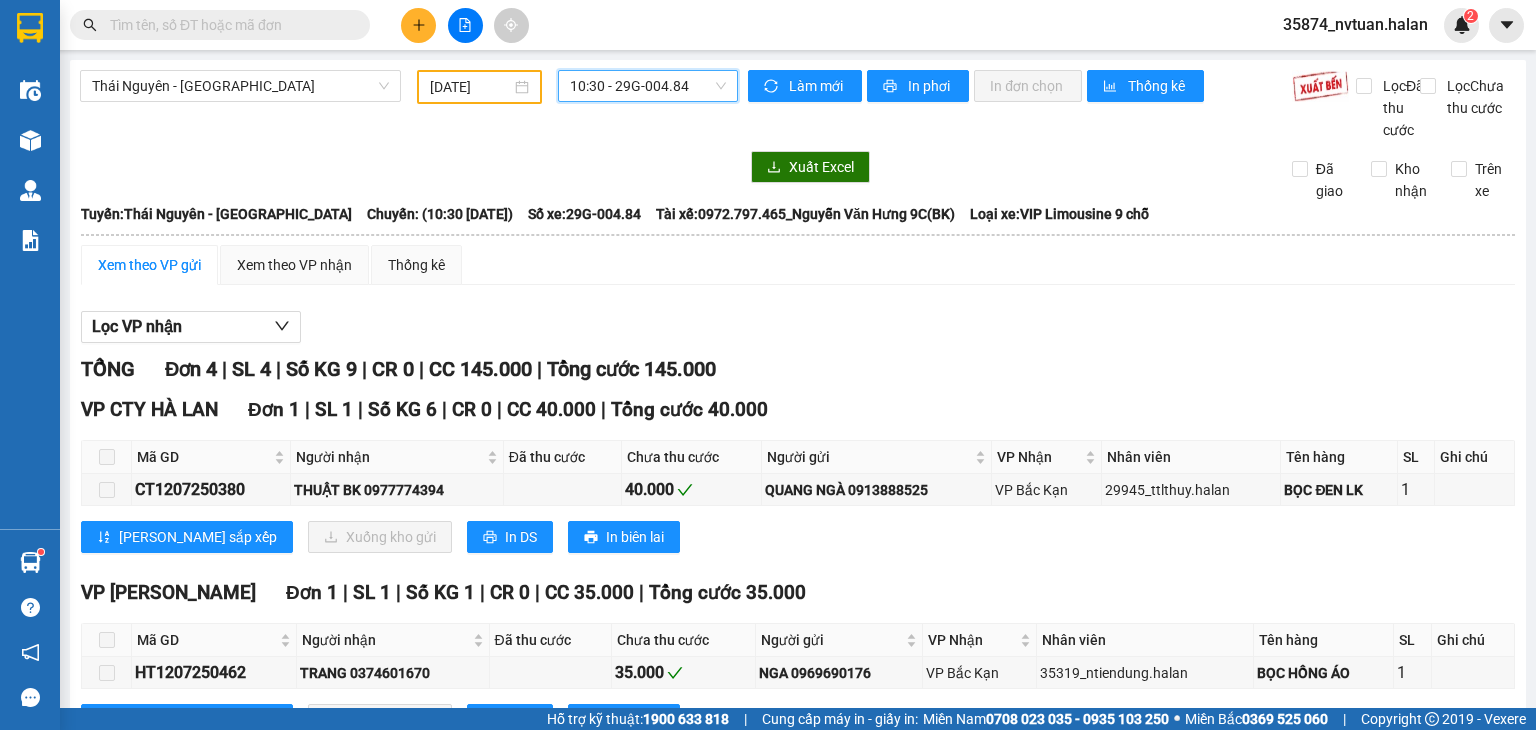 click on "10:30     - 29G-004.84" at bounding box center (648, 86) 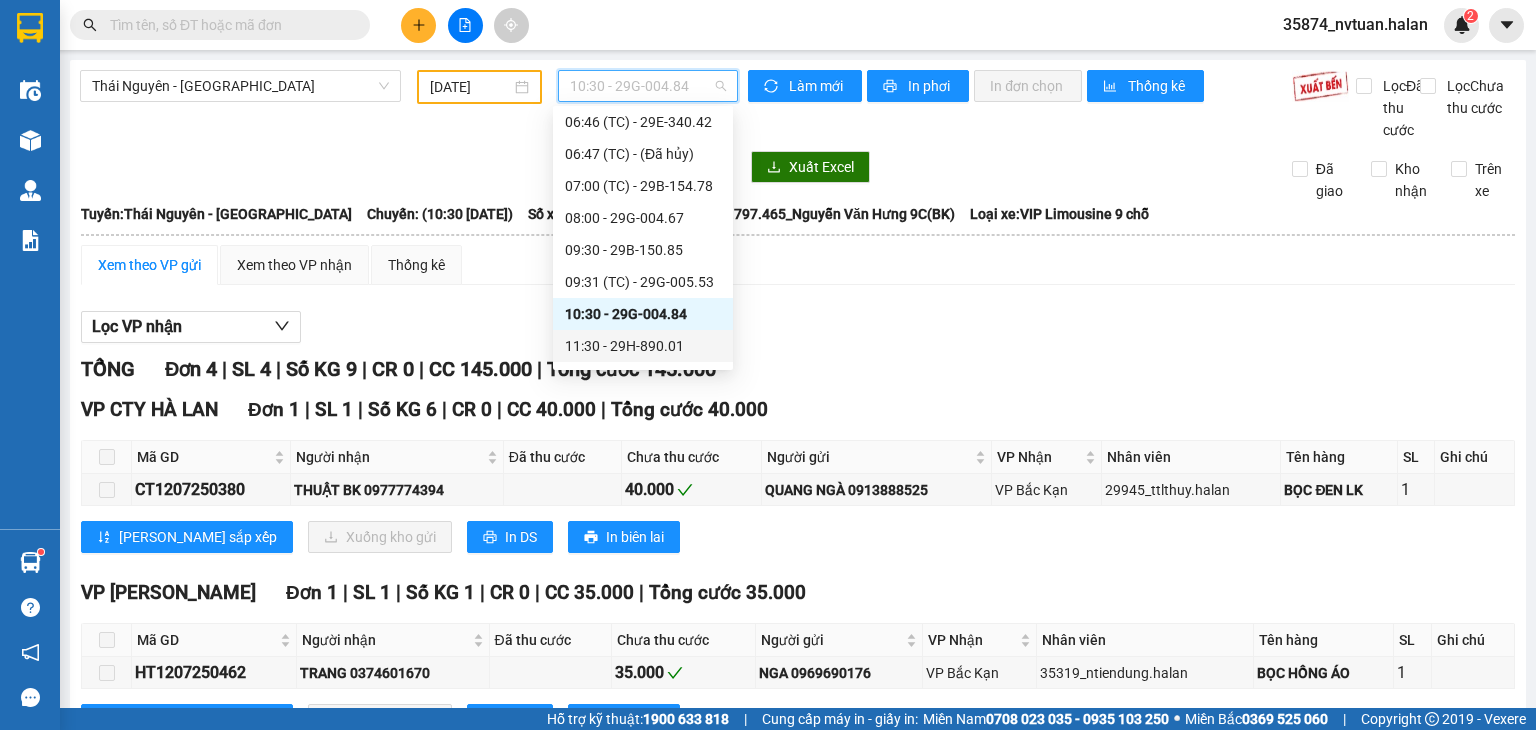 click on "11:30     - 29H-890.01" at bounding box center (643, 346) 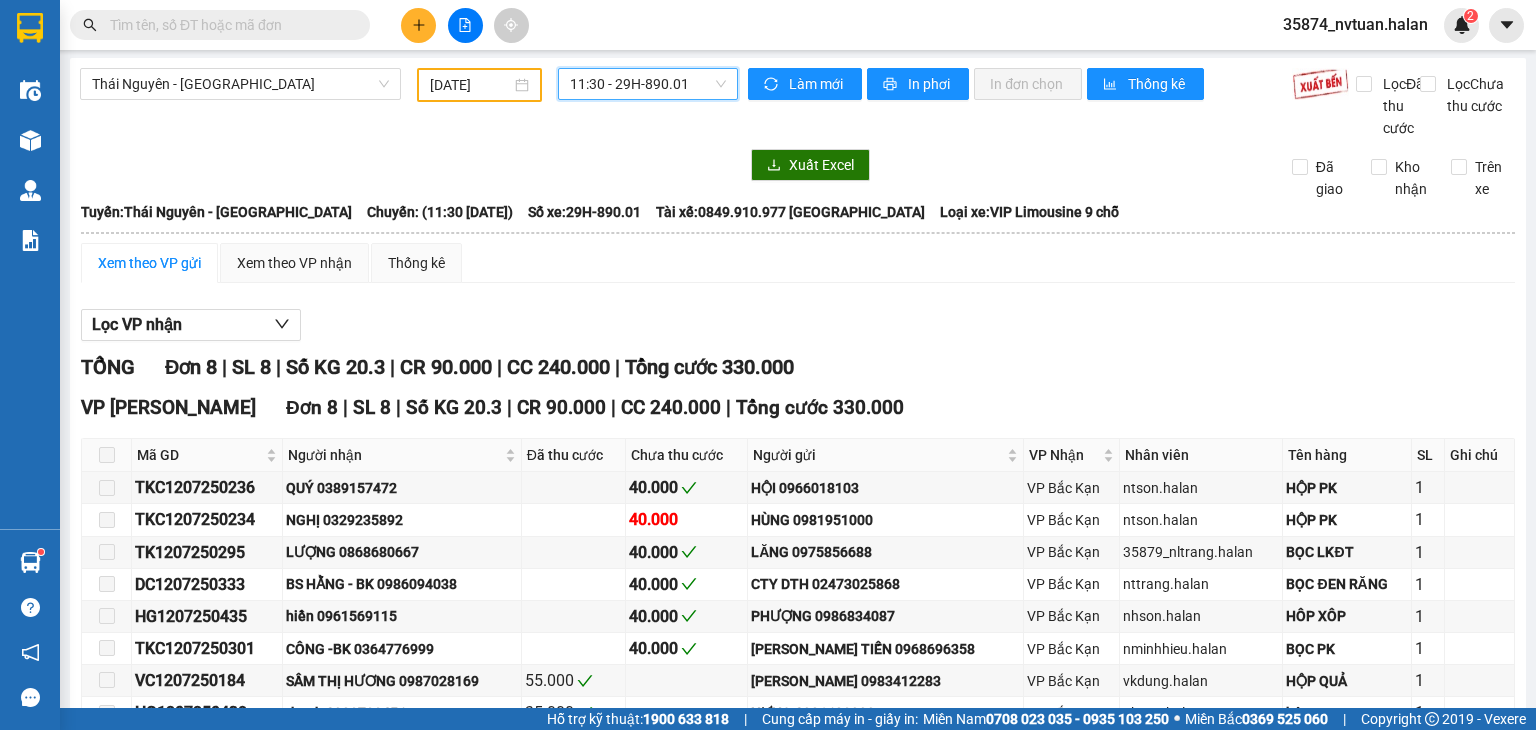 scroll, scrollTop: 0, scrollLeft: 0, axis: both 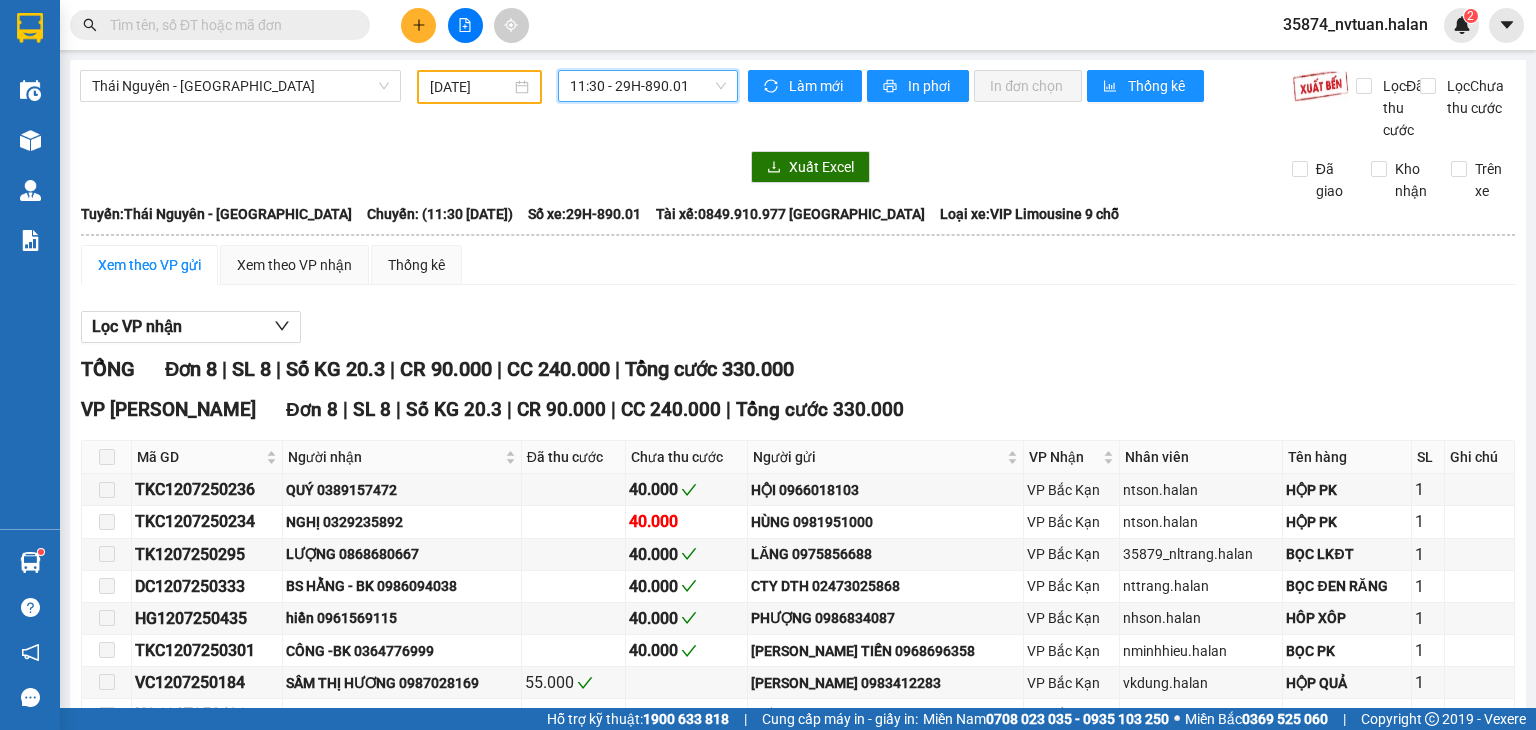click on "11:30     - 29H-890.01" at bounding box center [648, 86] 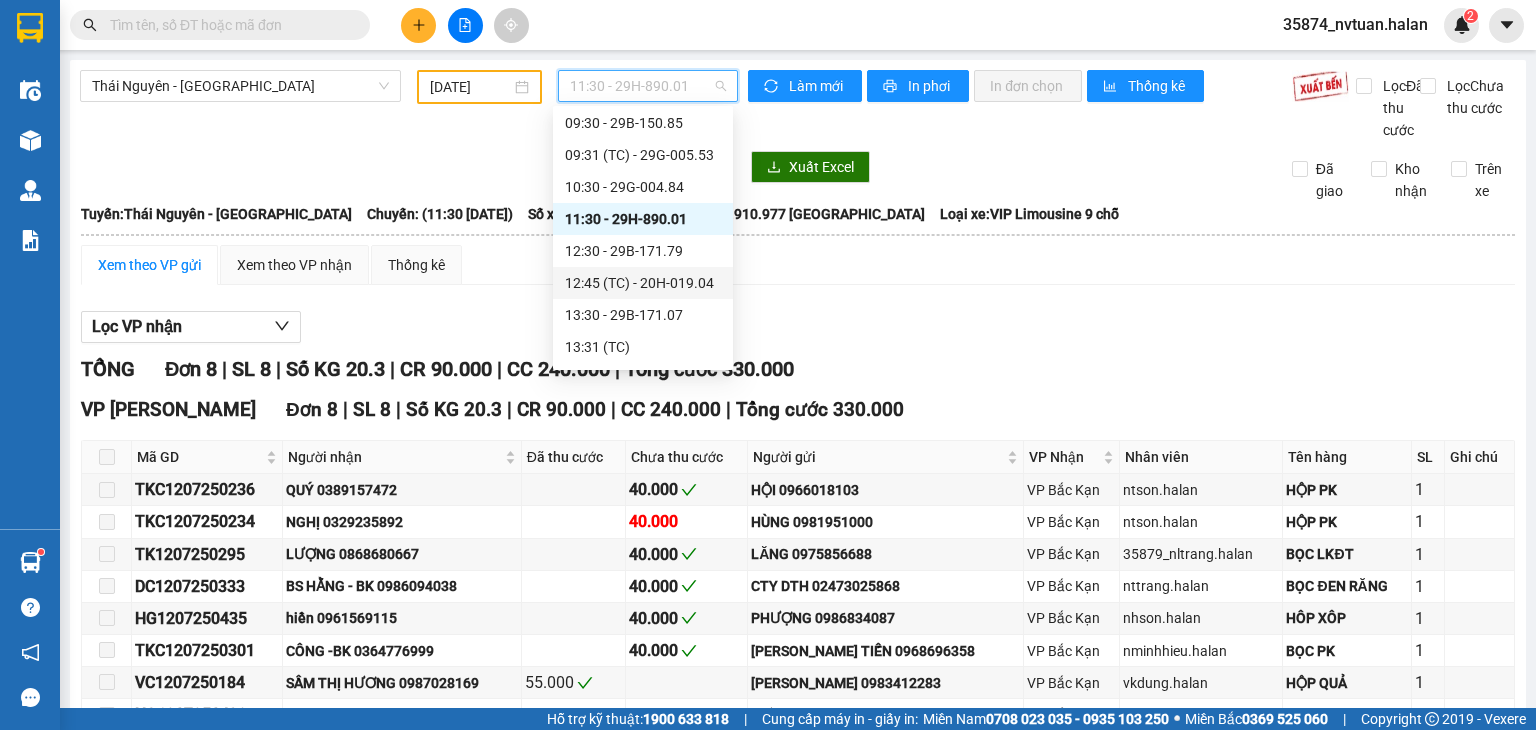 scroll, scrollTop: 300, scrollLeft: 0, axis: vertical 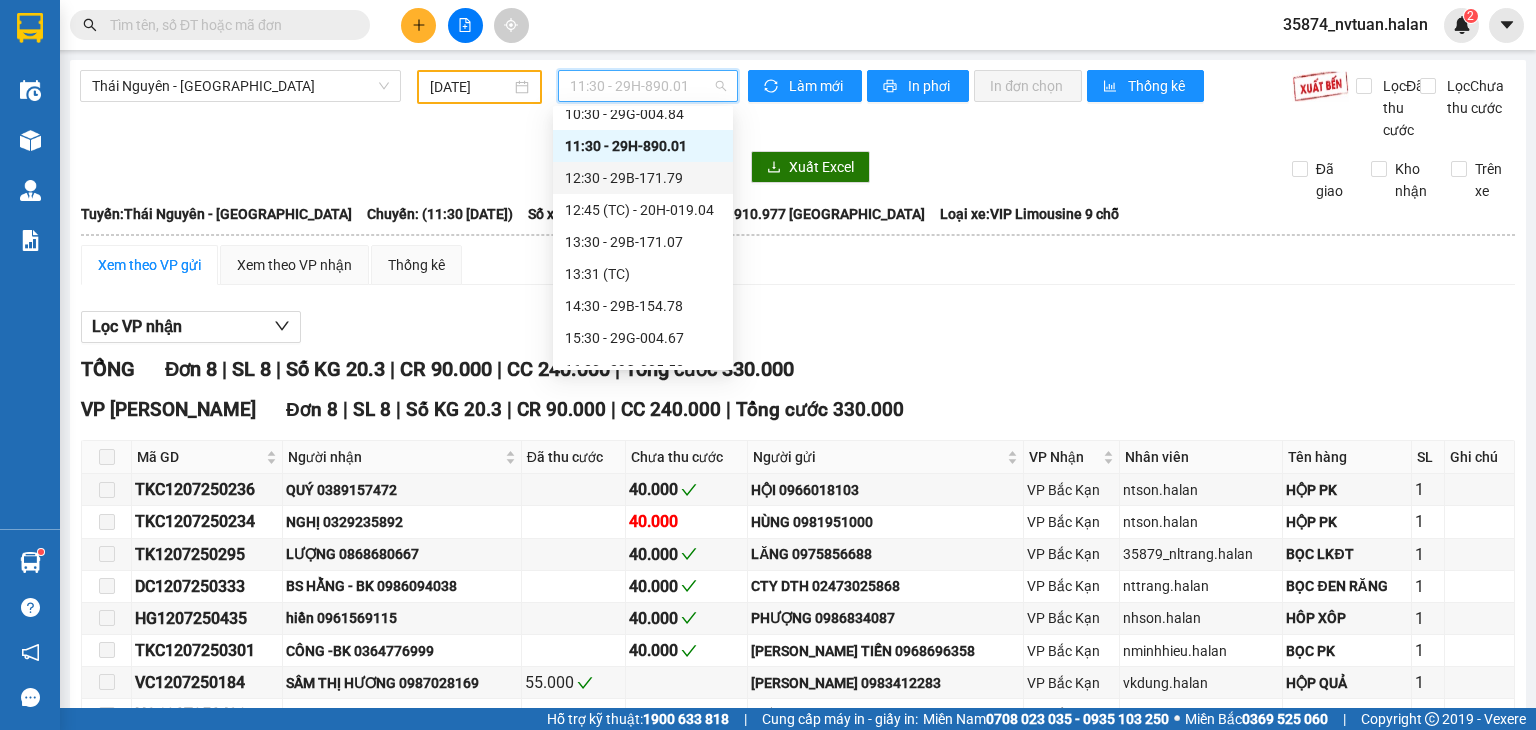 click on "12:30     - 29B-171.79" at bounding box center [643, 178] 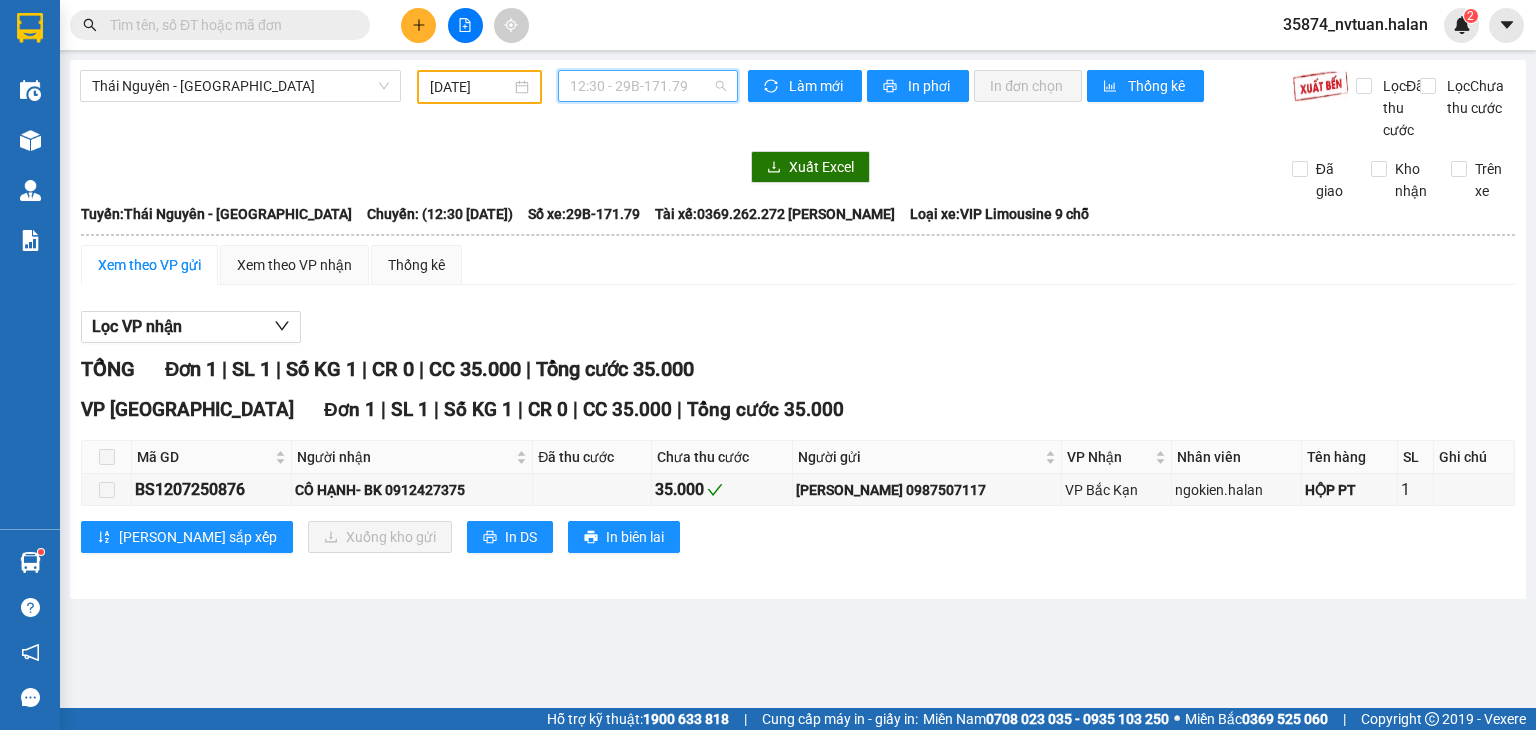 click on "12:30     - 29B-171.79" at bounding box center [648, 86] 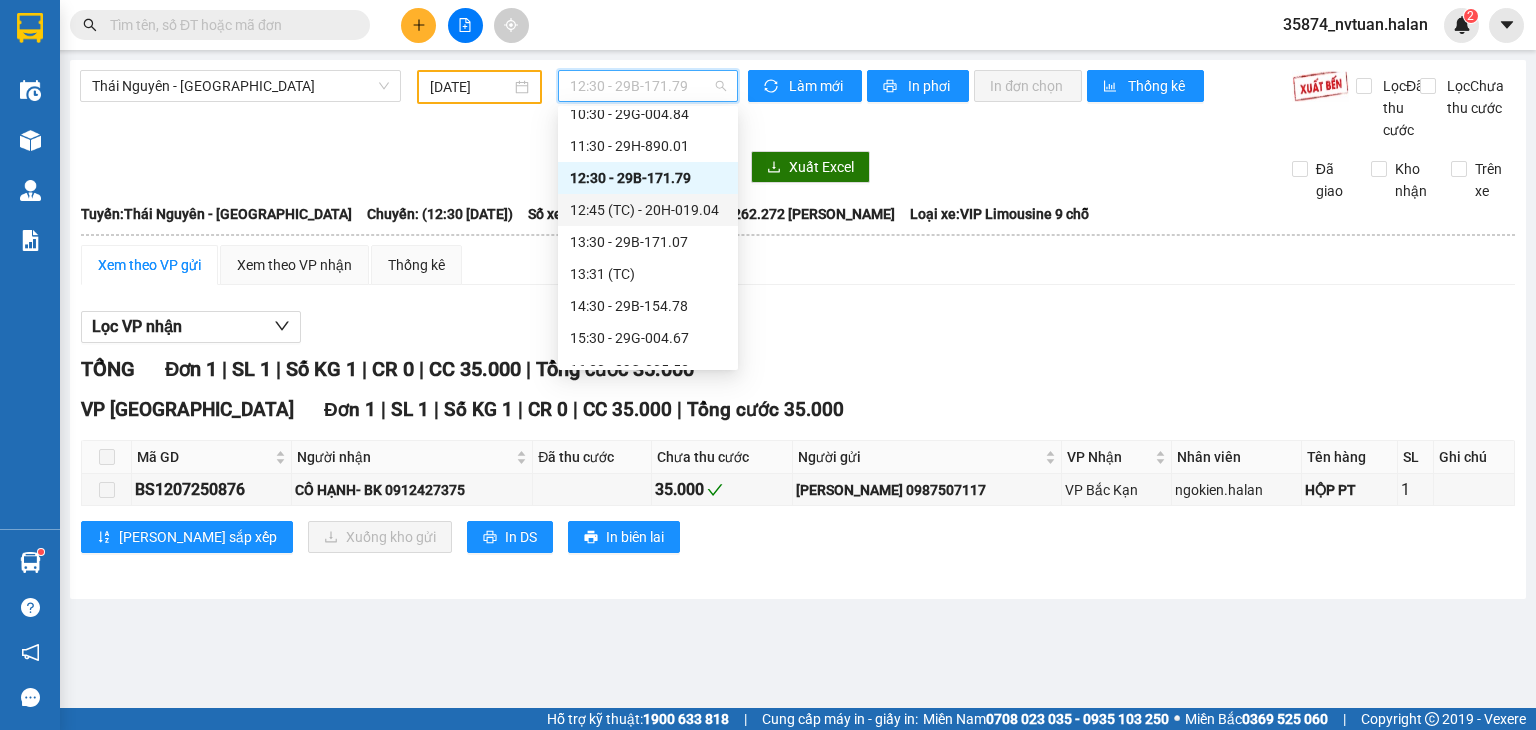 click on "12:45   (TC)   - 20H-019.04" at bounding box center (648, 210) 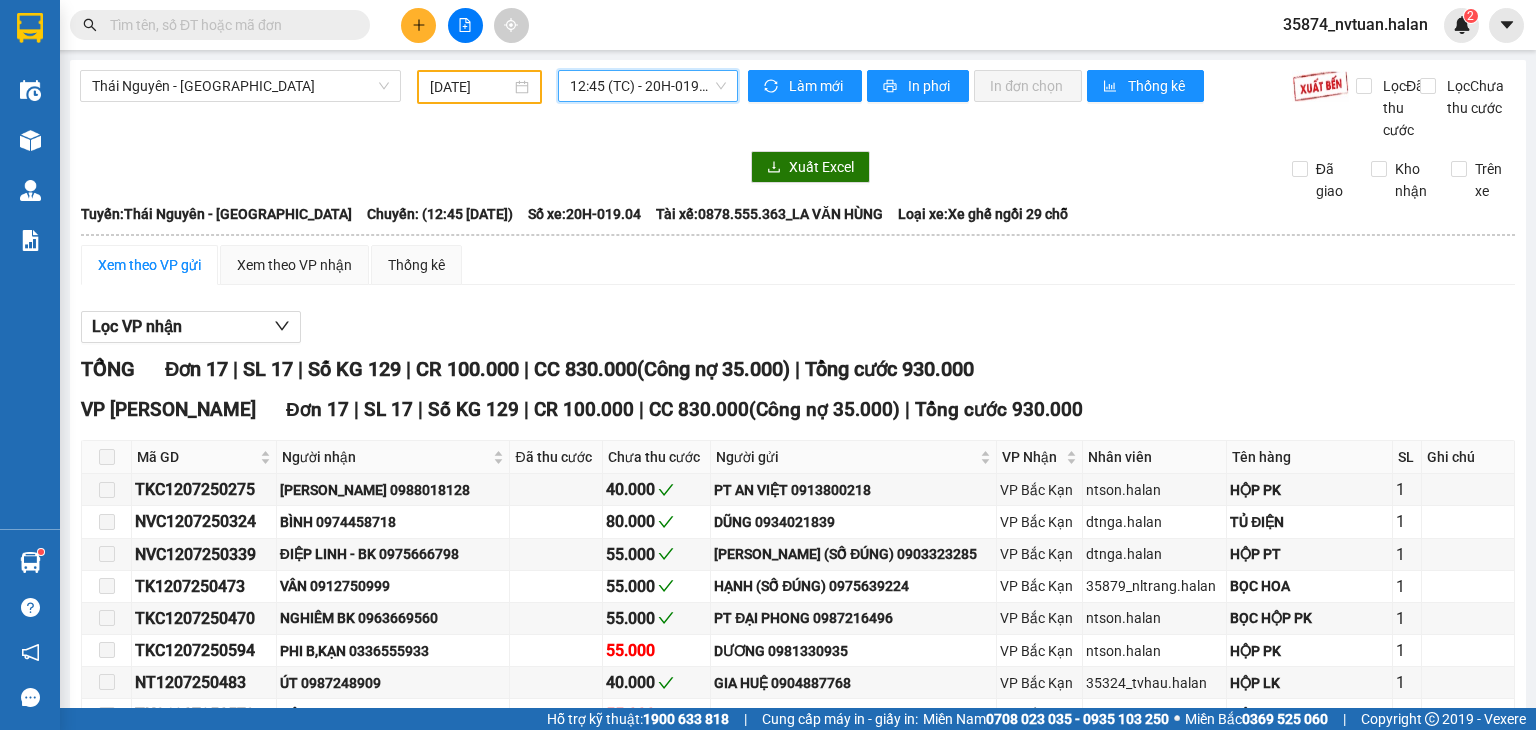 click on "12:45   (TC)   - 20H-019.04" at bounding box center (648, 86) 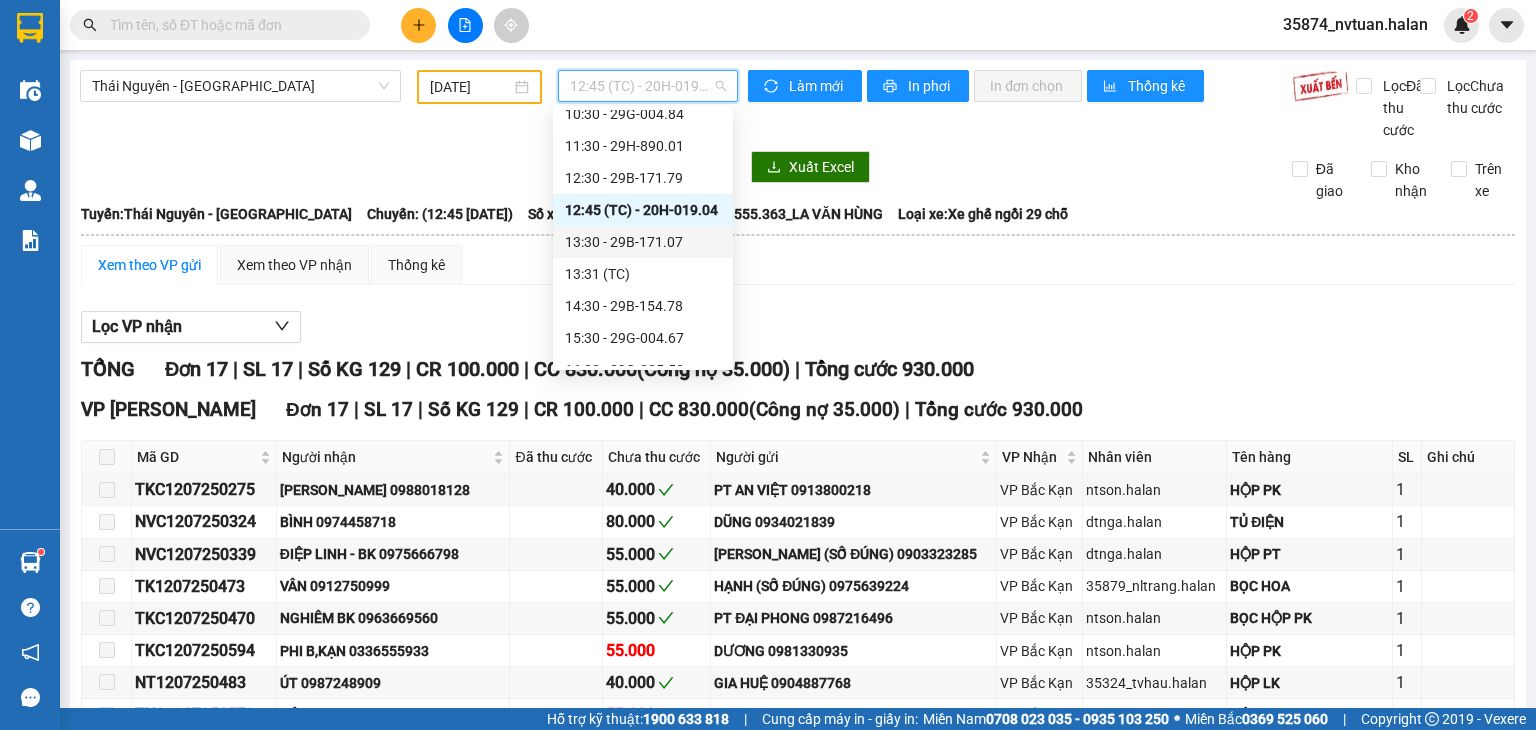 click on "13:30     - 29B-171.07" at bounding box center (643, 242) 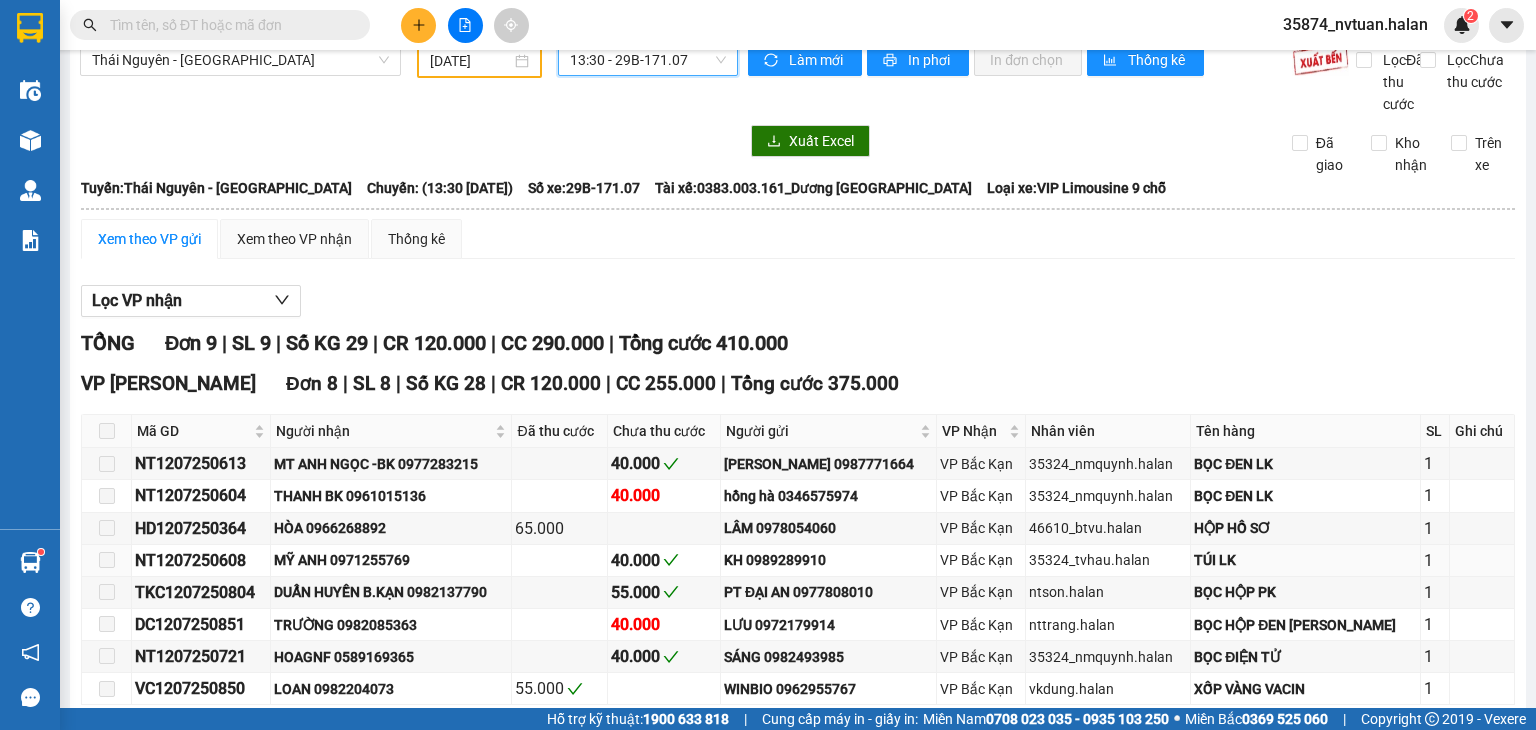 scroll, scrollTop: 0, scrollLeft: 0, axis: both 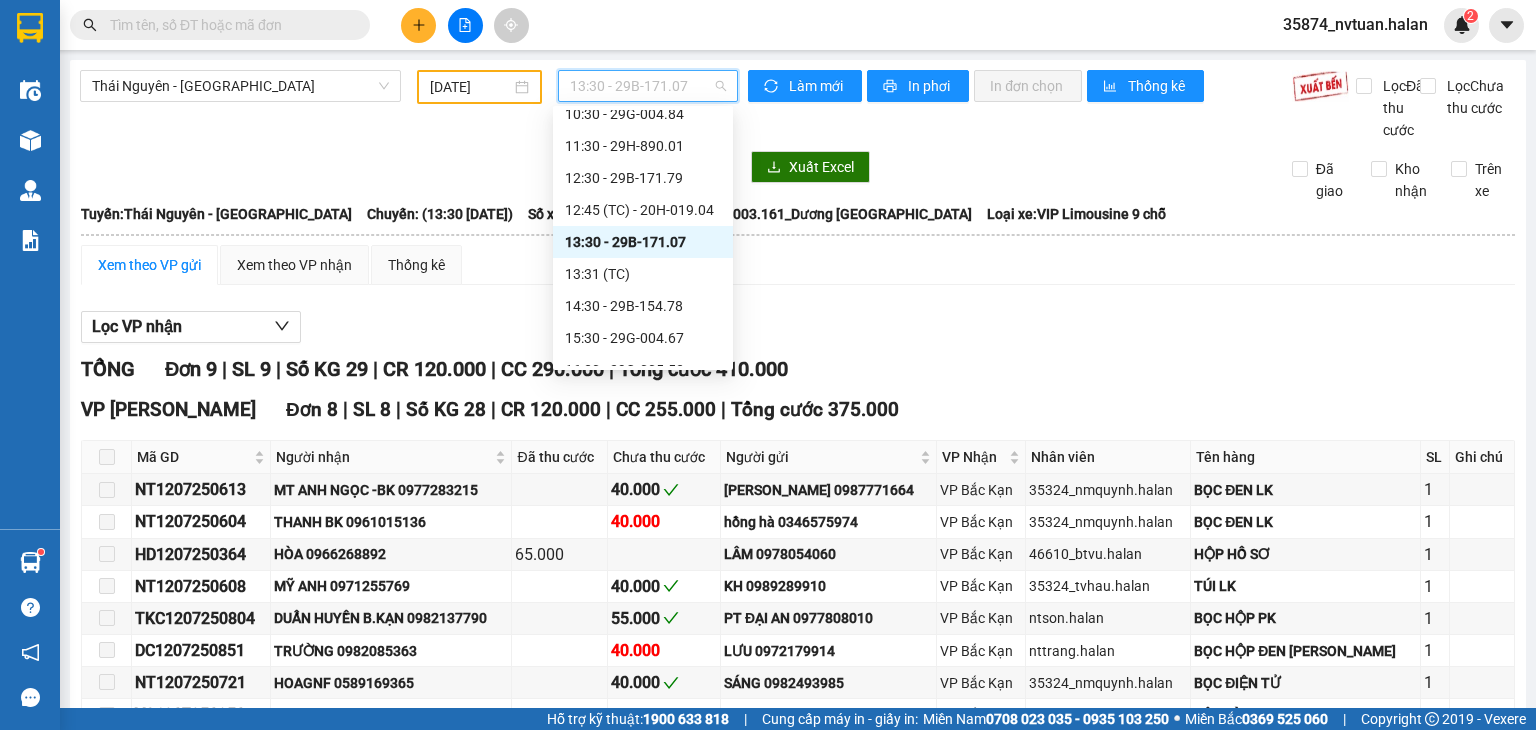 click on "13:30     - 29B-171.07" at bounding box center [648, 86] 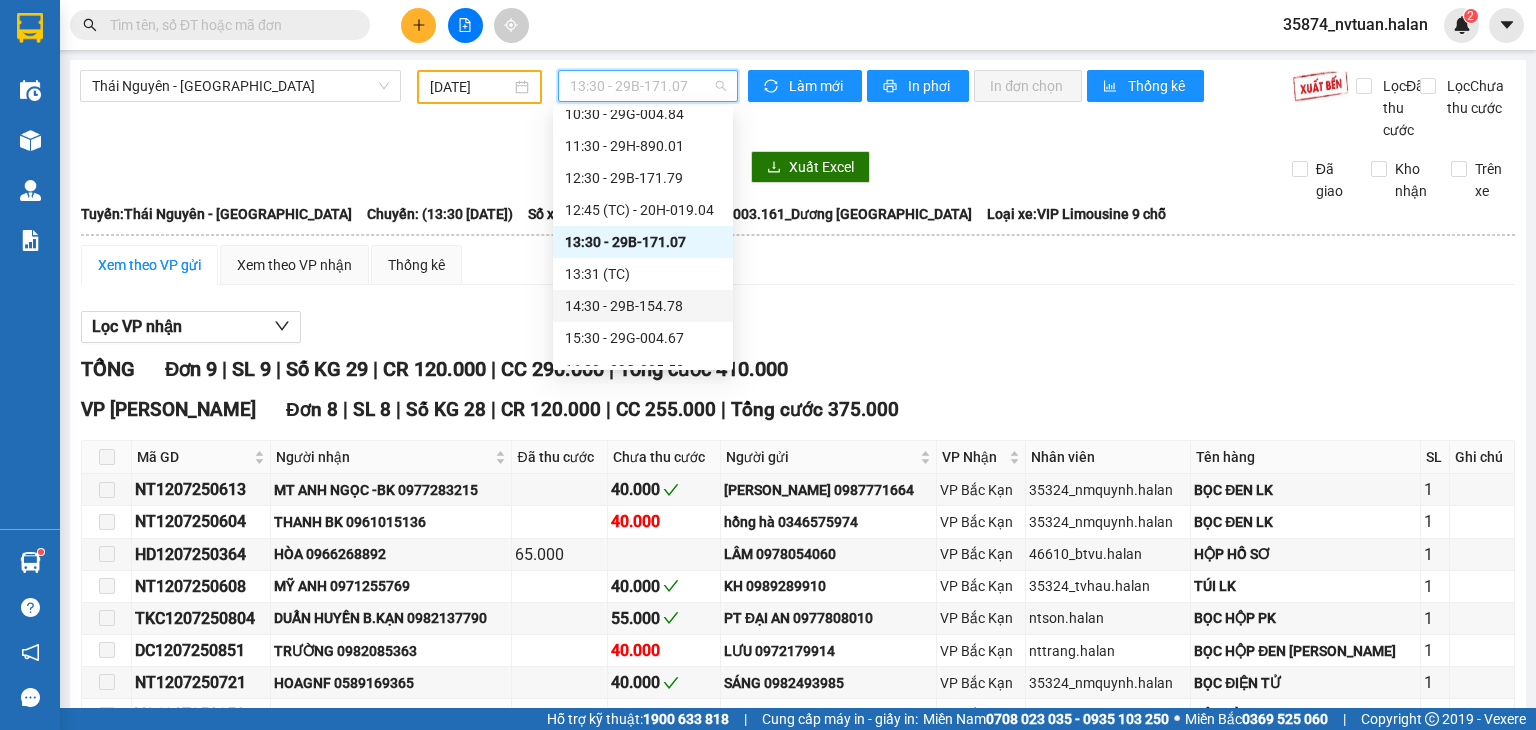 click on "14:30     - 29B-154.78" at bounding box center [643, 306] 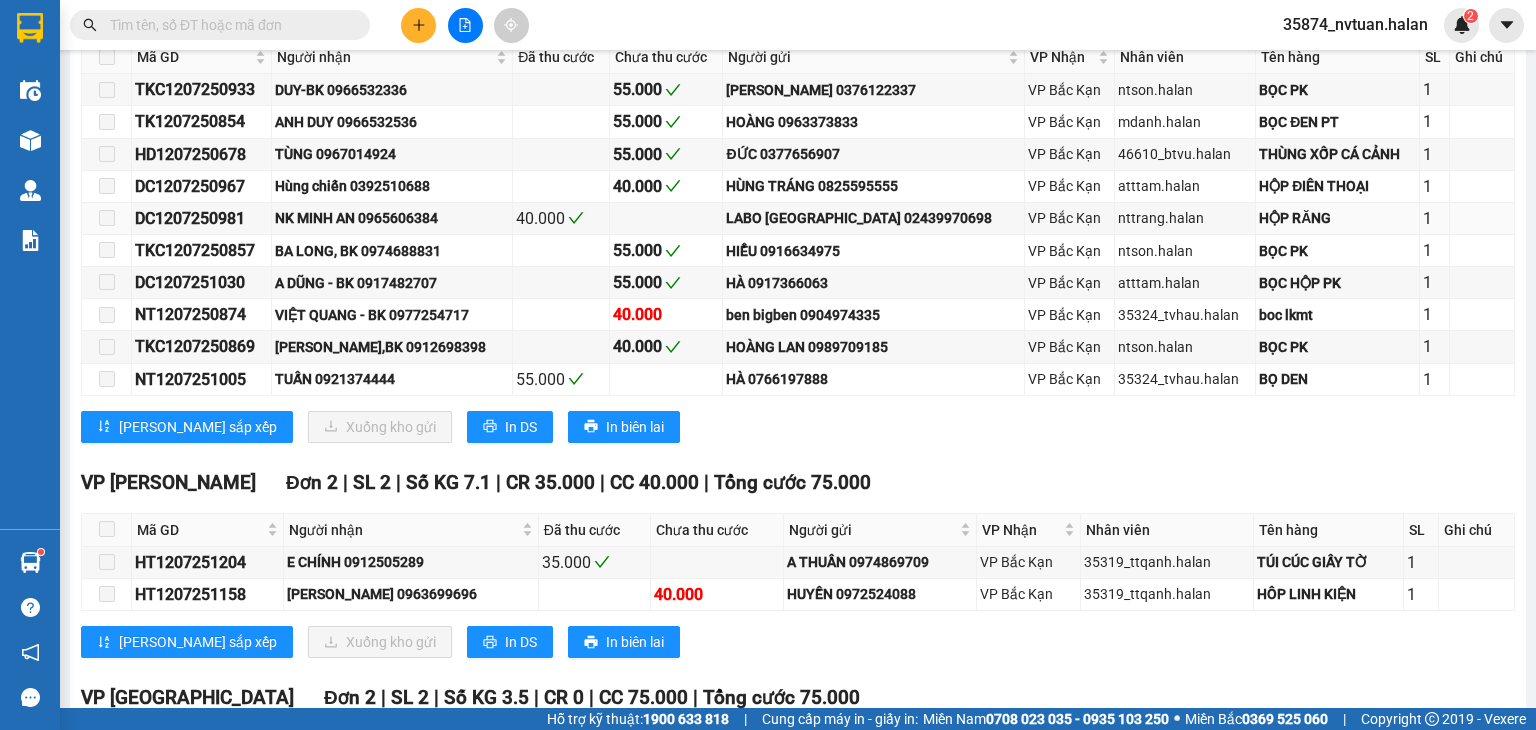 scroll, scrollTop: 0, scrollLeft: 0, axis: both 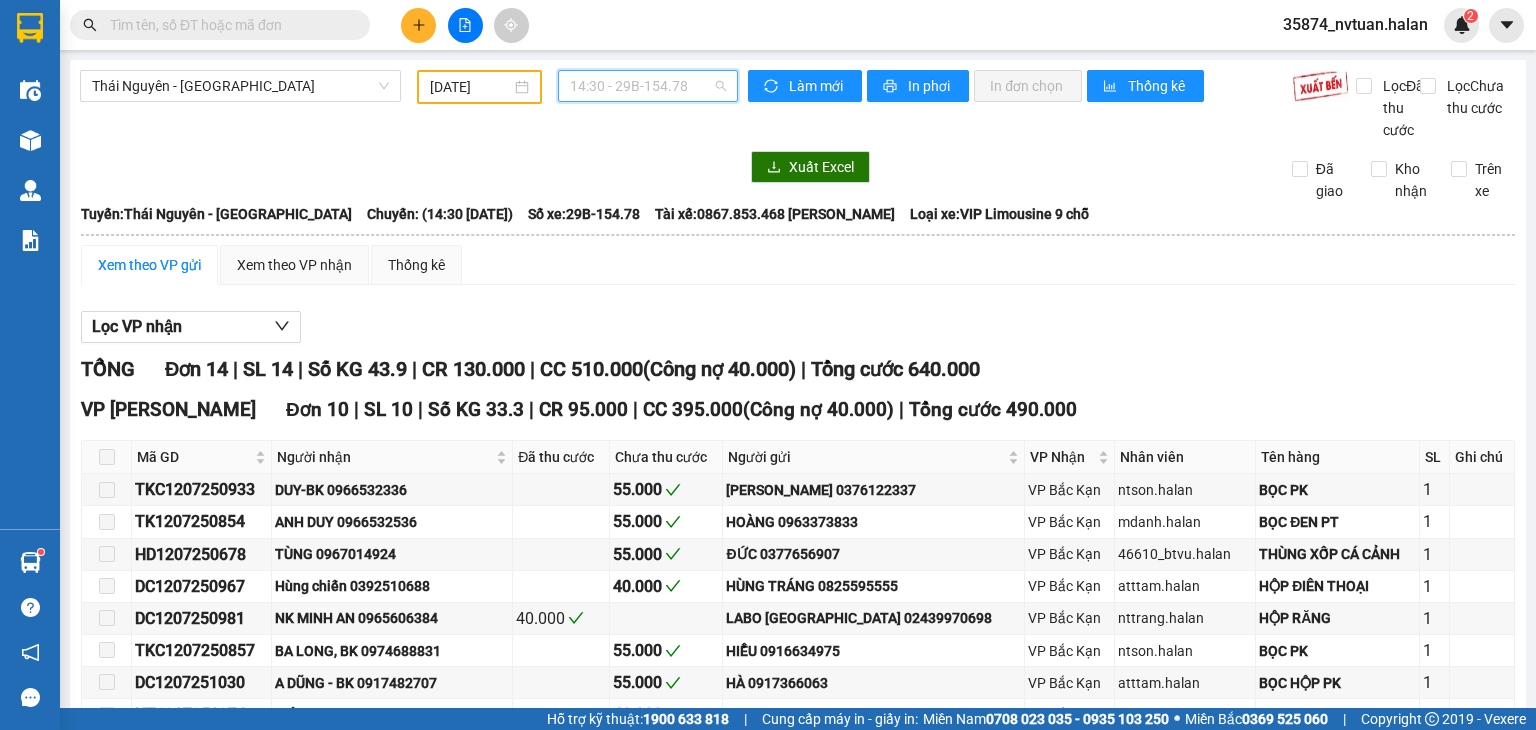 click on "14:30     - 29B-154.78" at bounding box center (648, 86) 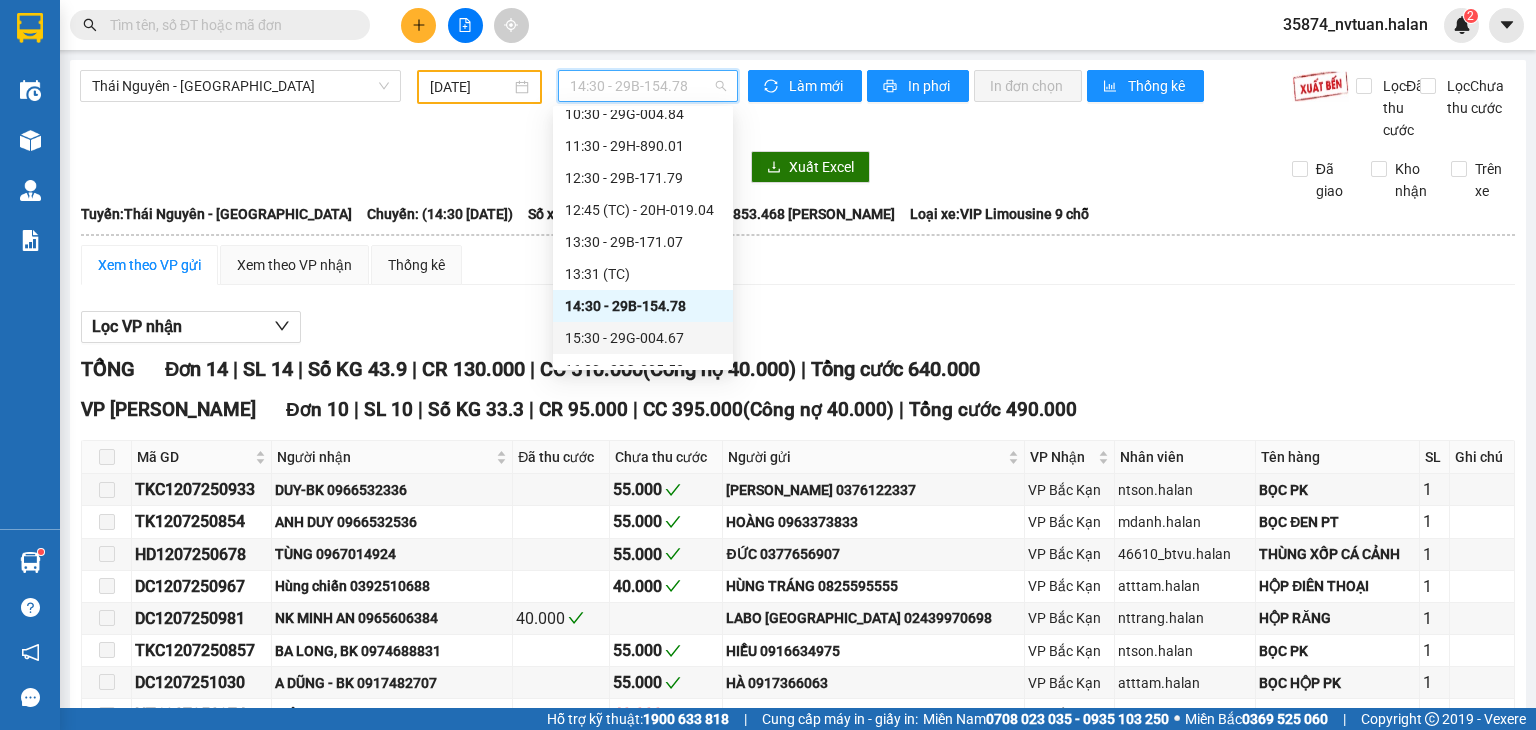click on "15:30     - 29G-004.67" at bounding box center (643, 338) 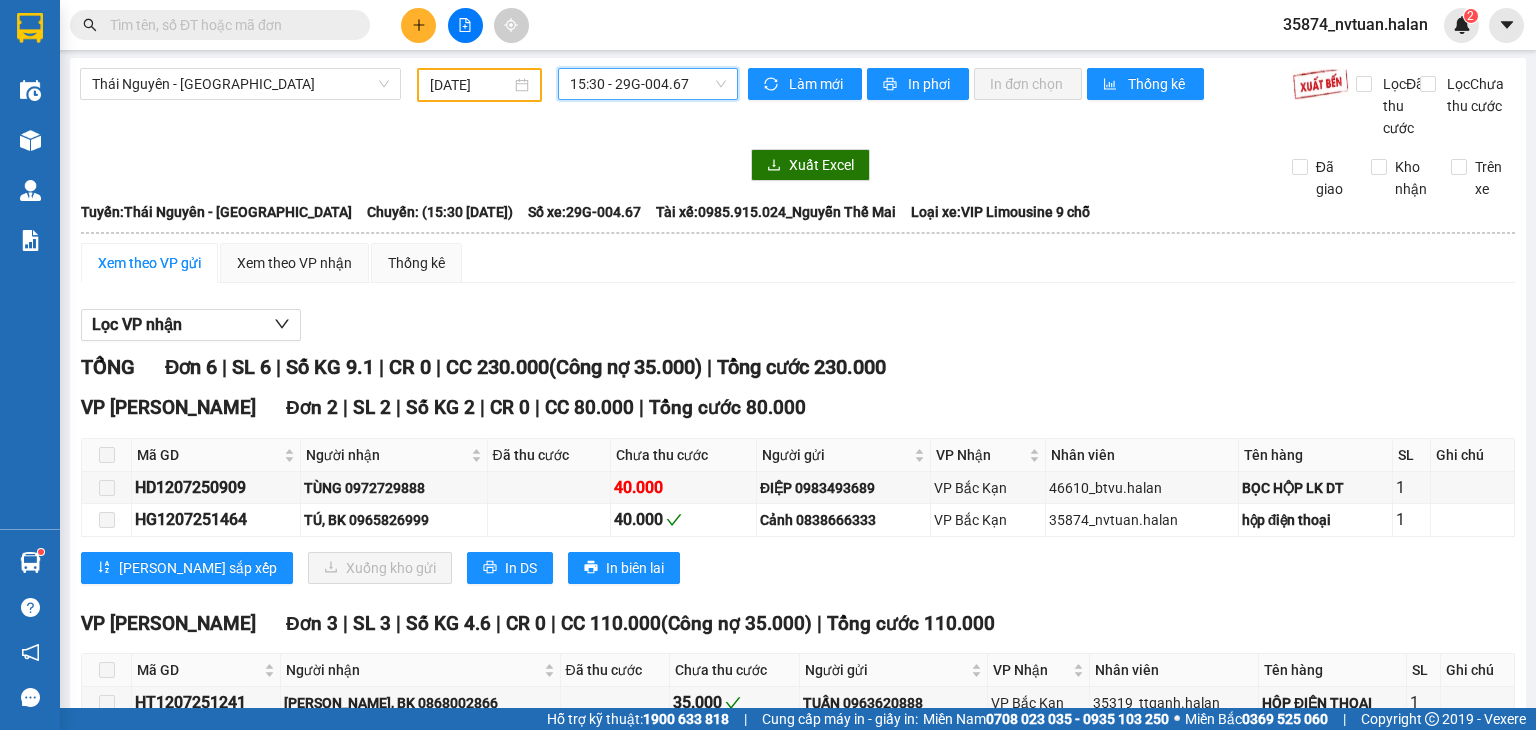 scroll, scrollTop: 0, scrollLeft: 0, axis: both 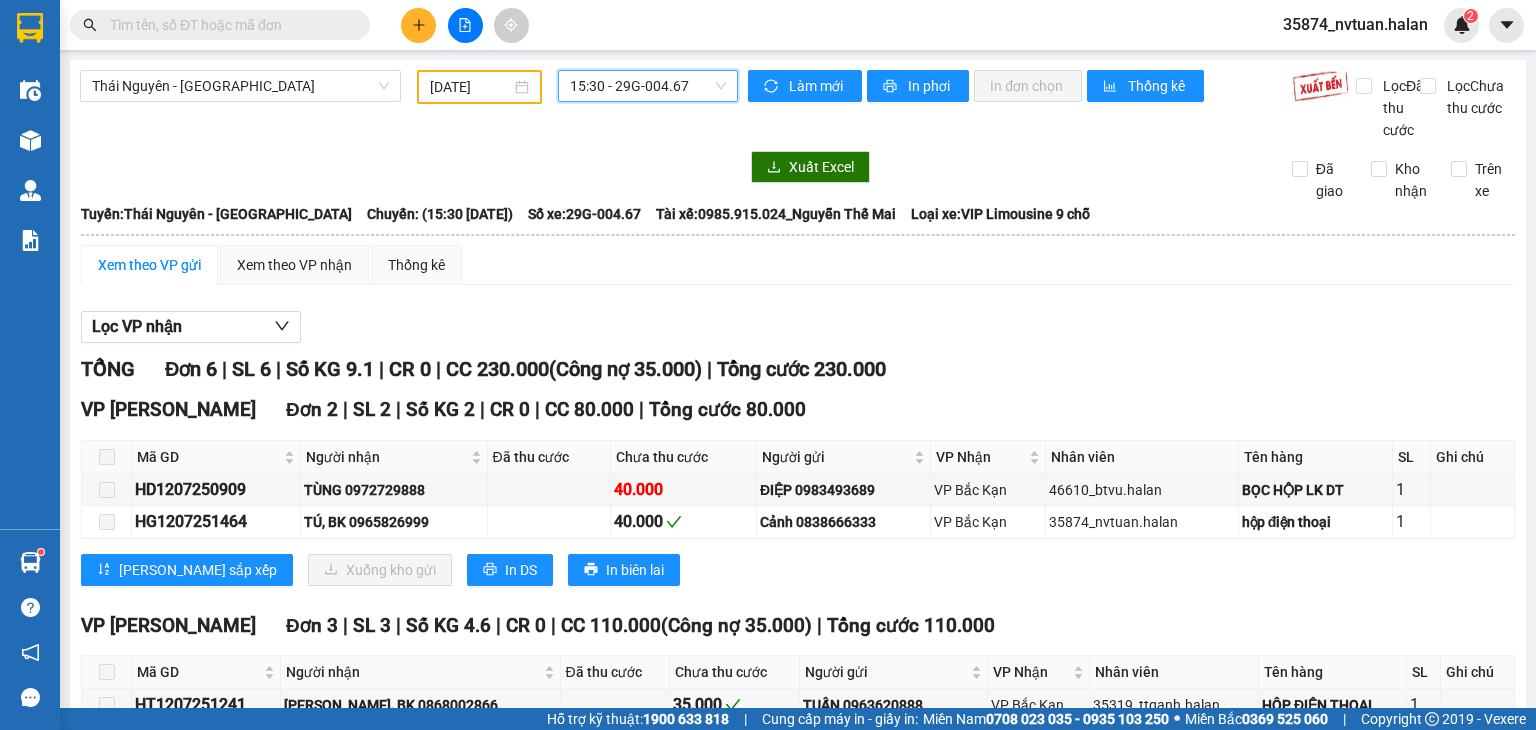 click on "15:30     - 29G-004.67" at bounding box center (648, 86) 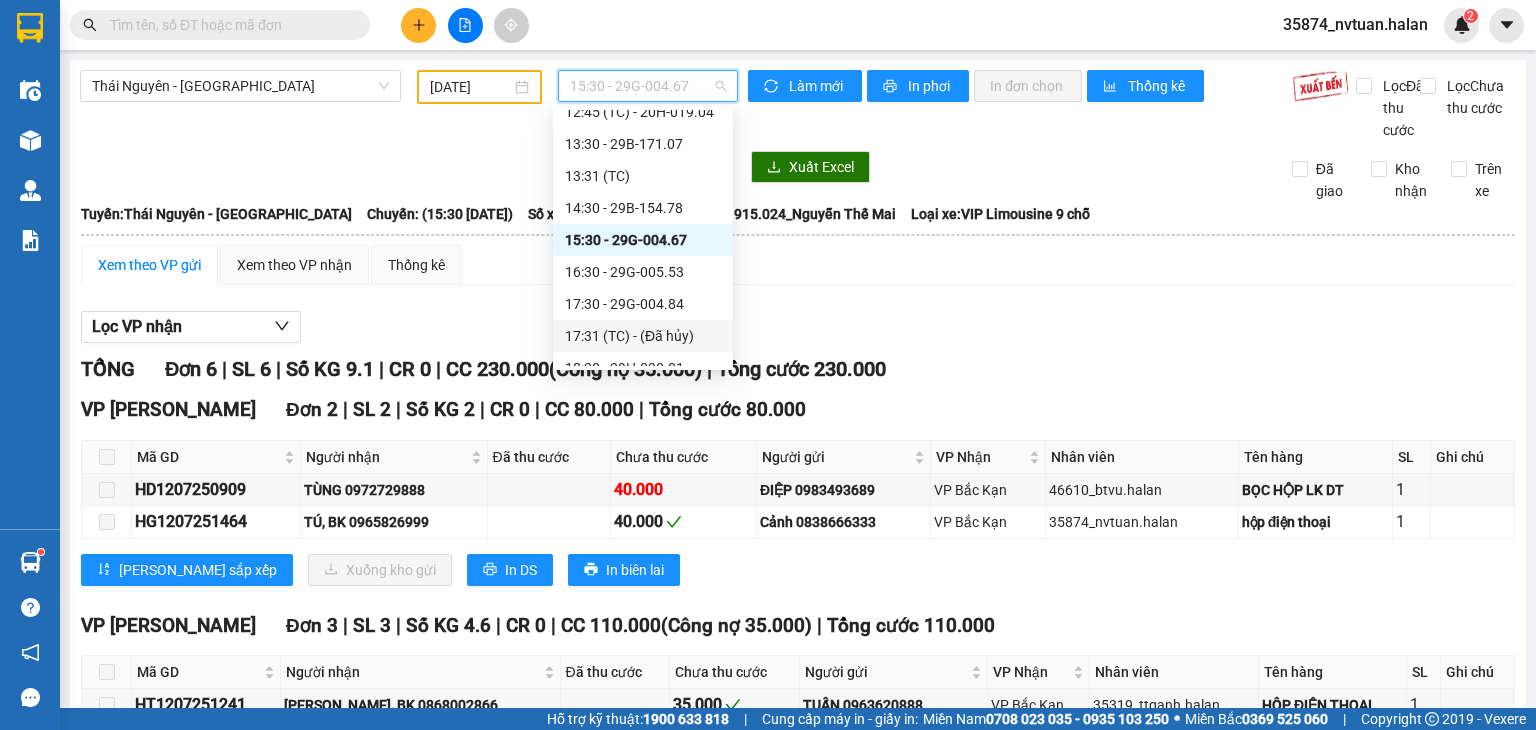 scroll, scrollTop: 400, scrollLeft: 0, axis: vertical 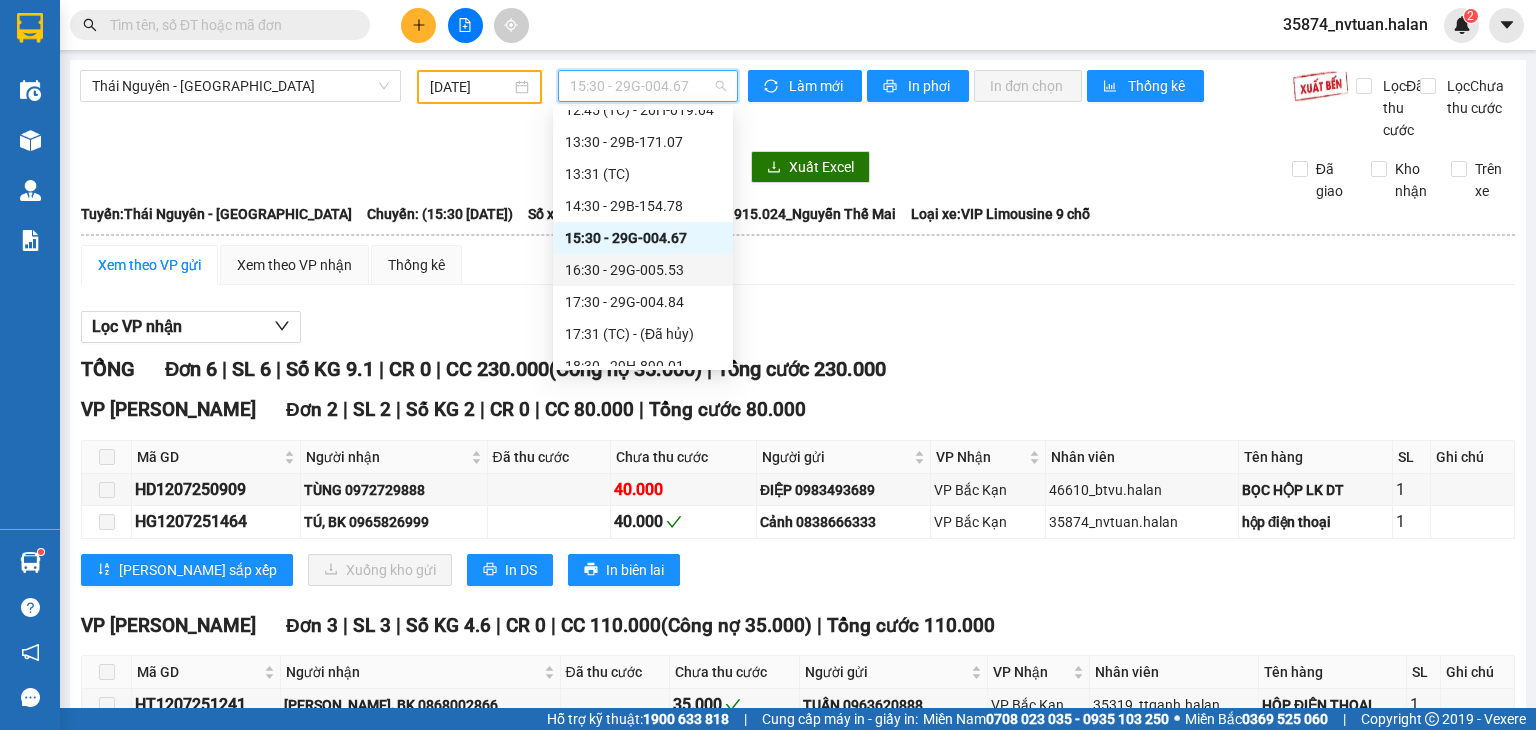click on "16:30     - 29G-005.53" at bounding box center [643, 270] 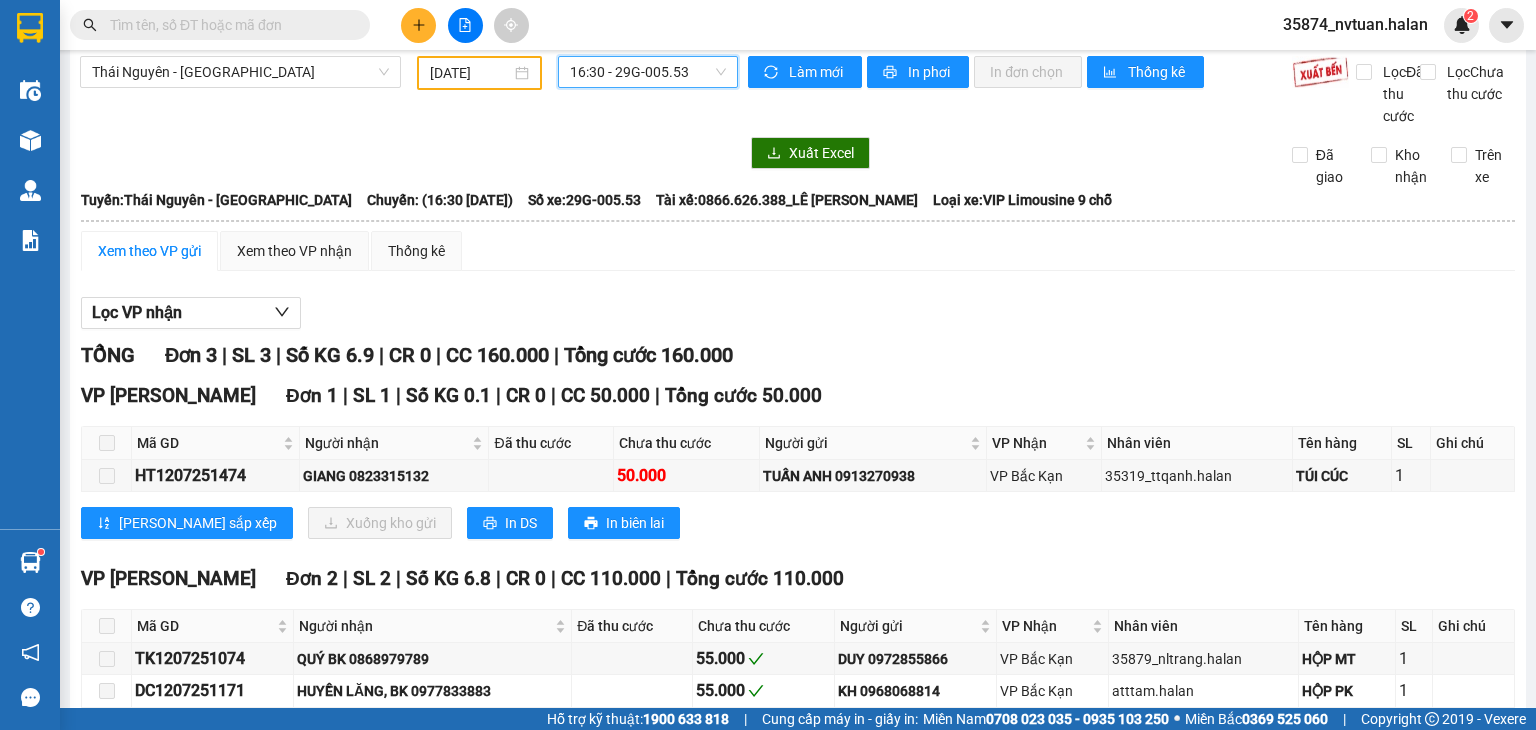scroll, scrollTop: 0, scrollLeft: 0, axis: both 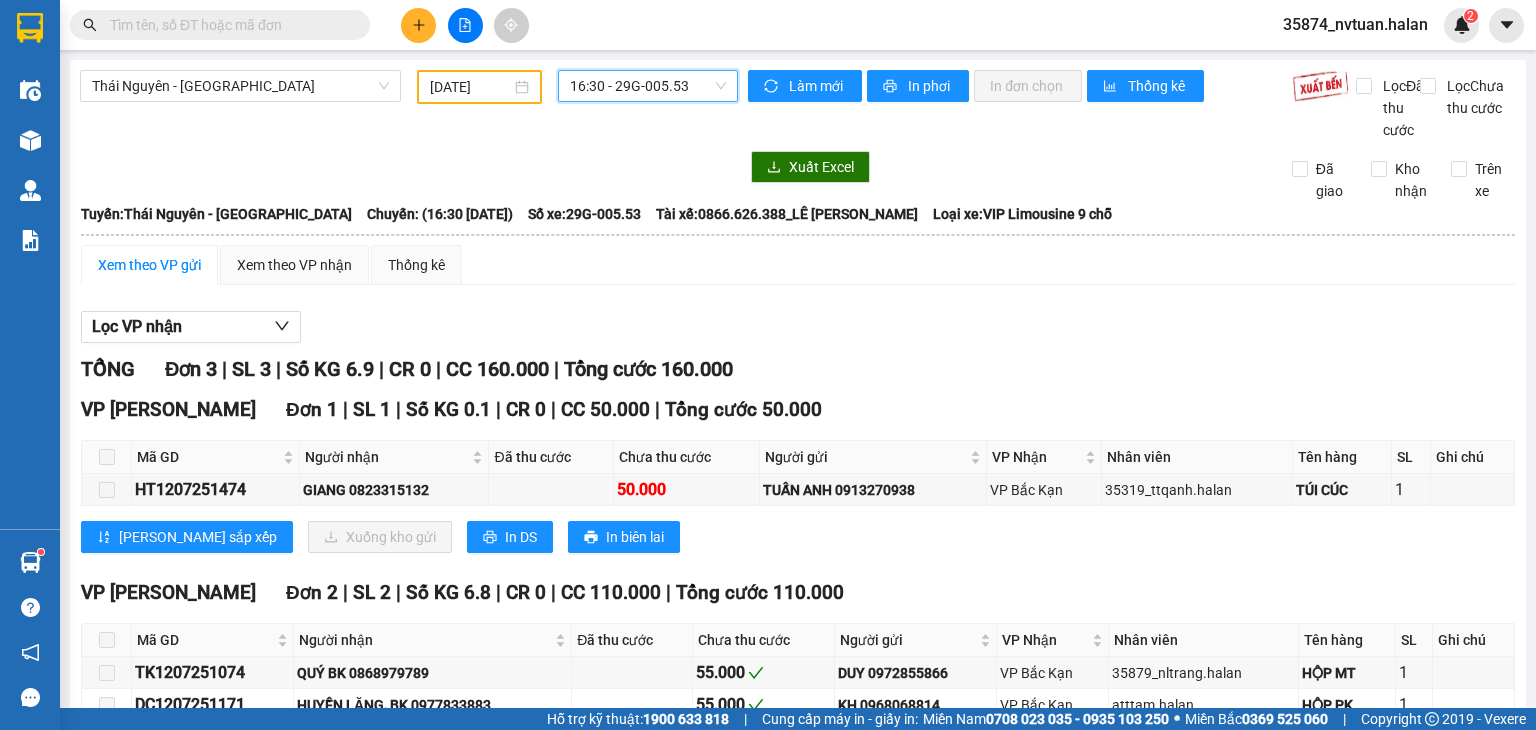click on "16:30     - 29G-005.53" at bounding box center (648, 86) 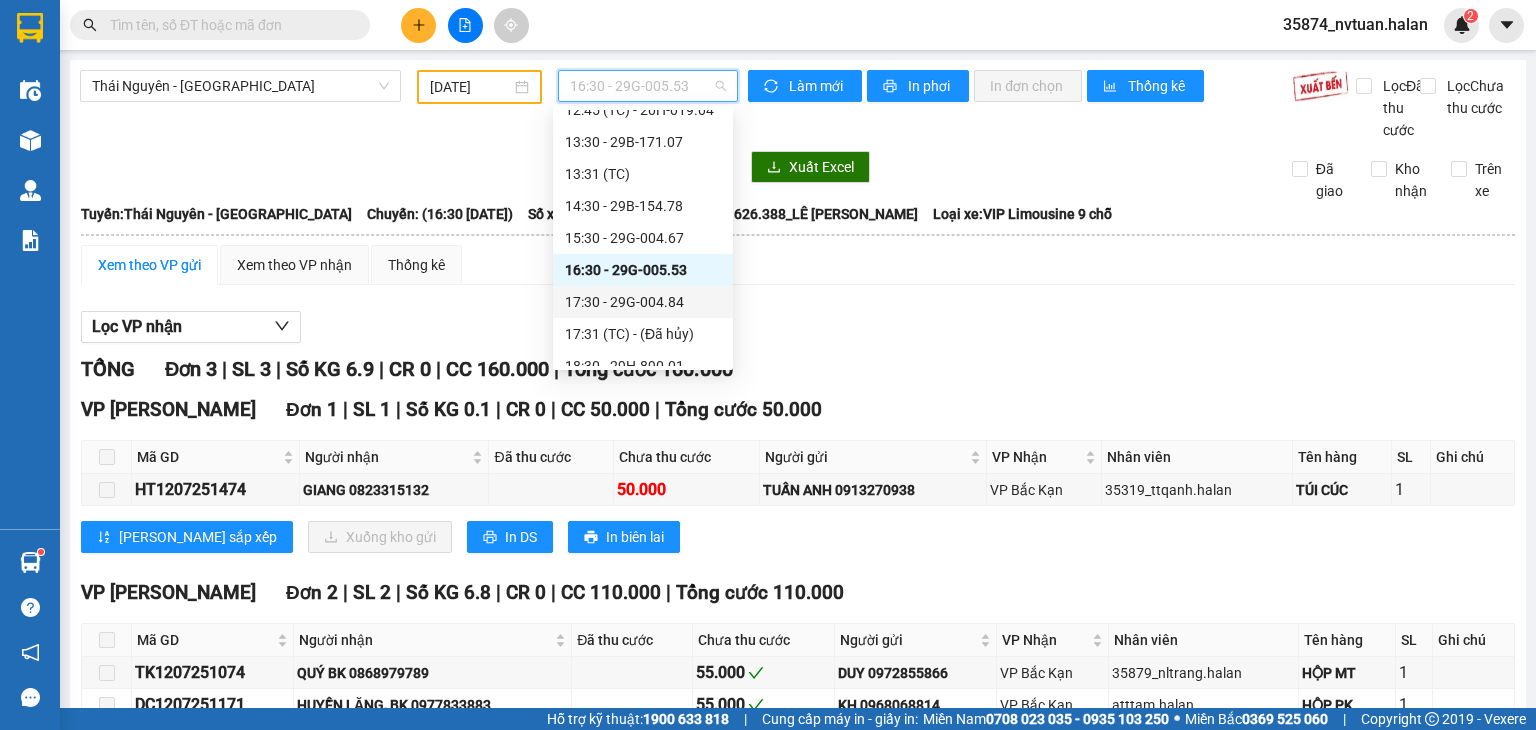 click on "17:30     - 29G-004.84" at bounding box center [643, 302] 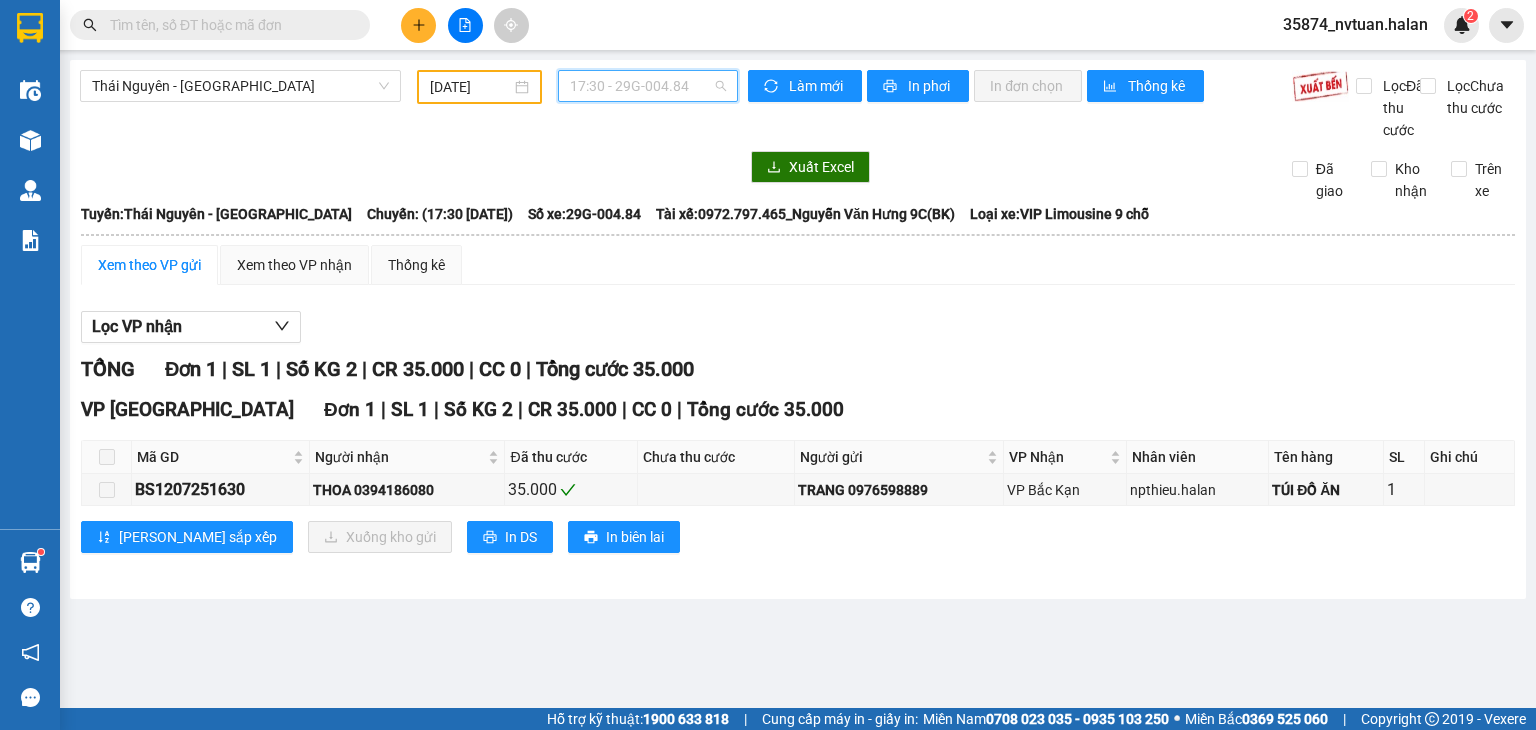click on "17:30     - 29G-004.84" at bounding box center (648, 86) 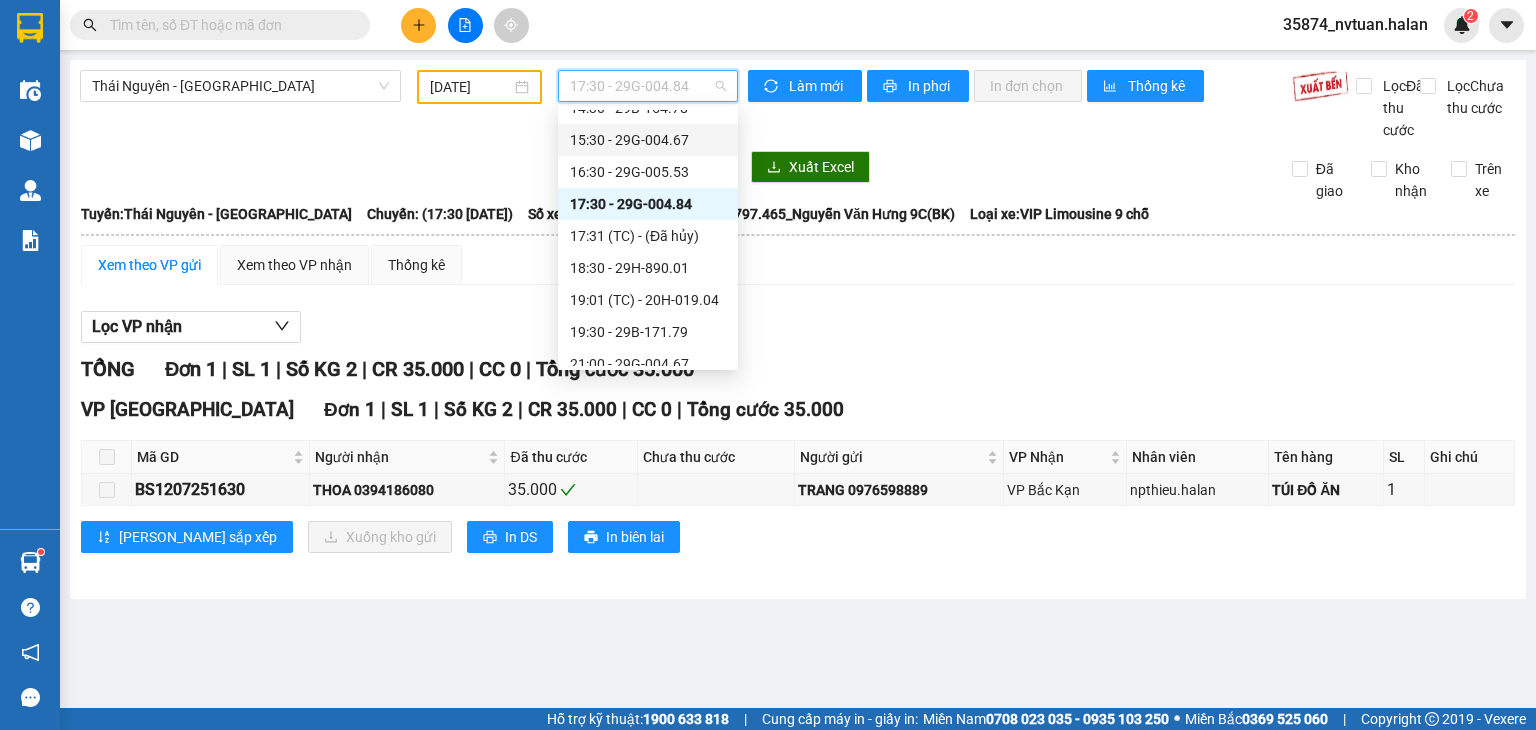 scroll, scrollTop: 500, scrollLeft: 0, axis: vertical 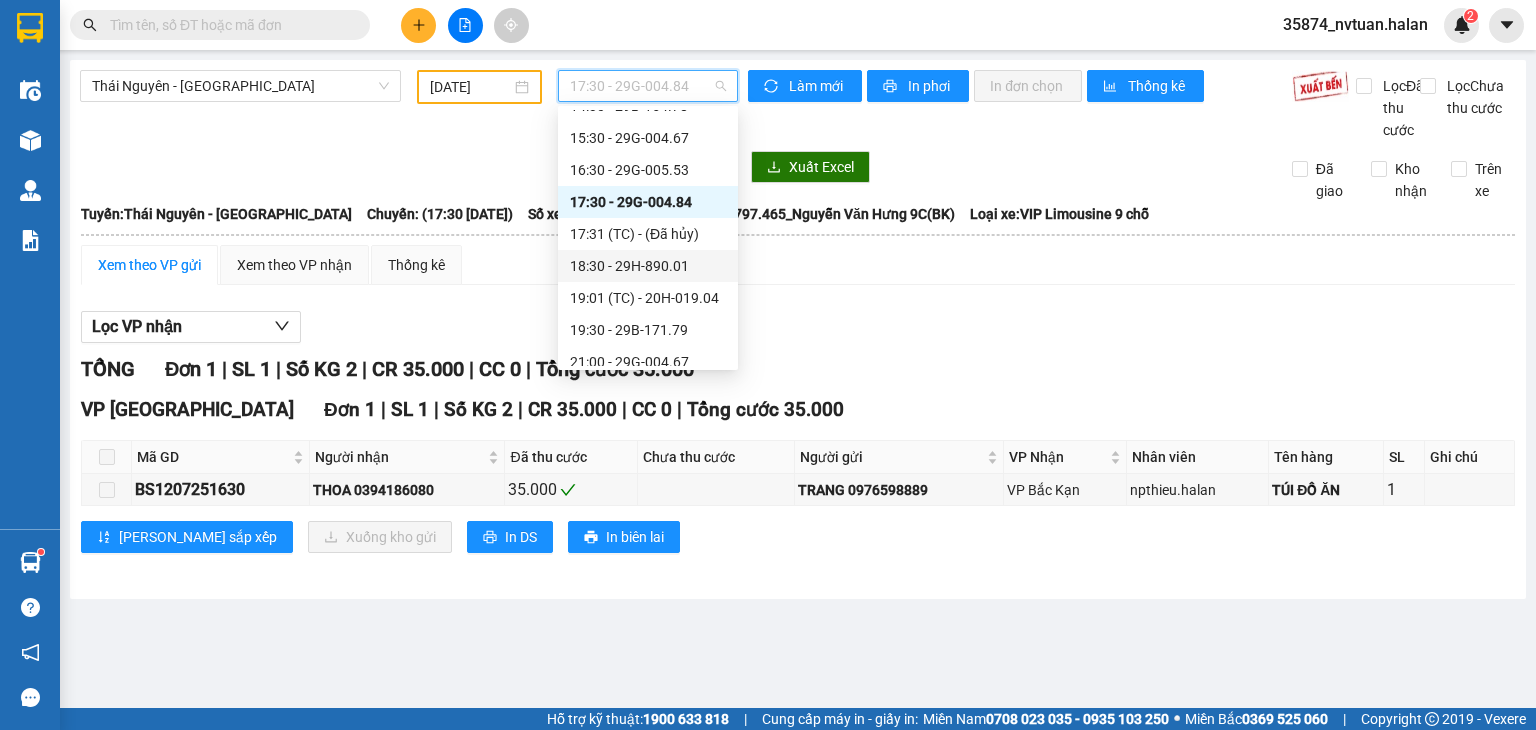 click on "18:30     - 29H-890.01" at bounding box center (648, 266) 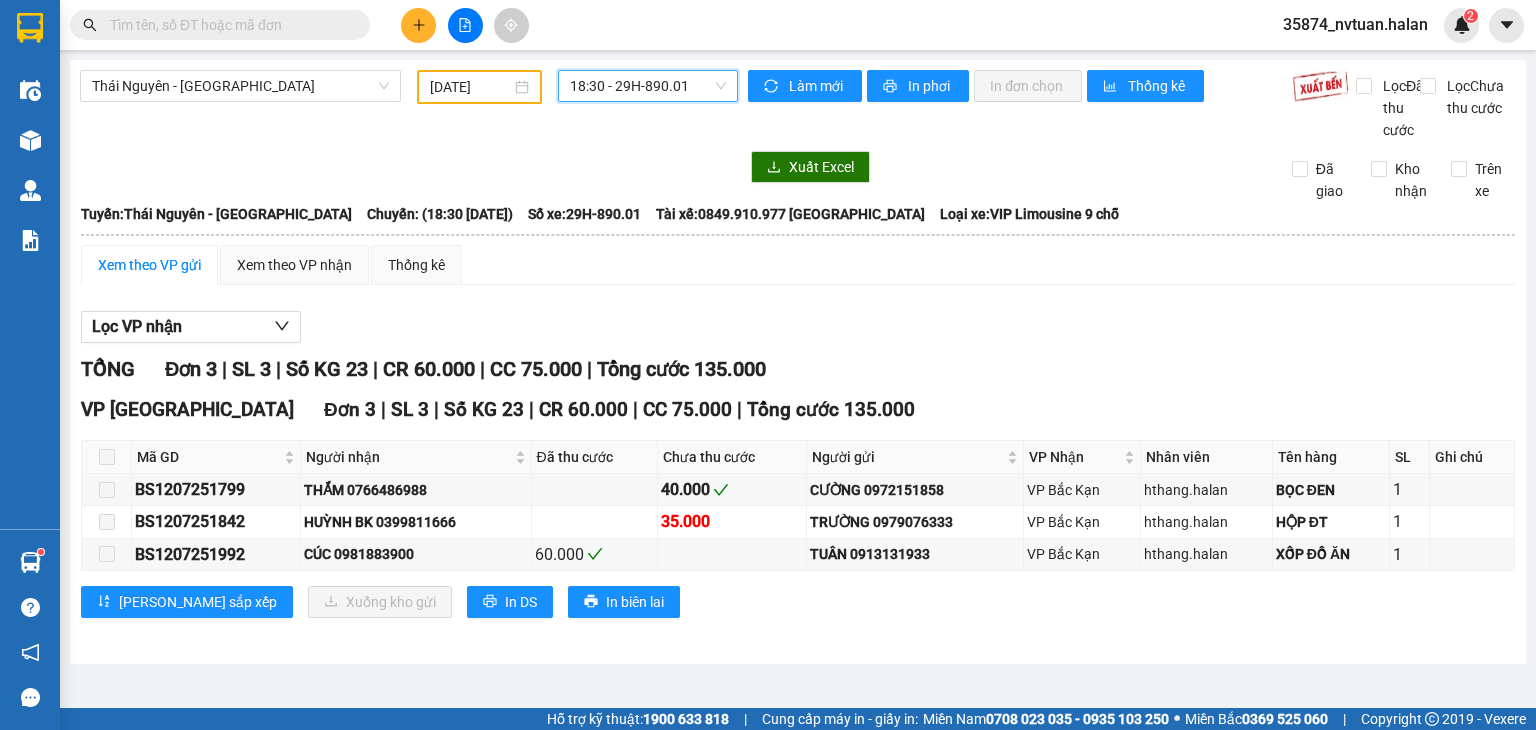click on "18:30     - 29H-890.01" at bounding box center [648, 86] 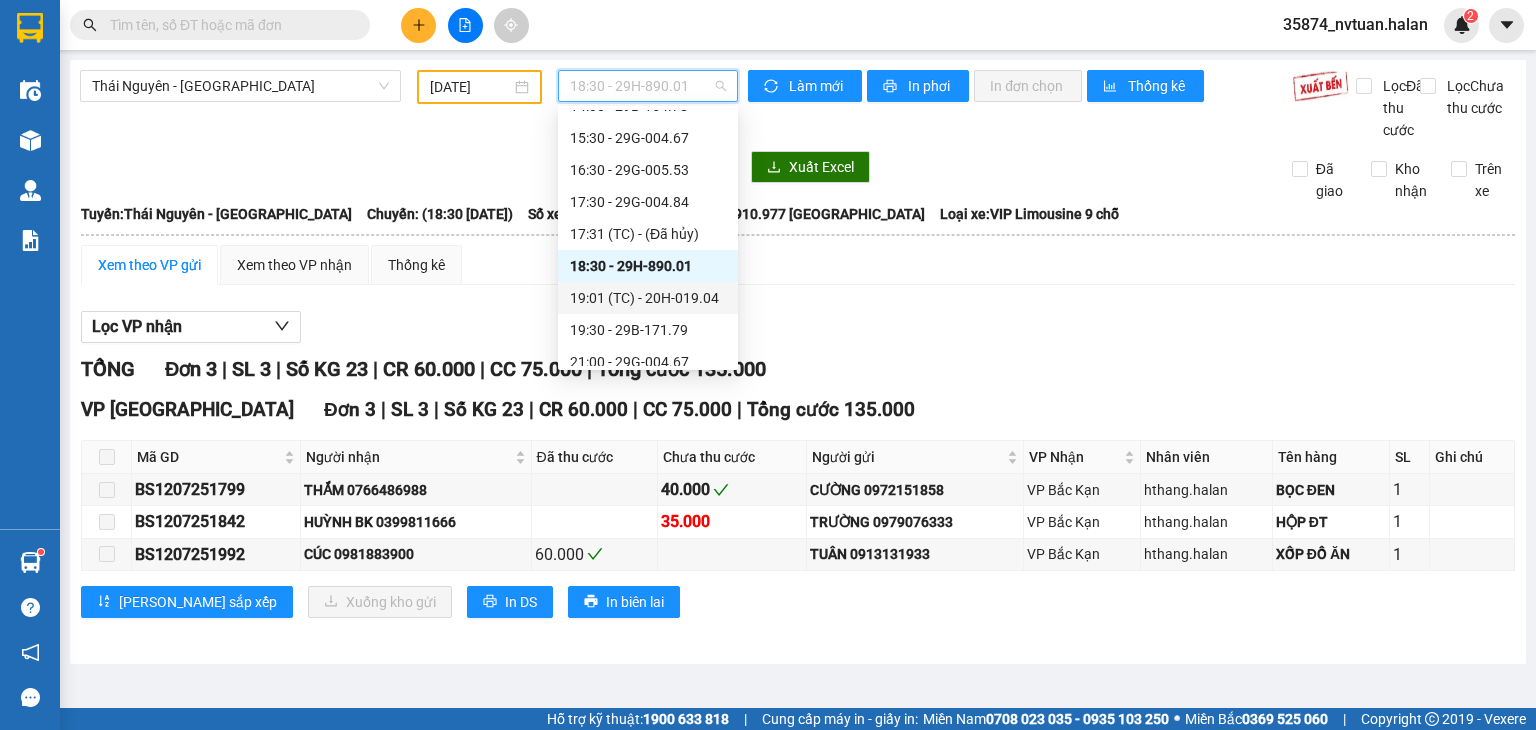 click on "19:01   (TC)   - 20H-019.04" at bounding box center (648, 298) 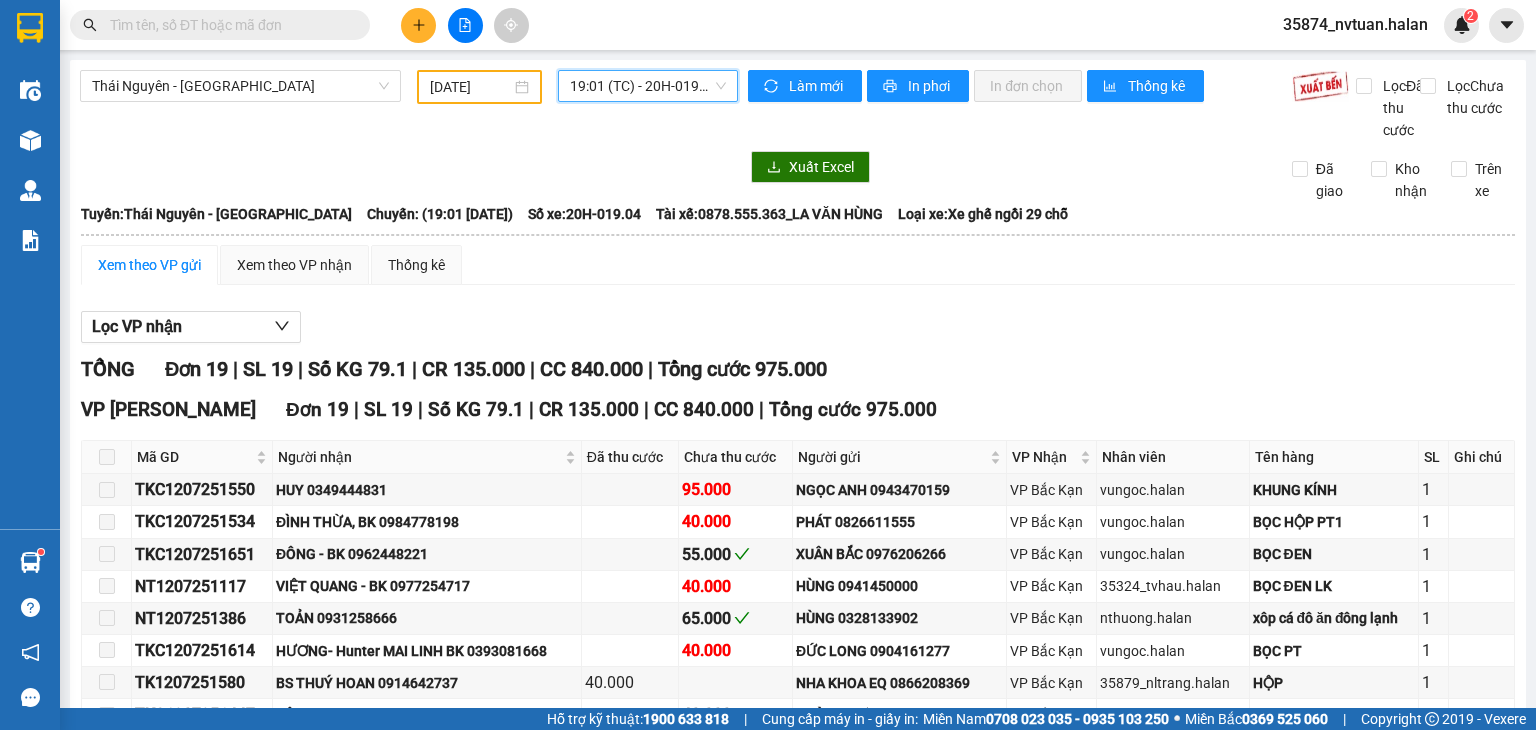 click on "19:01   (TC)   - 20H-019.04" at bounding box center [648, 86] 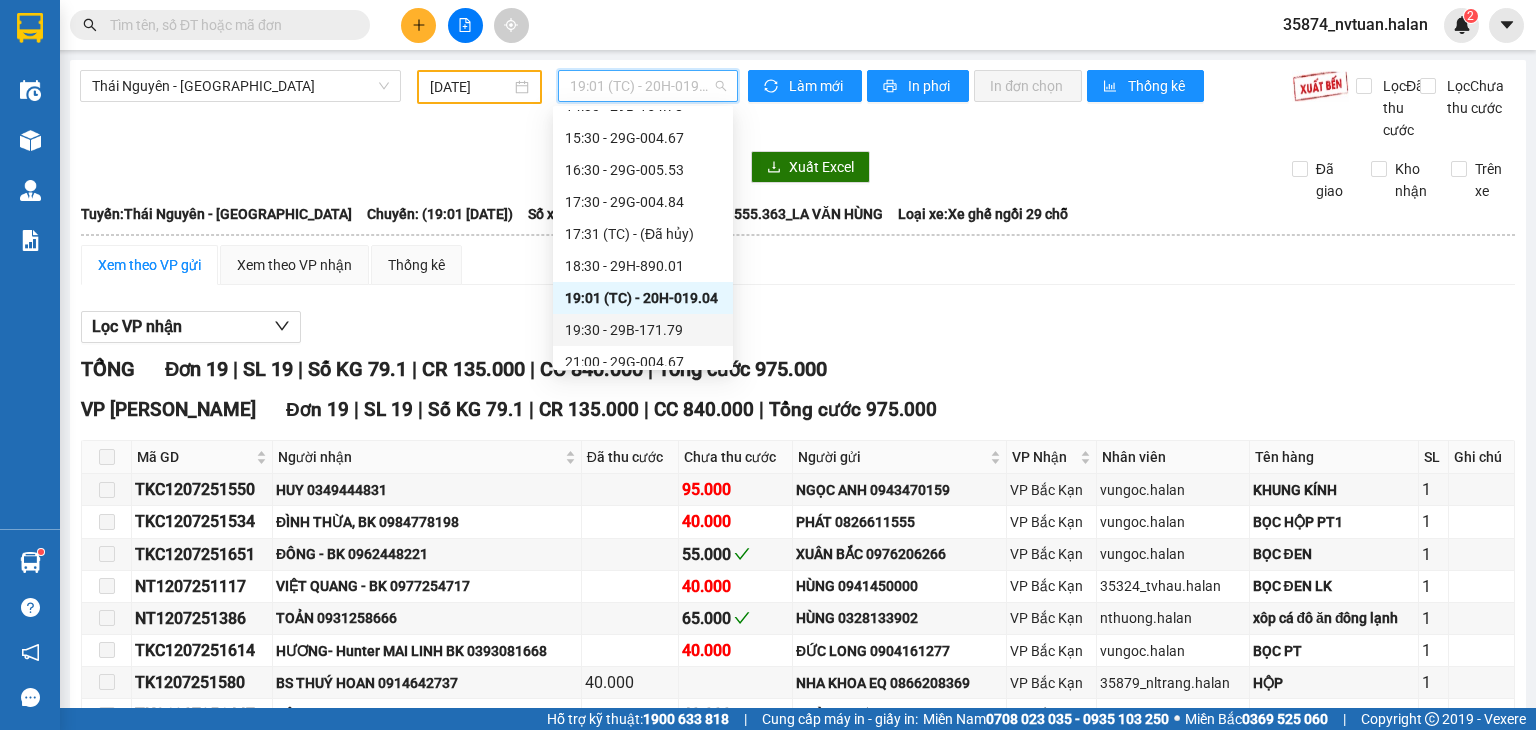 click on "19:30     - 29B-171.79" at bounding box center [643, 330] 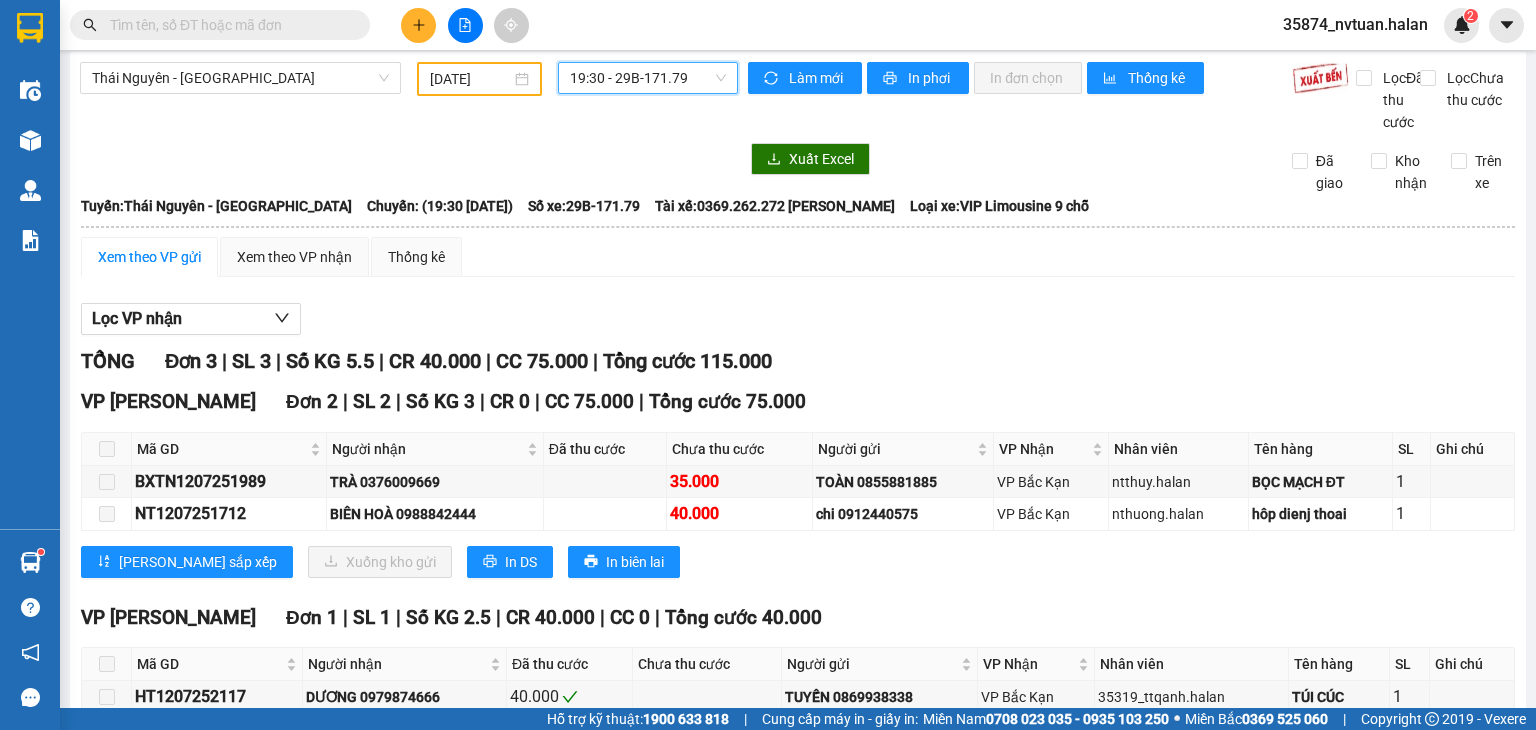scroll, scrollTop: 0, scrollLeft: 0, axis: both 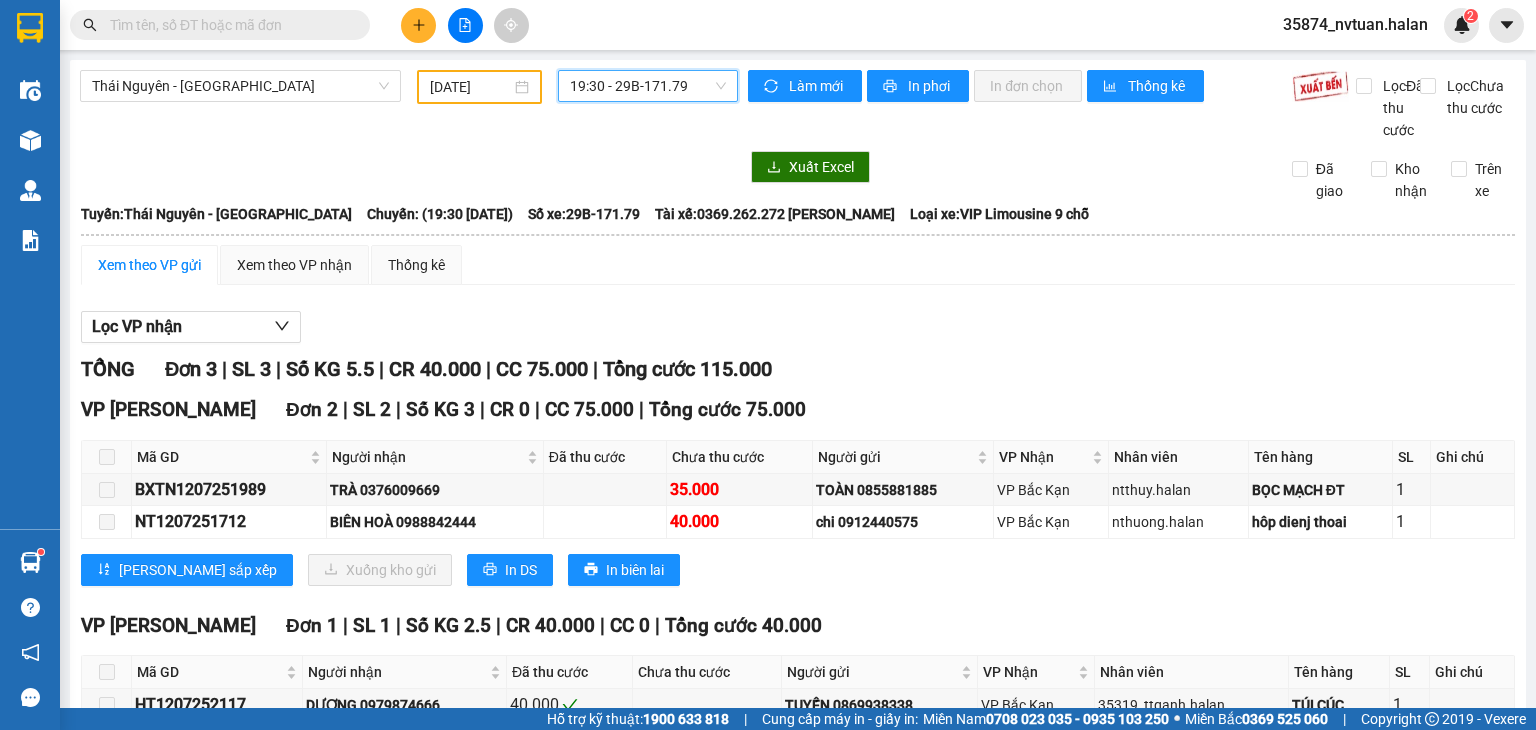 click on "19:30     - 29B-171.79" at bounding box center [648, 86] 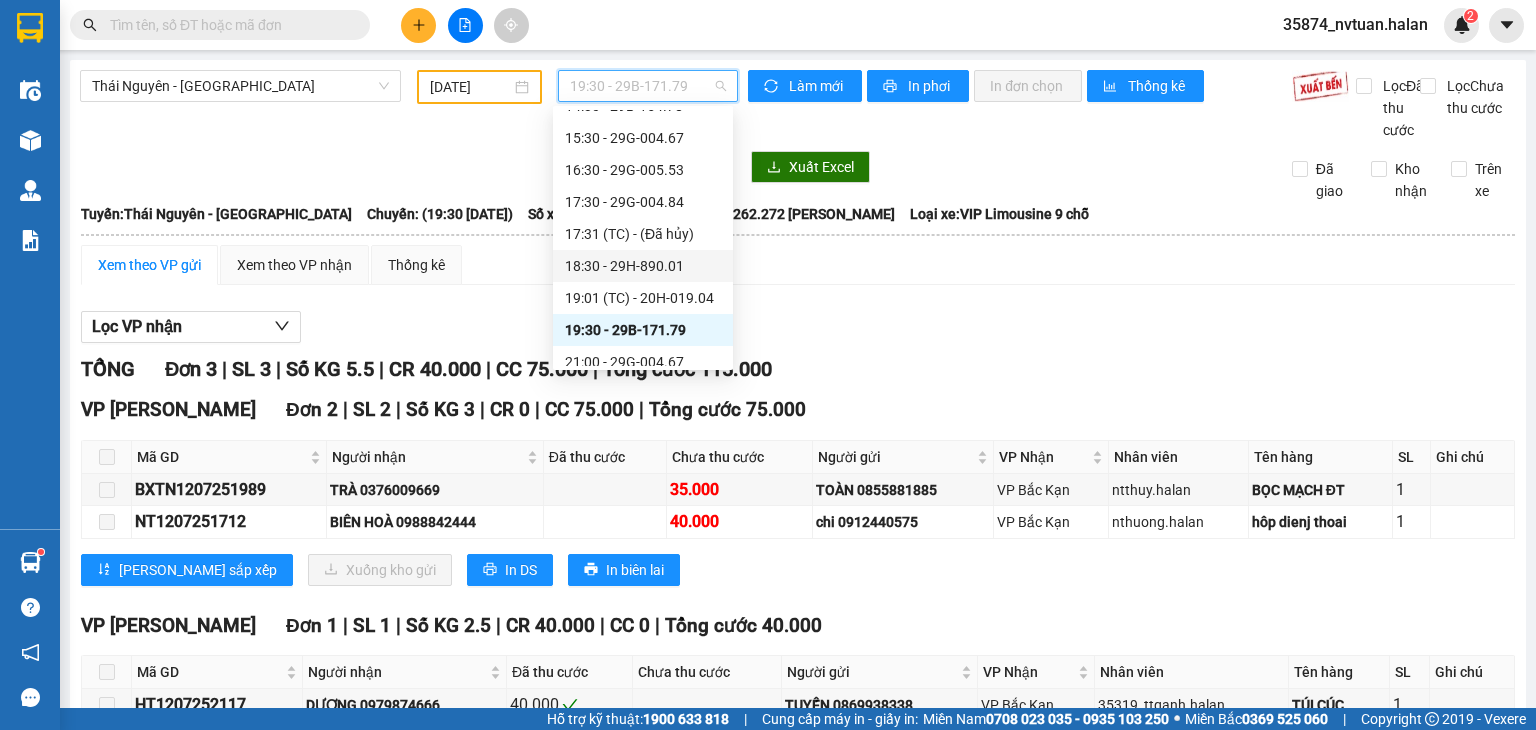 scroll, scrollTop: 512, scrollLeft: 0, axis: vertical 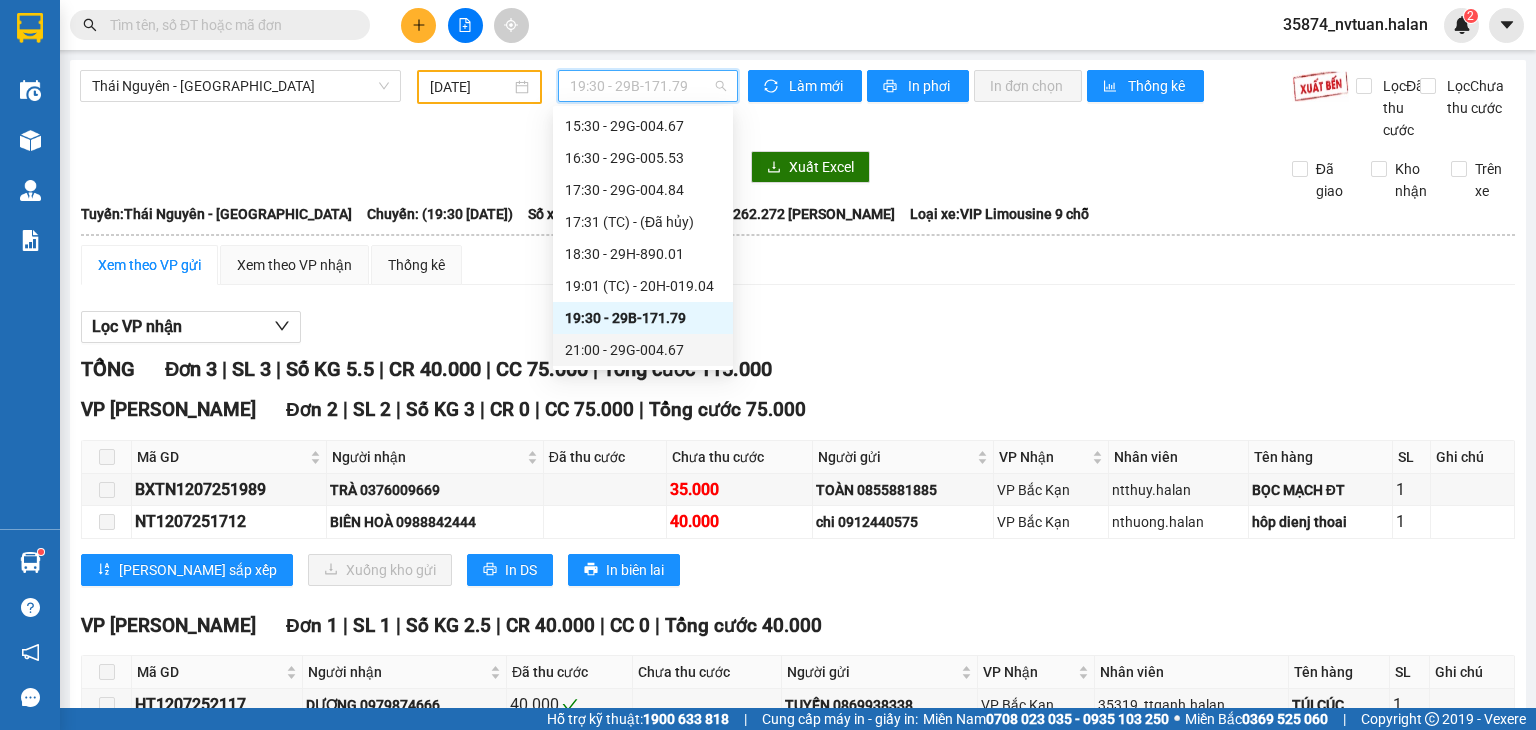 click on "21:00     - 29G-004.67" at bounding box center (643, 350) 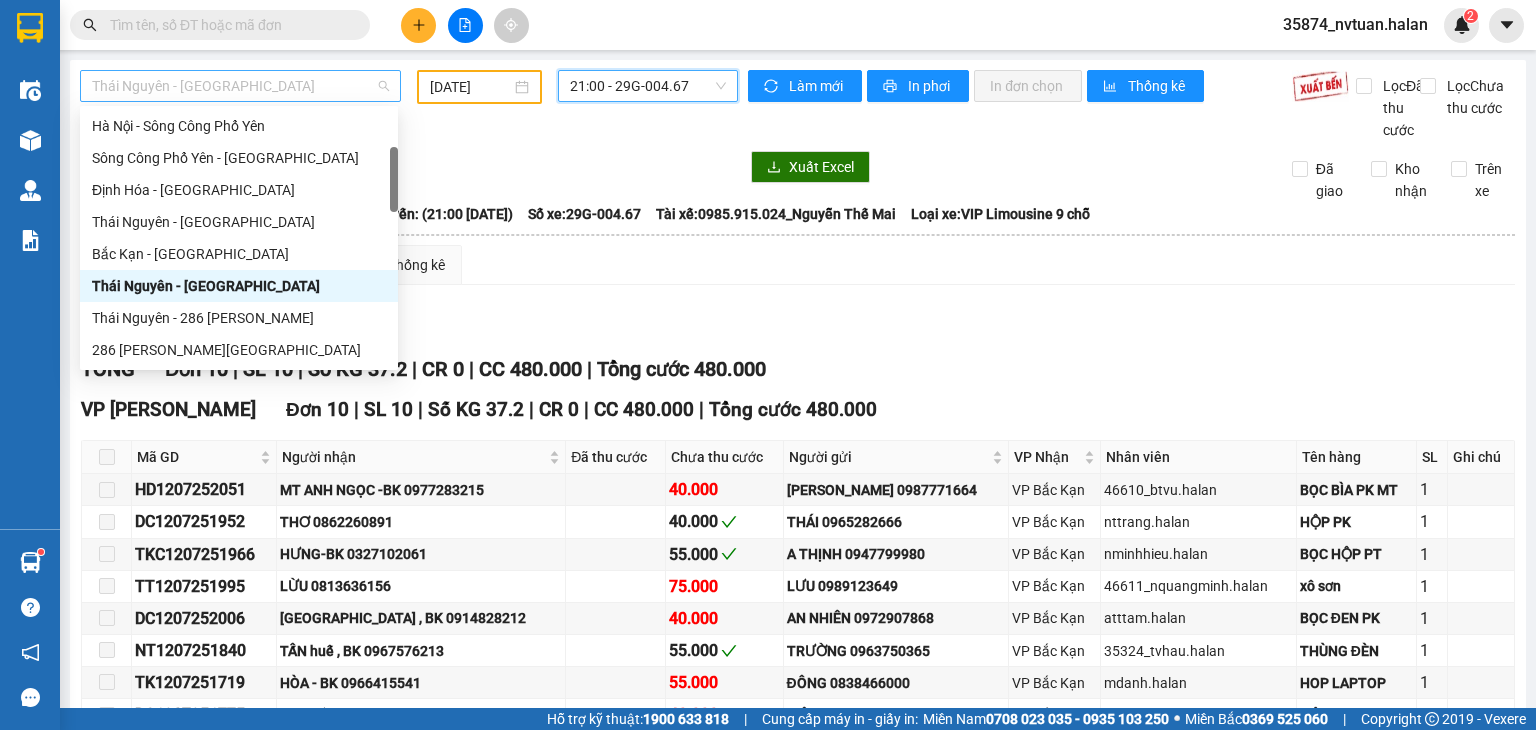 click on "Thái Nguyên - Bắc Kạn" at bounding box center [240, 86] 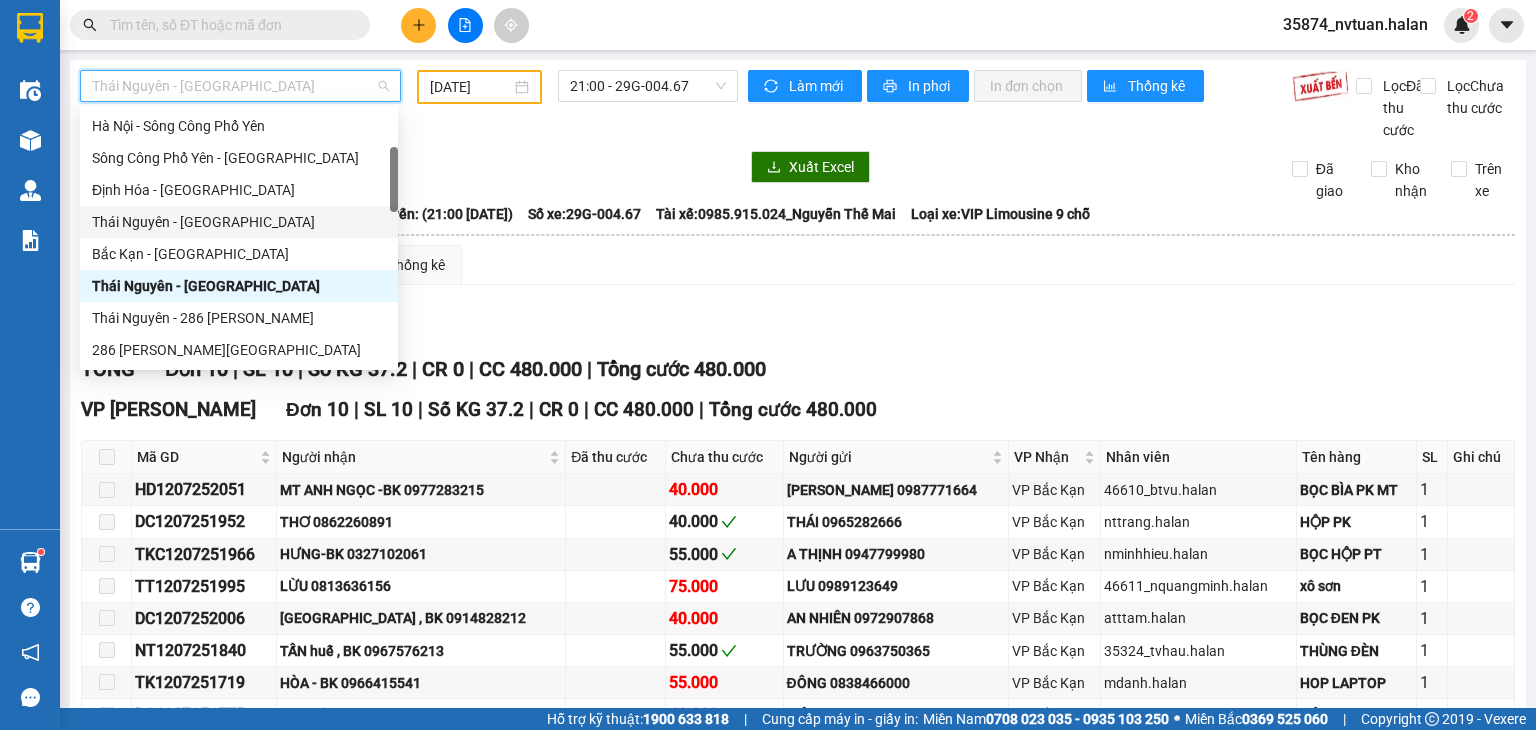 click on "Thái Nguyên - Định Hóa" at bounding box center (239, 222) 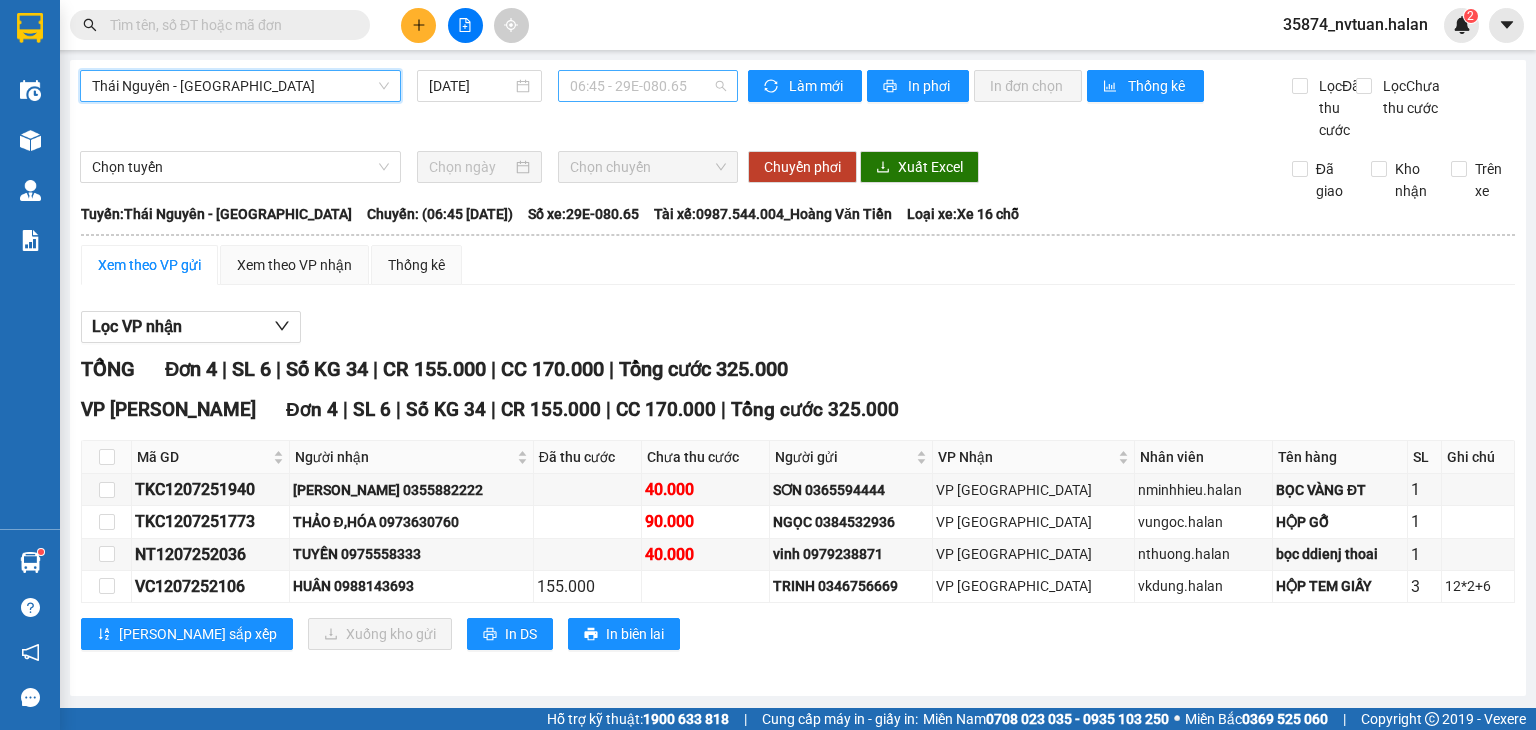 scroll, scrollTop: 32, scrollLeft: 0, axis: vertical 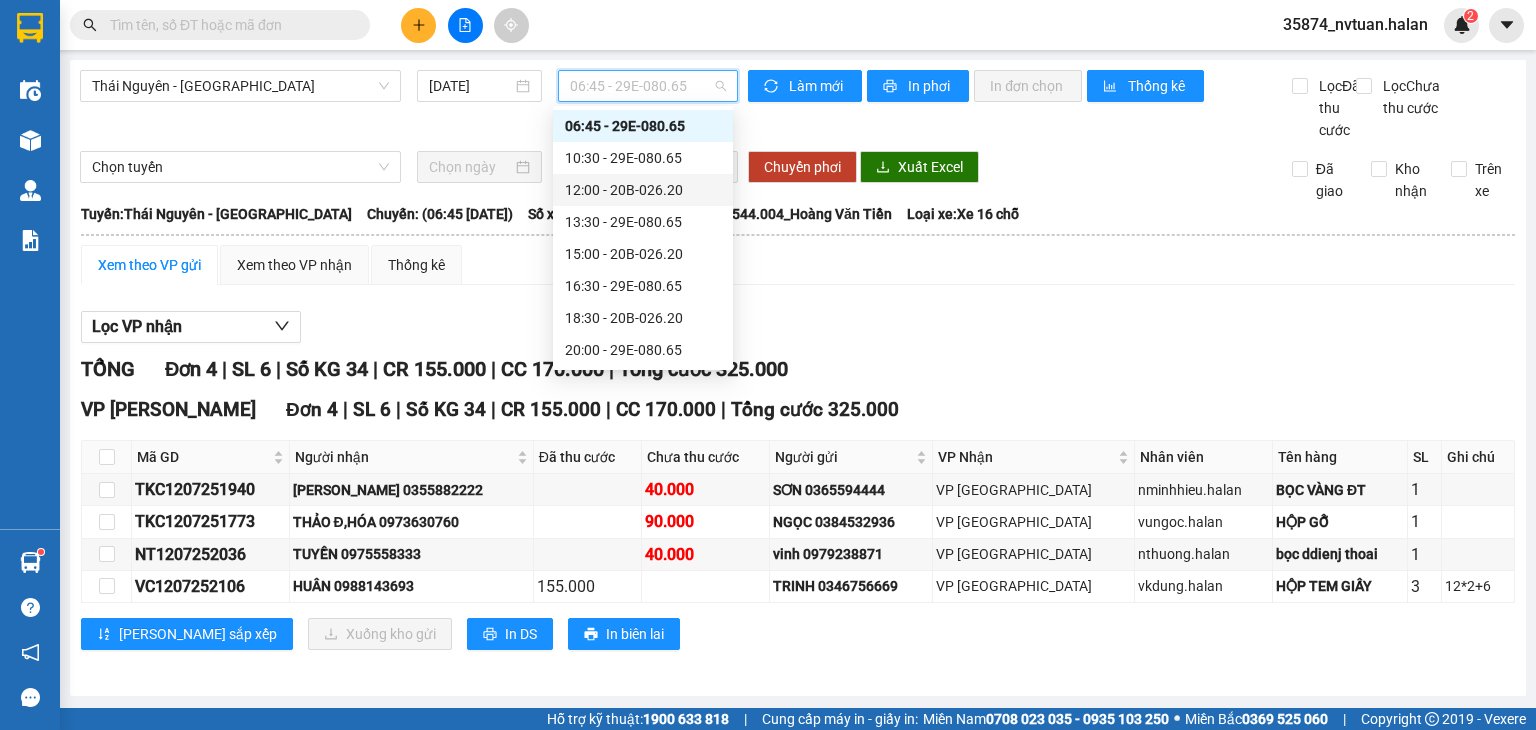 click on "12:00     - 20B-026.20" at bounding box center [643, 190] 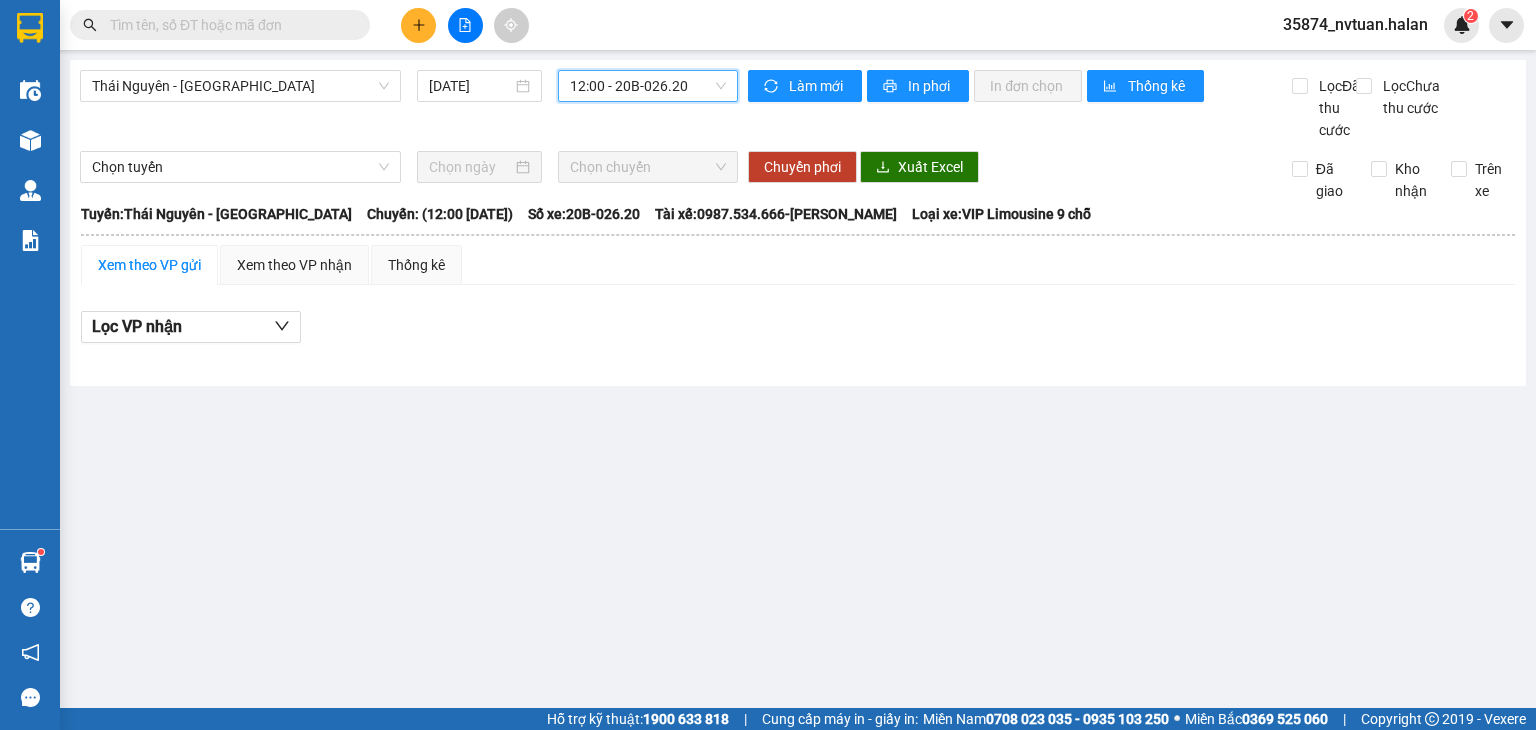 click on "12:00     - 20B-026.20" at bounding box center (648, 86) 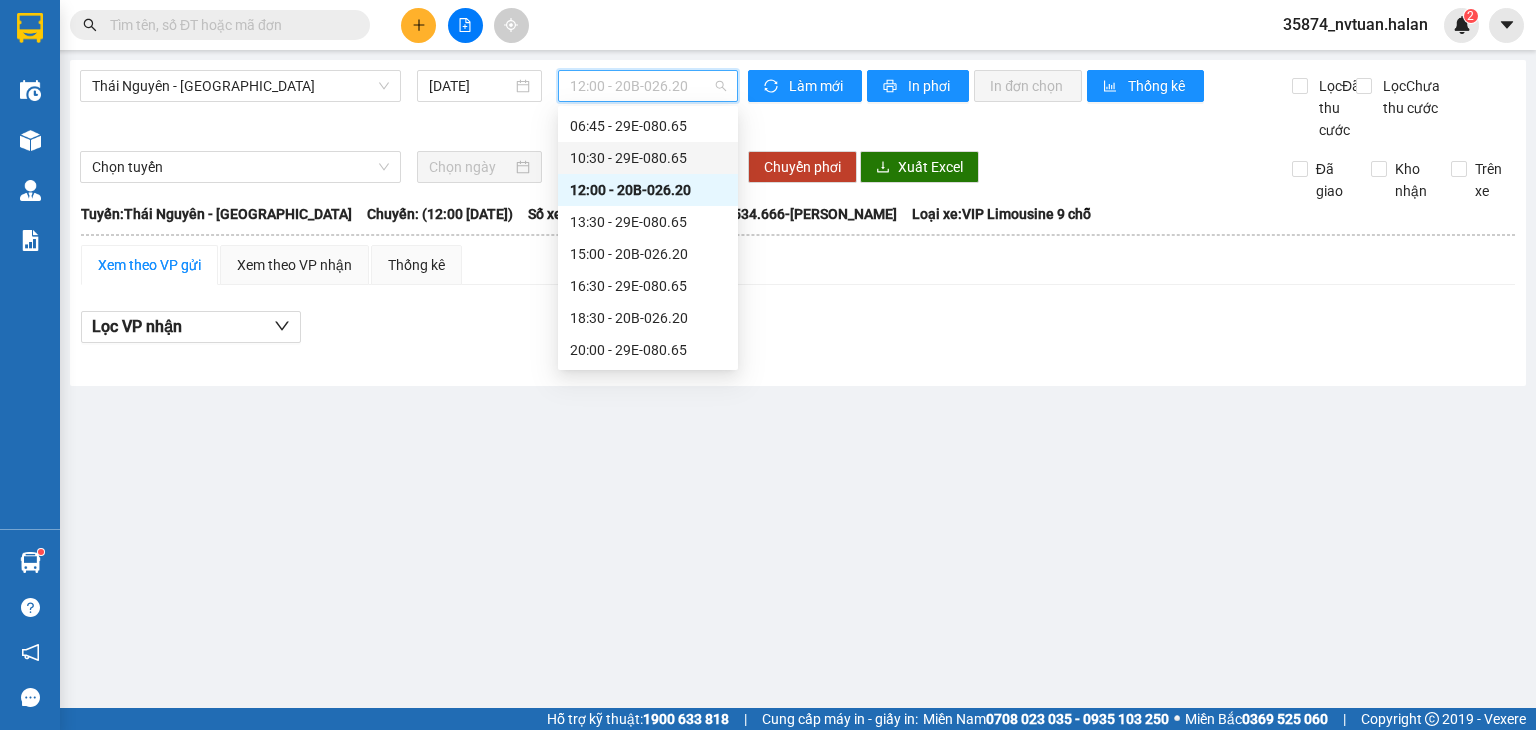 click on "10:30     - 29E-080.65" at bounding box center [648, 158] 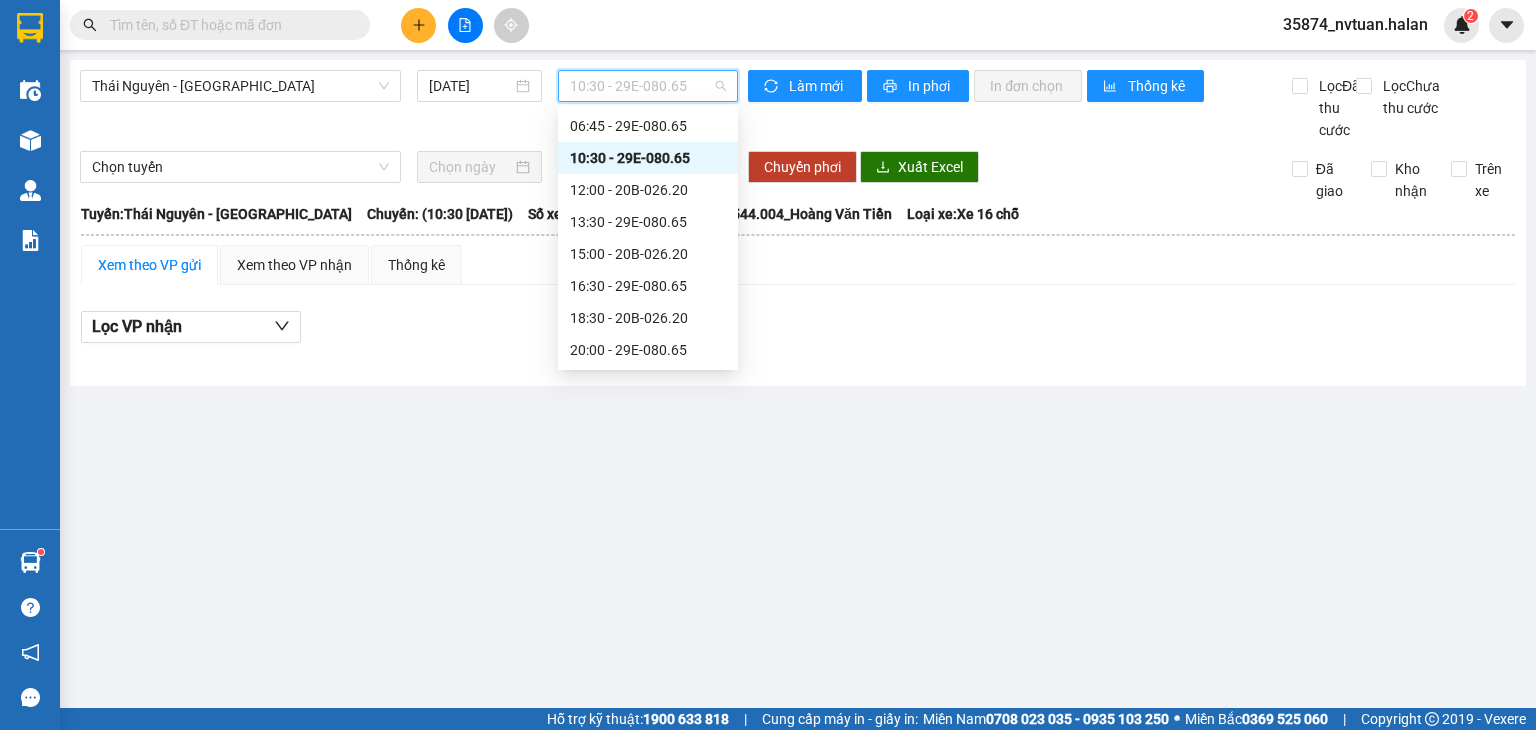click on "10:30     - 29E-080.65" at bounding box center [648, 86] 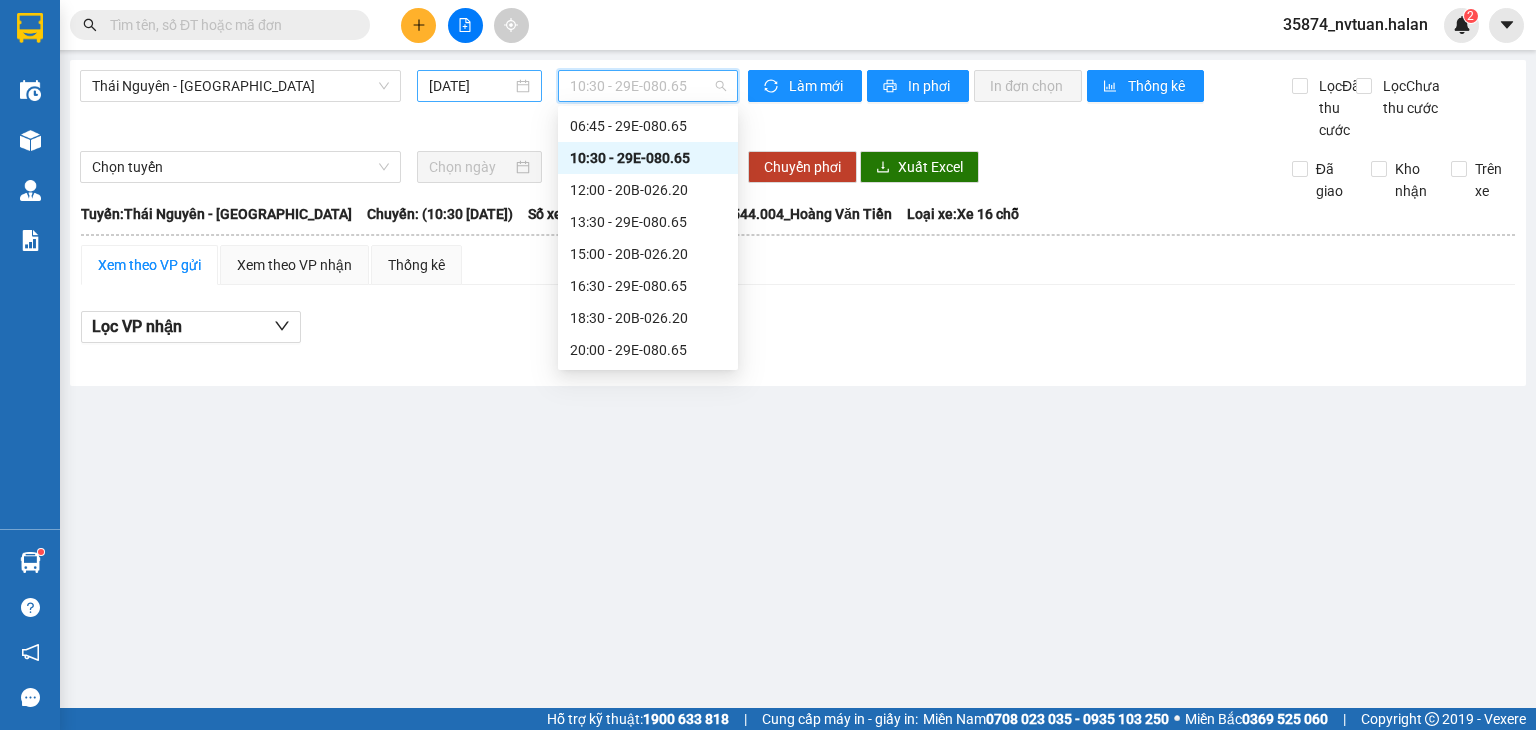 click on "13/07/2025" at bounding box center [470, 86] 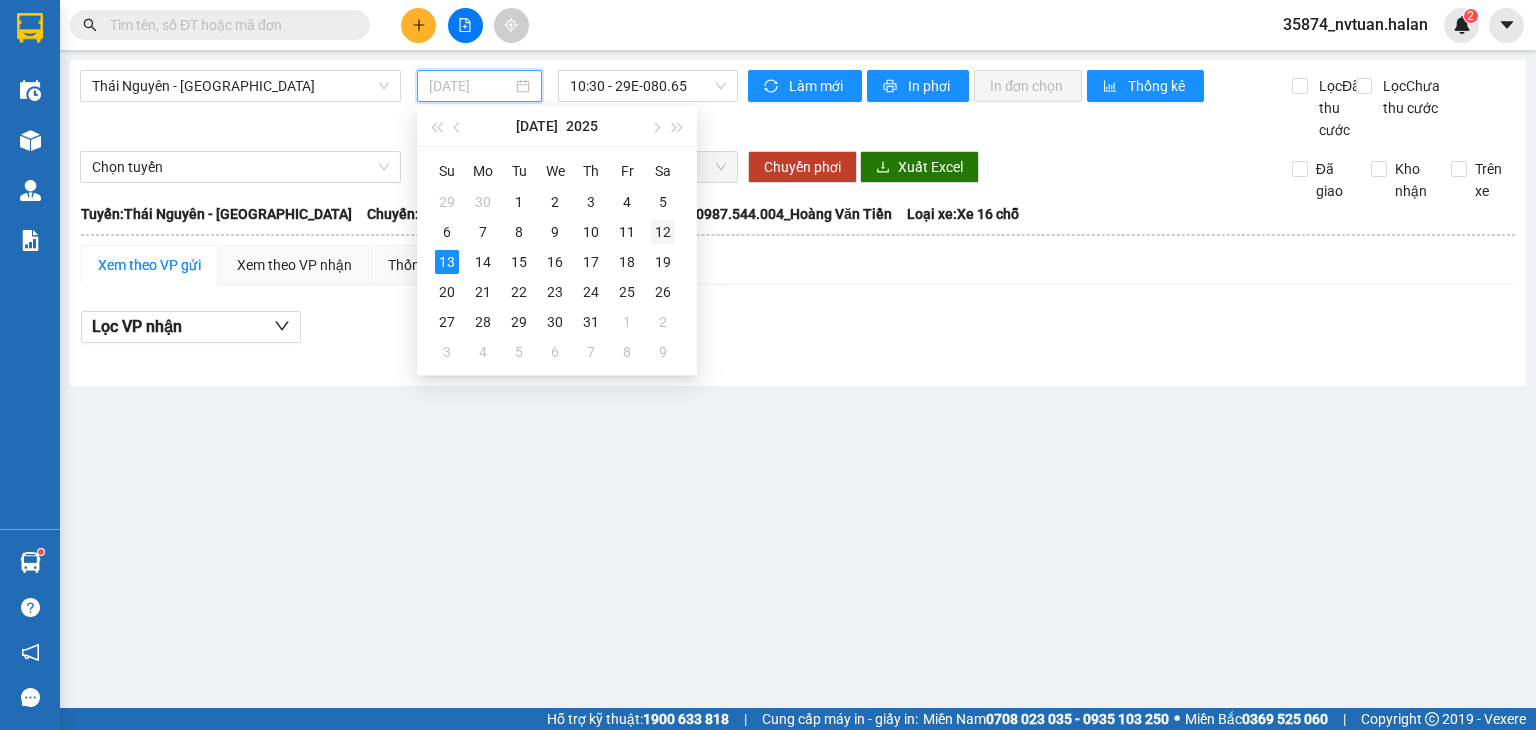 click on "12" at bounding box center (663, 232) 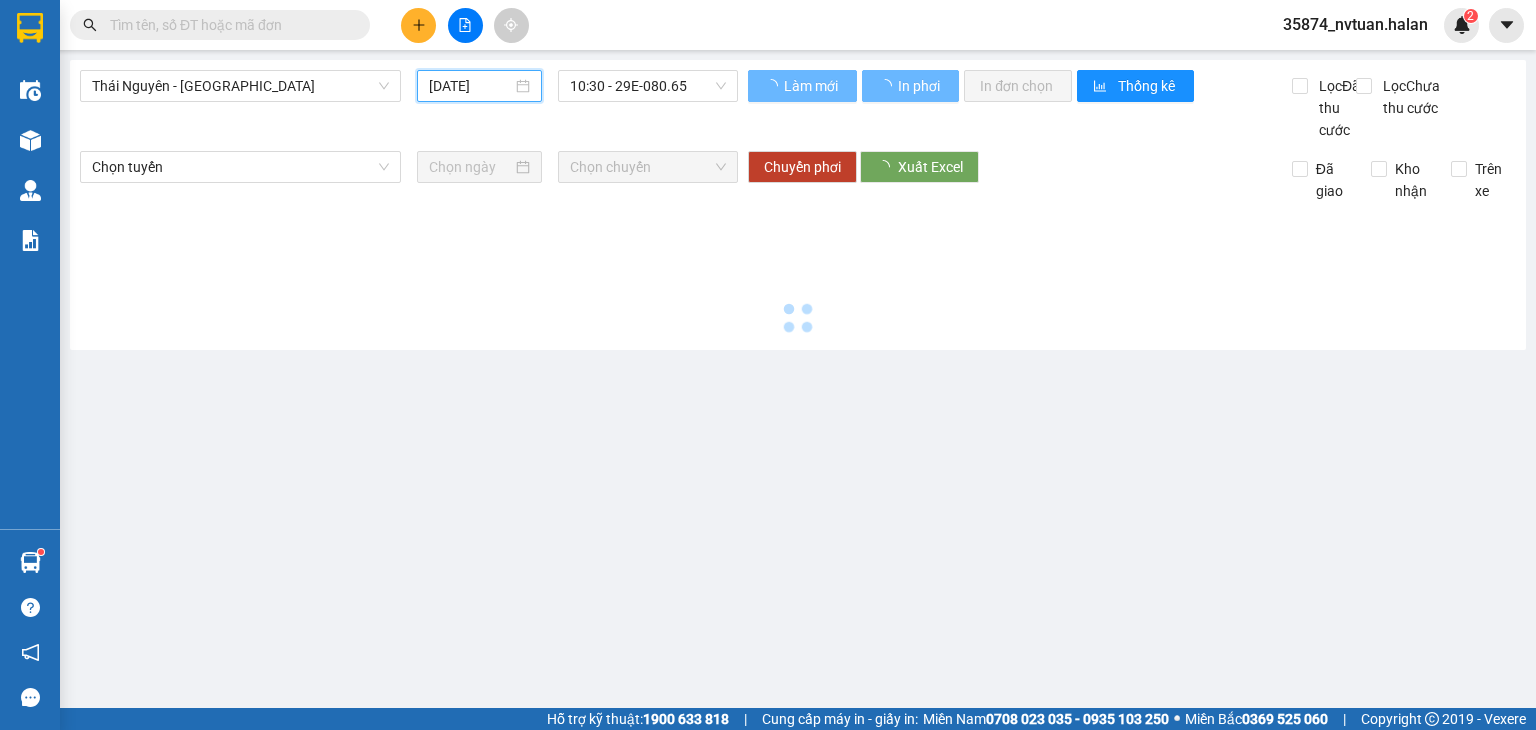 type on "[DATE]" 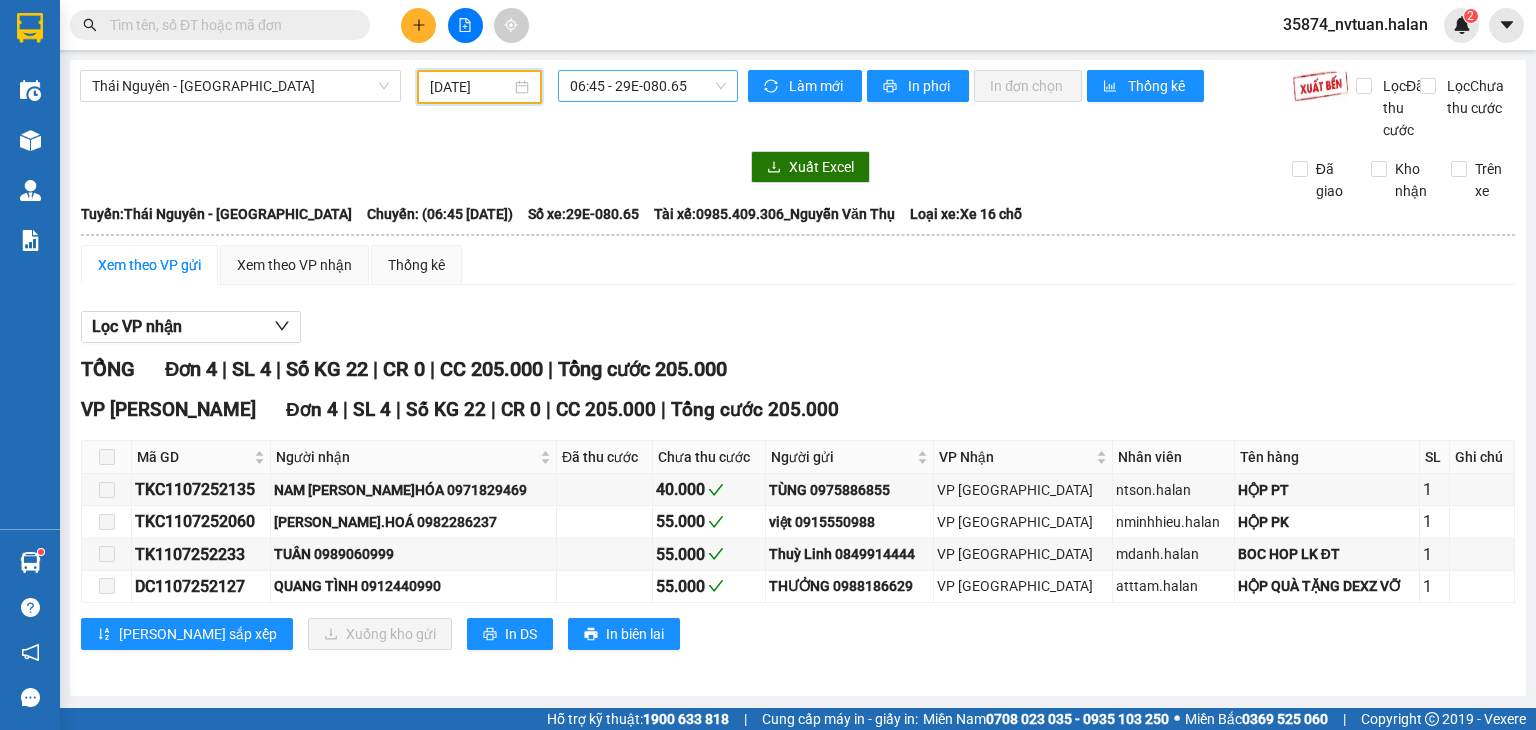 click on "06:45     - 29E-080.65" at bounding box center [648, 86] 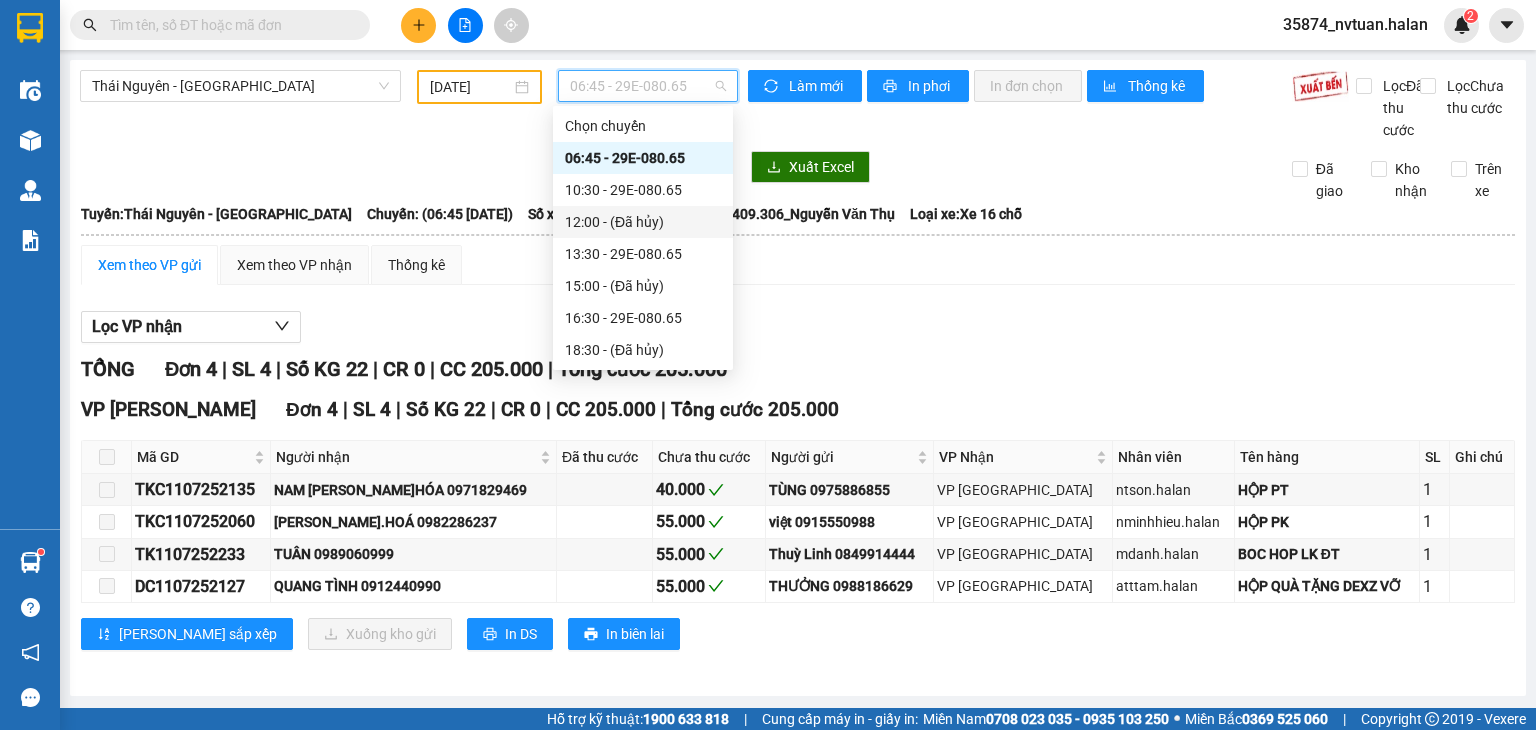 scroll, scrollTop: 0, scrollLeft: 0, axis: both 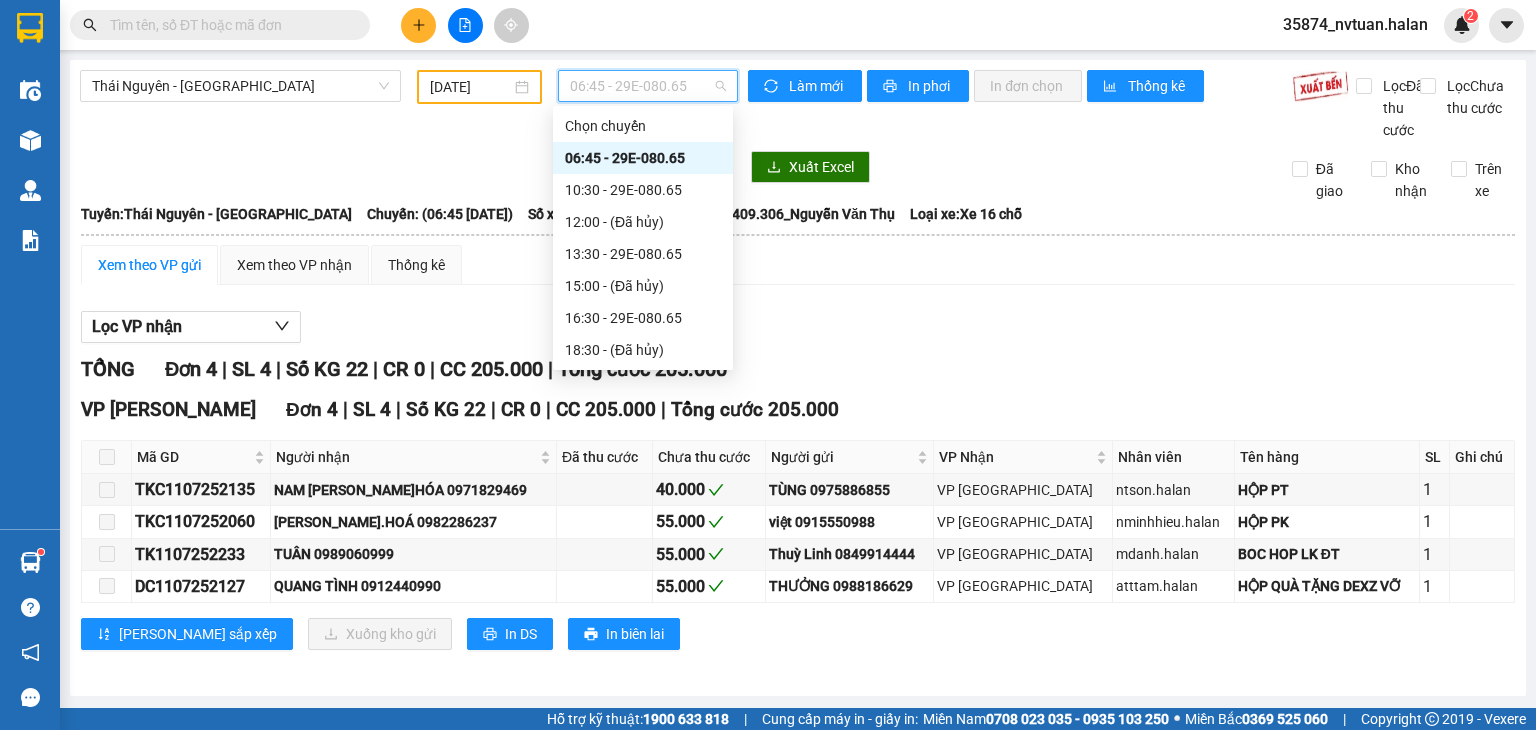 click on "06:45     - 29E-080.65" at bounding box center (643, 158) 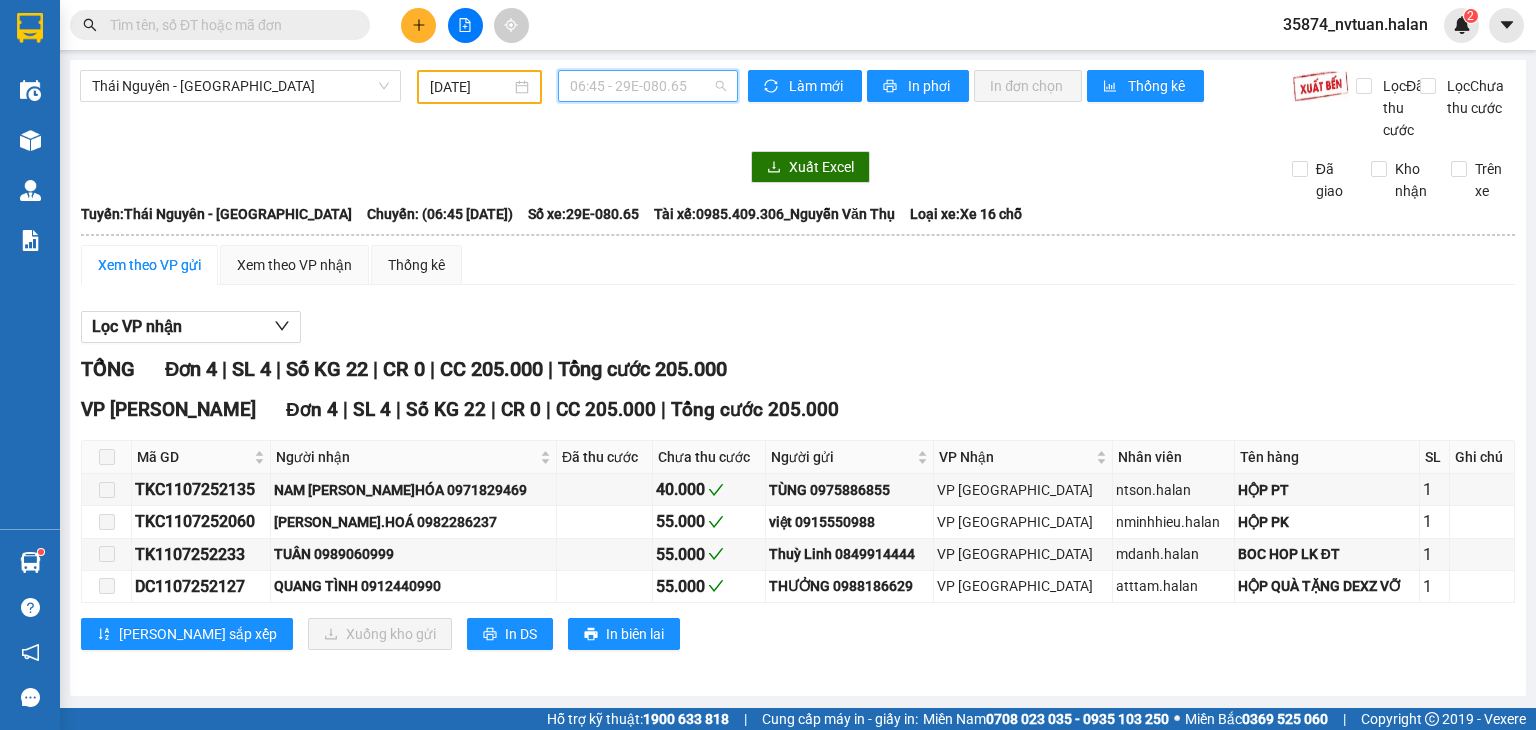 click on "06:45     - 29E-080.65" at bounding box center [648, 86] 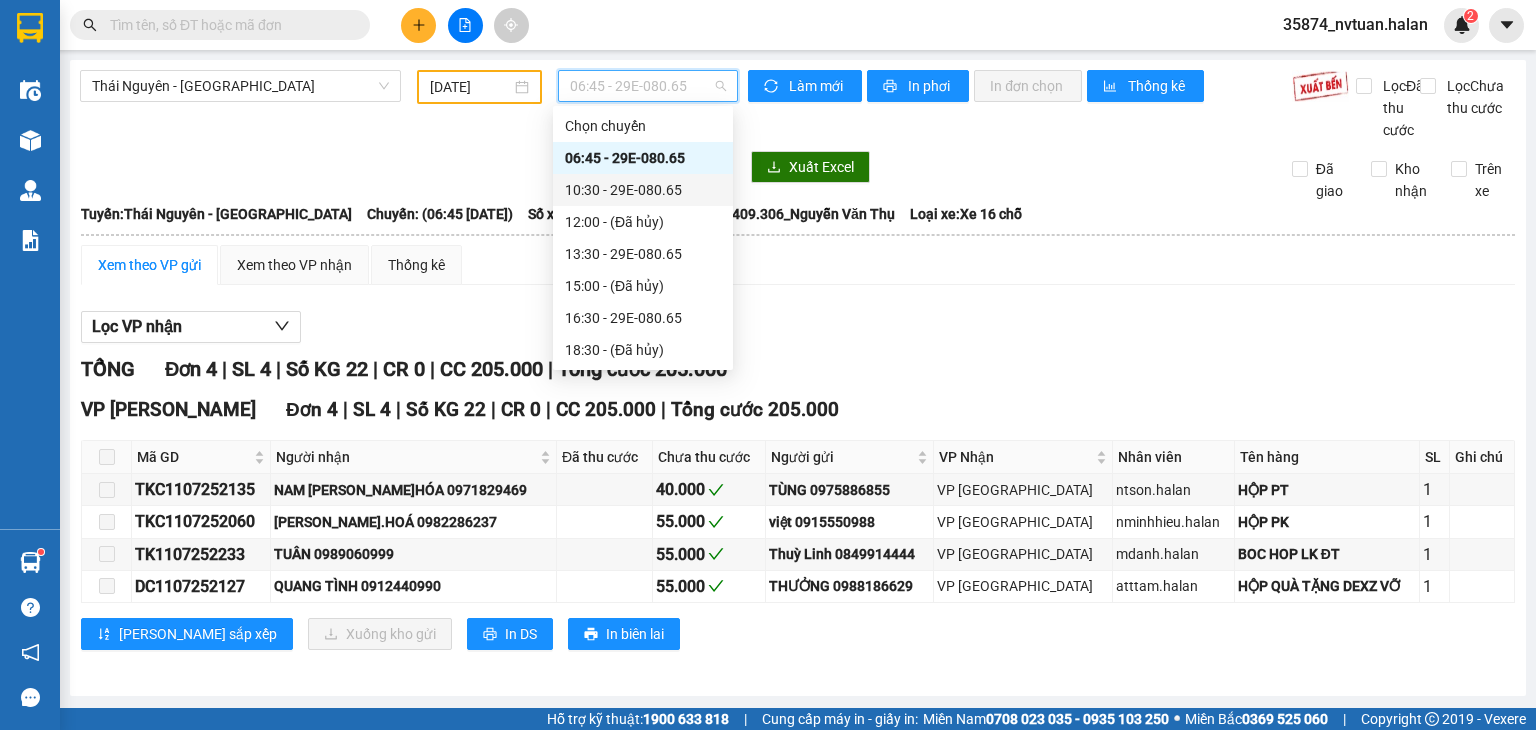 click on "10:30     - 29E-080.65" at bounding box center (643, 190) 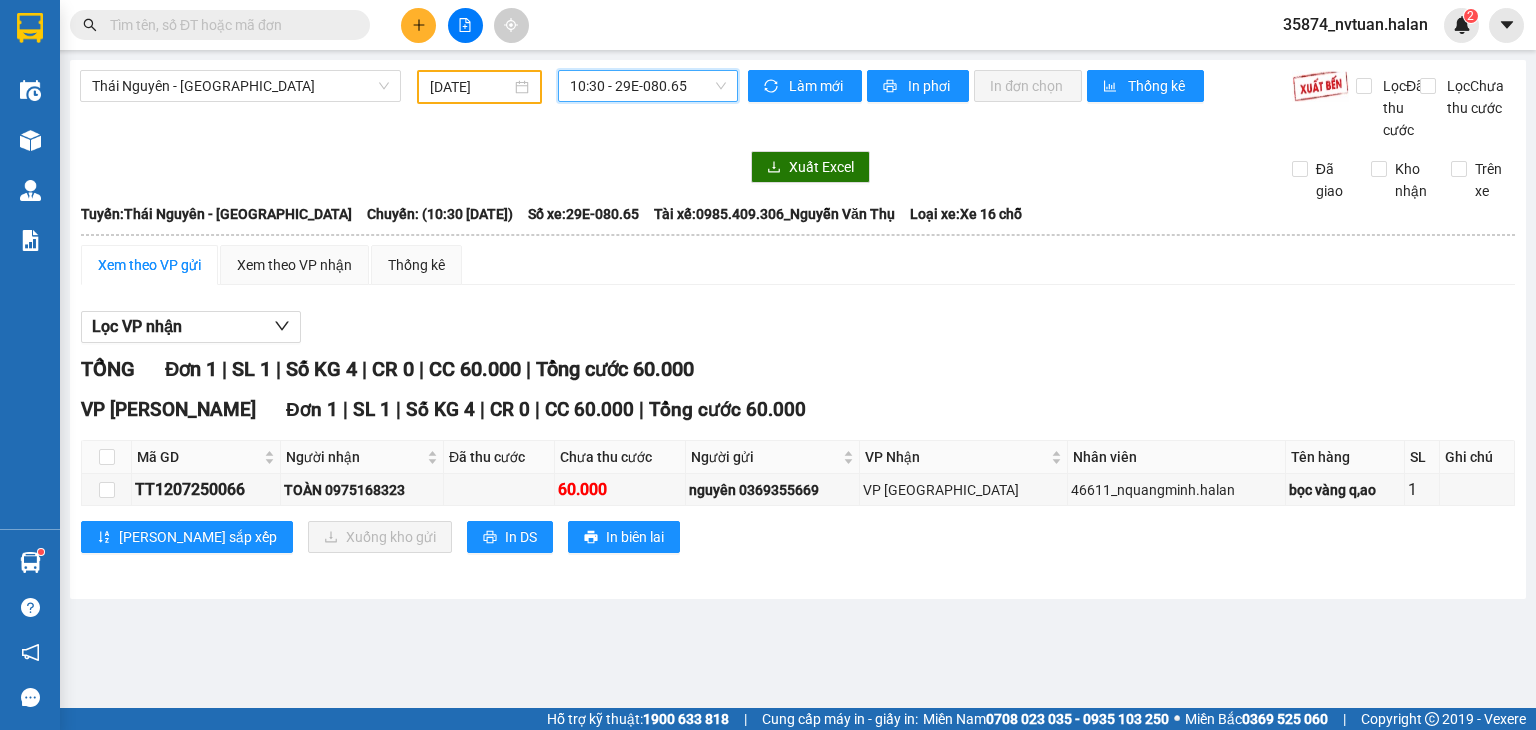click on "10:30     - 29E-080.65" at bounding box center (648, 86) 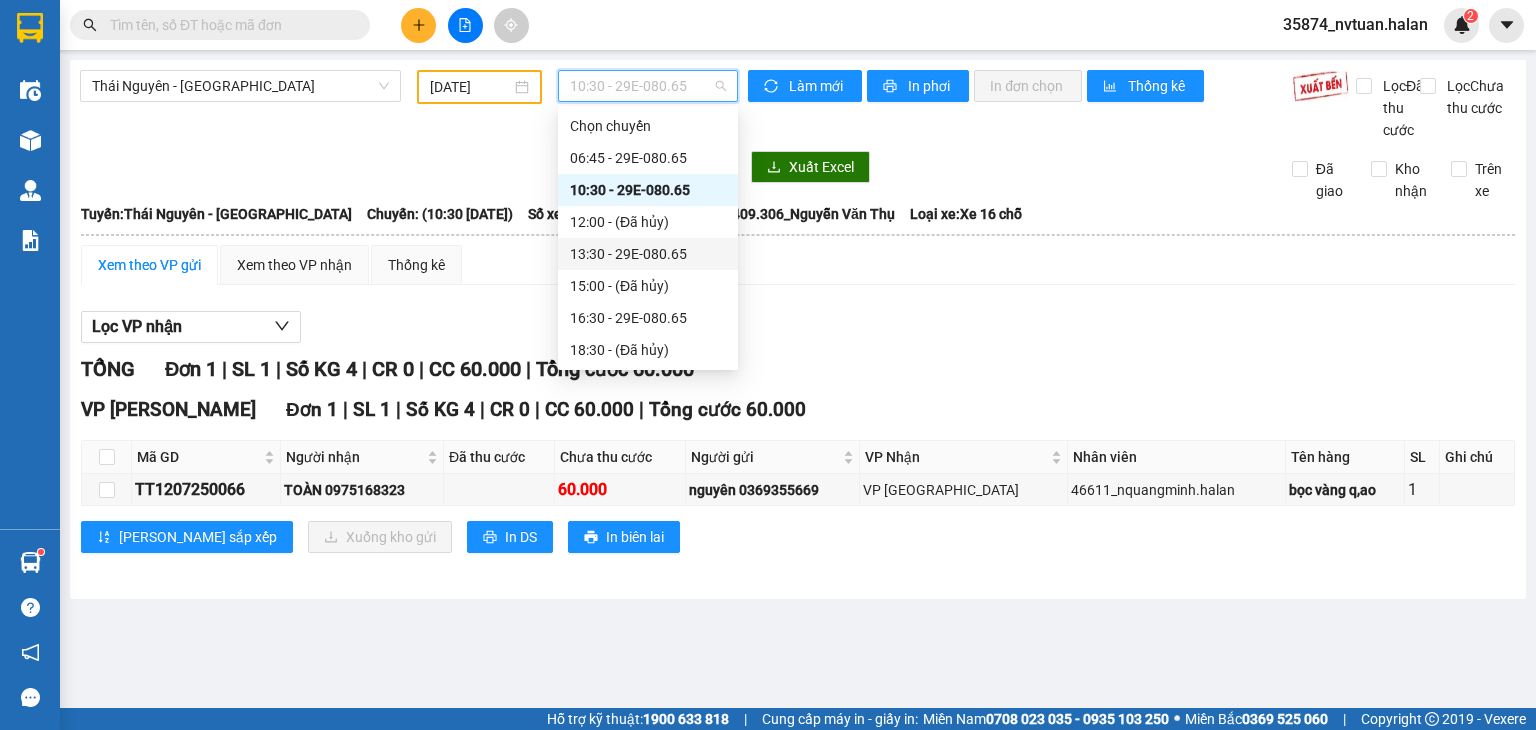 click on "13:30     - 29E-080.65" at bounding box center (648, 254) 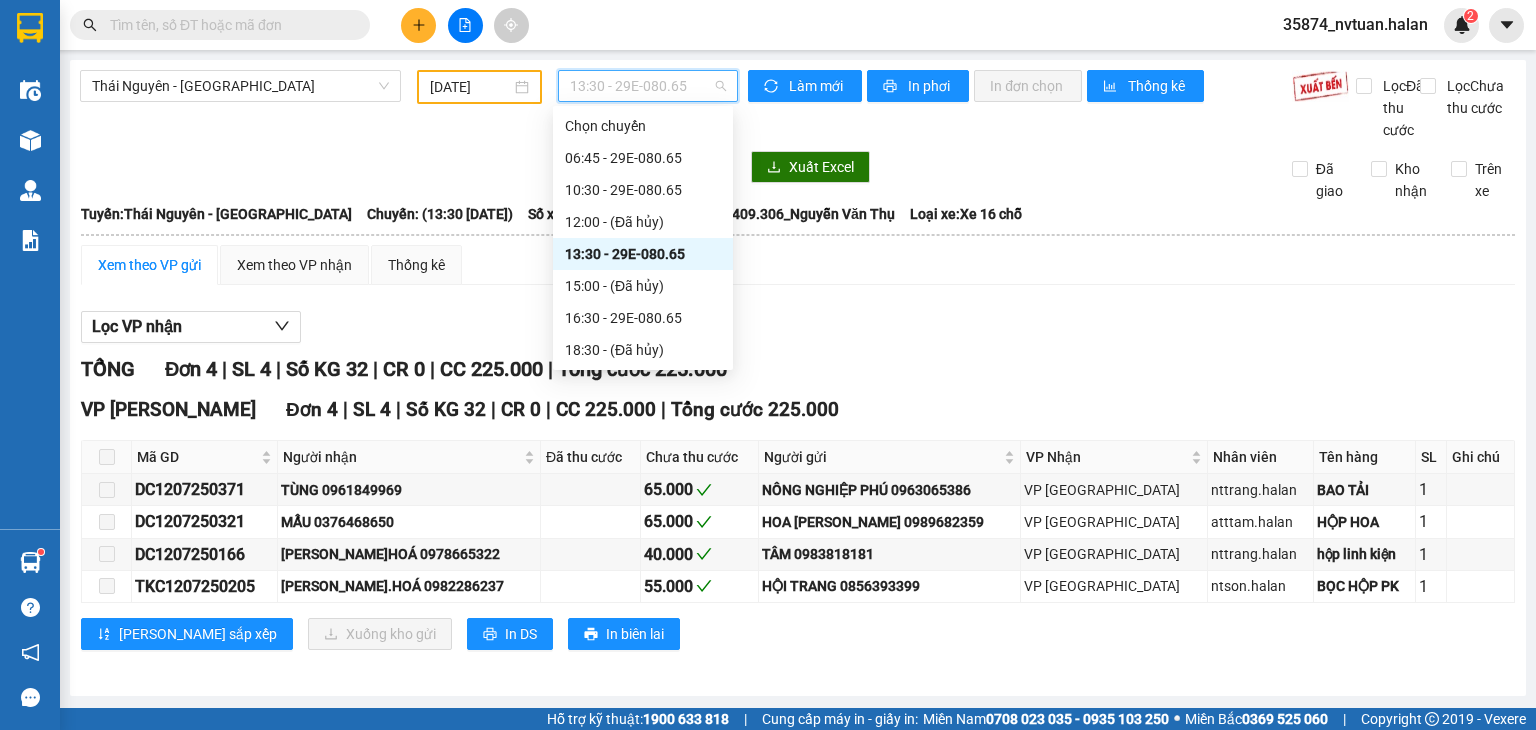 click on "13:30     - 29E-080.65" at bounding box center (648, 86) 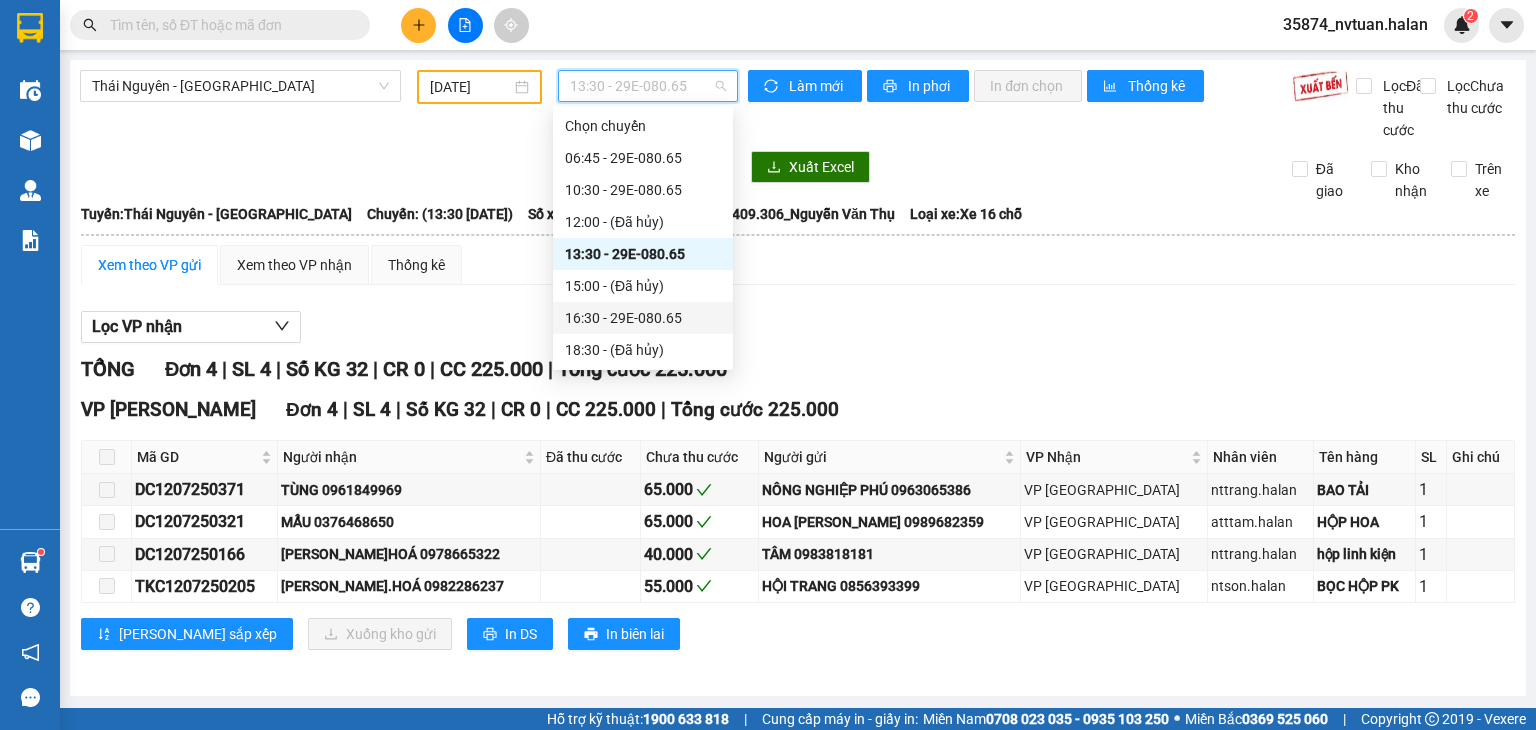 click on "16:30     - 29E-080.65" at bounding box center [643, 318] 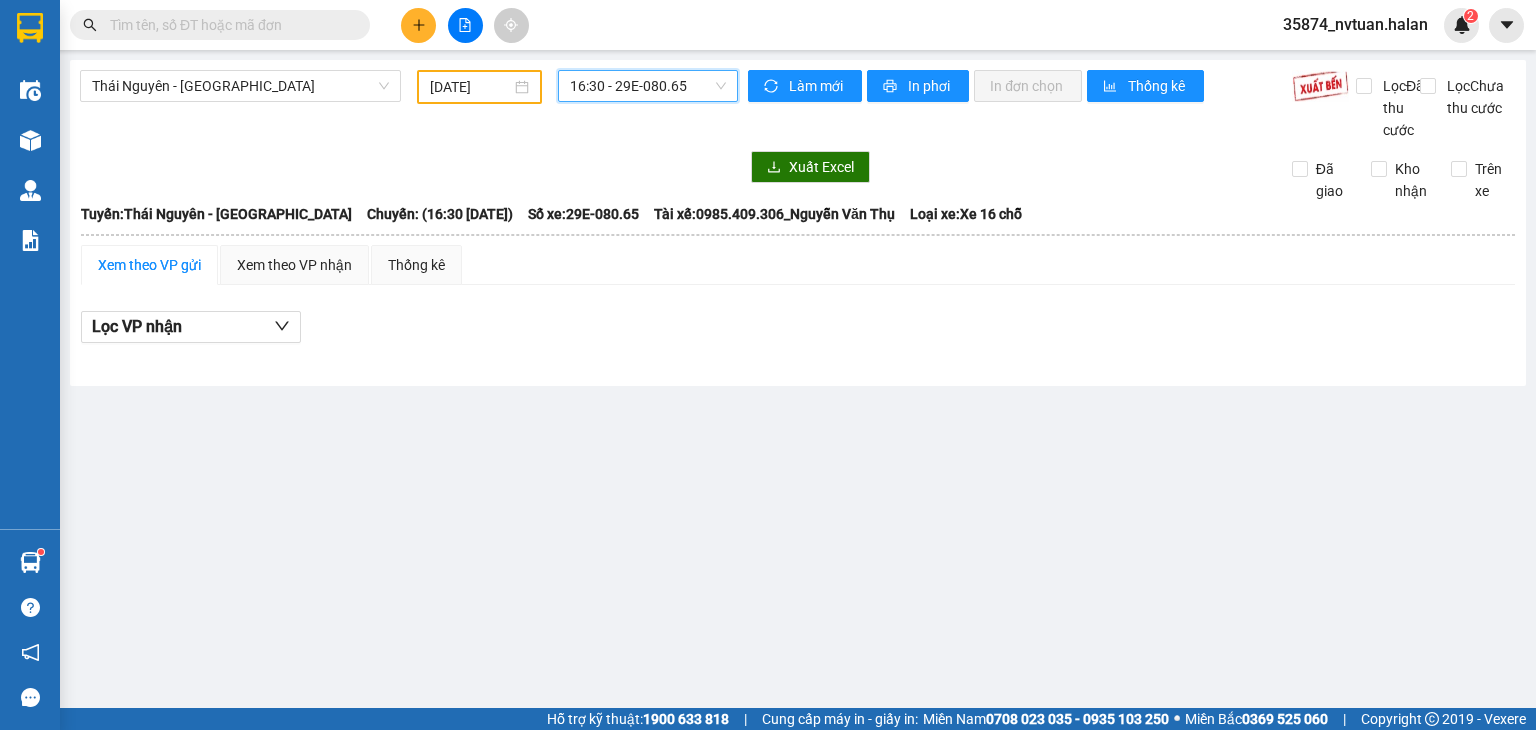 click on "16:30     - 29E-080.65" at bounding box center (648, 86) 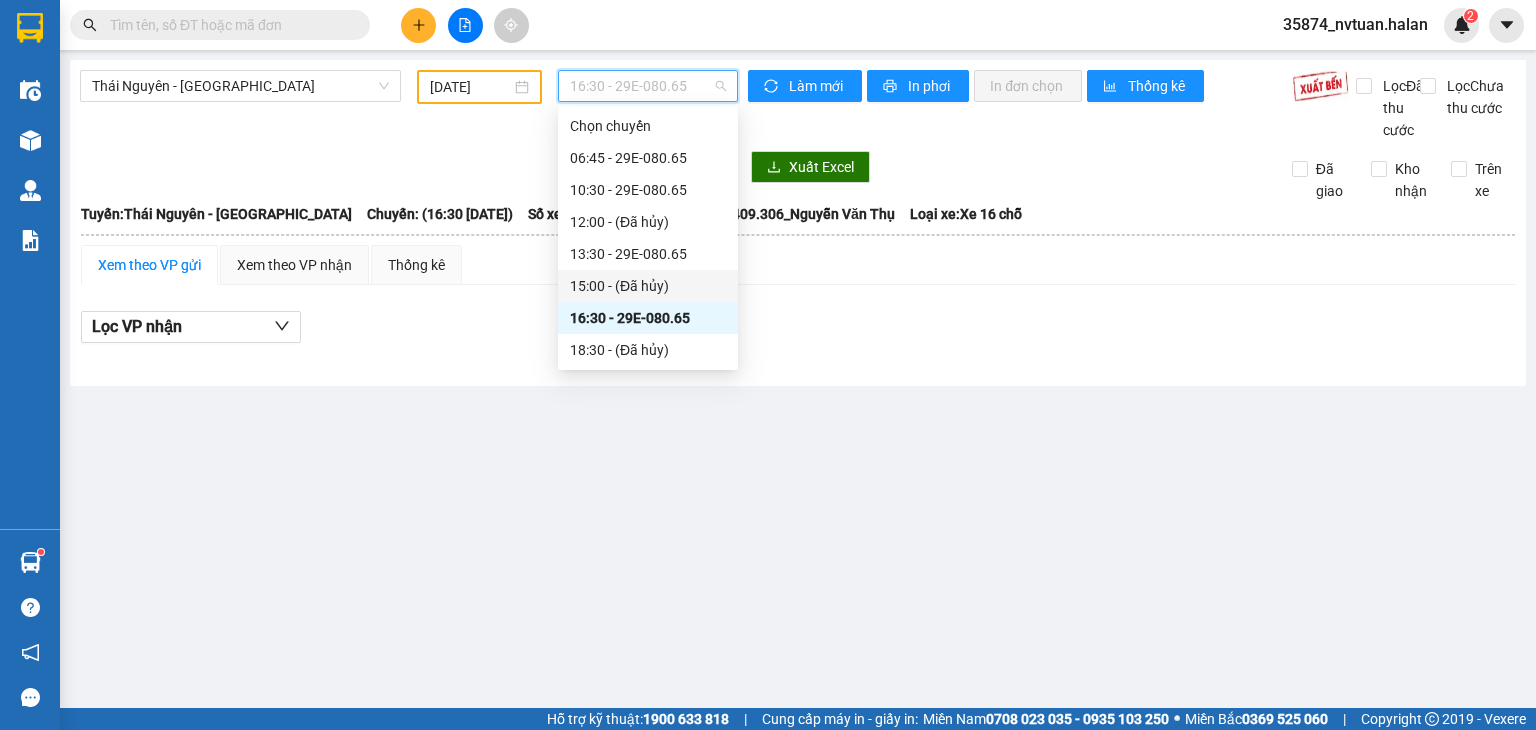 scroll, scrollTop: 32, scrollLeft: 0, axis: vertical 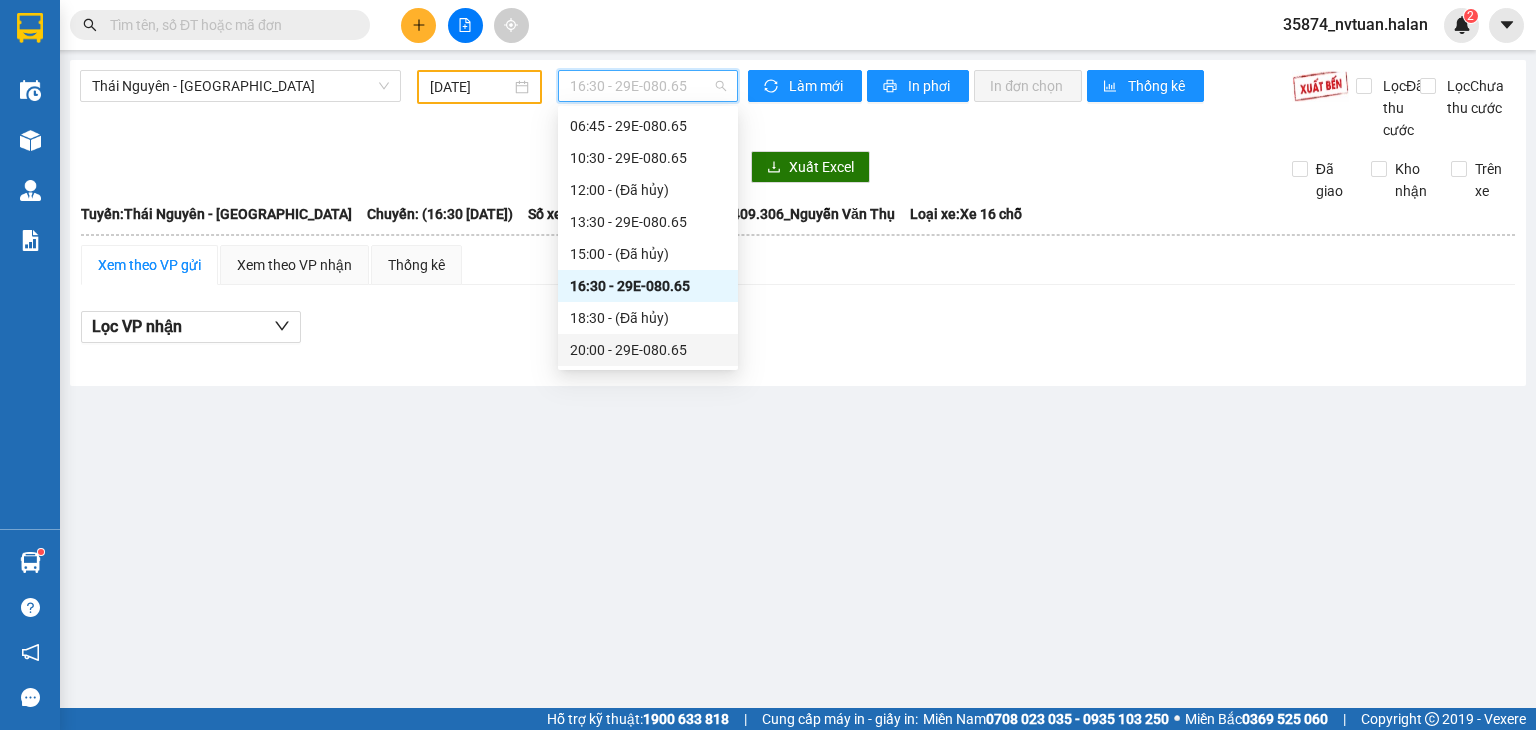 click on "20:00     - 29E-080.65" at bounding box center [648, 350] 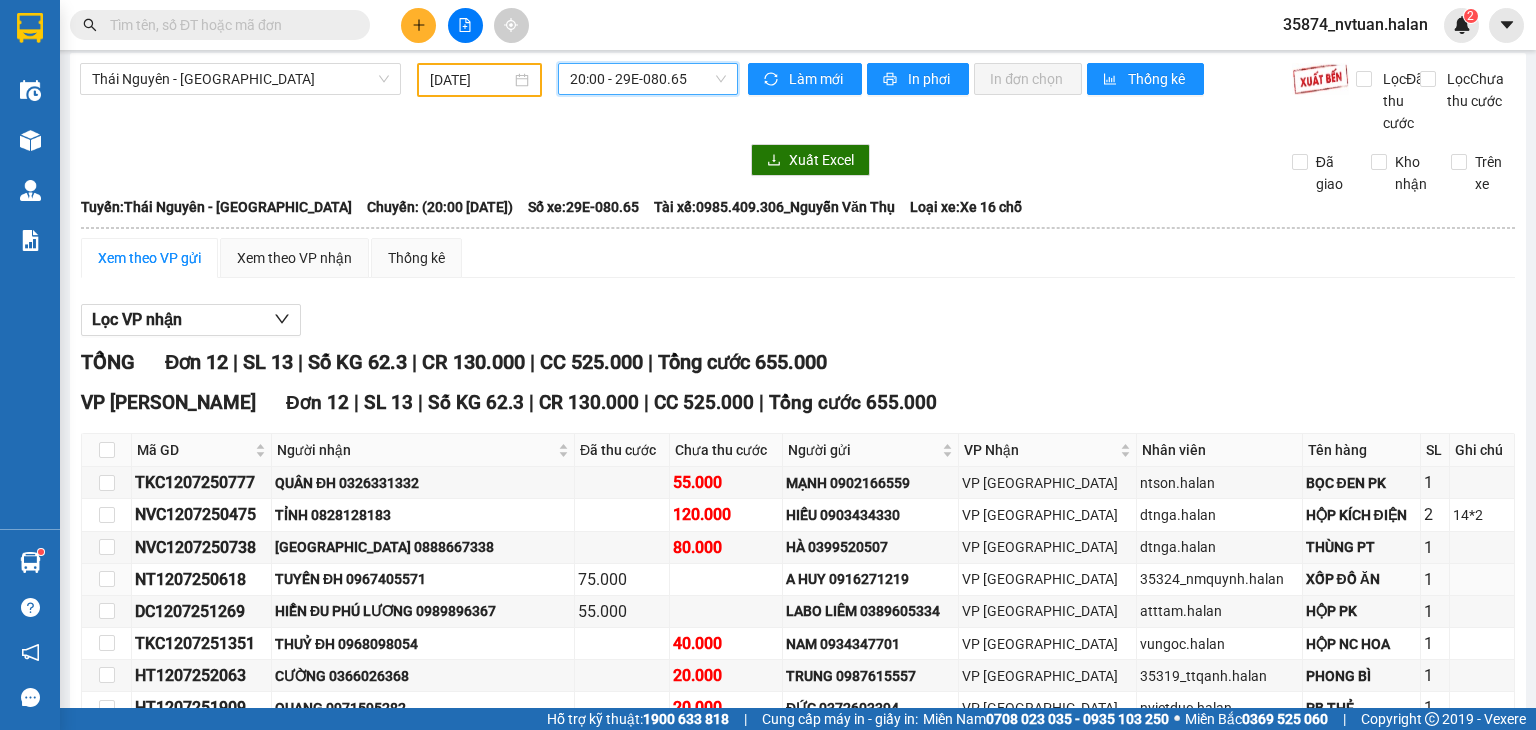 scroll, scrollTop: 0, scrollLeft: 0, axis: both 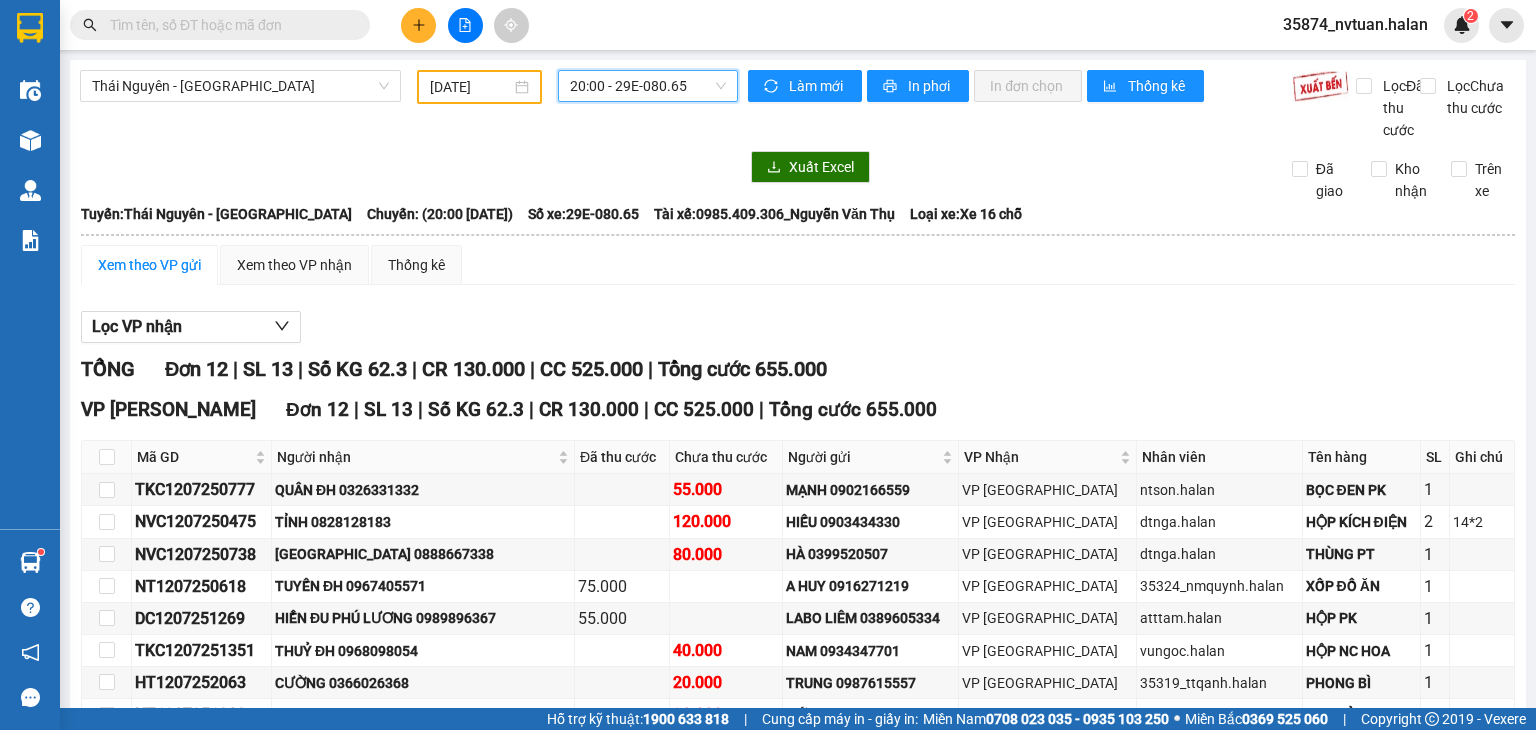 click on "20:00     - 29E-080.65" at bounding box center (648, 86) 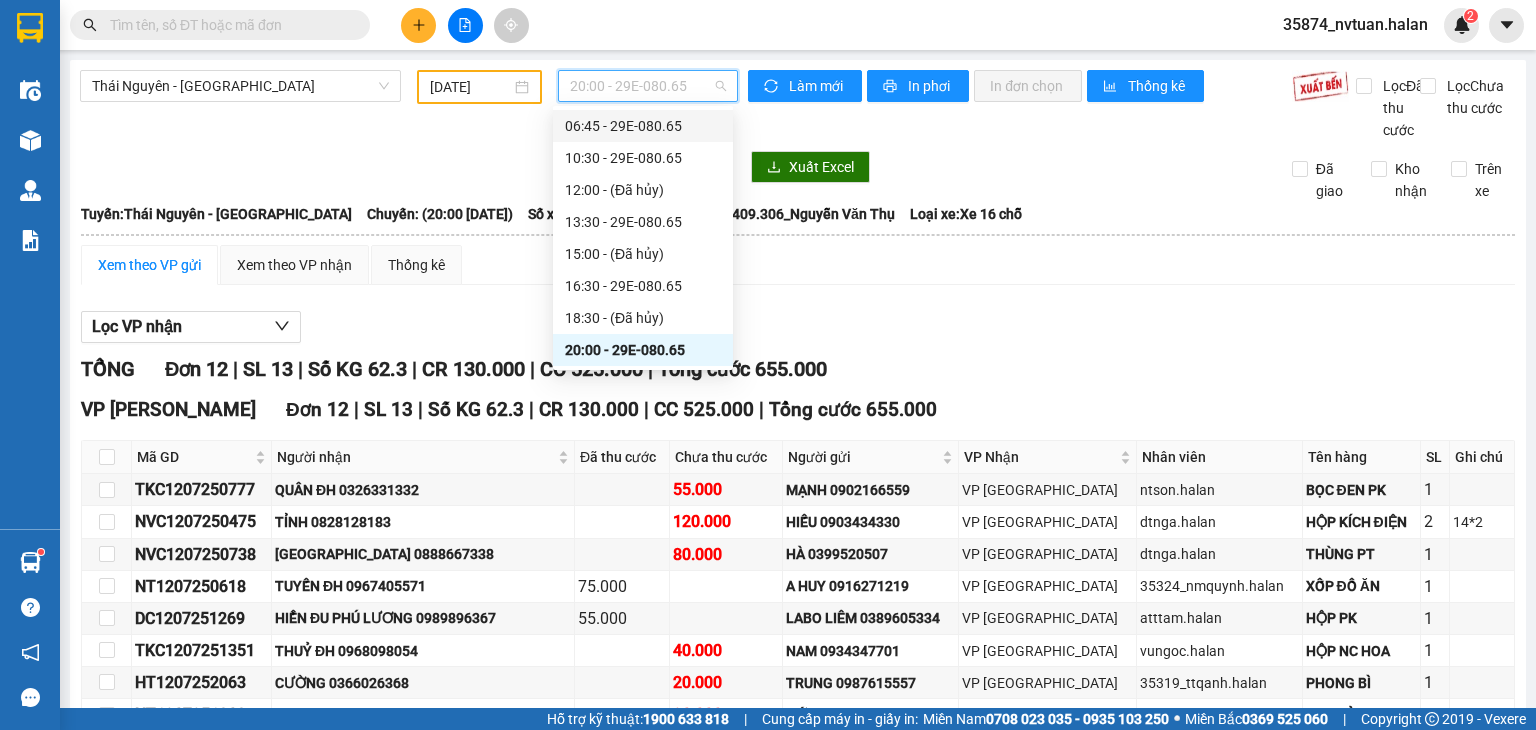 click on "06:45     - 29E-080.65" at bounding box center [643, 126] 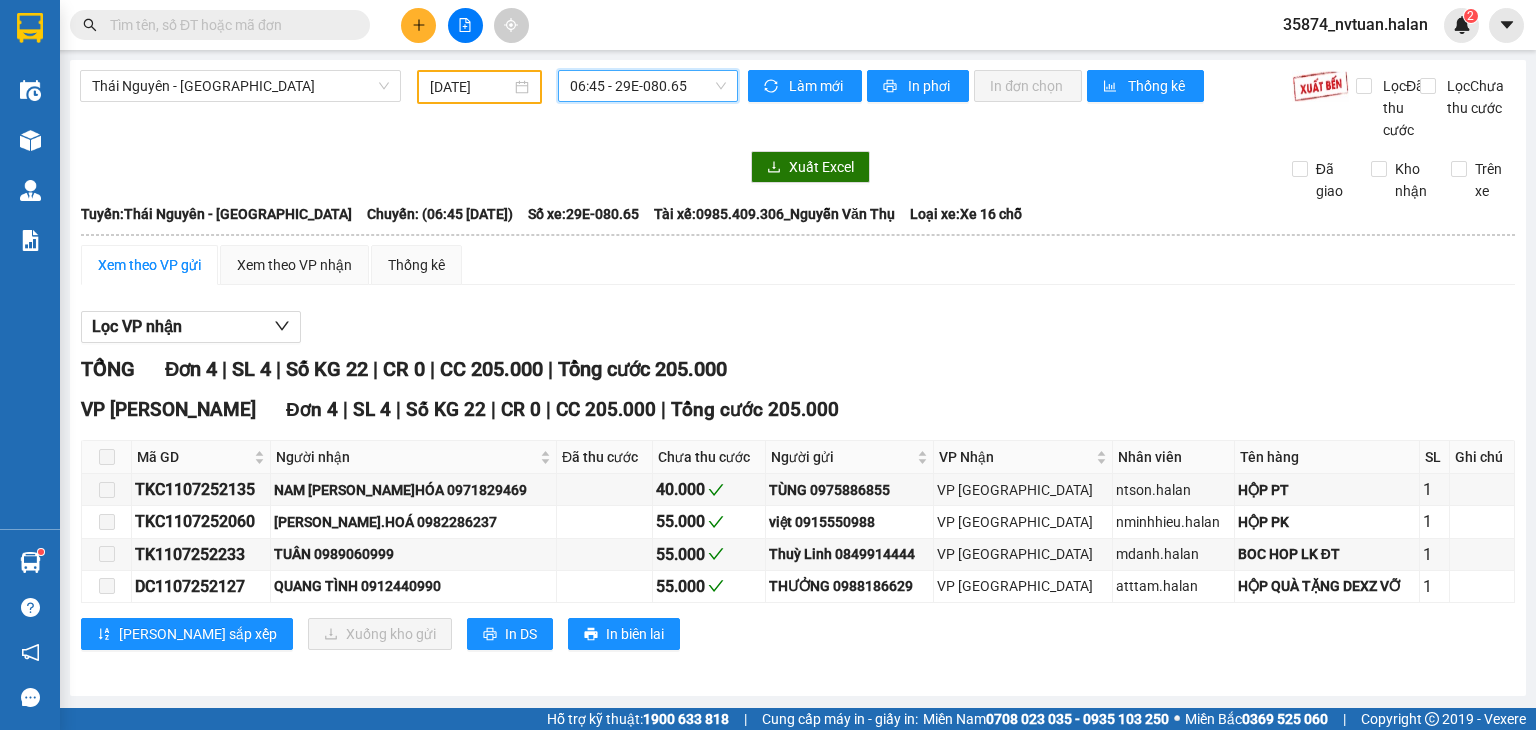 click on "06:45     - 29E-080.65" at bounding box center [648, 86] 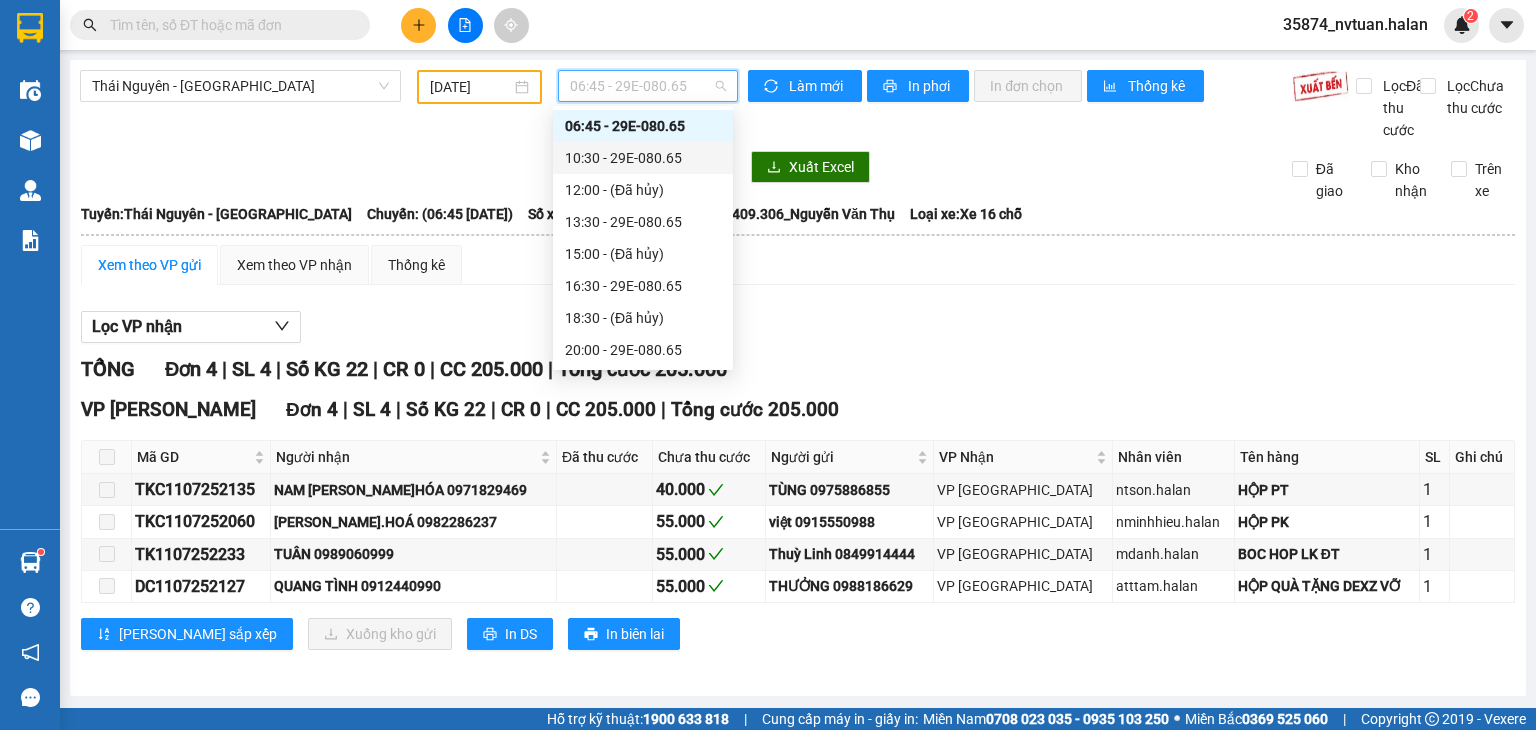 click on "10:30     - 29E-080.65" at bounding box center (643, 158) 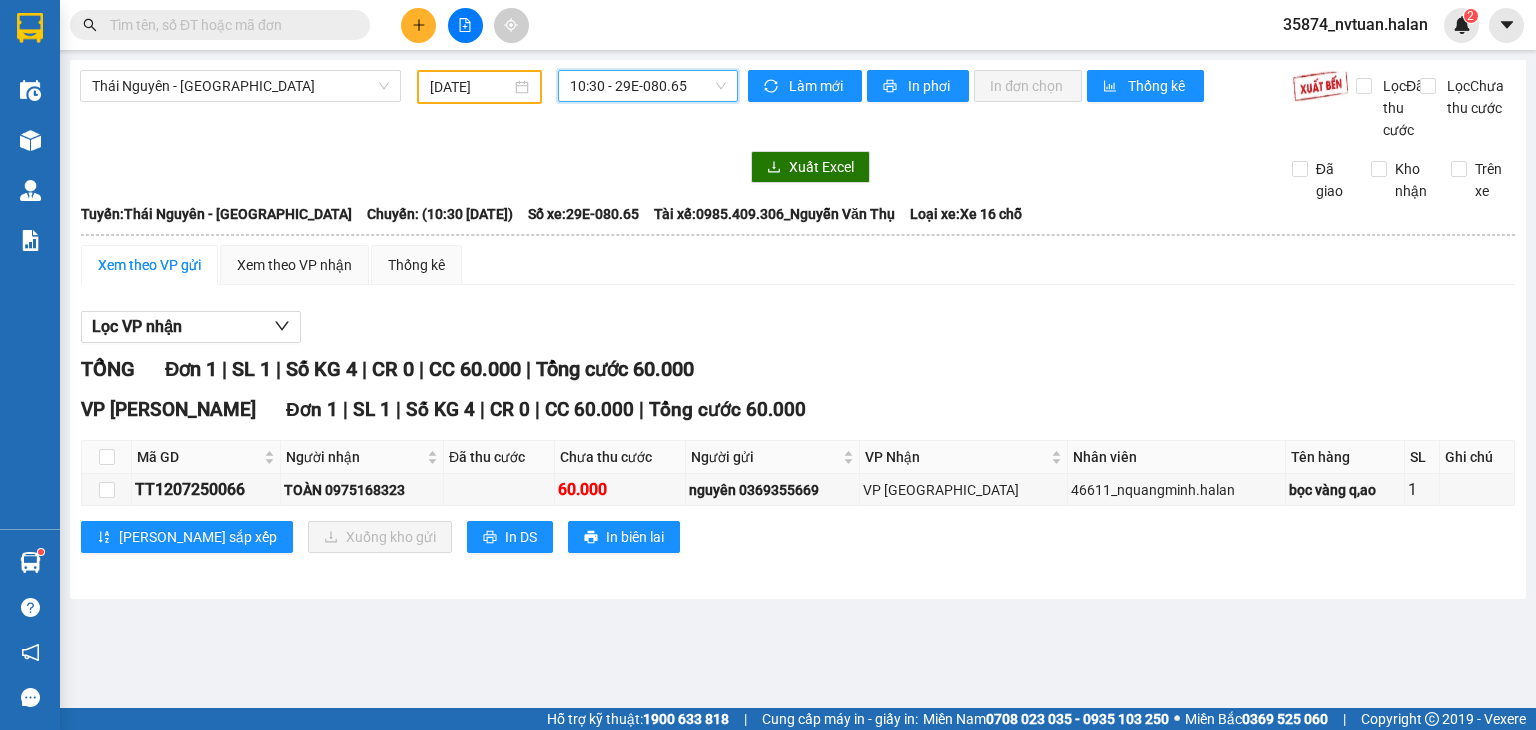 click on "10:30     - 29E-080.65" at bounding box center [648, 86] 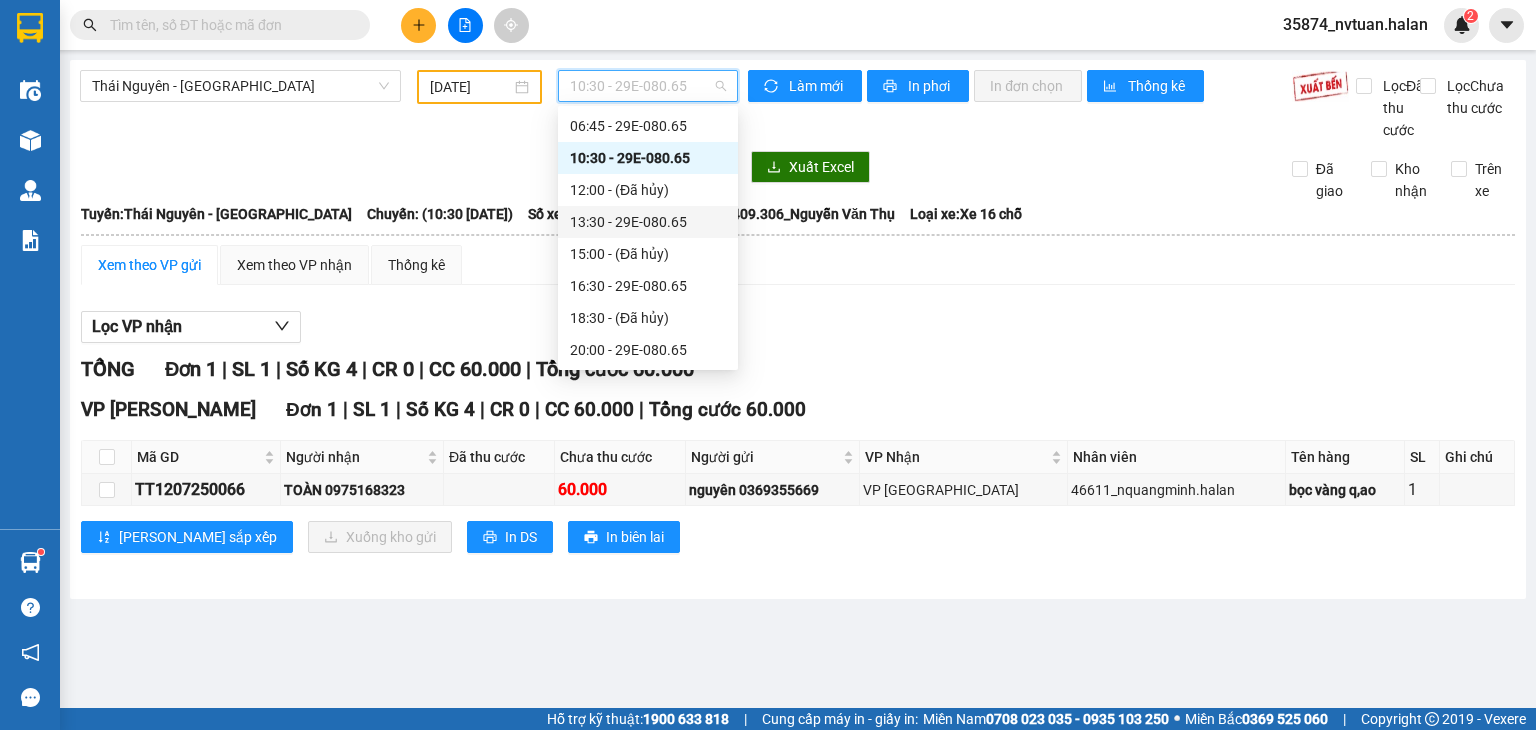 click on "13:30     - 29E-080.65" at bounding box center (648, 222) 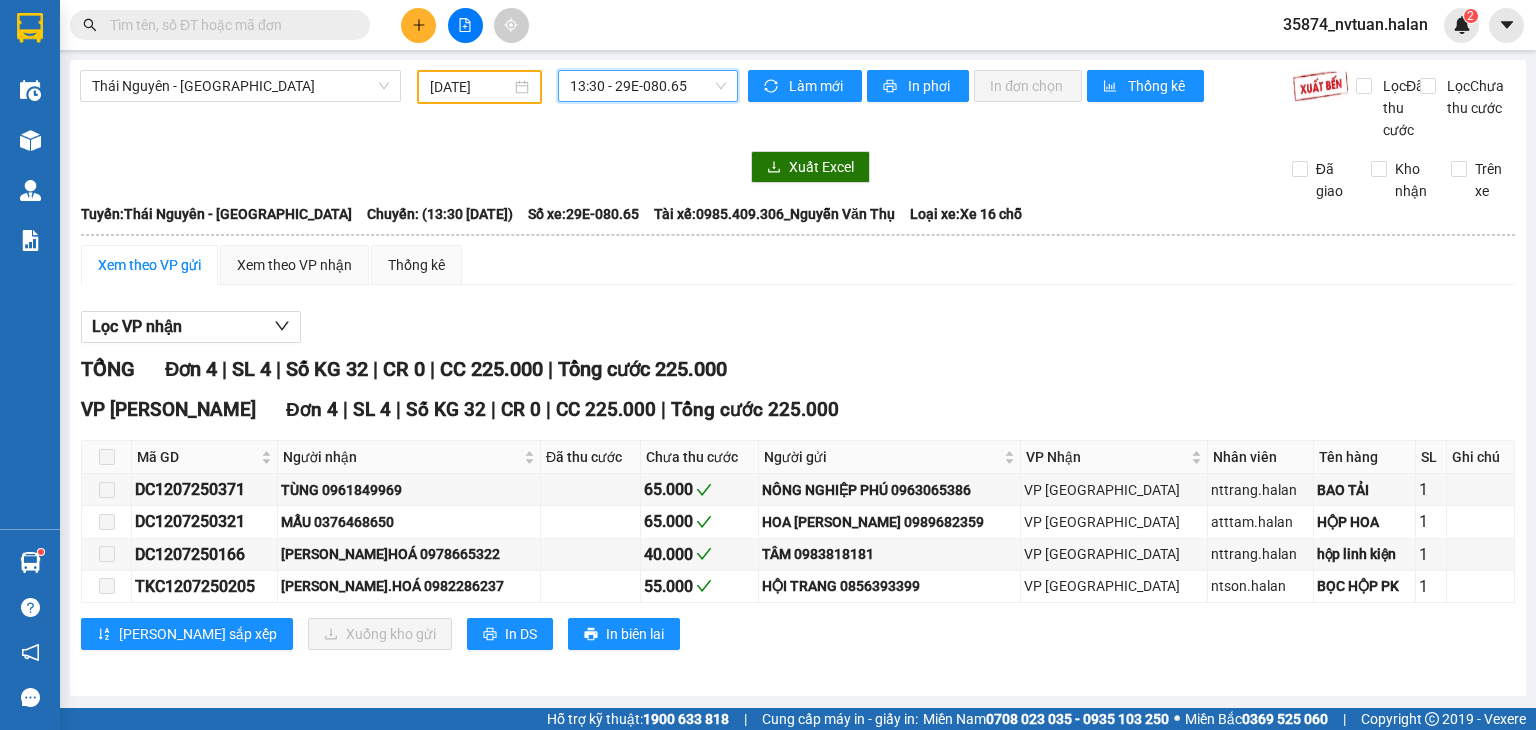 click on "13:30     - 29E-080.65" at bounding box center [648, 86] 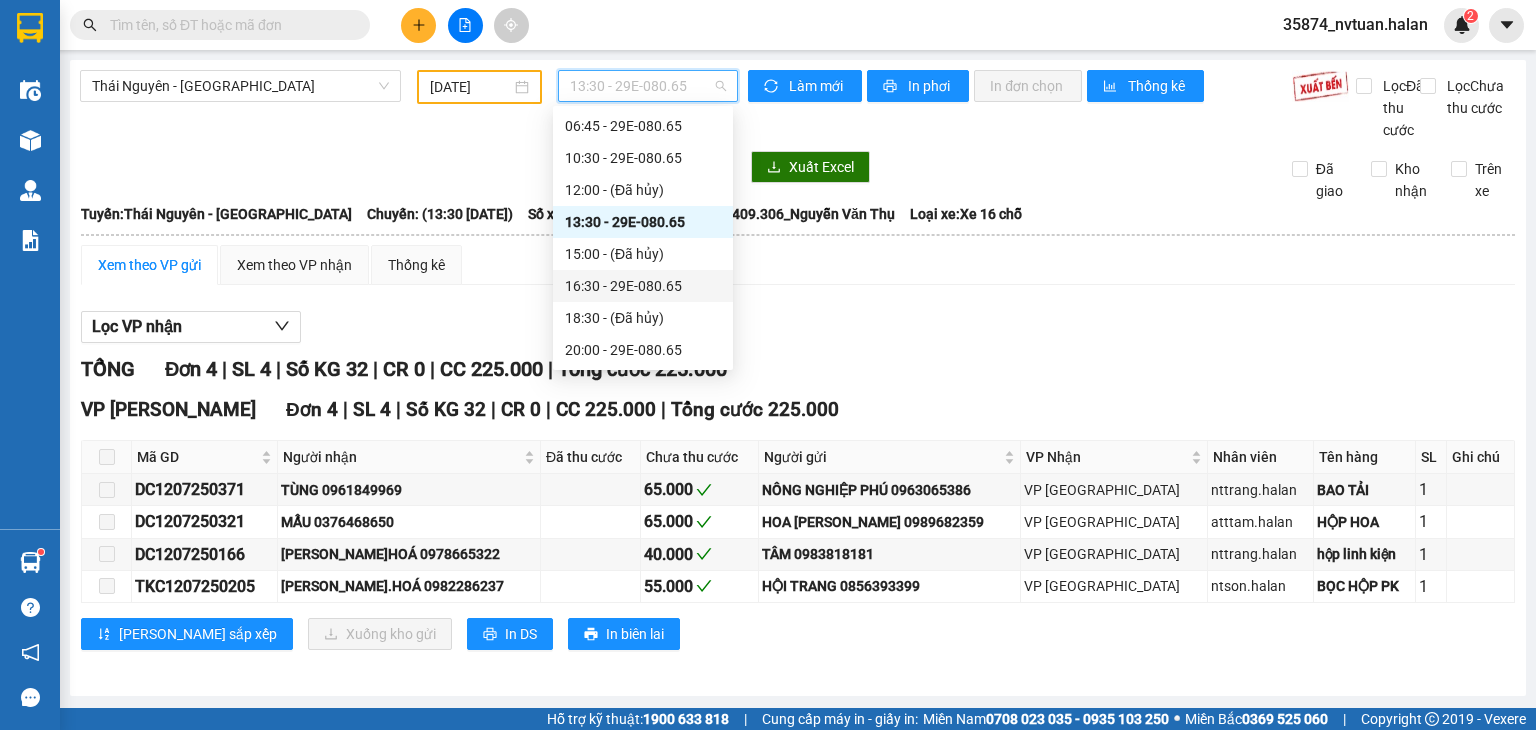 click on "16:30     - 29E-080.65" at bounding box center [643, 286] 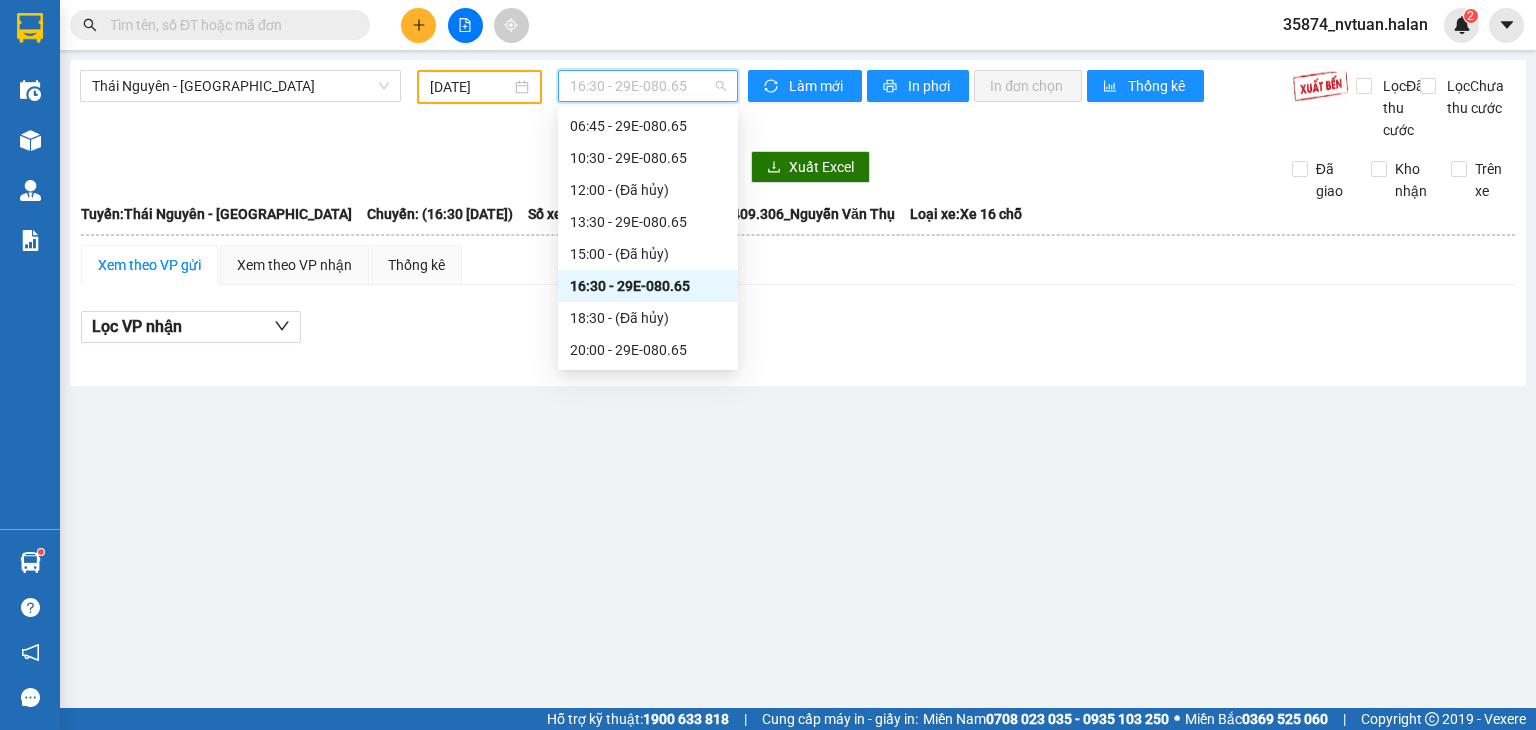 click on "16:30     - 29E-080.65" at bounding box center (648, 86) 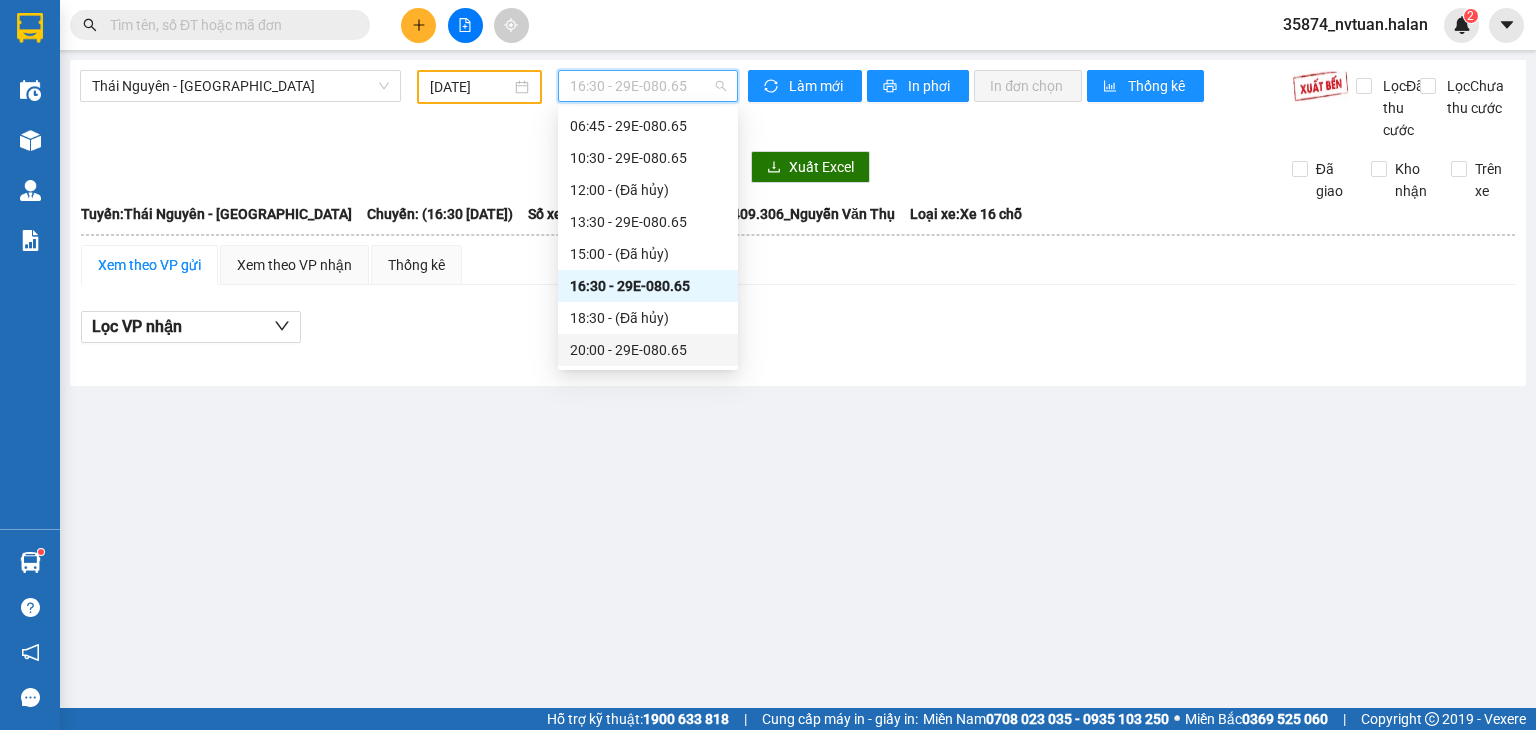 click on "20:00     - 29E-080.65" at bounding box center (648, 350) 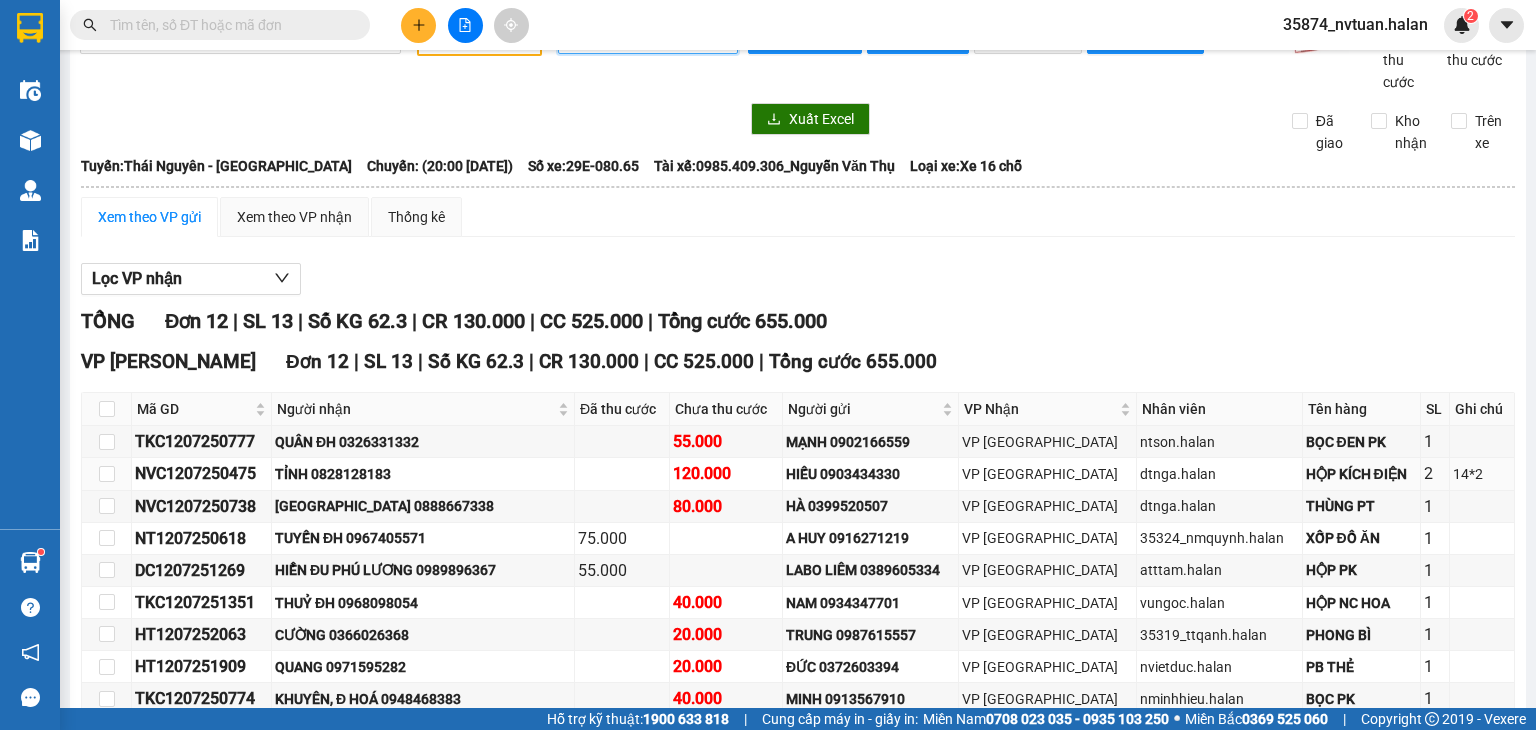 scroll, scrollTop: 0, scrollLeft: 0, axis: both 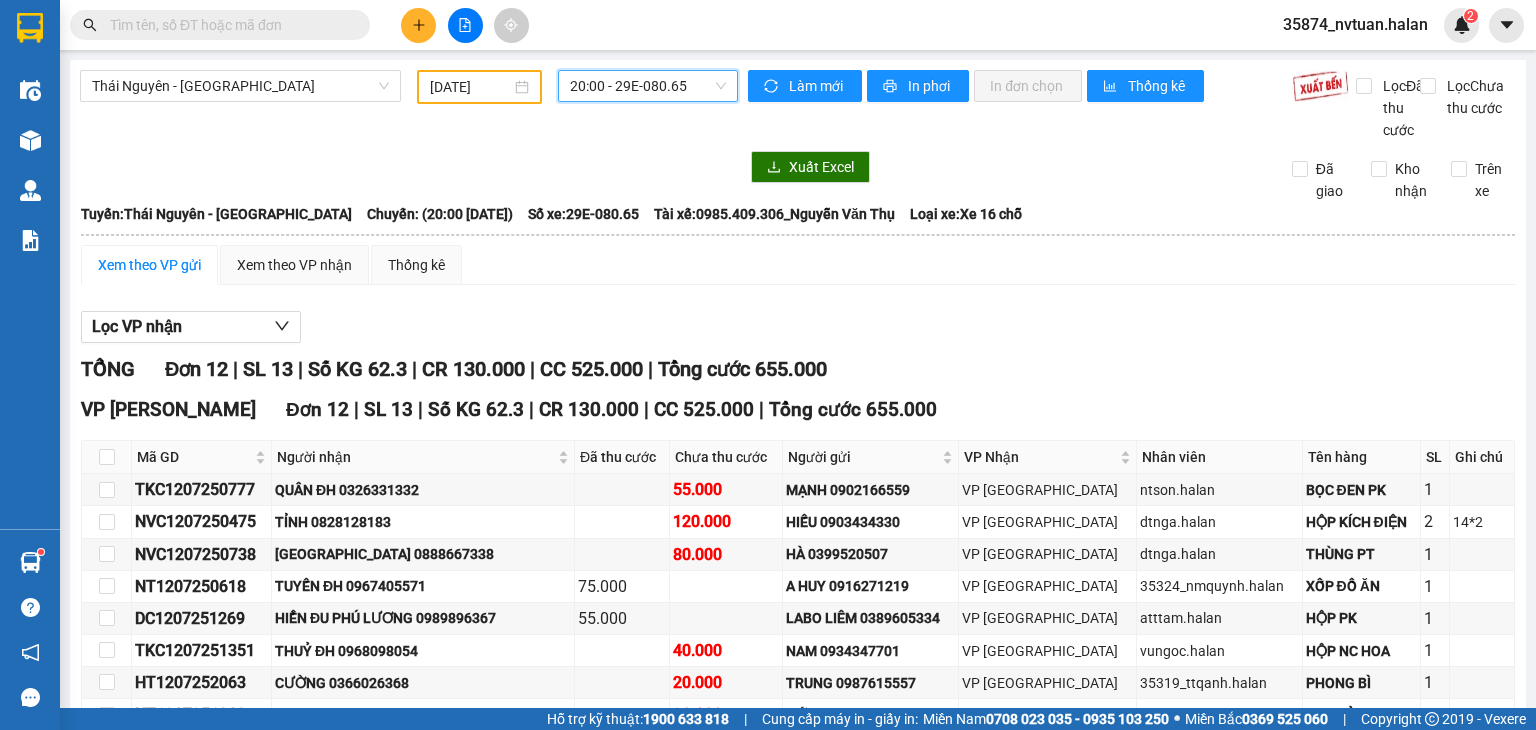 click on "20:00     - 29E-080.65" at bounding box center [648, 86] 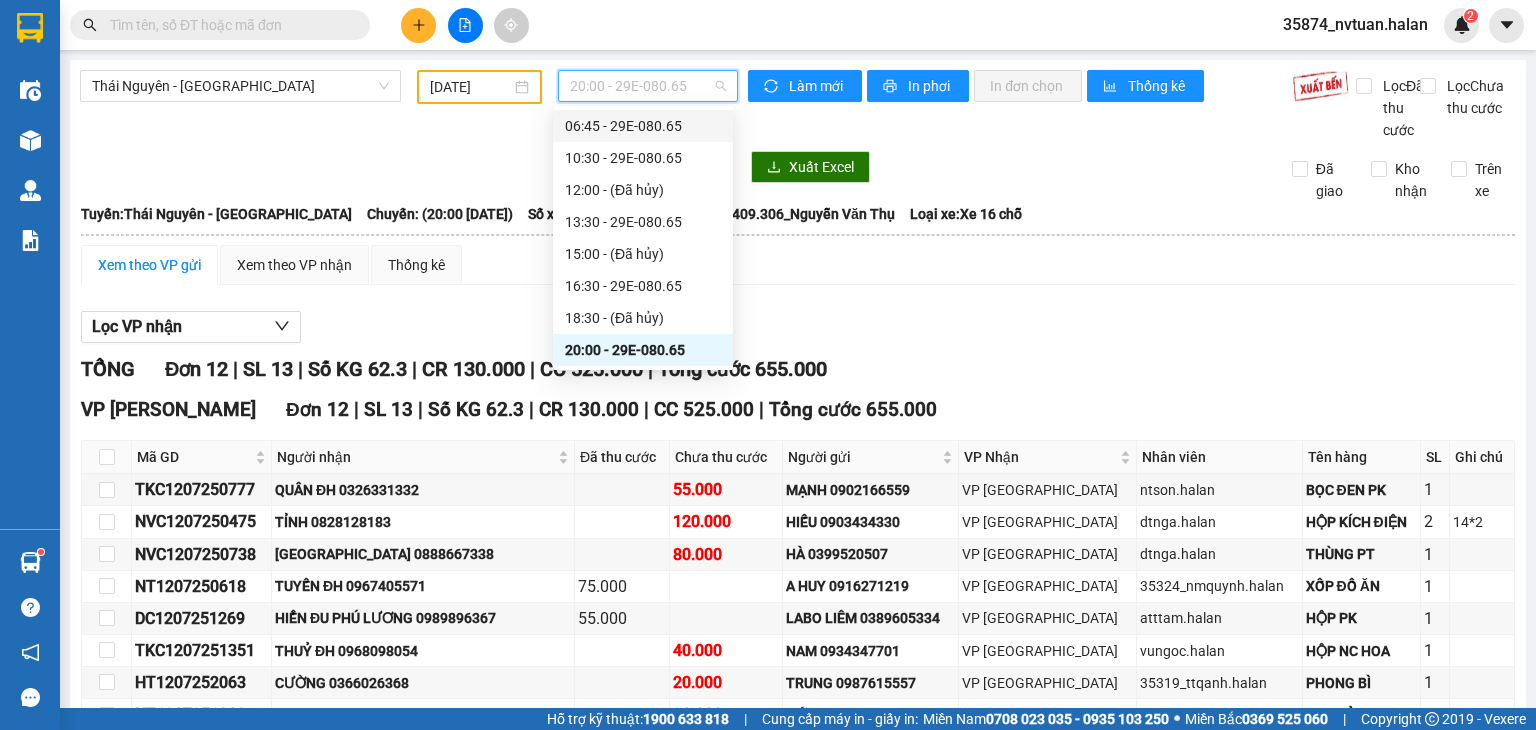 click on "06:45     - 29E-080.65" at bounding box center [643, 126] 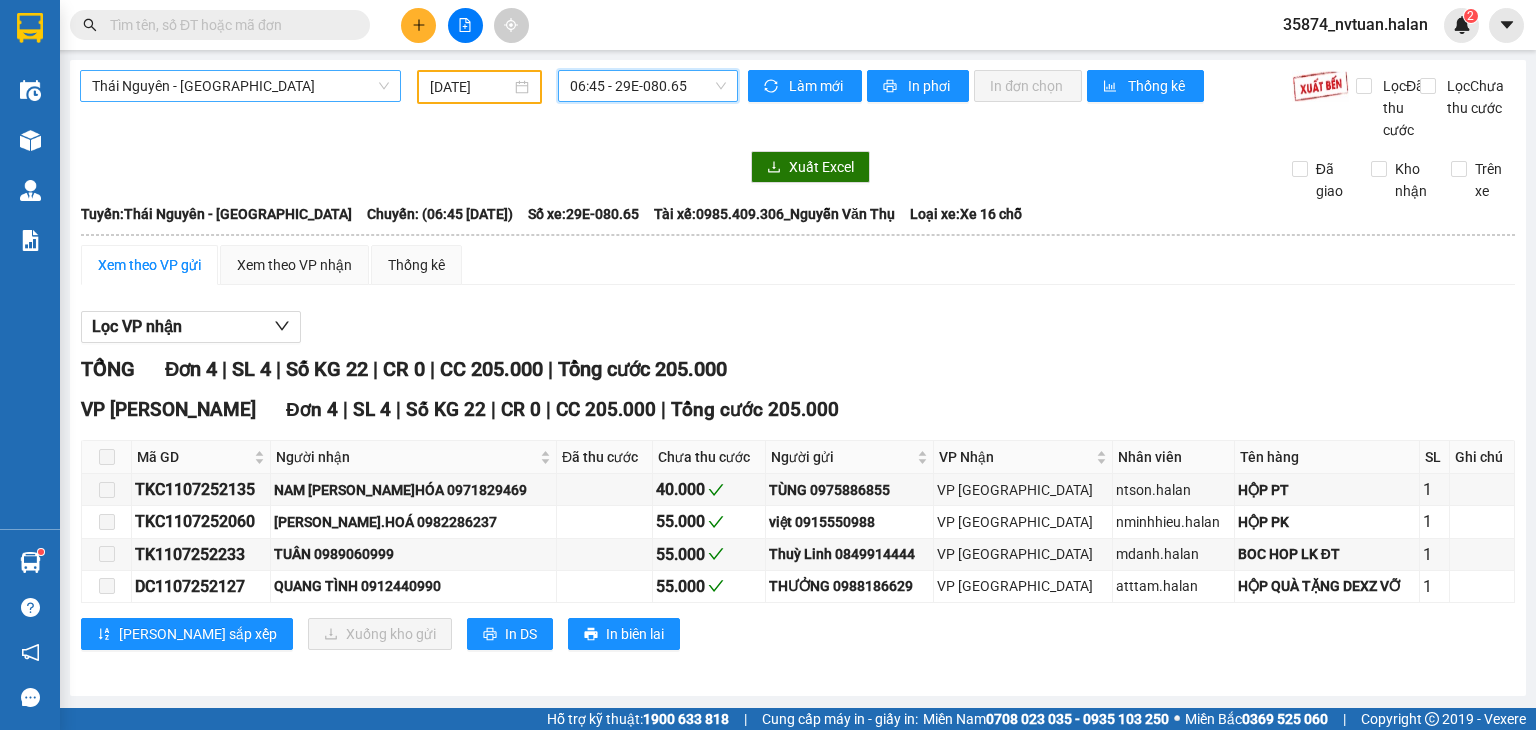 click on "Thái Nguyên - Định Hóa" at bounding box center (240, 86) 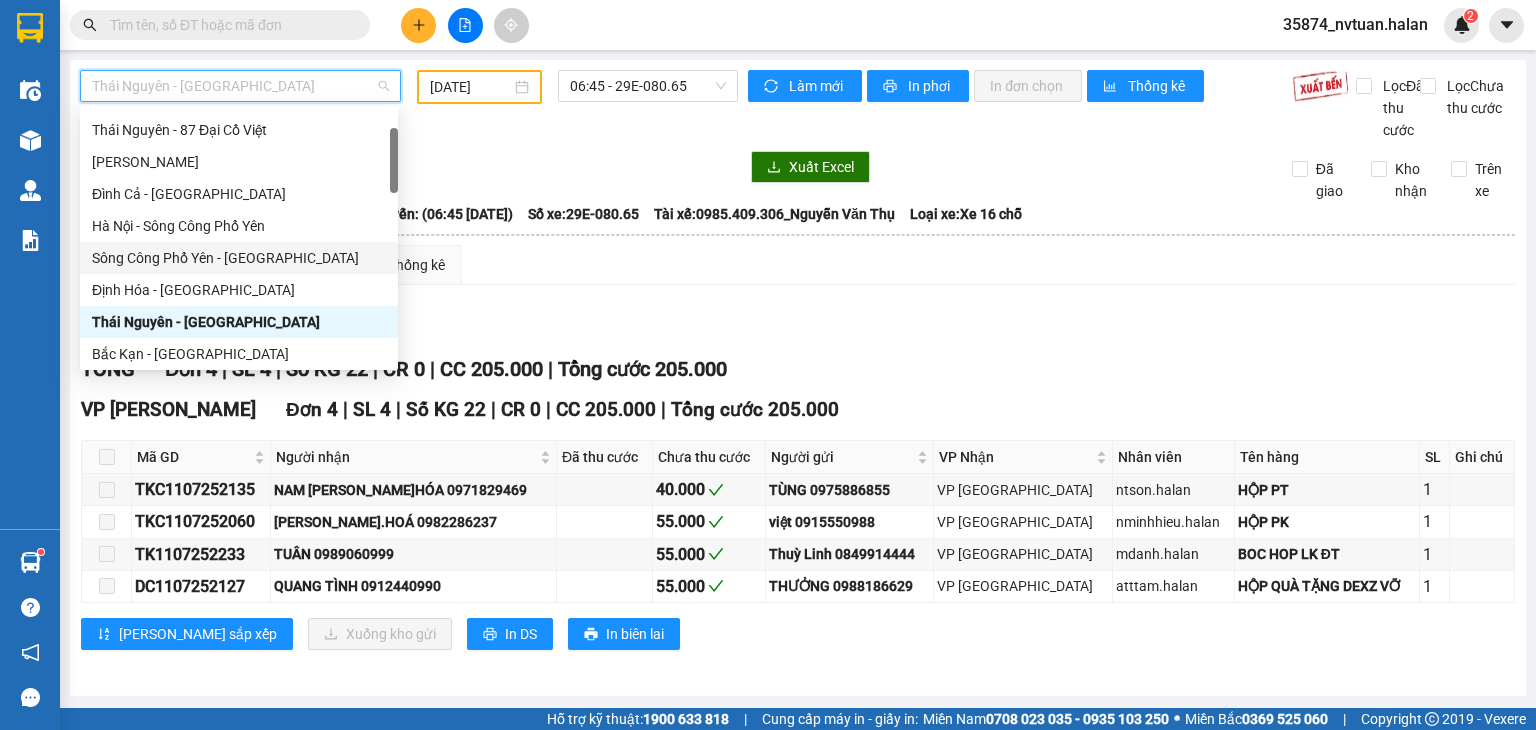 scroll, scrollTop: 0, scrollLeft: 0, axis: both 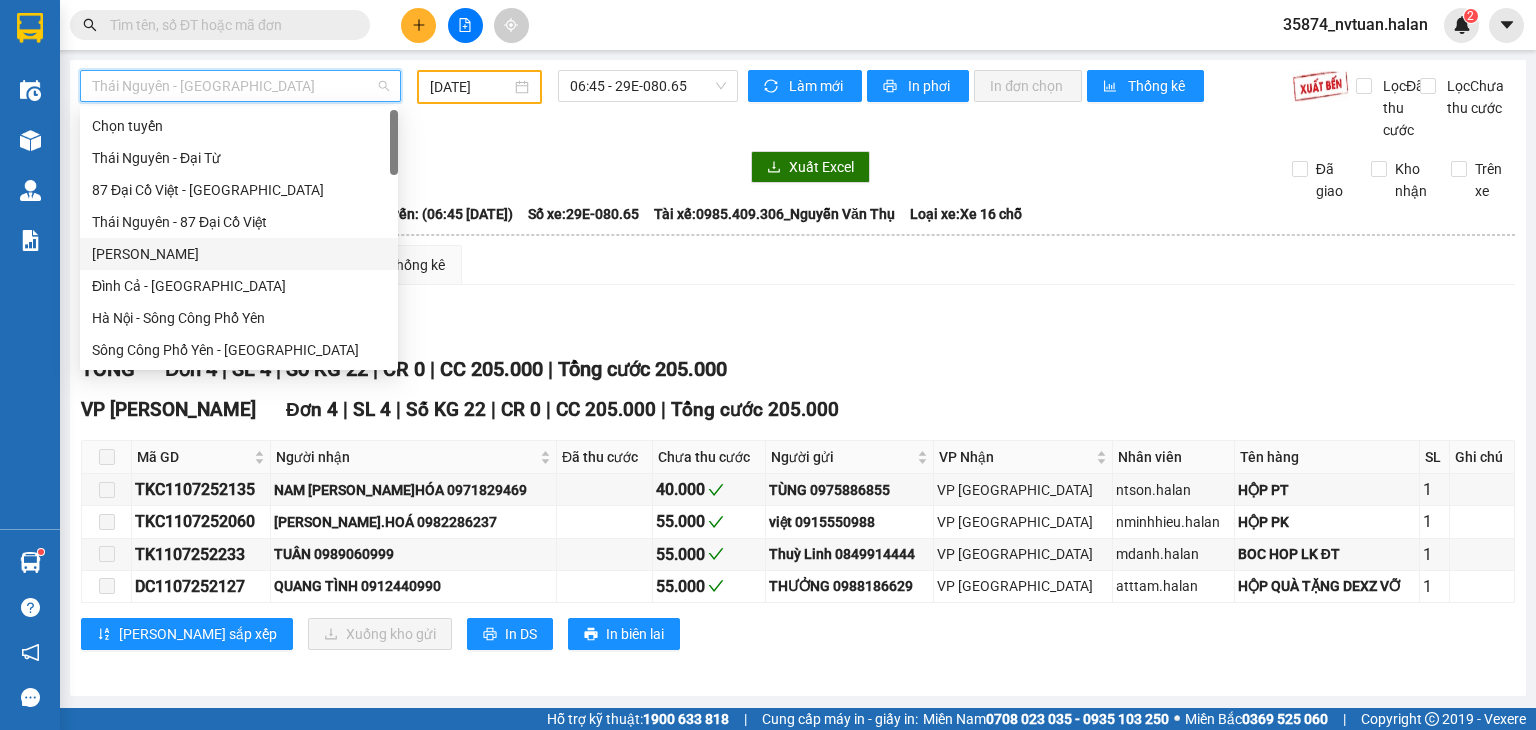 click on "Thái Nguyên - Đình Cả" at bounding box center [239, 254] 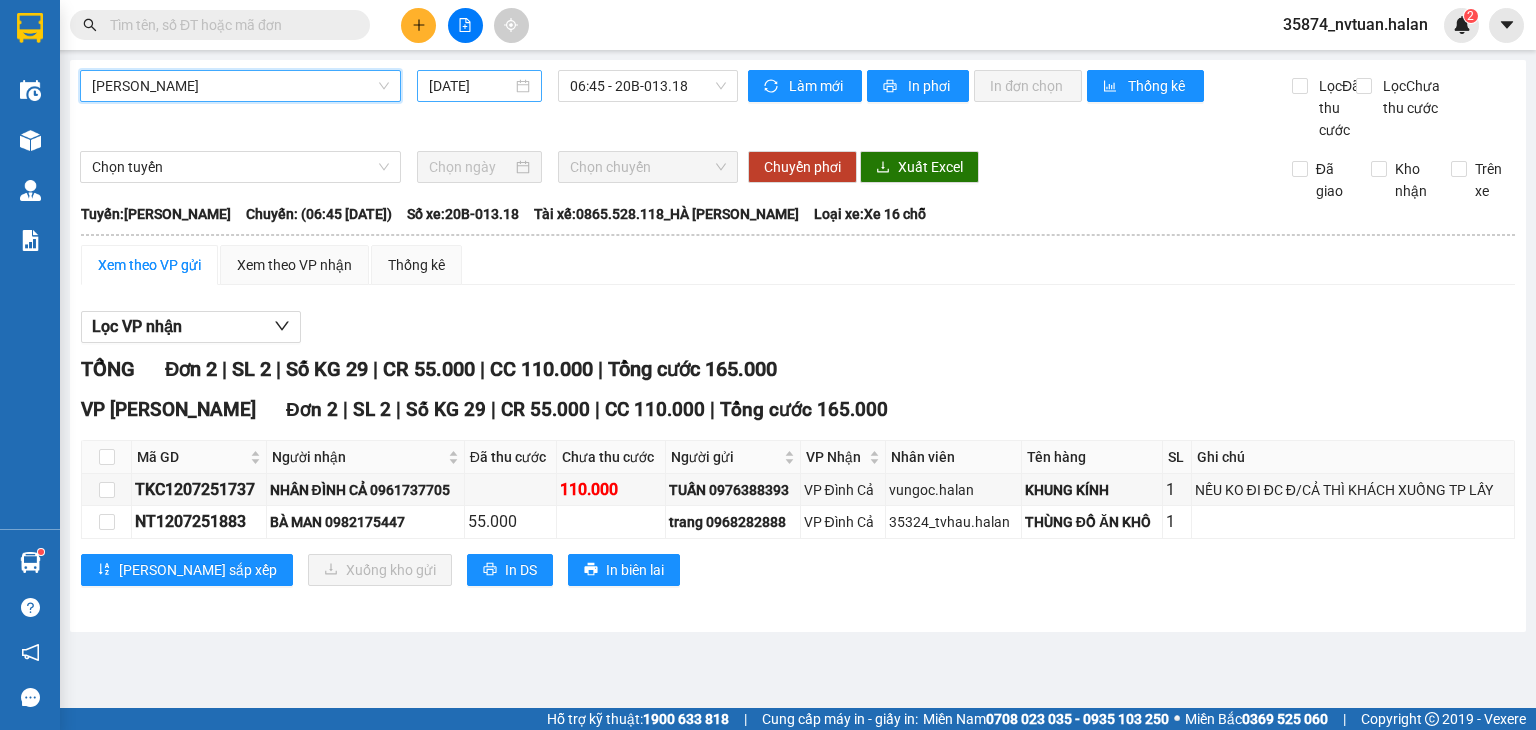 click on "13/07/2025" at bounding box center (470, 86) 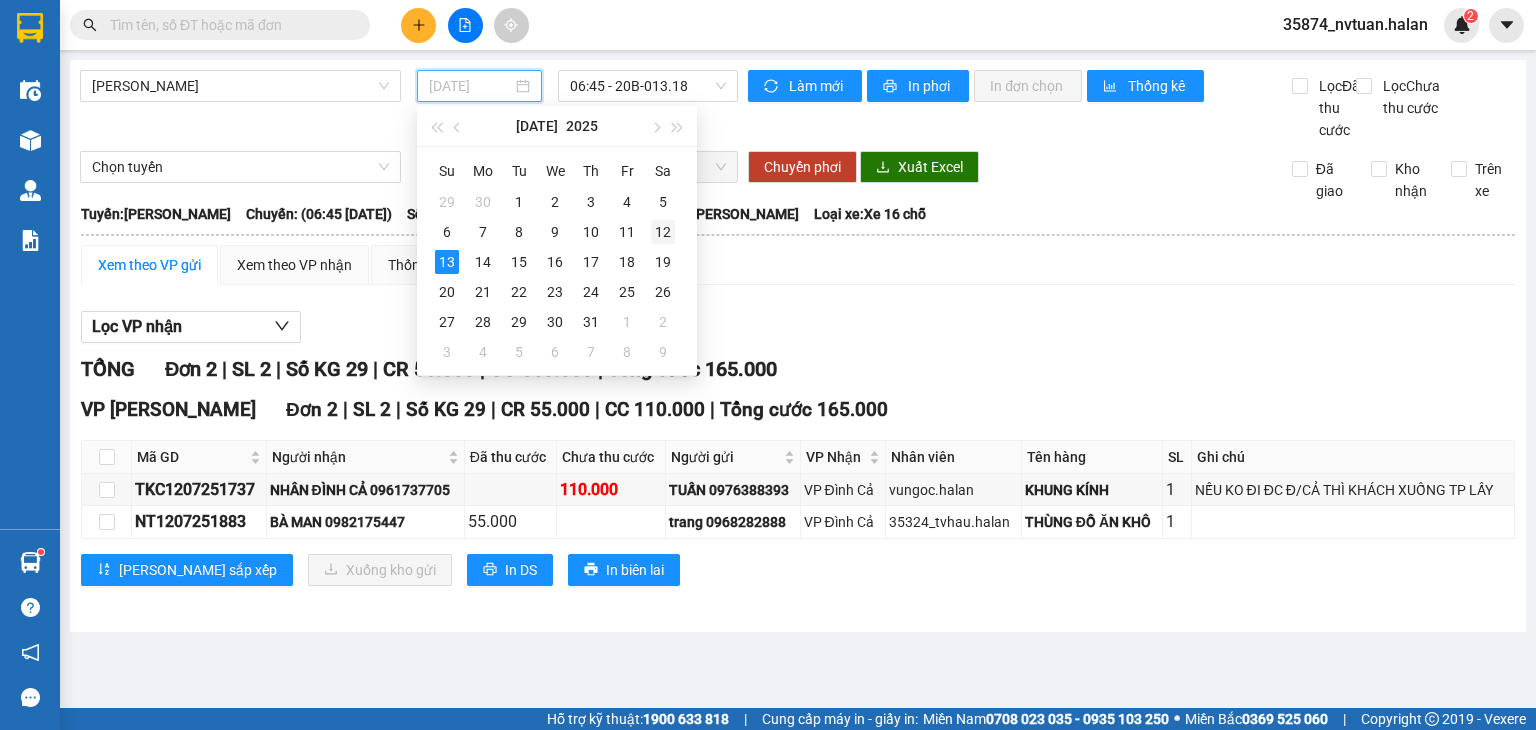 click on "12" at bounding box center (663, 232) 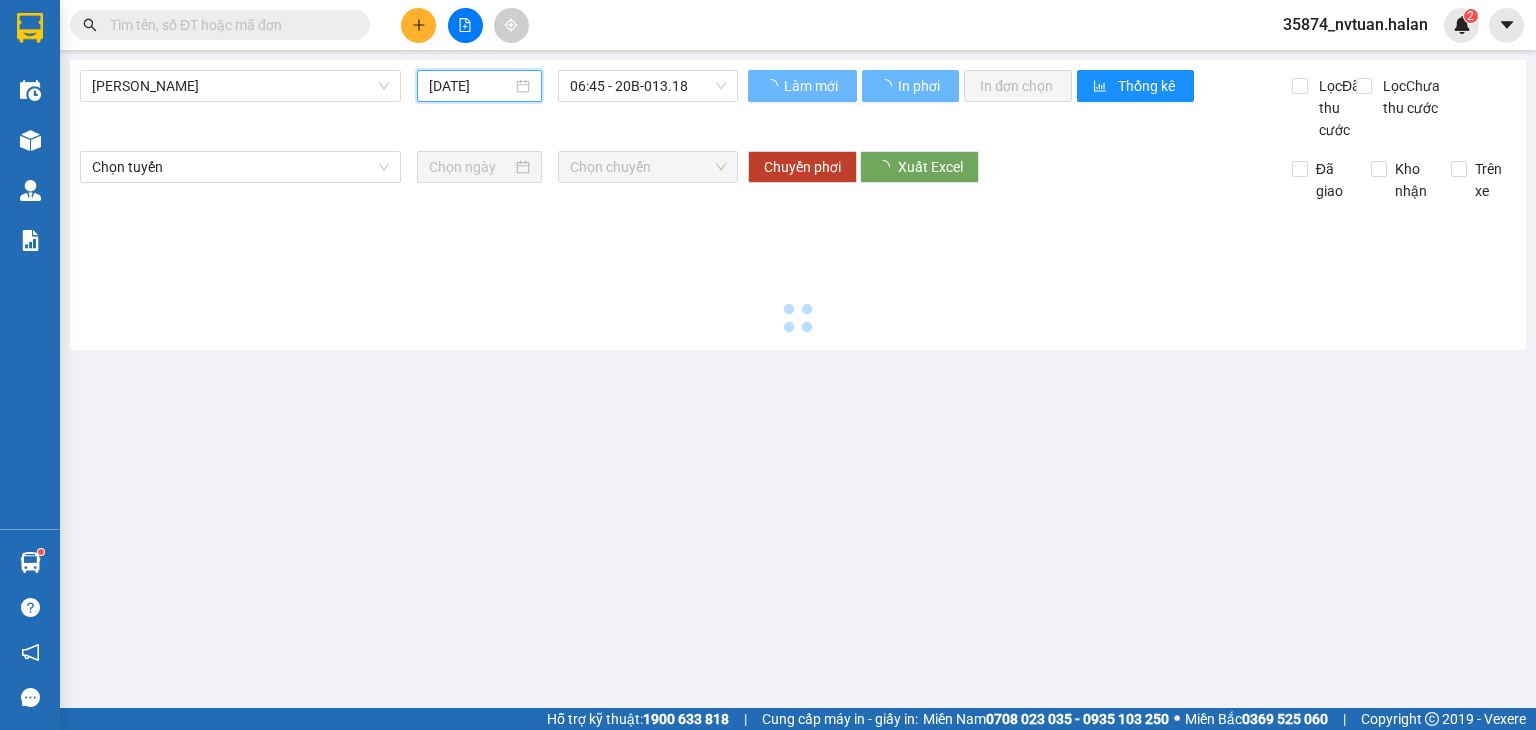 type on "[DATE]" 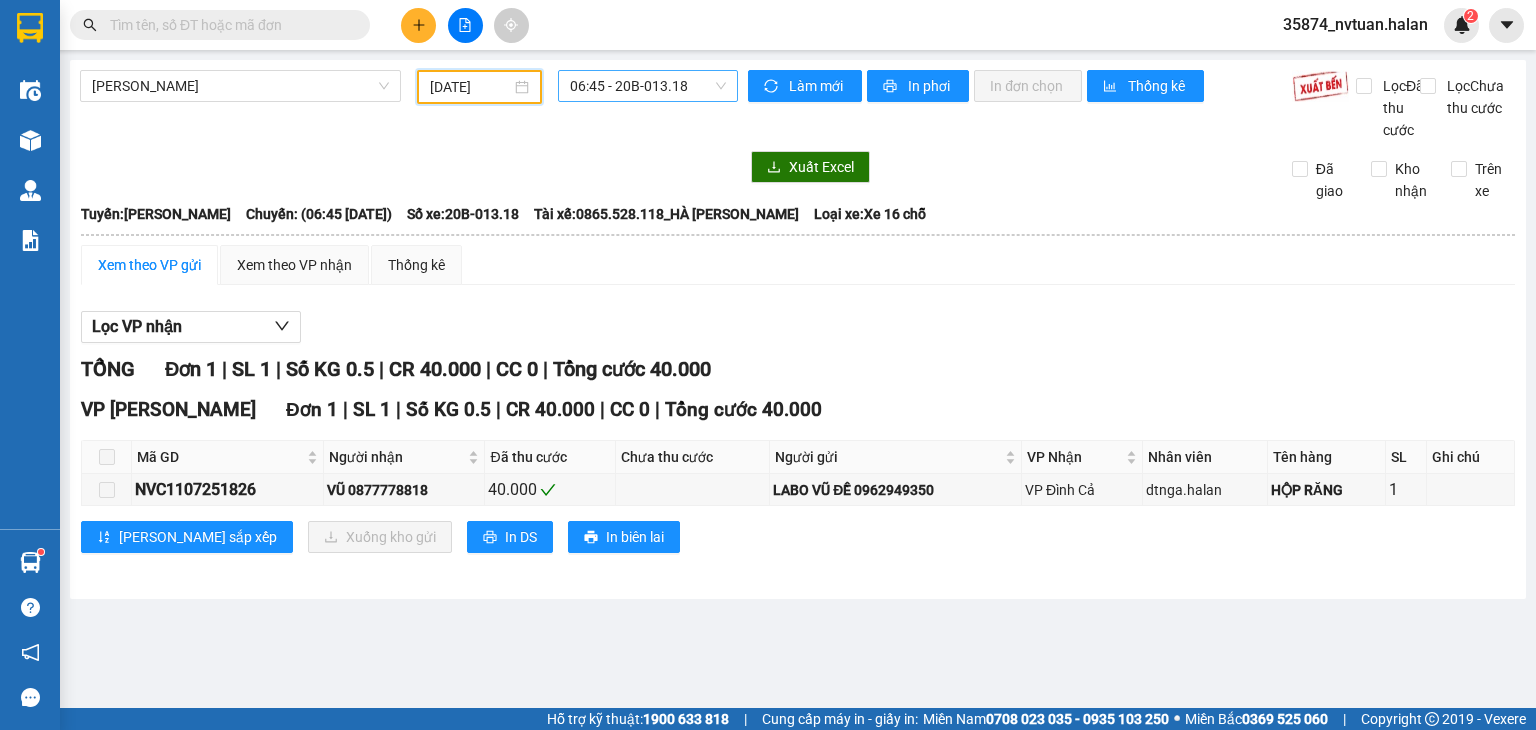click on "06:45     - 20B-013.18" at bounding box center [648, 86] 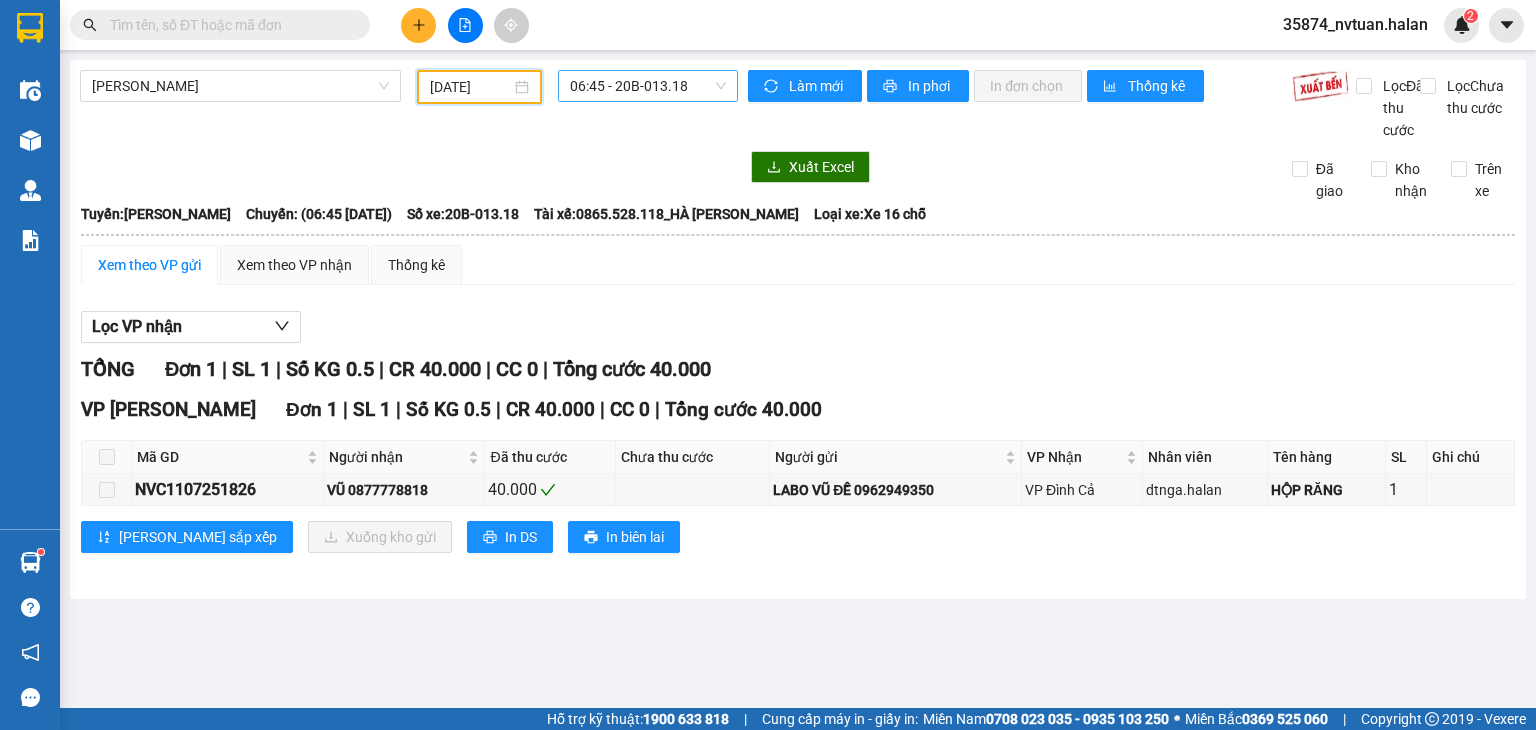 scroll, scrollTop: 0, scrollLeft: 0, axis: both 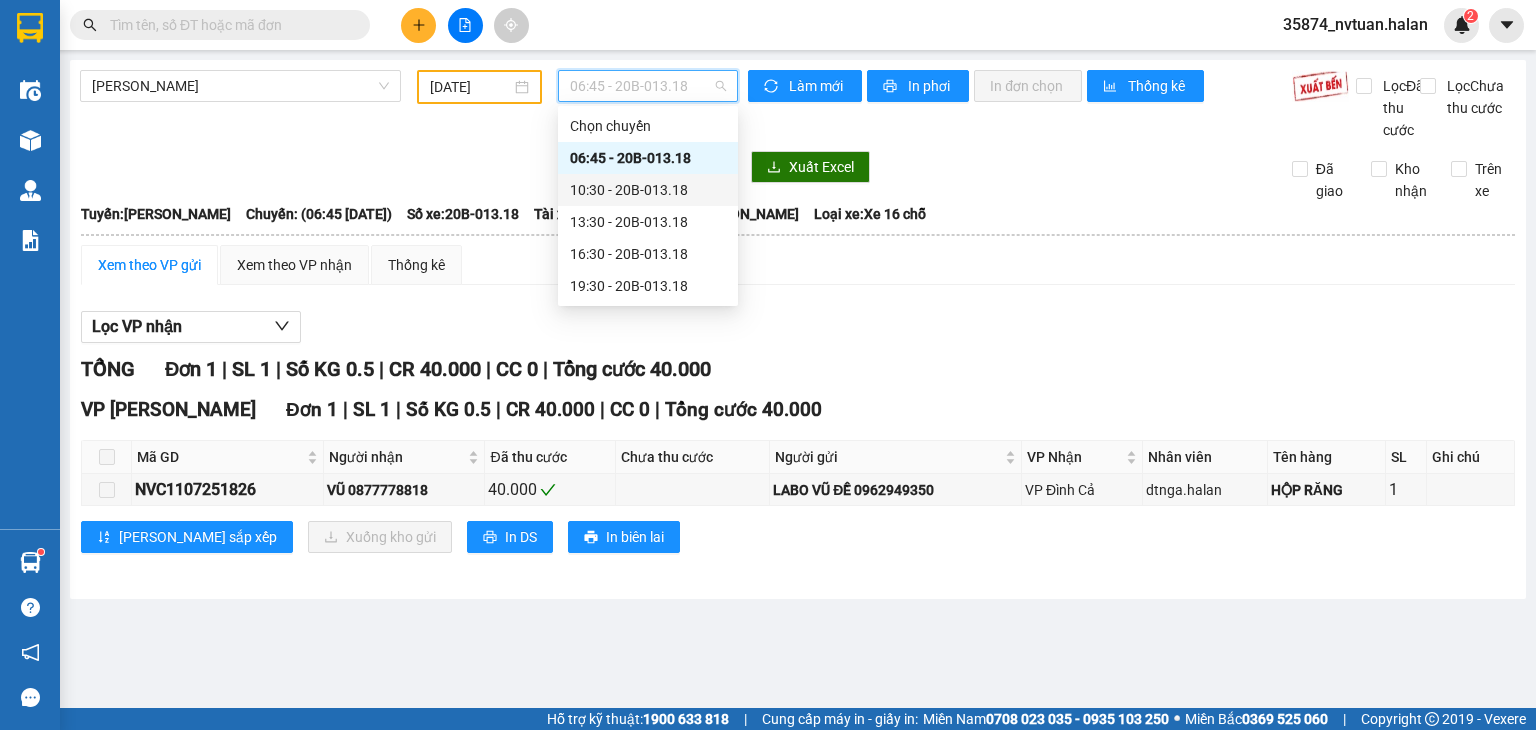 click on "10:30     - 20B-013.18" at bounding box center [648, 190] 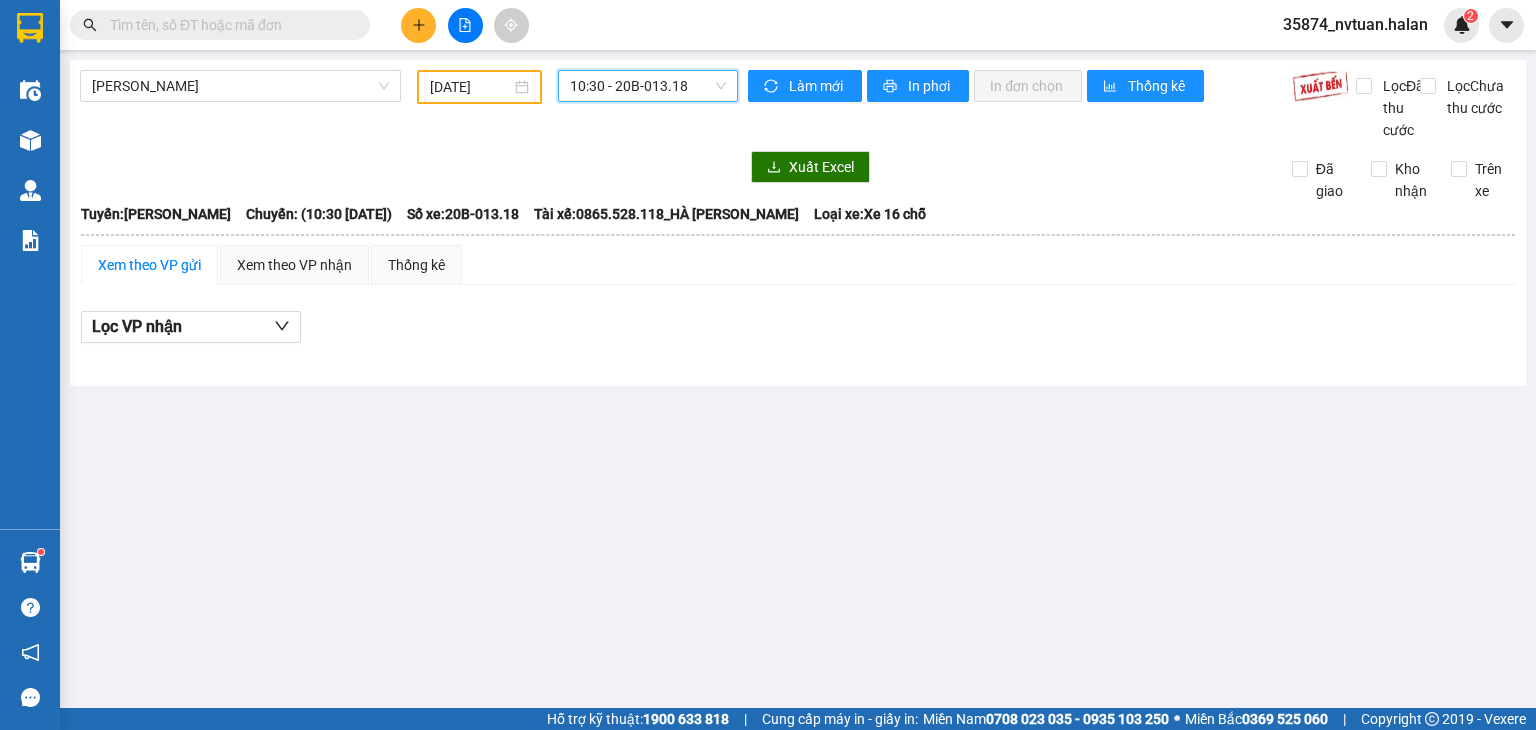 click on "10:30     - 20B-013.18" at bounding box center (648, 86) 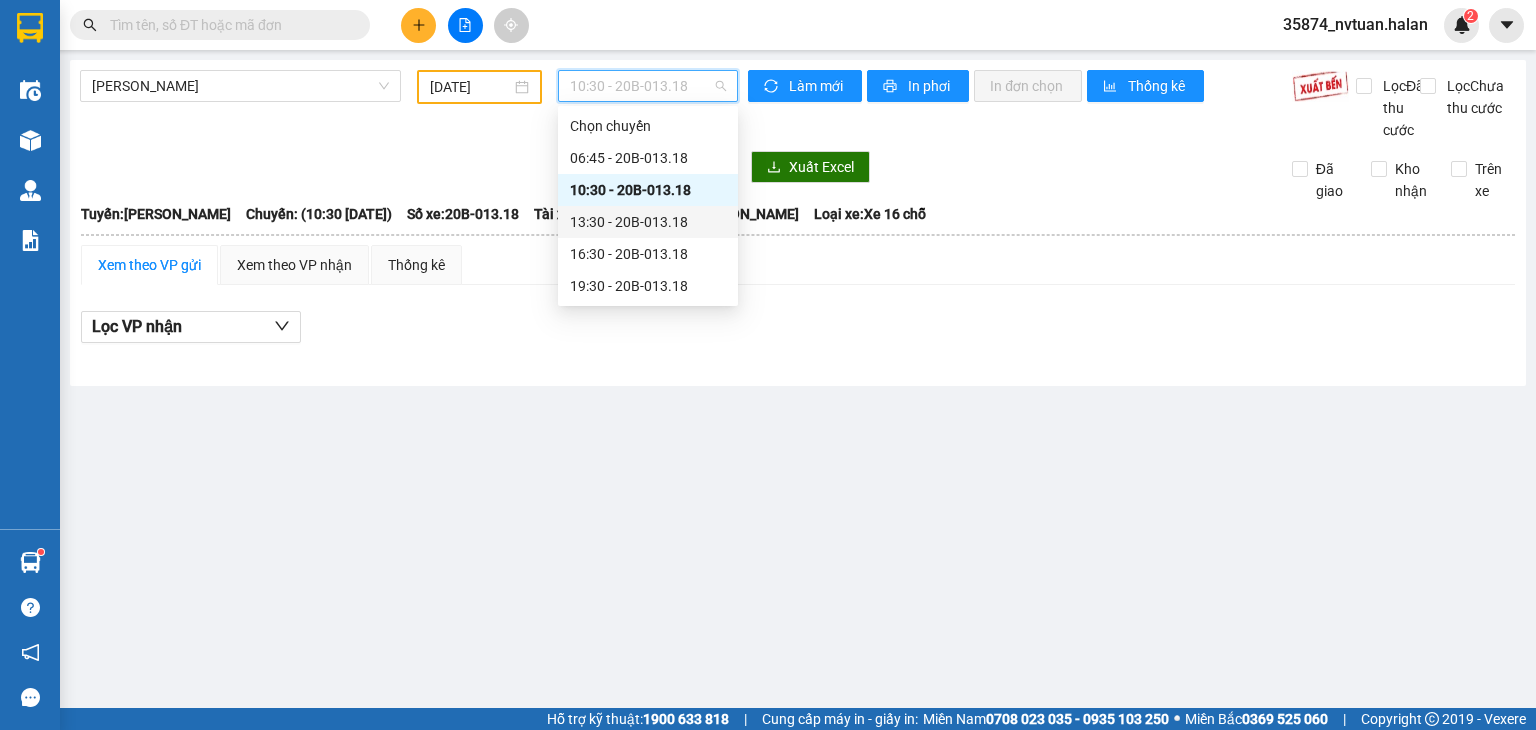 click on "13:30     - 20B-013.18" at bounding box center (648, 222) 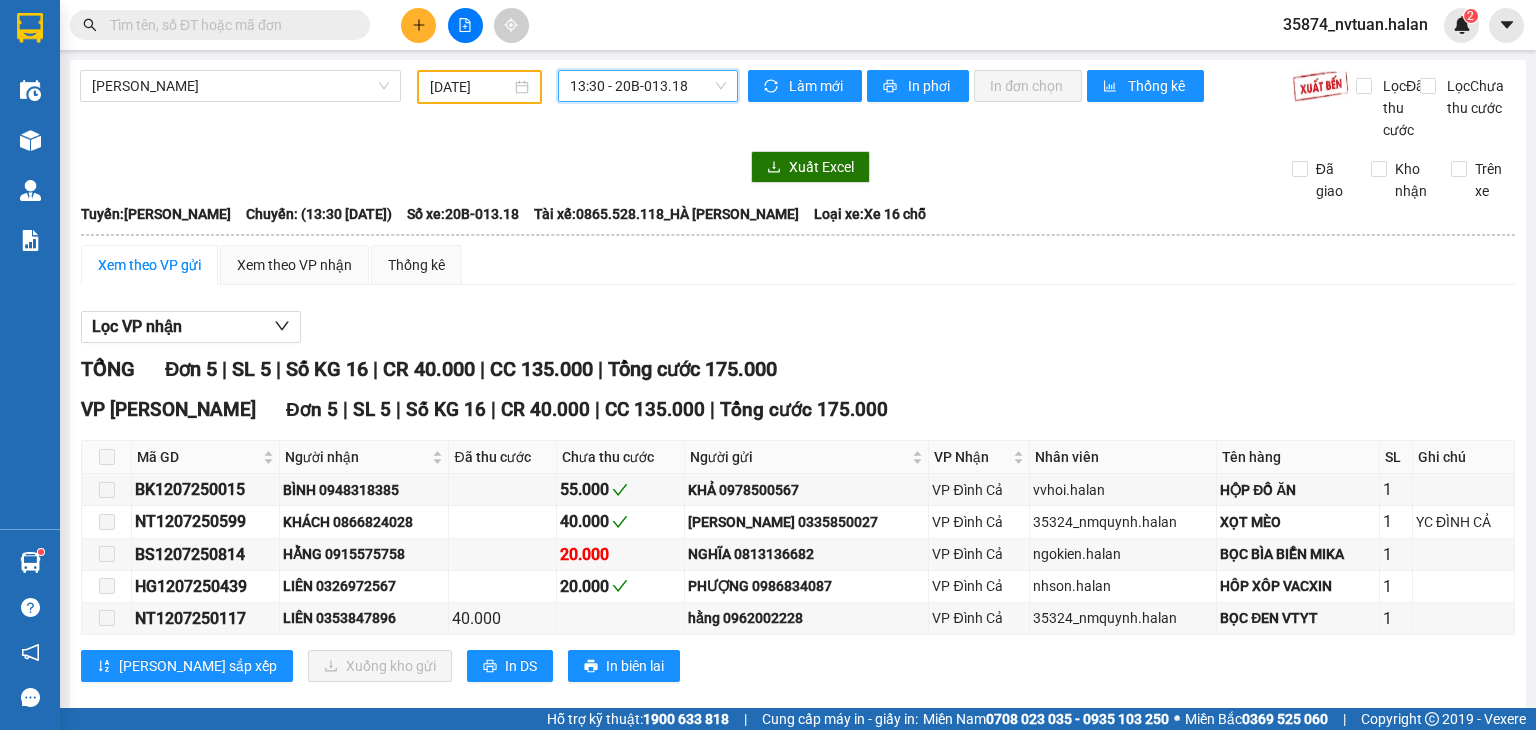 click on "13:30     - 20B-013.18" at bounding box center [648, 86] 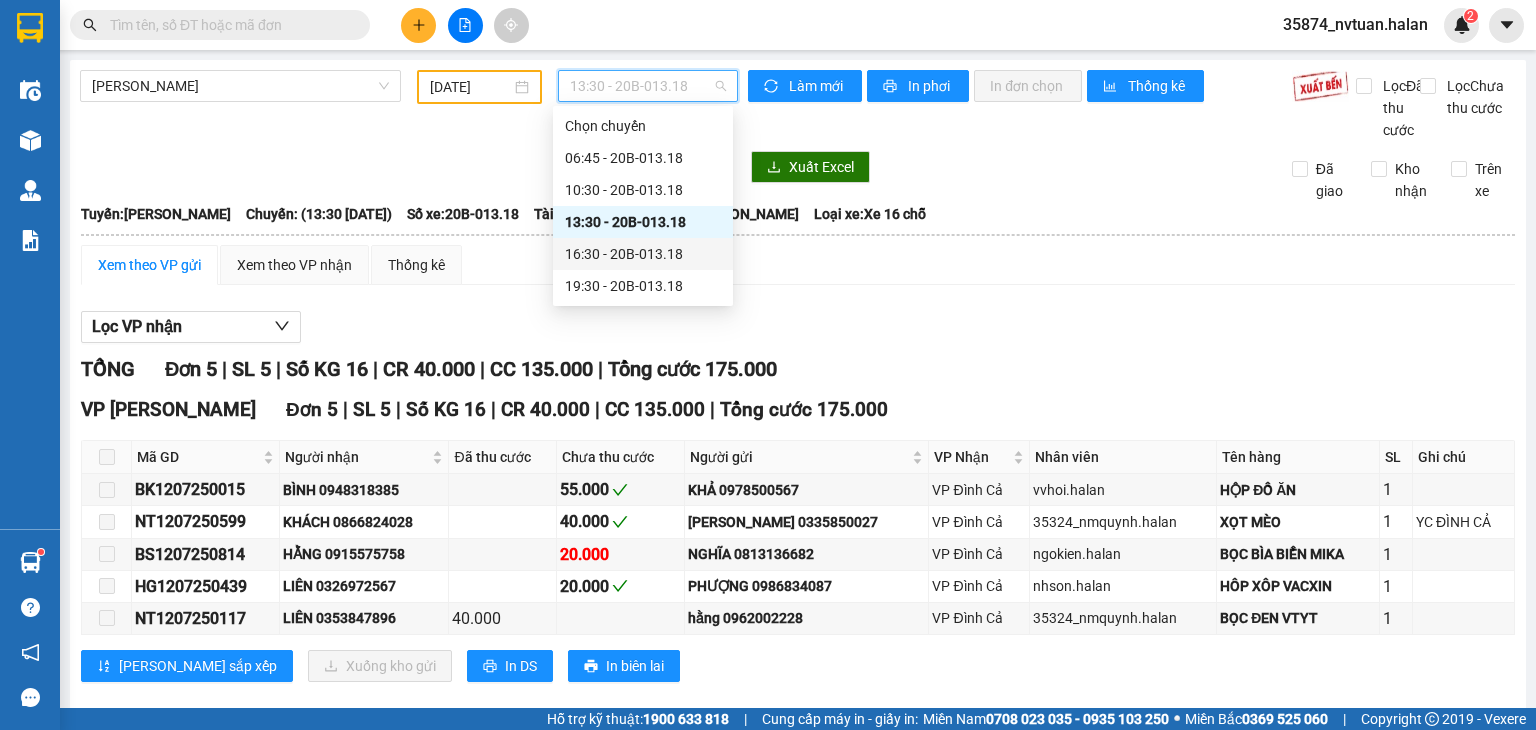 click on "16:30     - 20B-013.18" at bounding box center (643, 254) 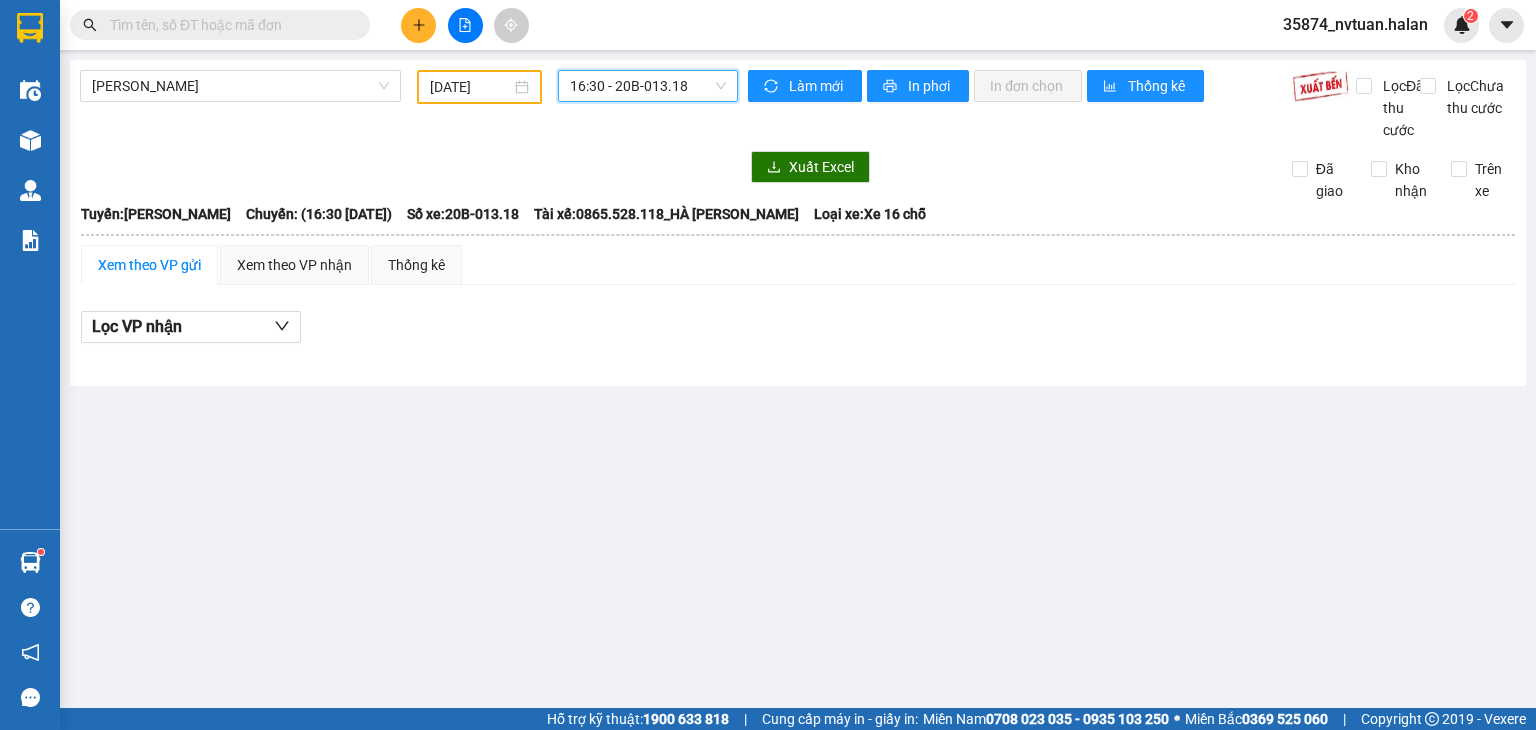 click on "16:30     - 20B-013.18" at bounding box center (648, 86) 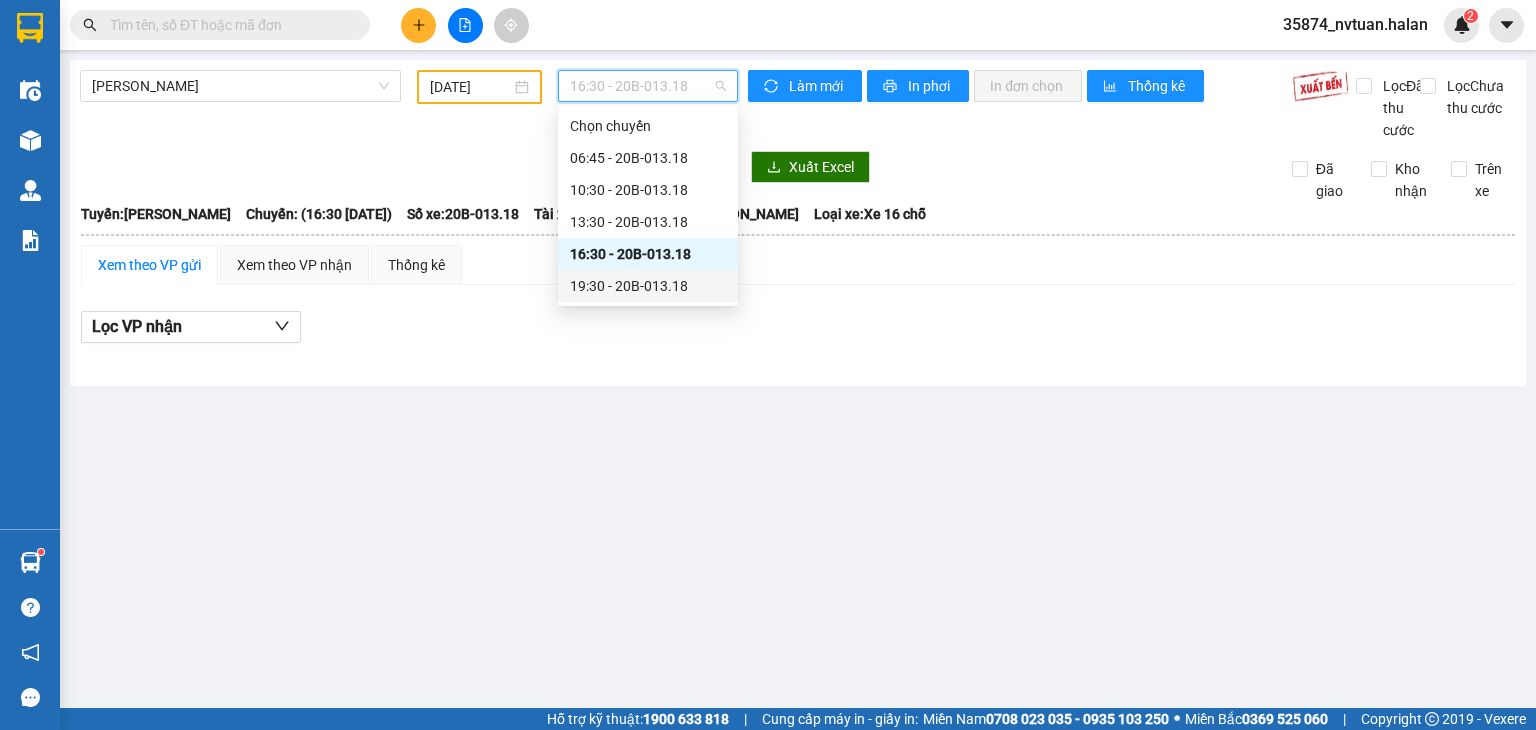 click on "19:30     - 20B-013.18" at bounding box center [648, 286] 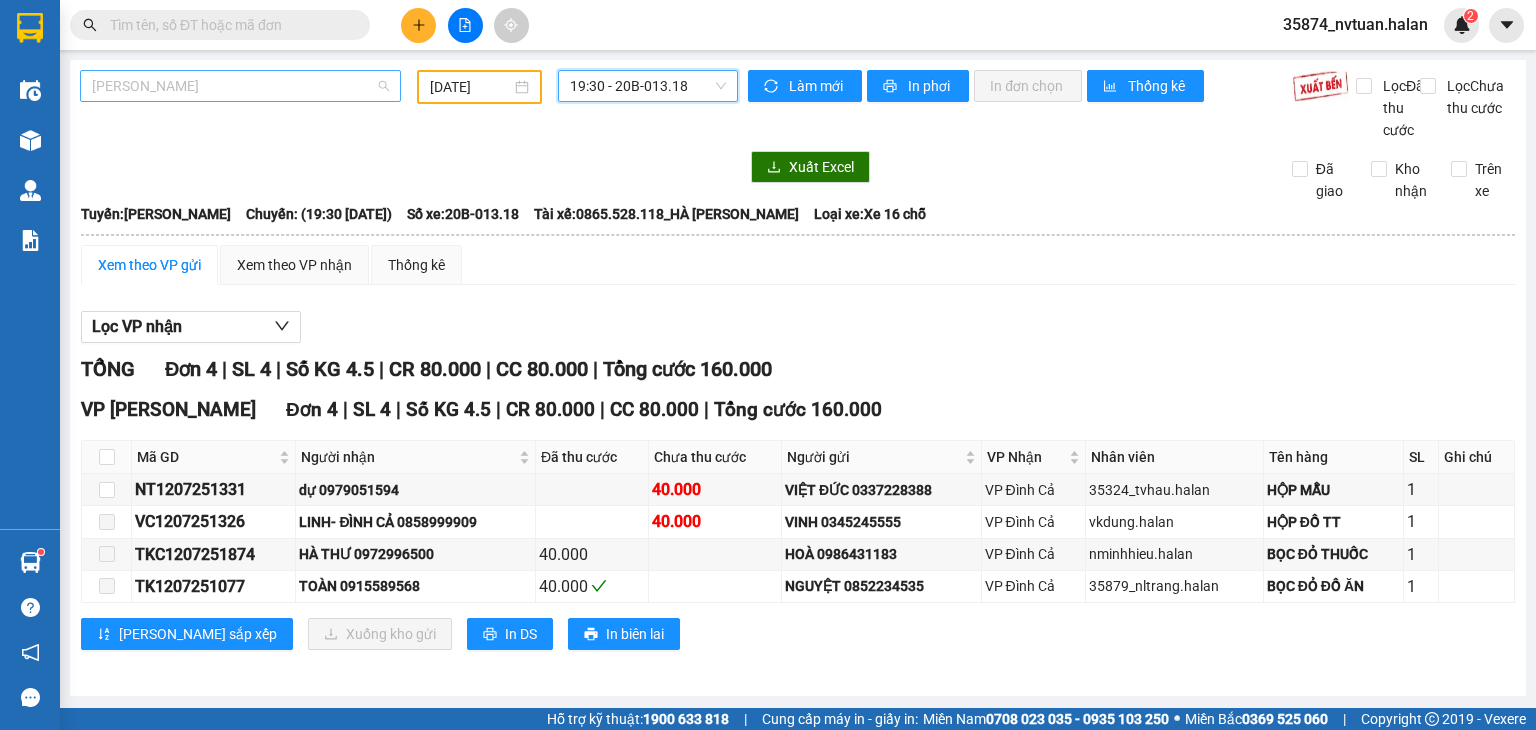 click on "Thái Nguyên - Đình Cả" at bounding box center [240, 86] 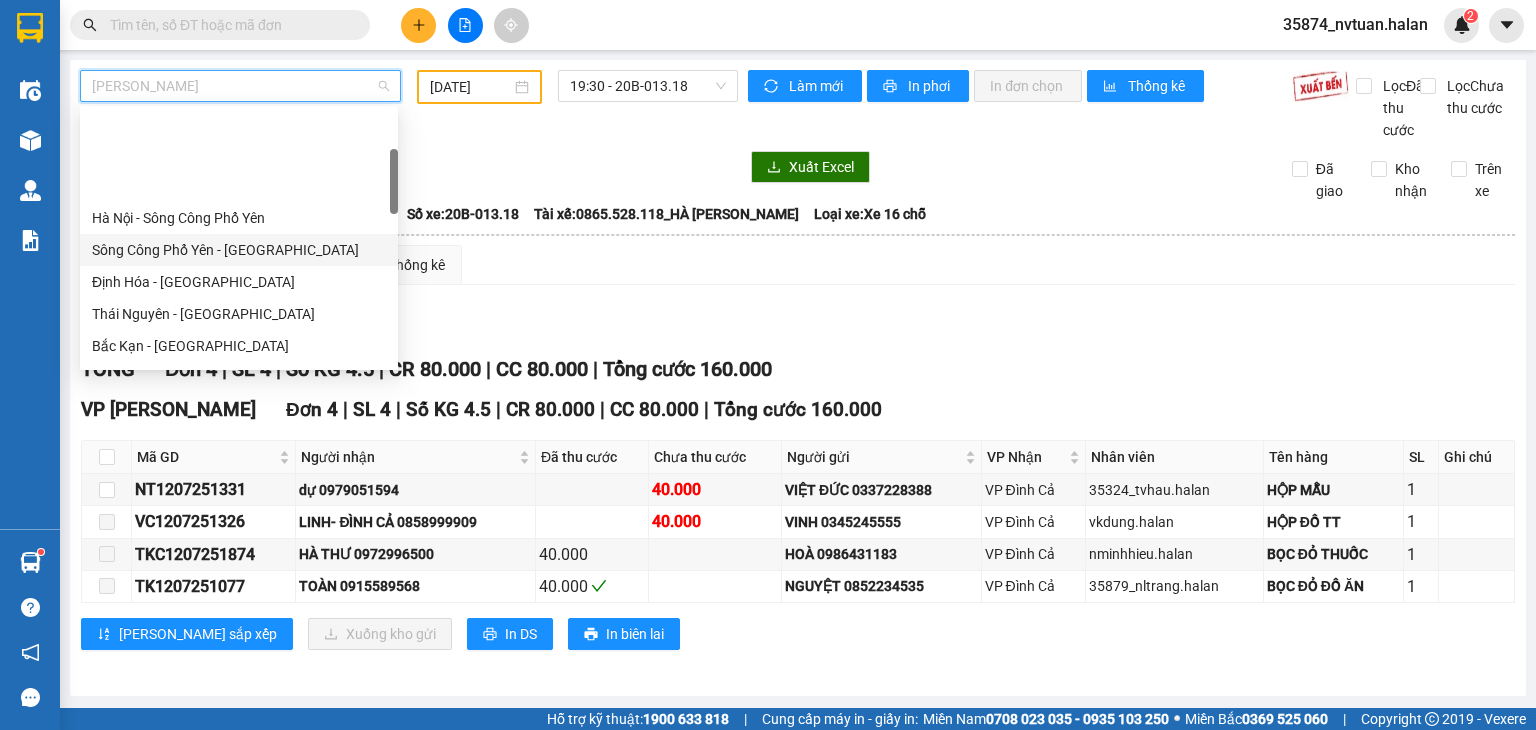 scroll, scrollTop: 200, scrollLeft: 0, axis: vertical 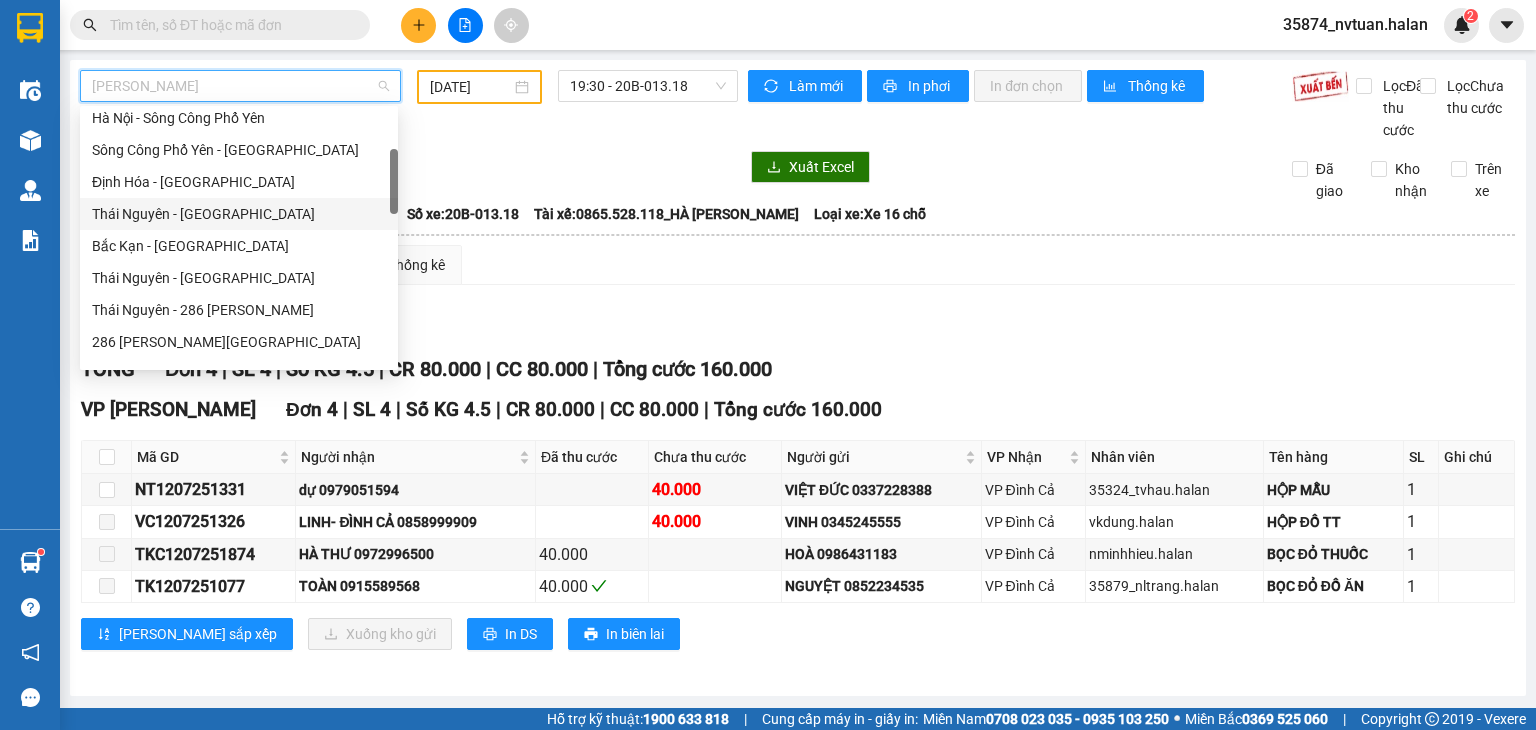 click on "Thái Nguyên - Định Hóa" at bounding box center [239, 214] 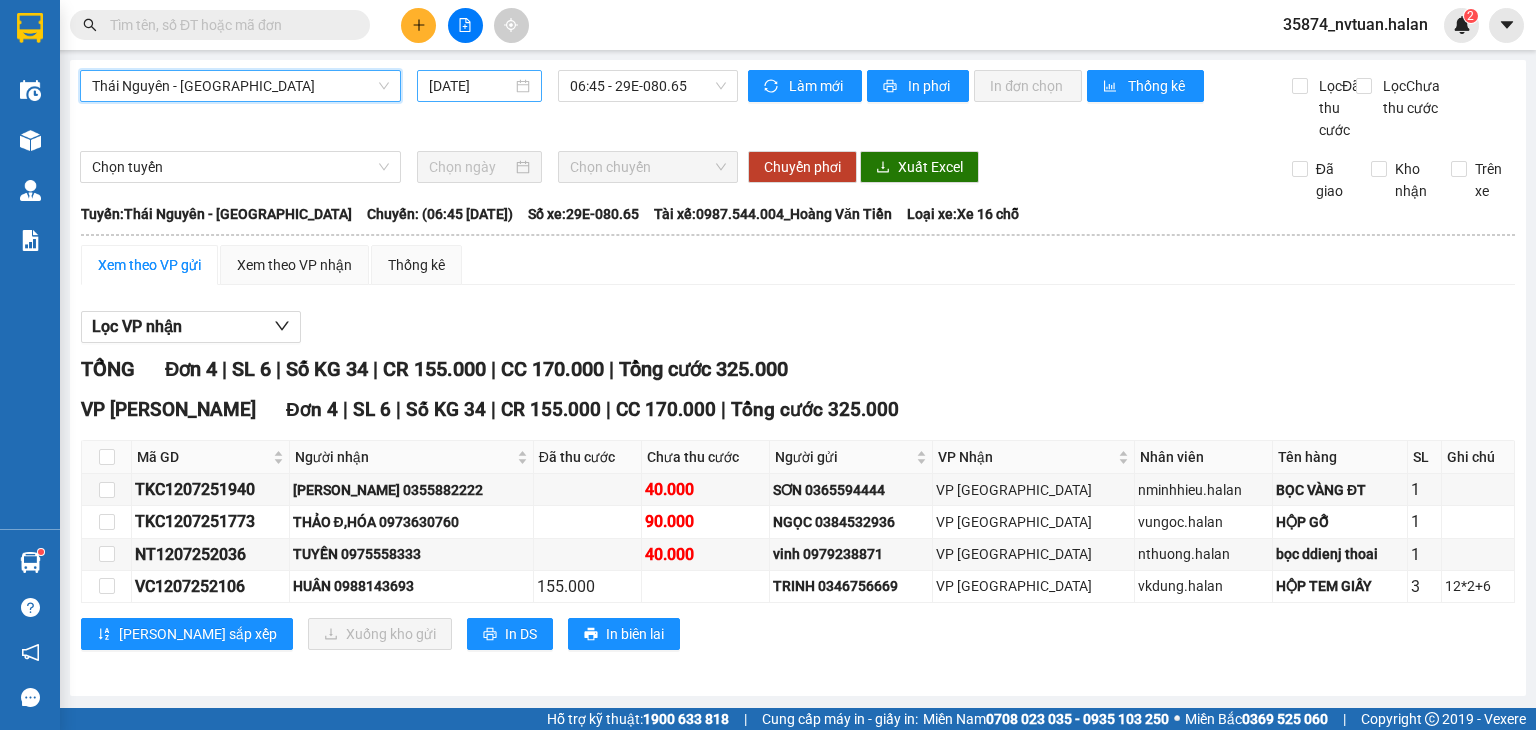 click on "13/07/2025" at bounding box center [470, 86] 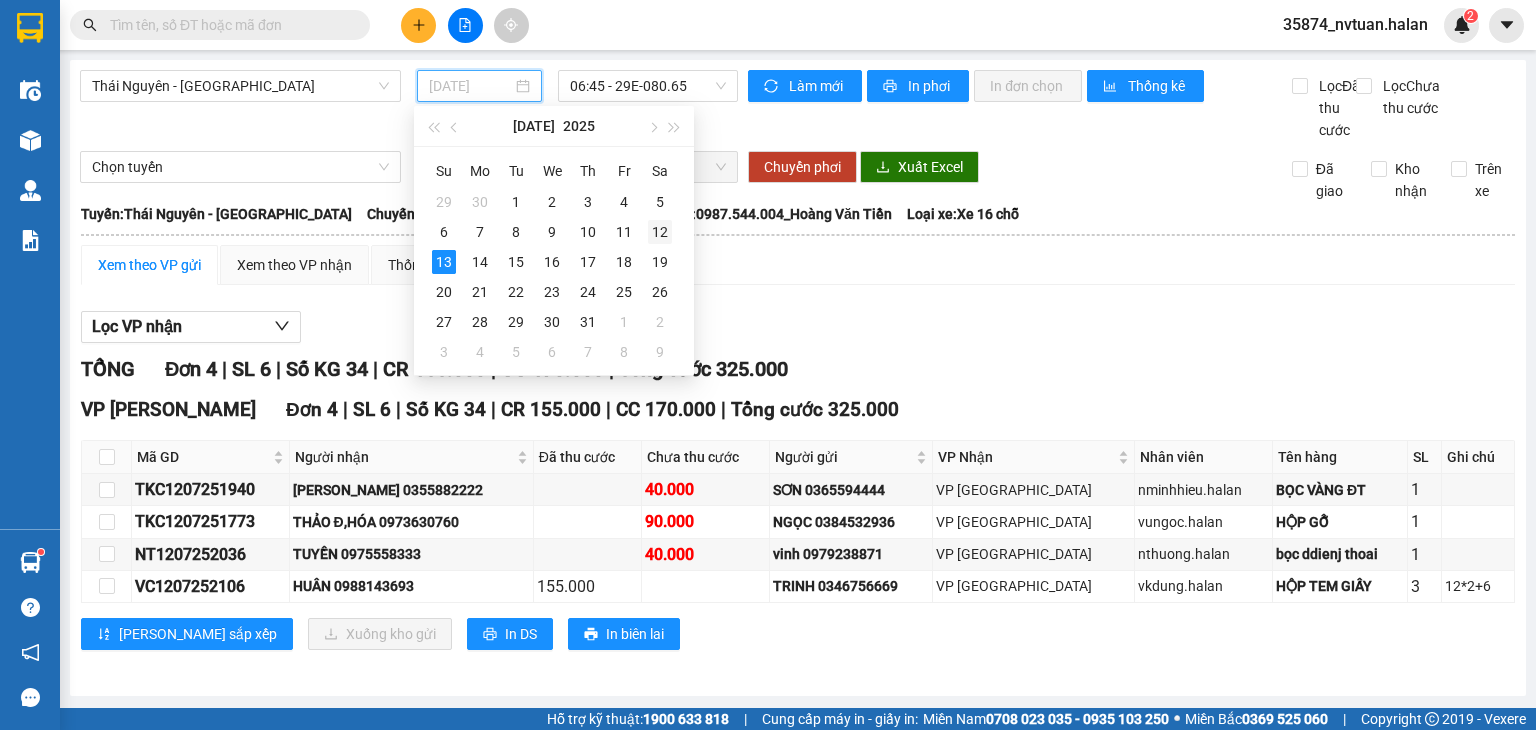 click on "12" at bounding box center [660, 232] 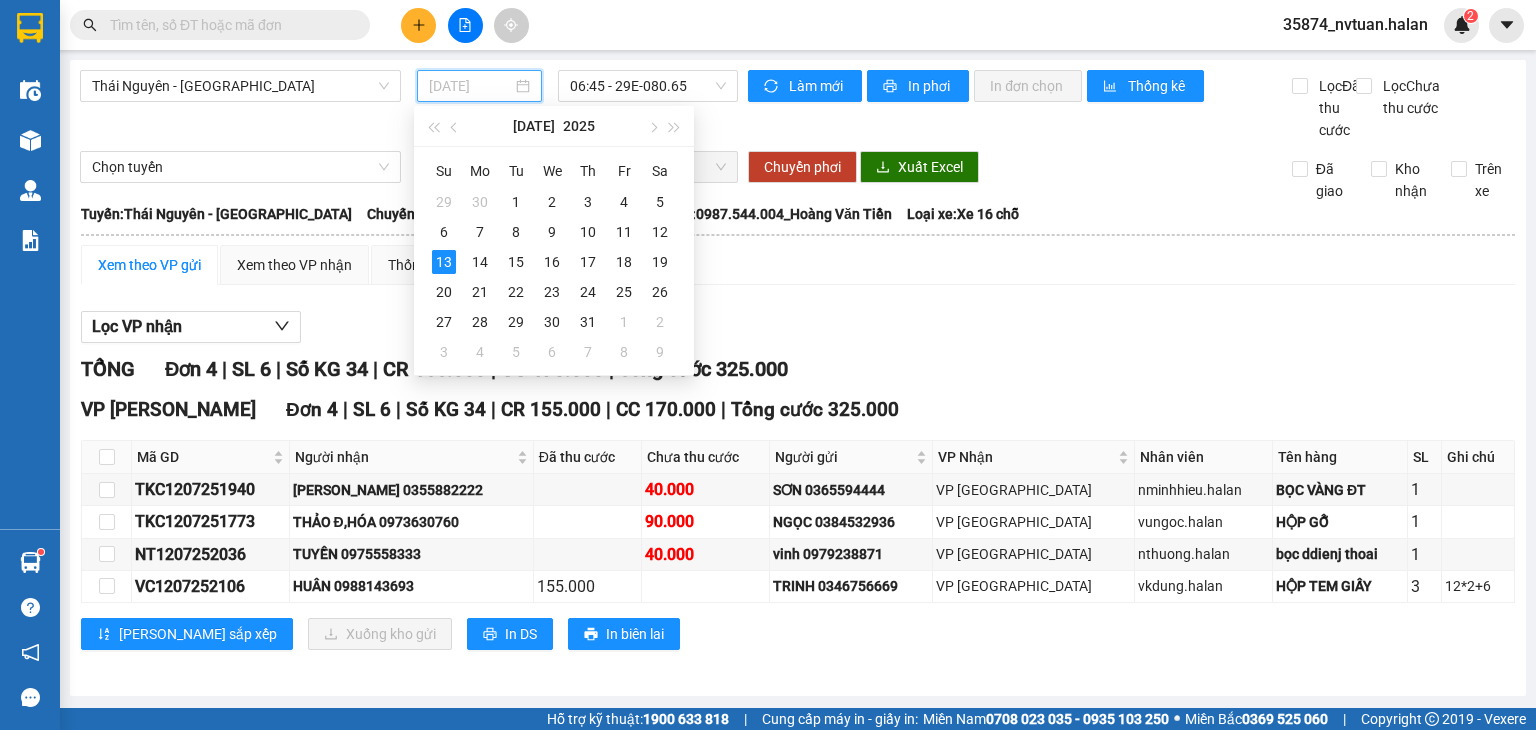 type on "[DATE]" 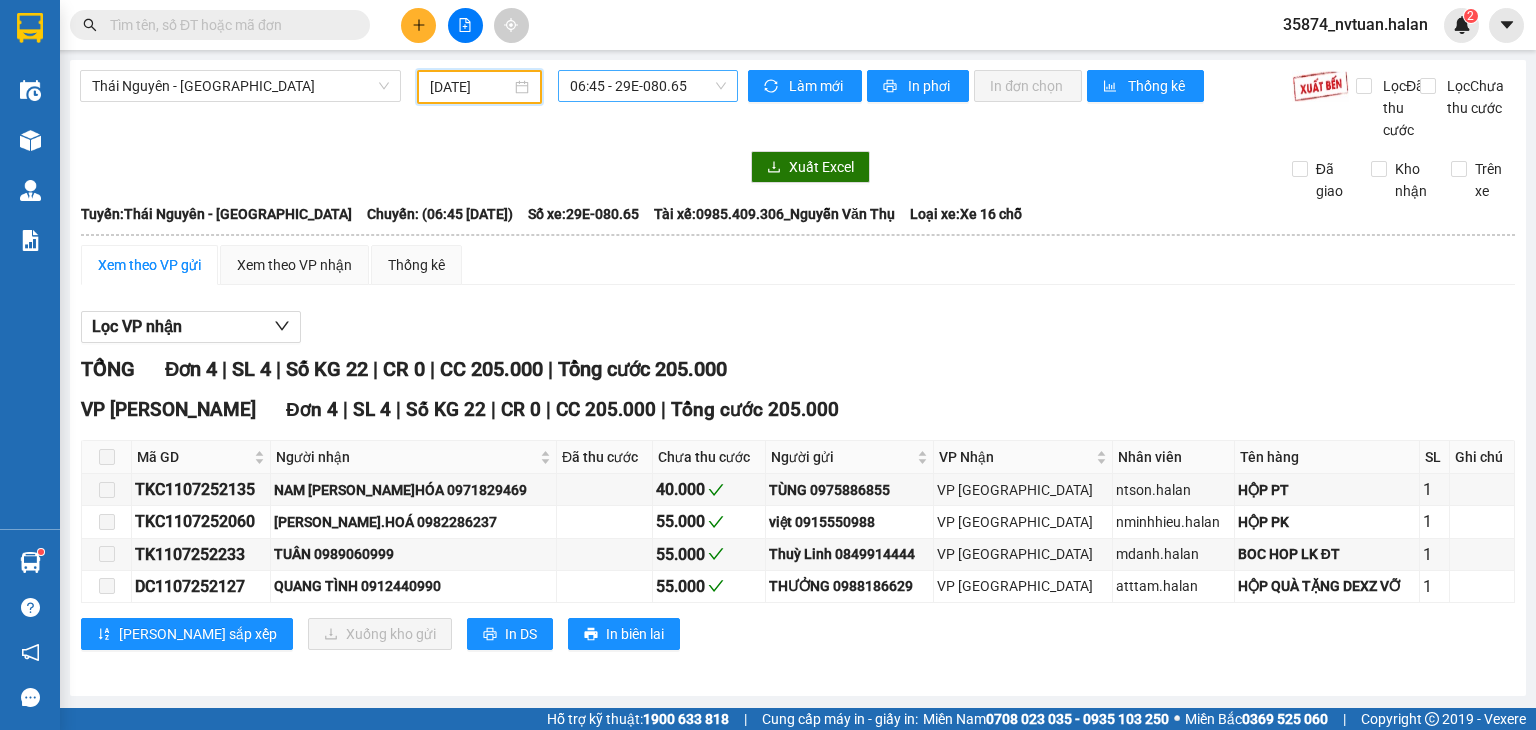 click on "06:45     - 29E-080.65" at bounding box center [648, 86] 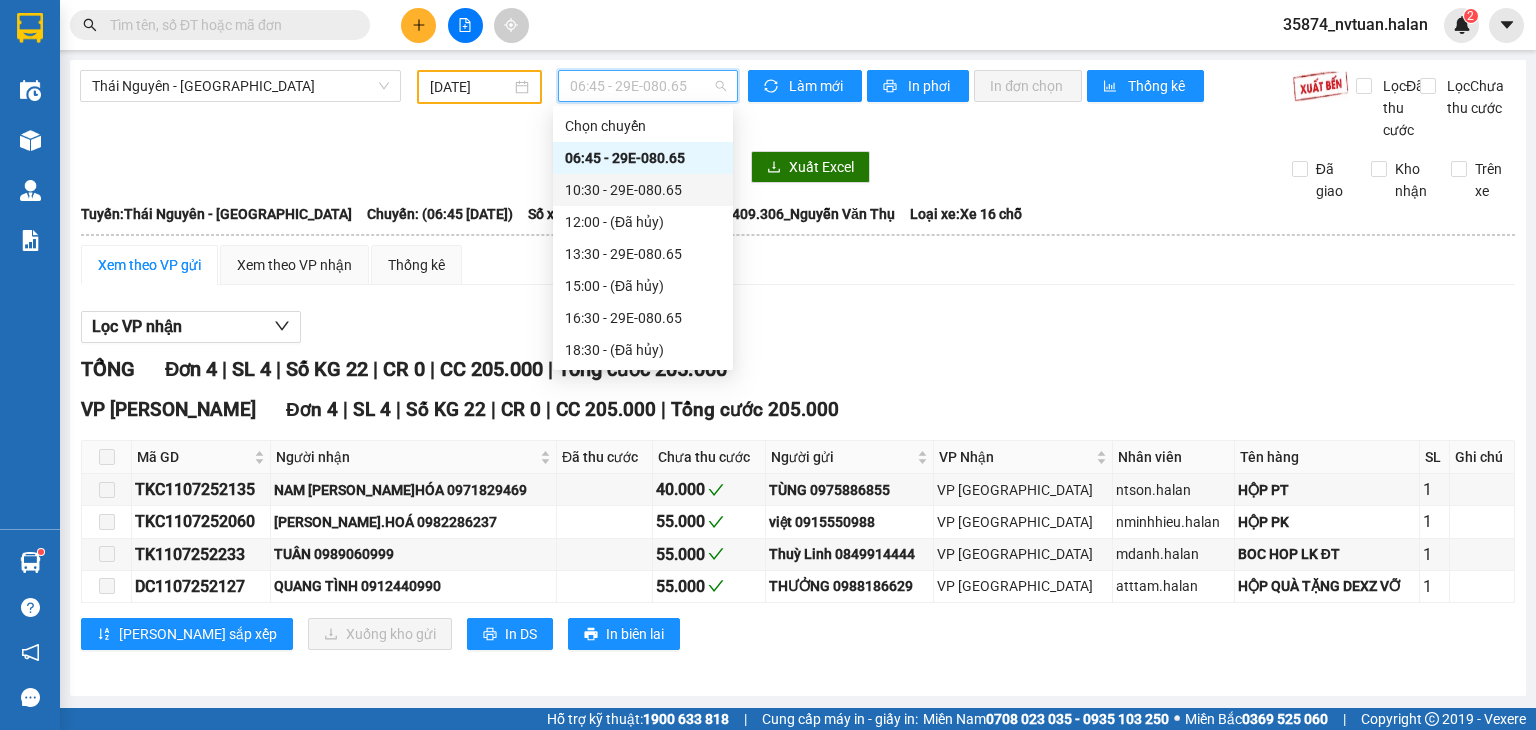 click on "10:30     - 29E-080.65" at bounding box center [643, 190] 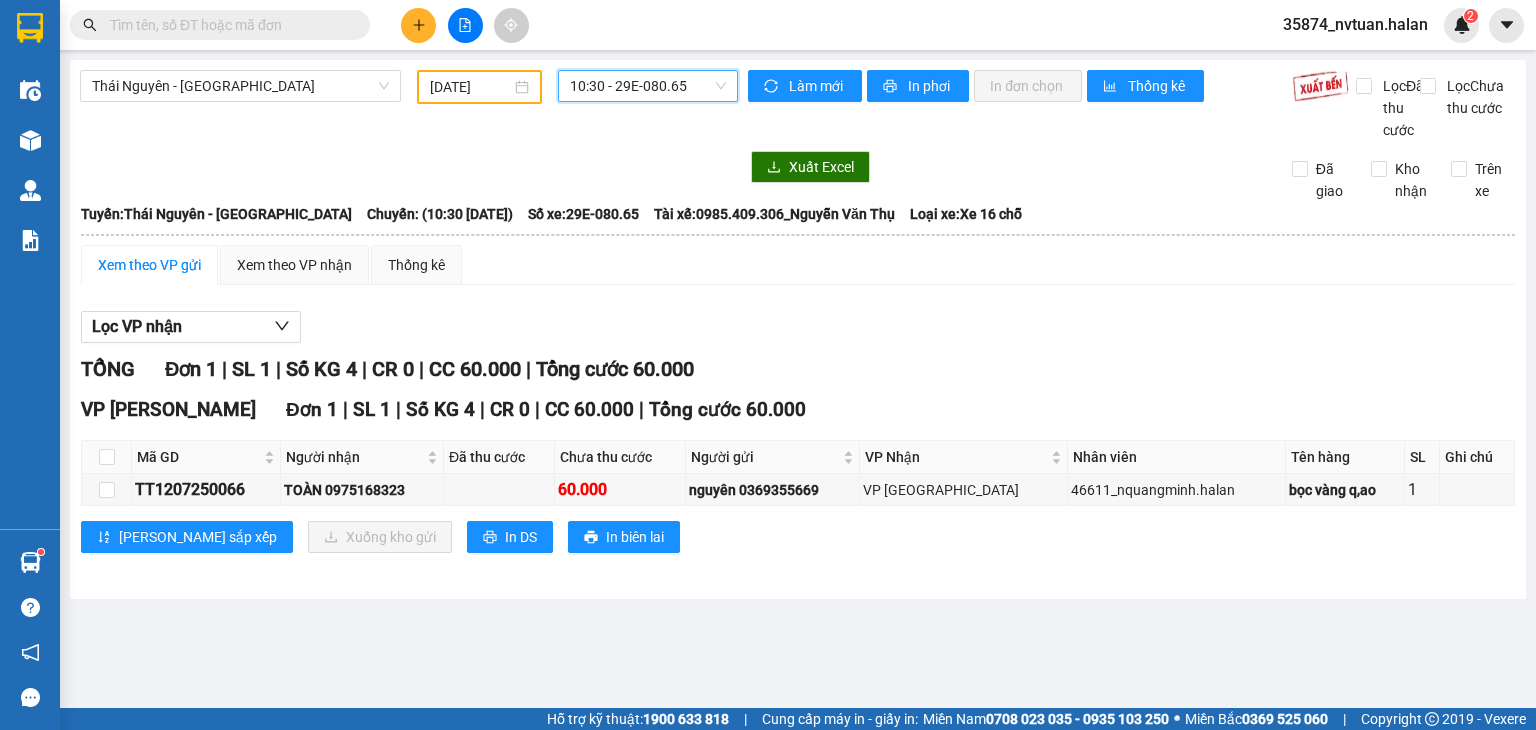 click on "10:30     - 29E-080.65" at bounding box center (648, 86) 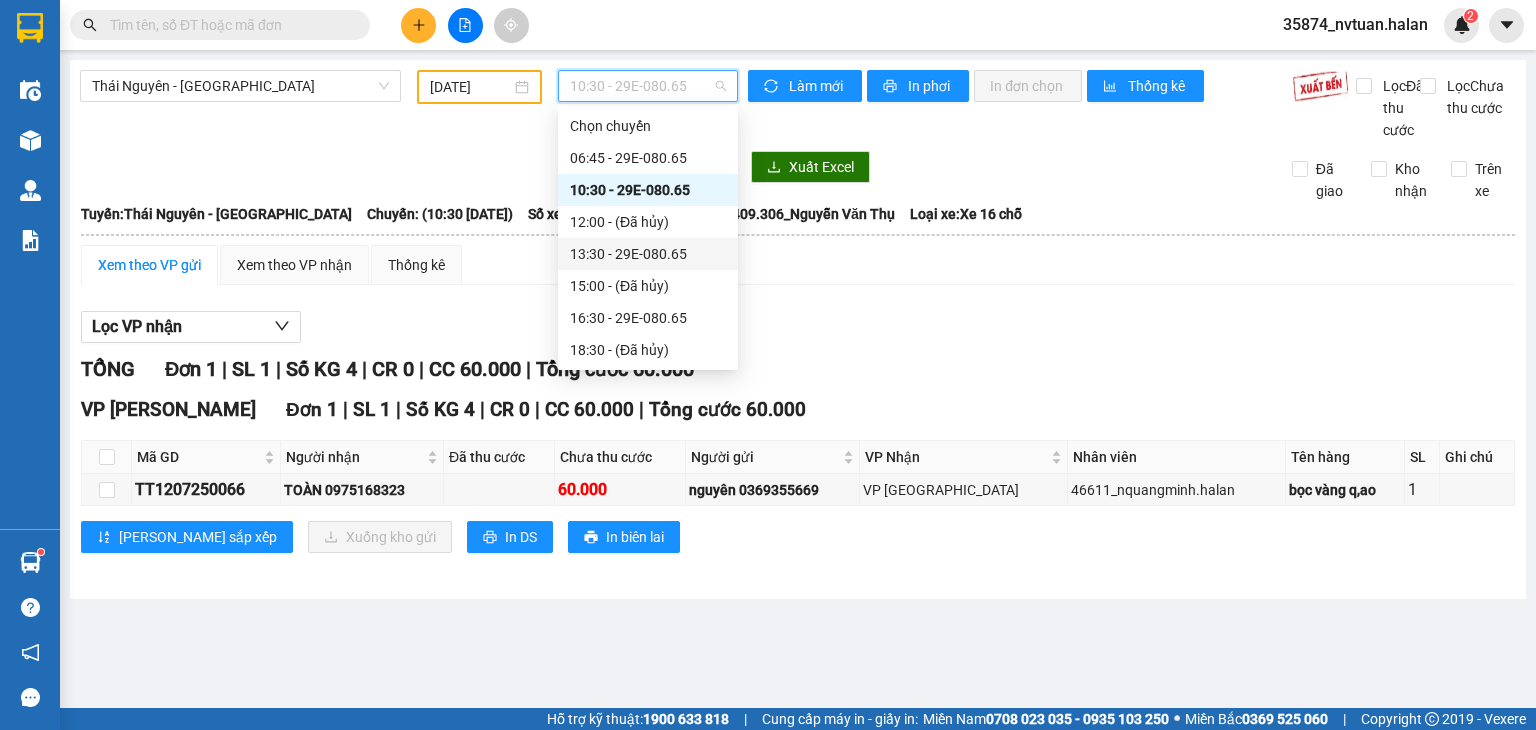 click on "13:30     - 29E-080.65" at bounding box center (648, 254) 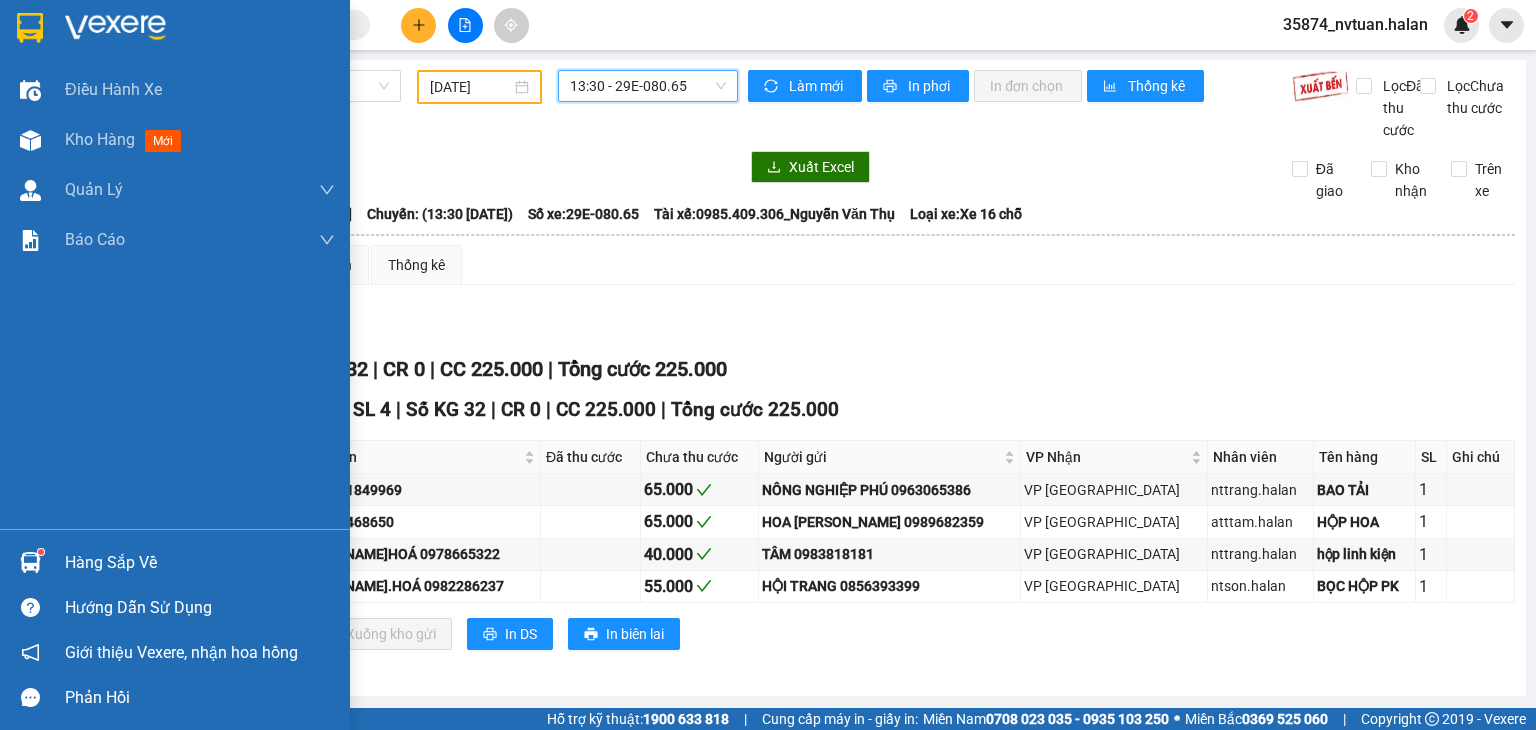 click on "Hàng sắp về" at bounding box center (200, 563) 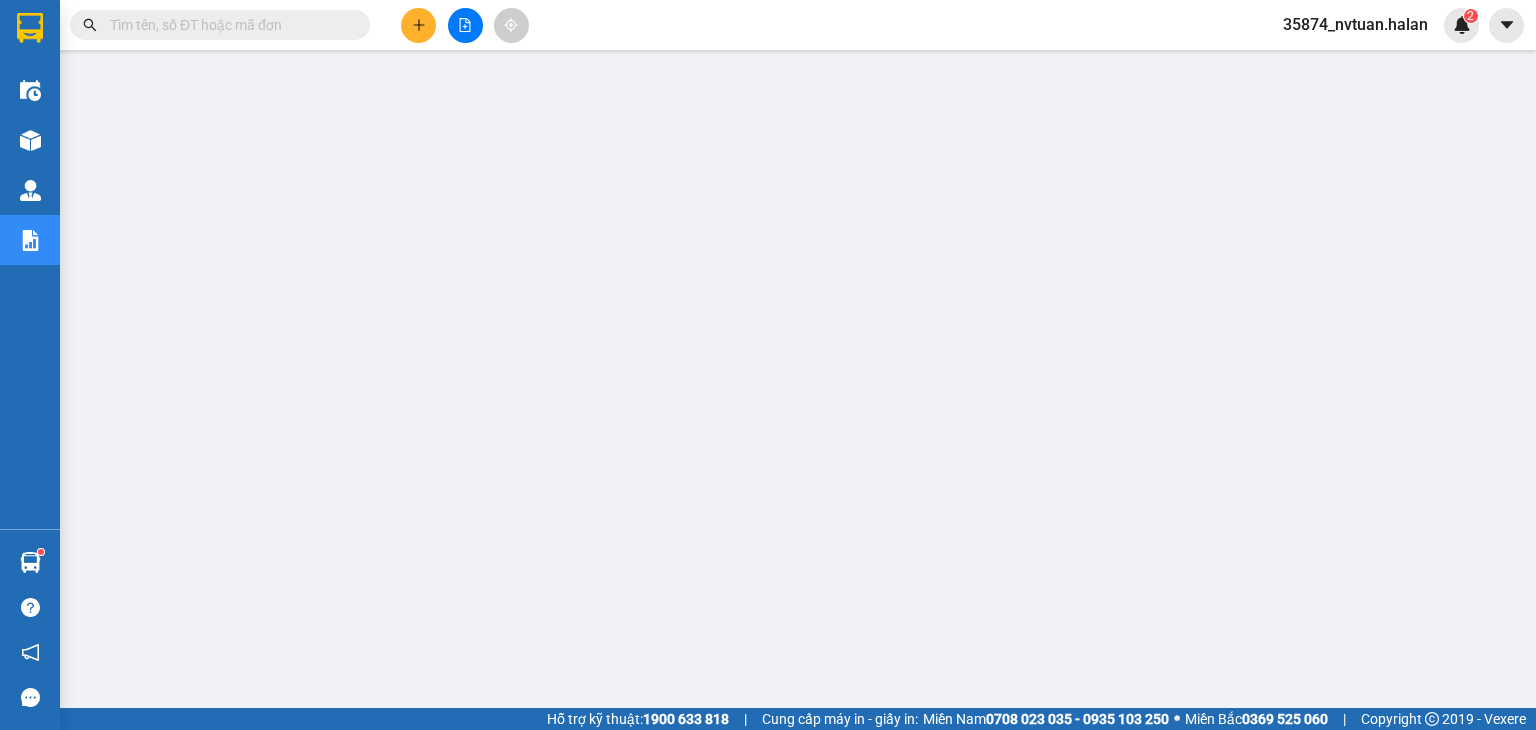 scroll, scrollTop: 0, scrollLeft: 0, axis: both 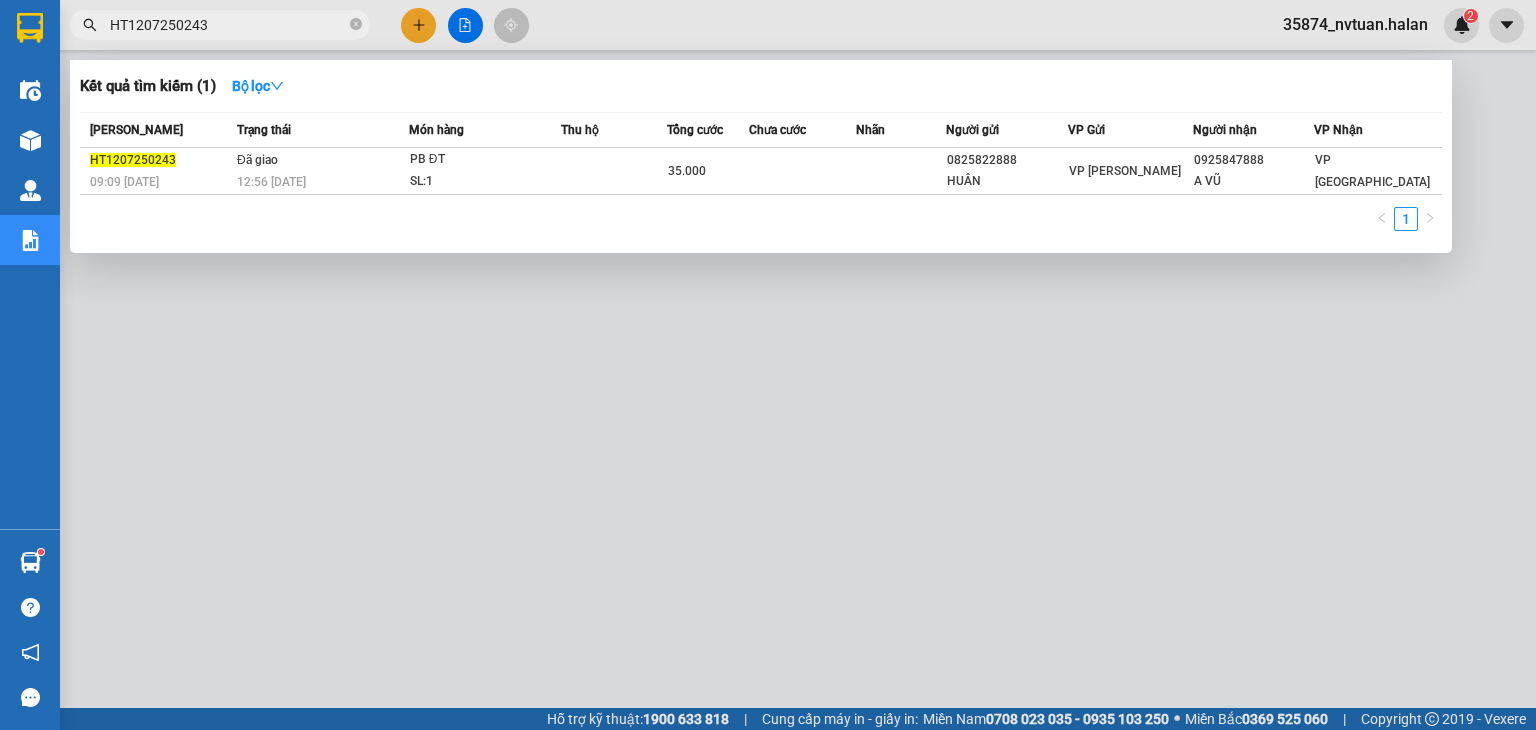 type on "HT1207250243" 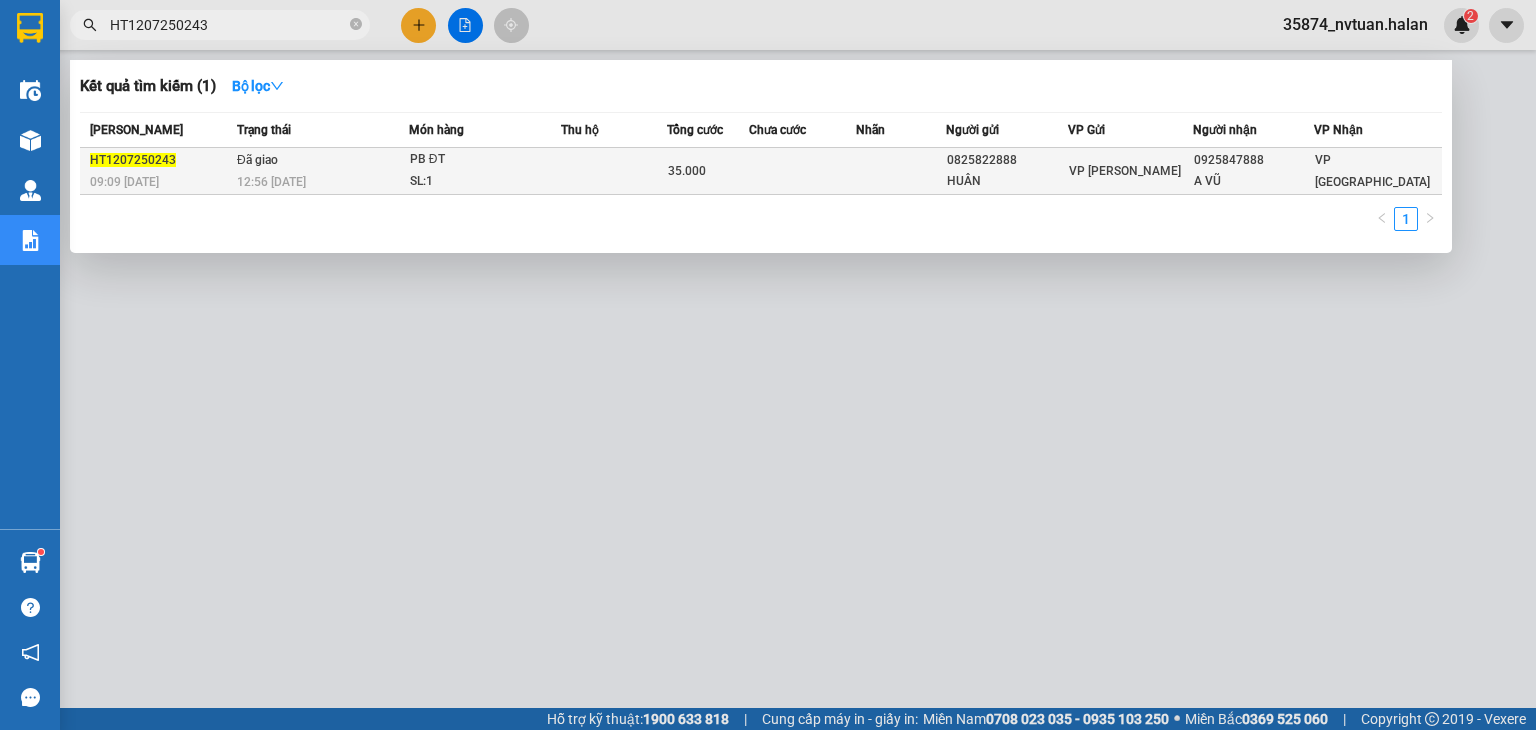click on "SL:  1" at bounding box center [485, 182] 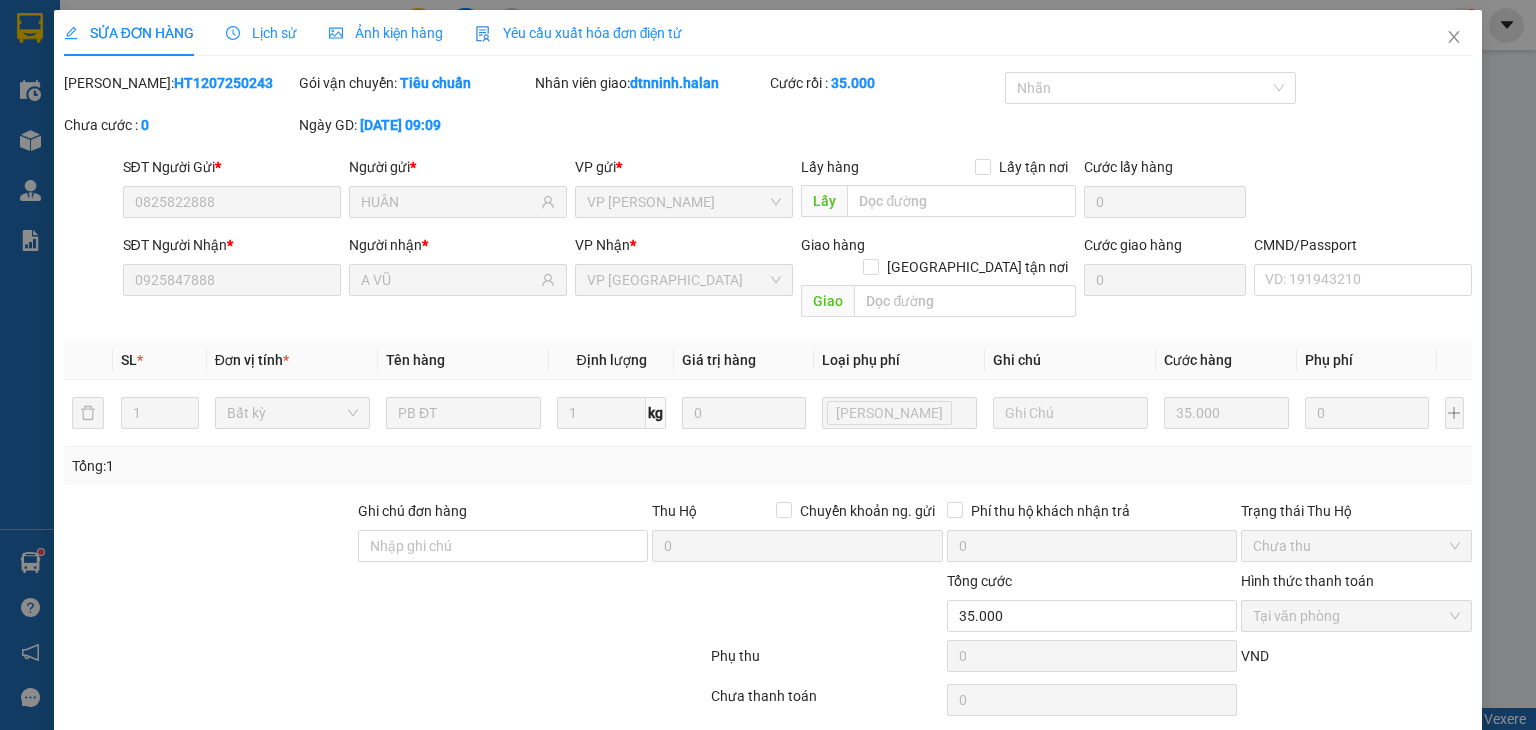 type on "0825822888" 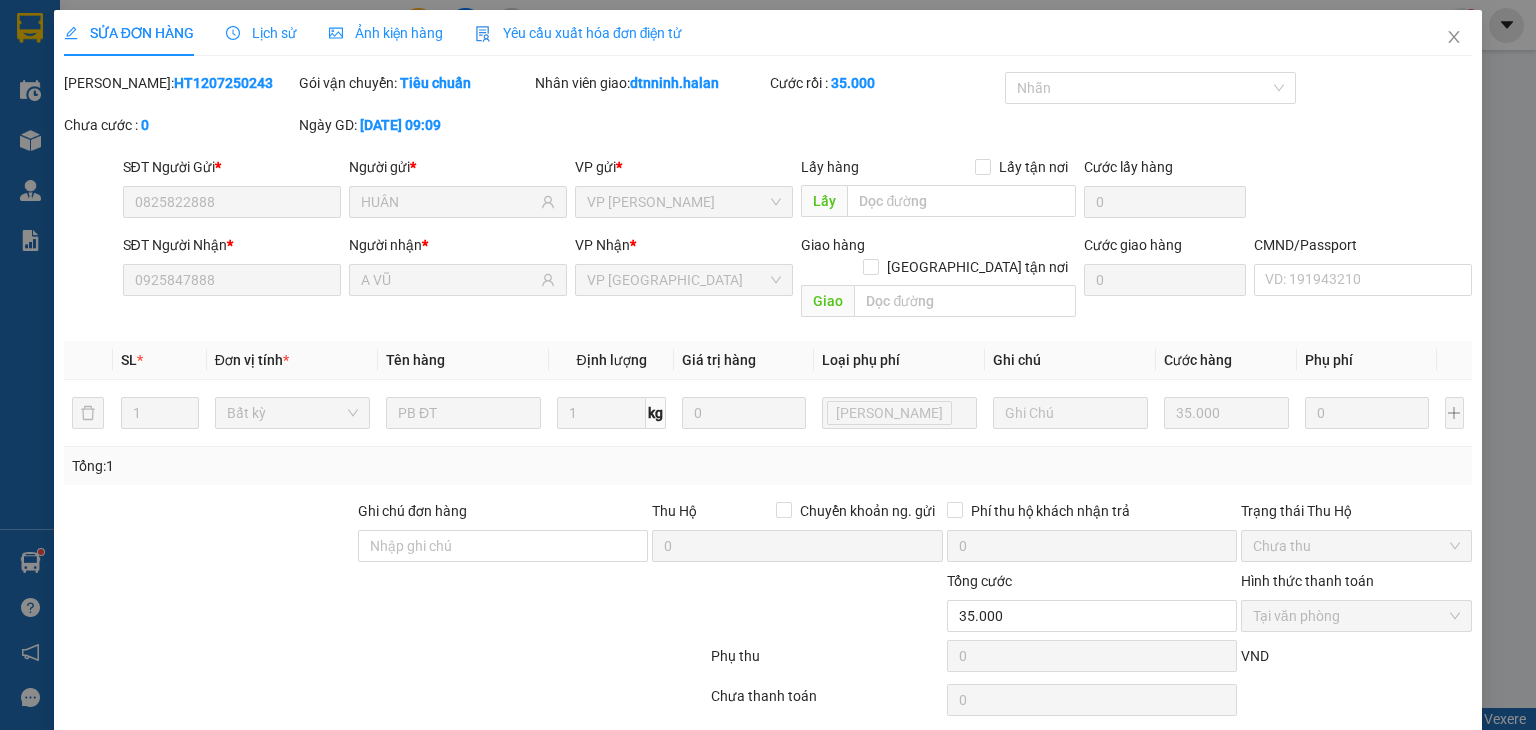 type on "HUÂN" 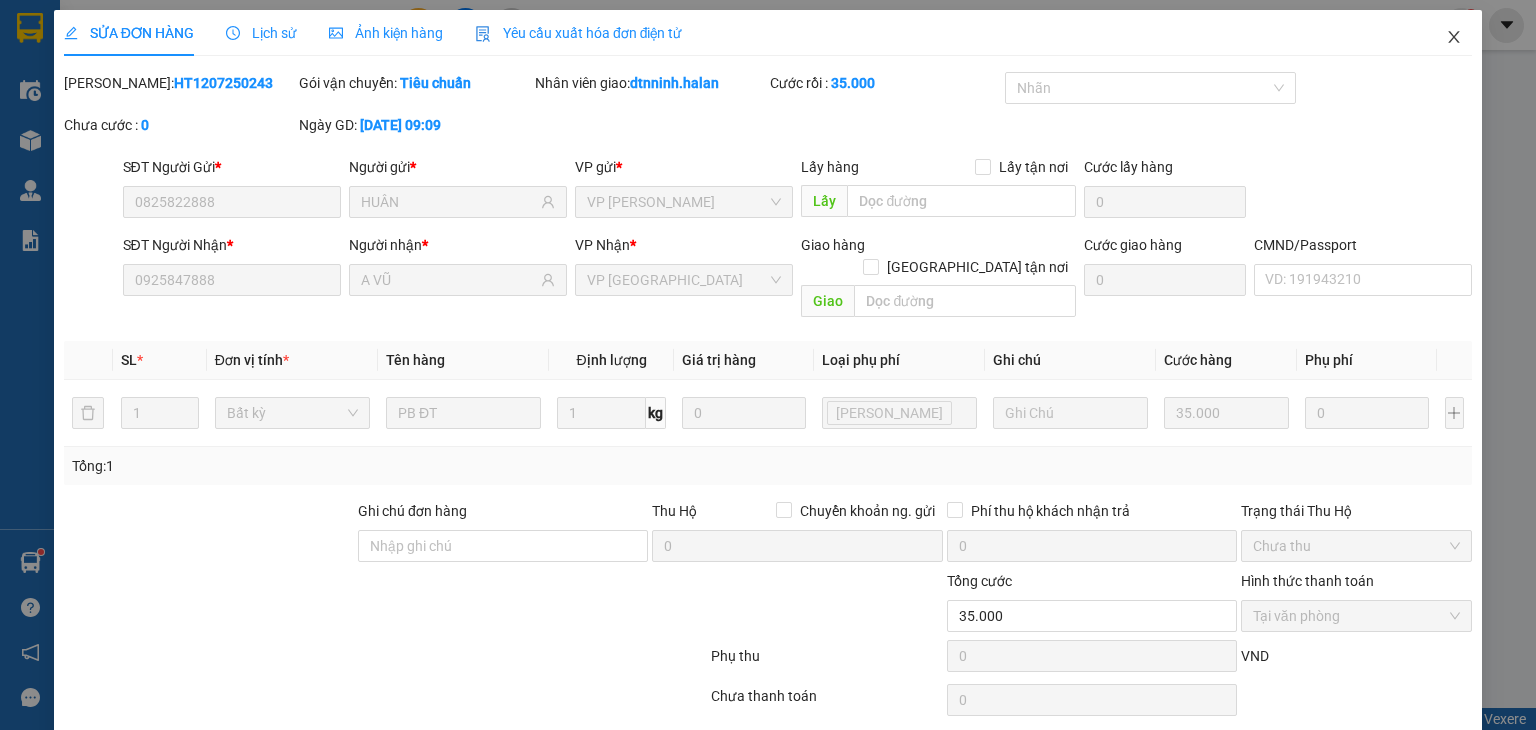 click at bounding box center (1454, 38) 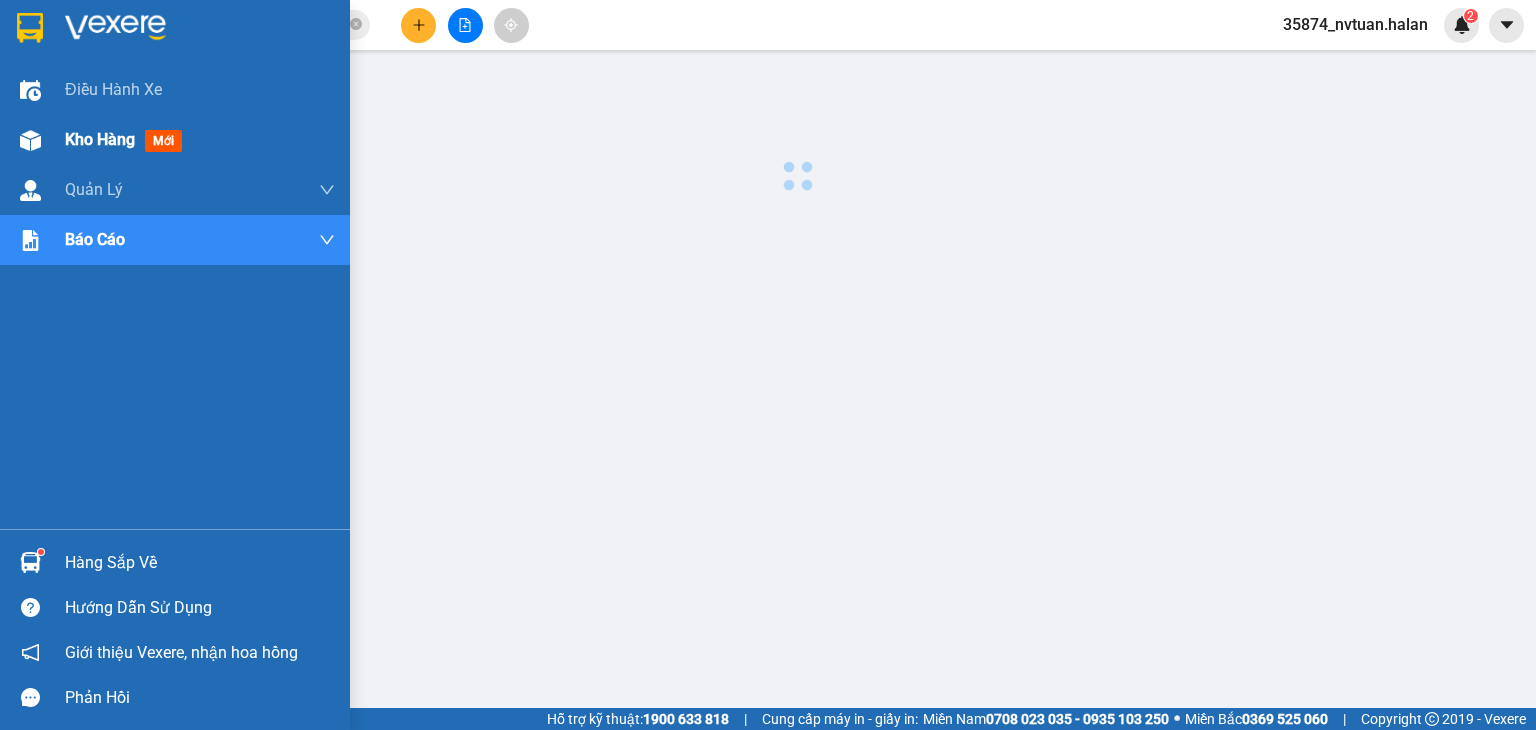 click on "Kho hàng" at bounding box center (100, 139) 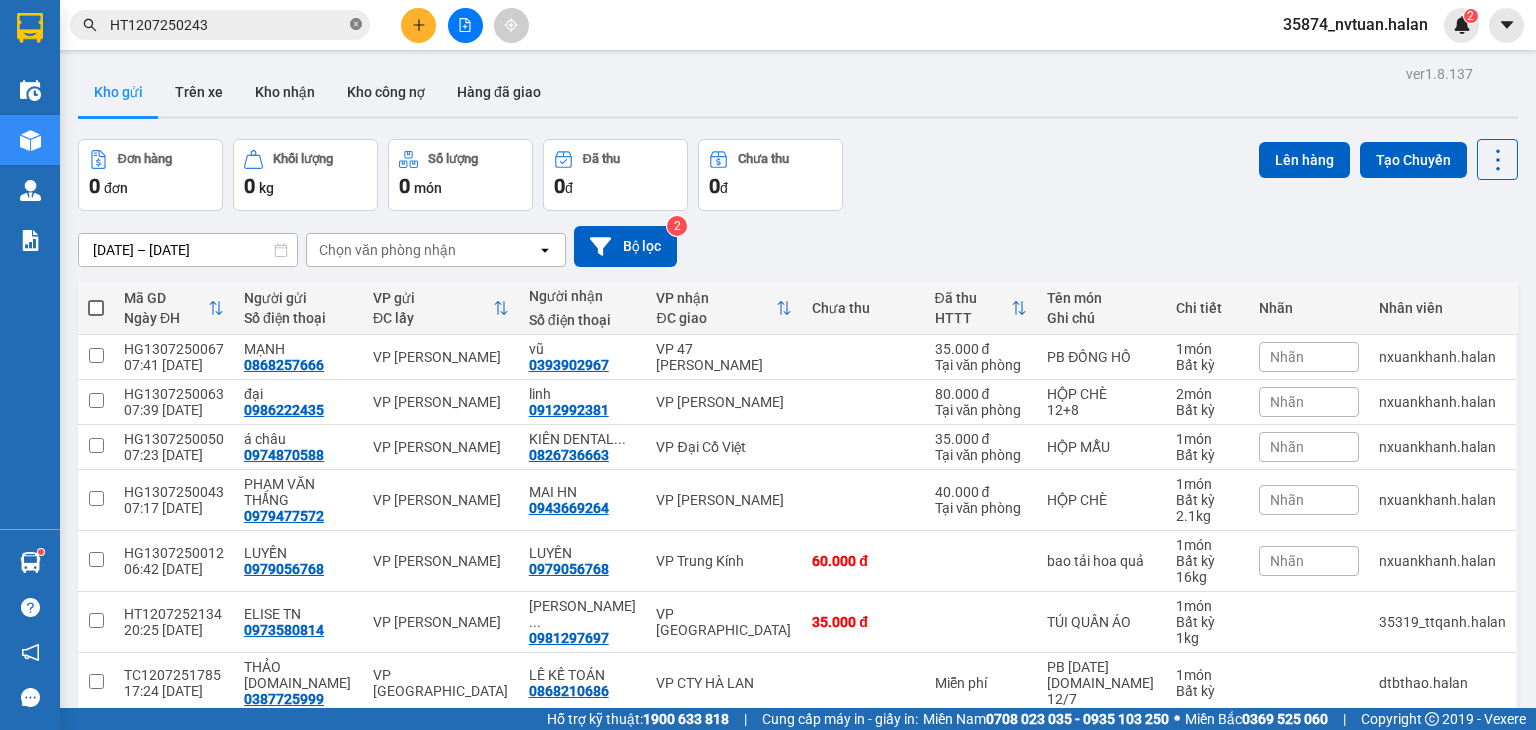 click 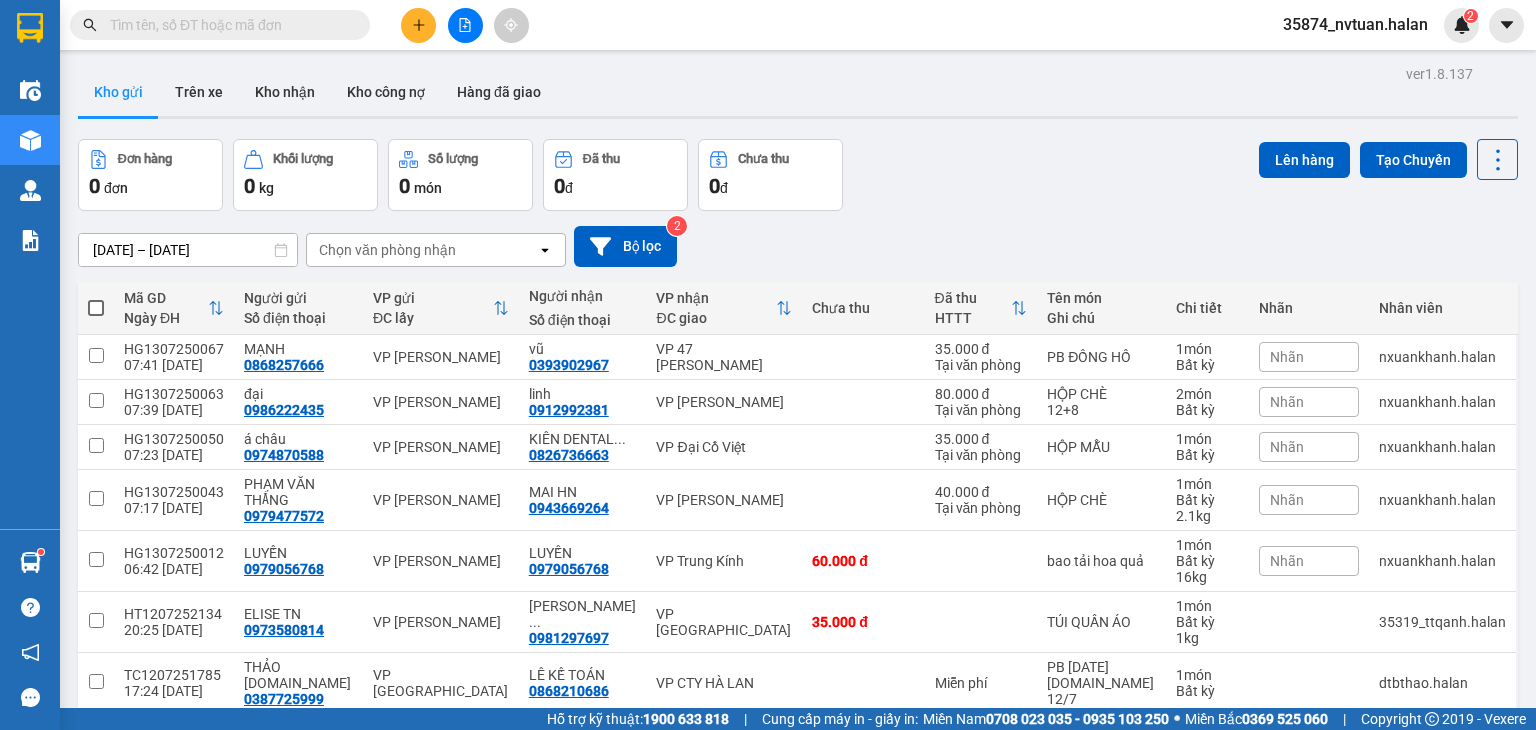 click at bounding box center (228, 25) 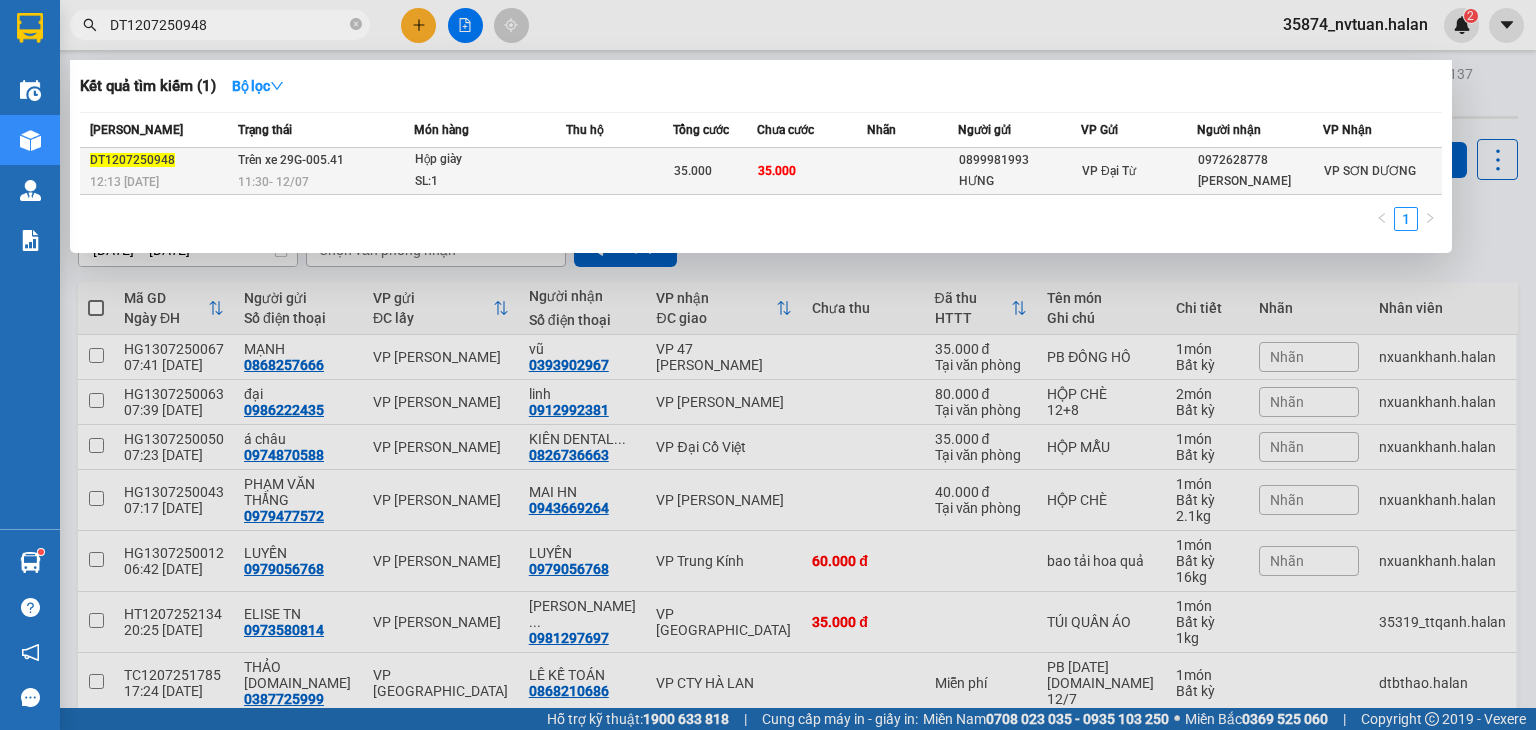 type on "DT1207250948" 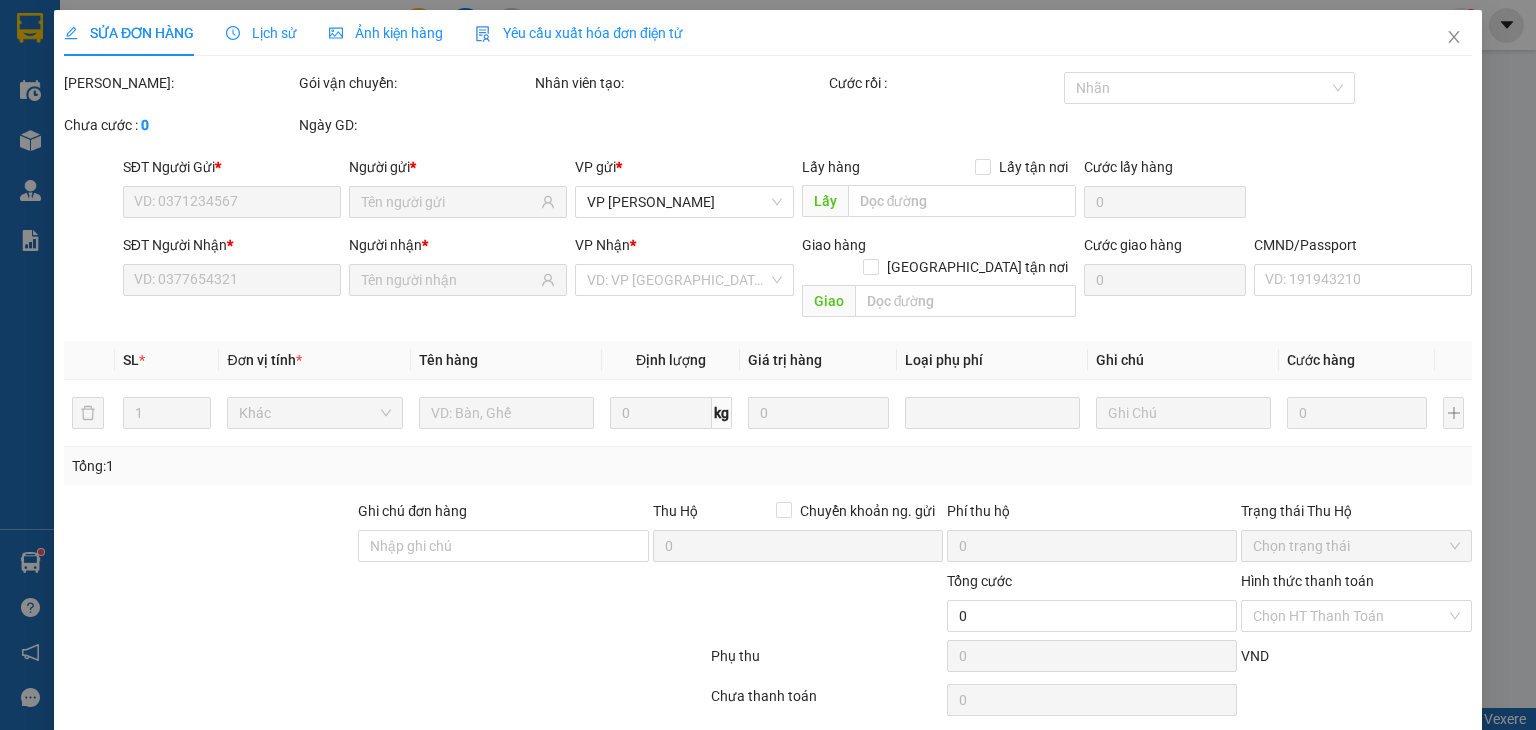 type on "0899981993" 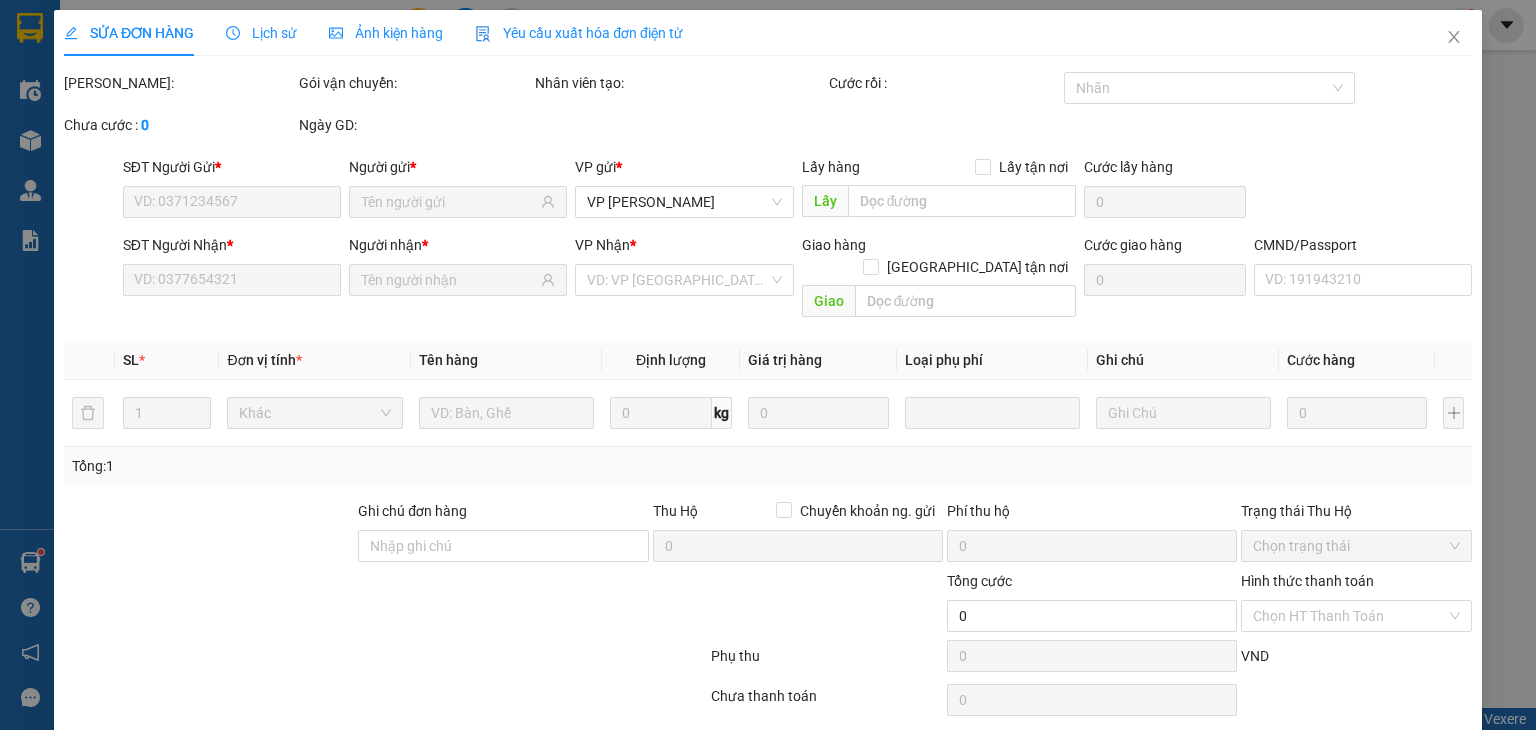 type on "HƯNG" 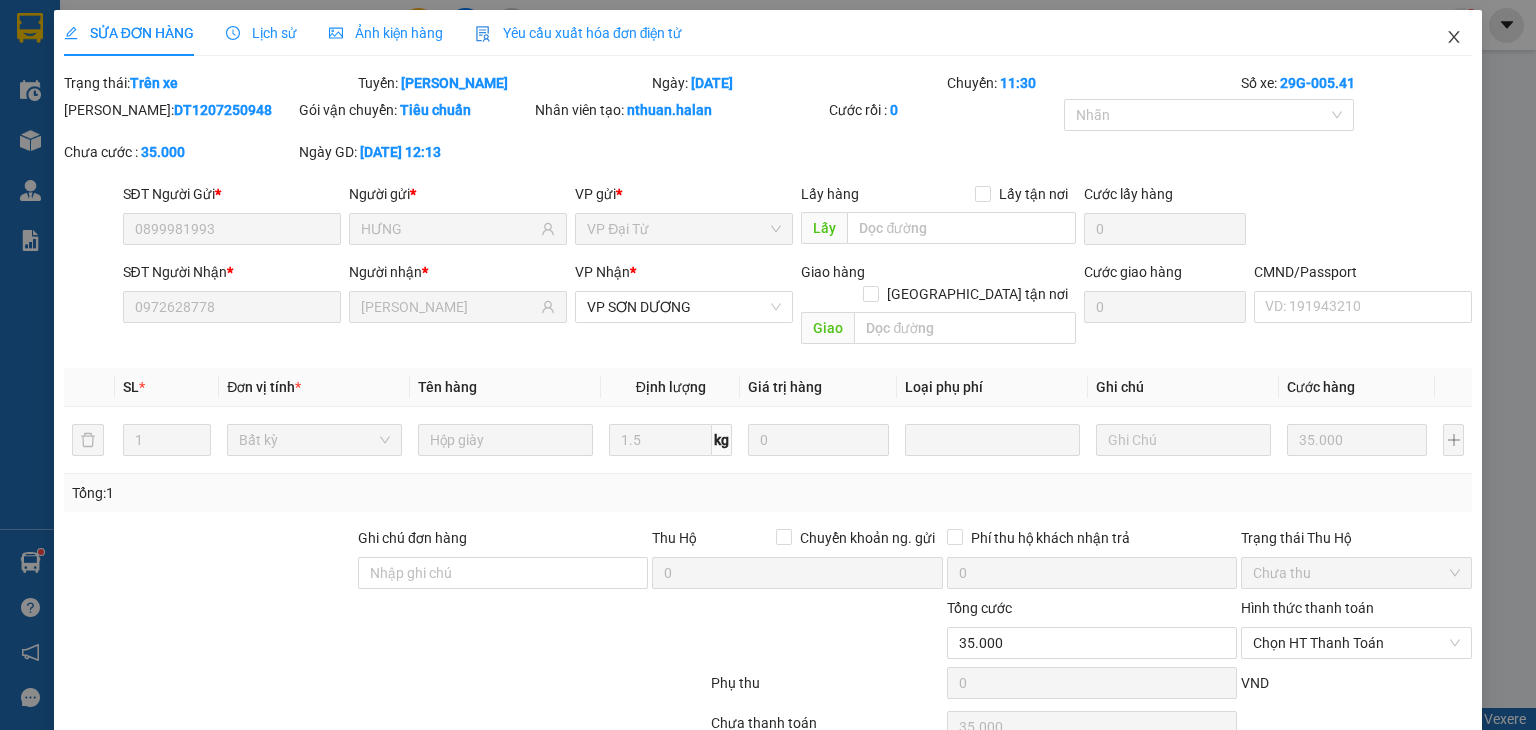 click 